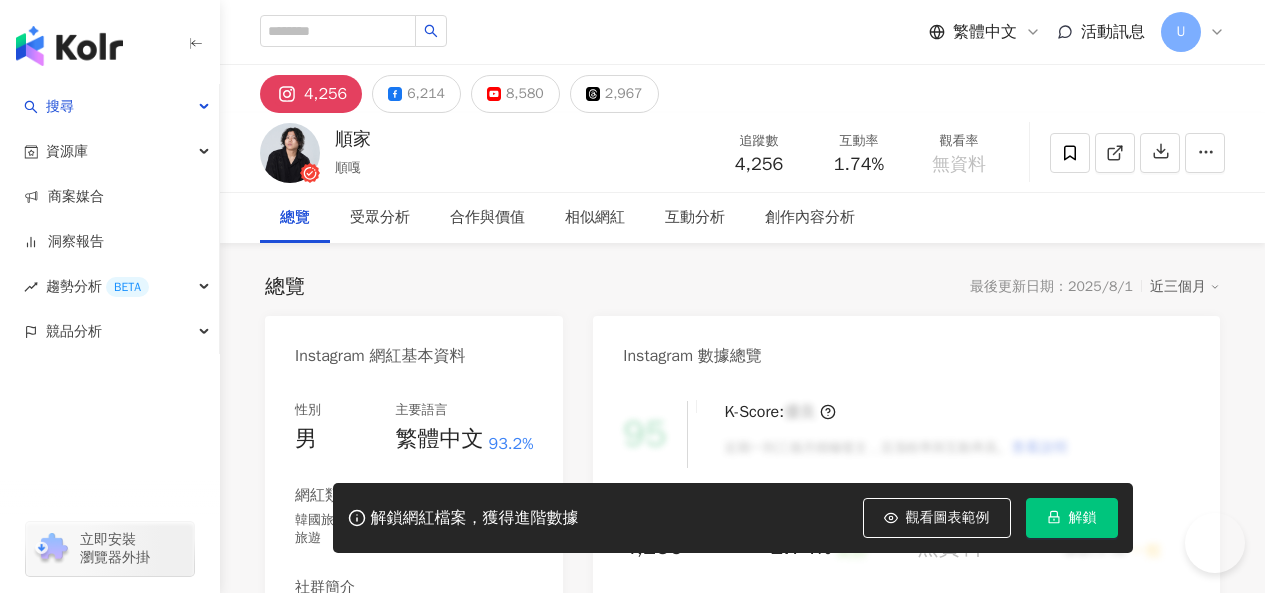 scroll, scrollTop: 0, scrollLeft: 0, axis: both 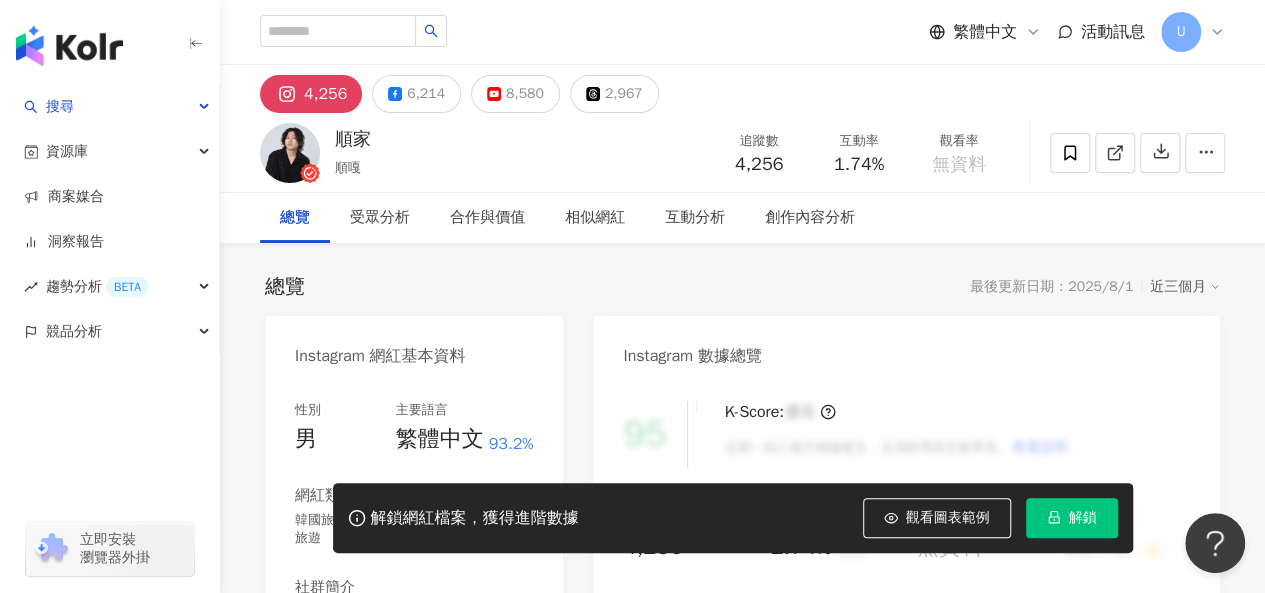 click on "總覽 最後更新日期：2025/8/1 近三個月 Instagram 網紅基本資料 性別   男 主要語言   繁體中文 93.2% 網紅類型 韓國旅遊 · 日常話題 · 家庭 · 美食 · 遊戲 · 旅遊 社群簡介 順家CHEN | 12345homechen https://www.instagram.com/12345homechen/ 安安✌🏻✌🏻
暫時把這邊變成私帳了(*•̀ᴗ•́*)و ̑̑
順家順嘎👉🏻 @soonga1128
合作邀約｜寄信&私訊
✉️soongachen@gmail.com 看更多 Instagram 數據總覽 95 K-Score :   優良 近期一到三個月積極發文，且漲粉率與互動率高。 查看說明 追蹤數   4,256 互動率   1.74% 良好 觀看率   無資料 漲粉率   35.7% 一般 受眾主要性別   男性 76% 受眾主要年齡   25-34 歲 76% 商業合作內容覆蓋比例   30% AI Instagram 成效等級三大指標 互動率 1.74% 良好 同等級網紅的互動率中位數為  0.19% 觀看率 0% 不佳 同等級網紅的觀看率中位數為  35.5% 漲粉率 35.7% 一般 0.8% 成效等級 ： 優秀 良好" at bounding box center (742, 1070) 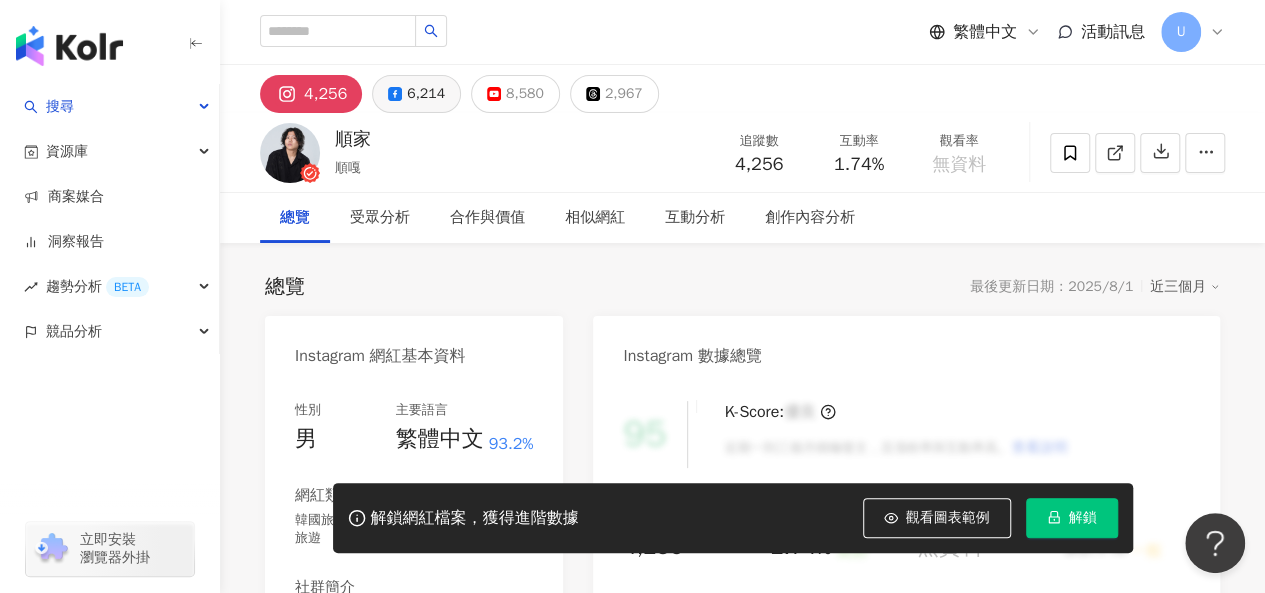 click 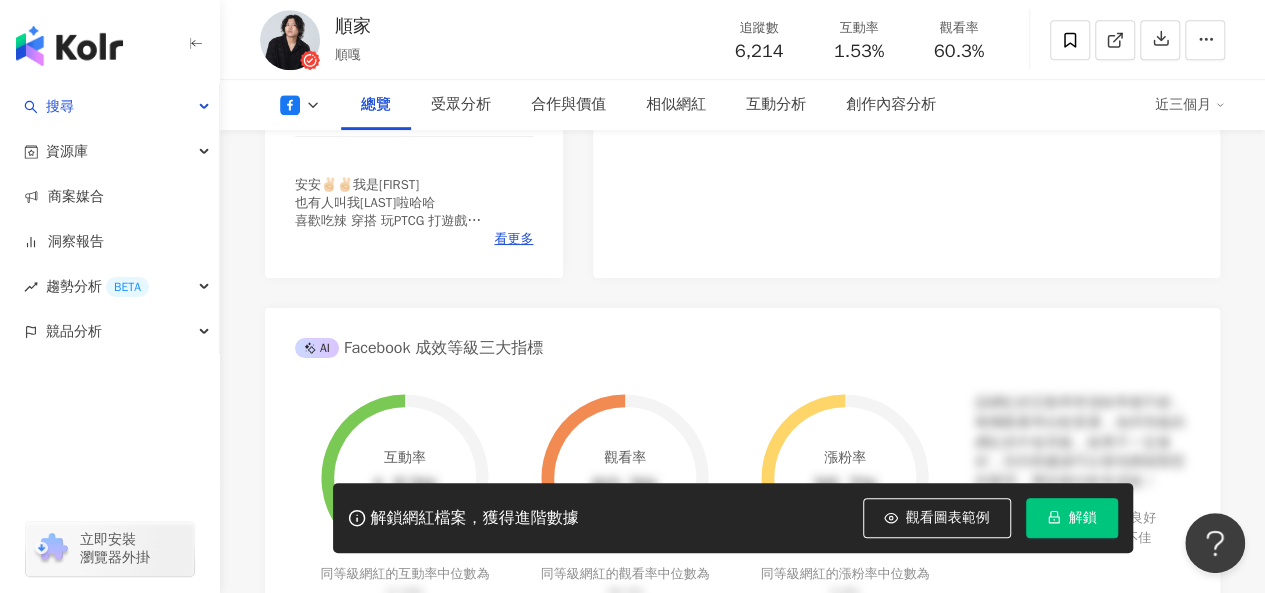 scroll, scrollTop: 300, scrollLeft: 0, axis: vertical 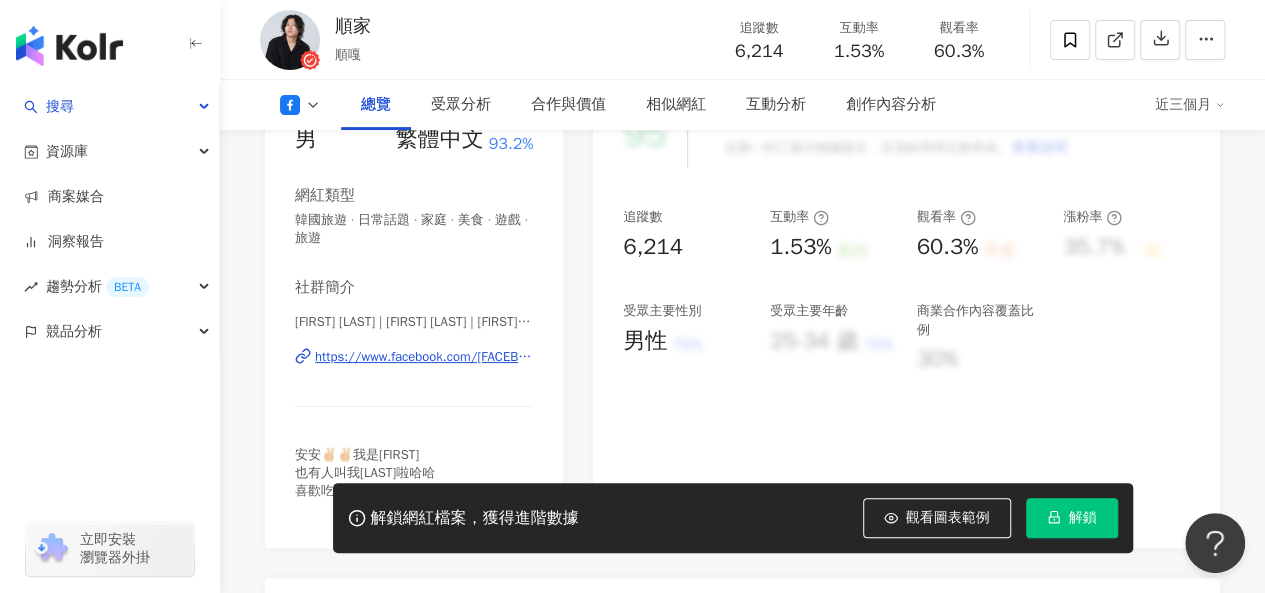 click on "https://www.facebook.com/414454582303424" at bounding box center (424, 357) 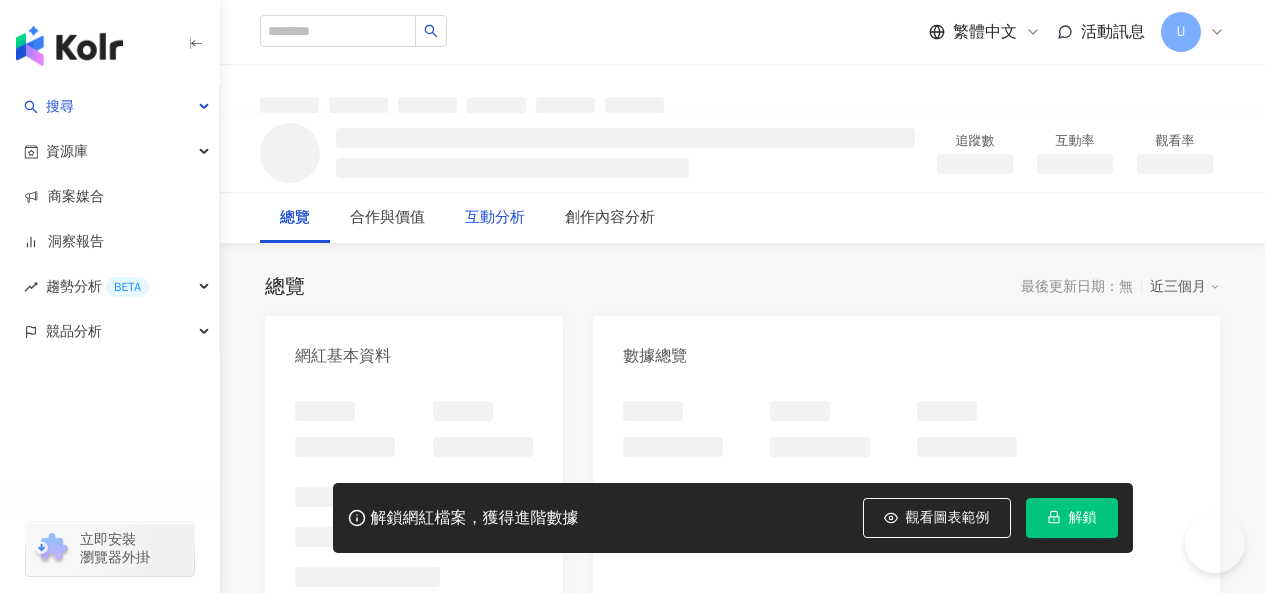 scroll, scrollTop: 0, scrollLeft: 0, axis: both 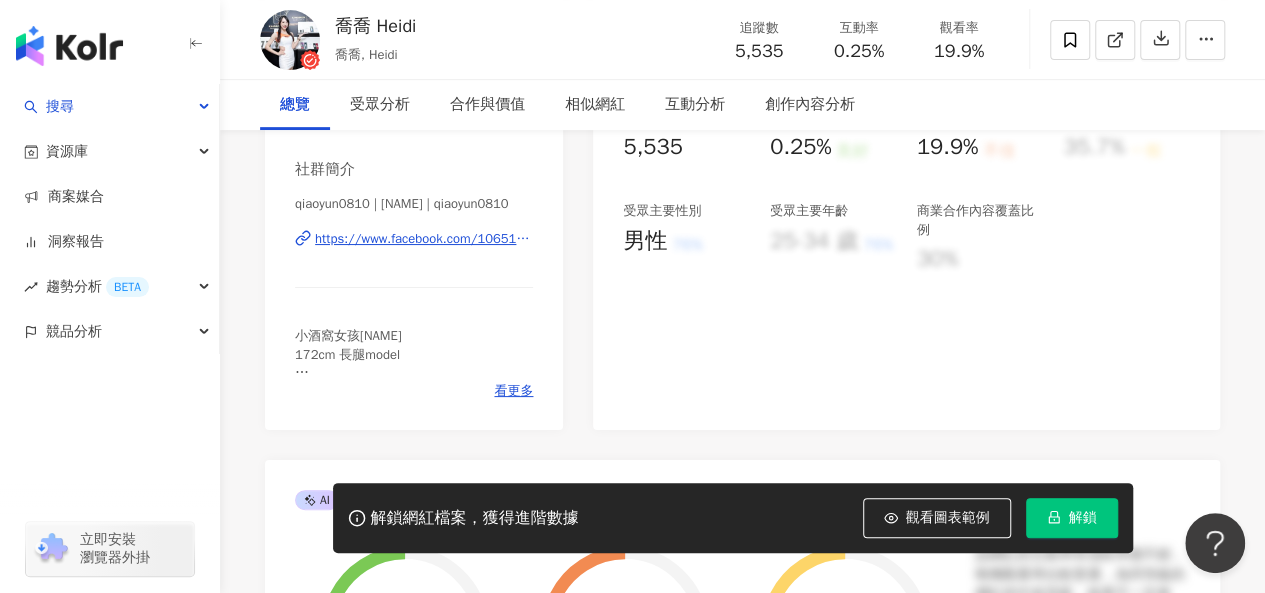 click on "https://www.facebook.com/1065157460282329" at bounding box center (424, 239) 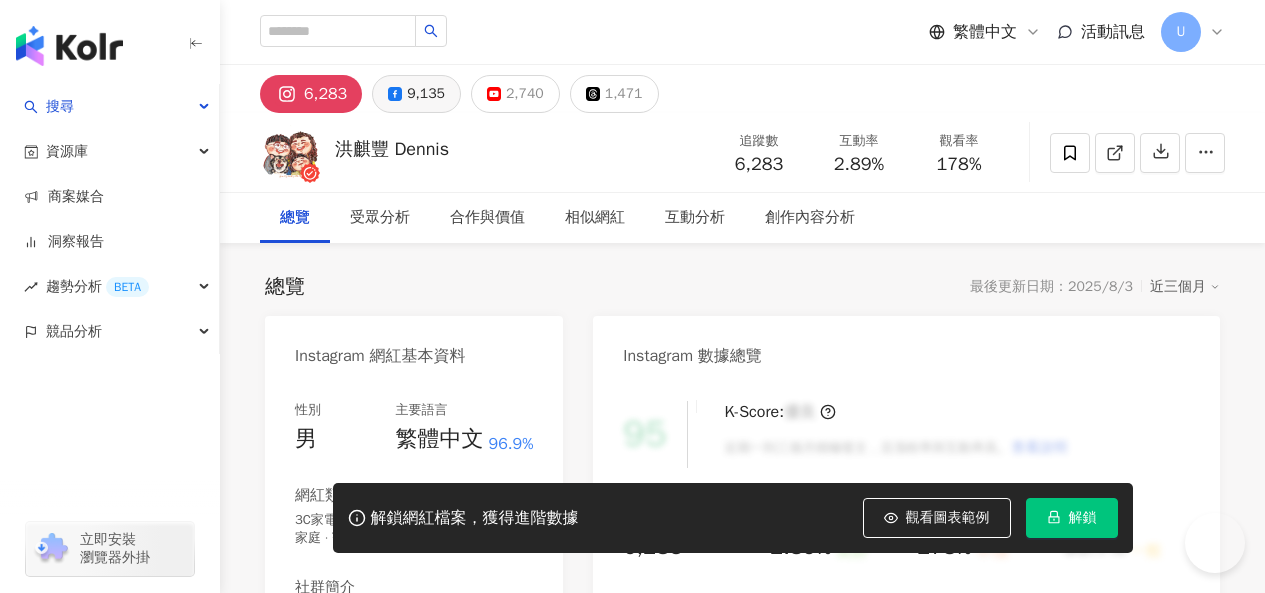 scroll, scrollTop: 0, scrollLeft: 0, axis: both 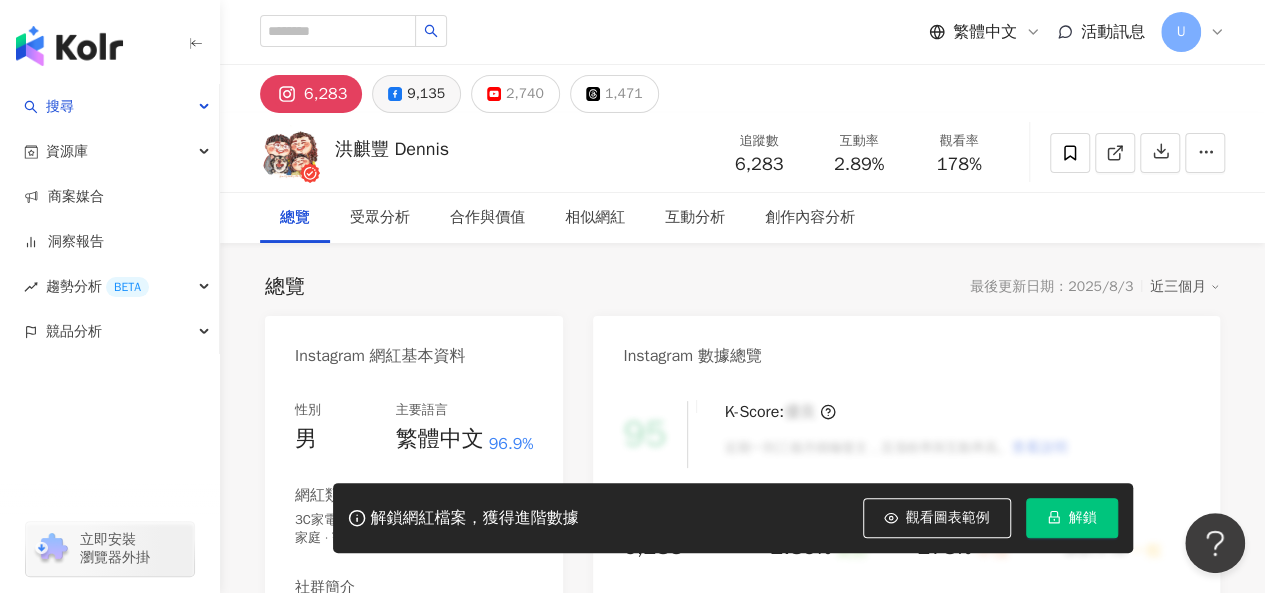 click on "9,135" at bounding box center (426, 94) 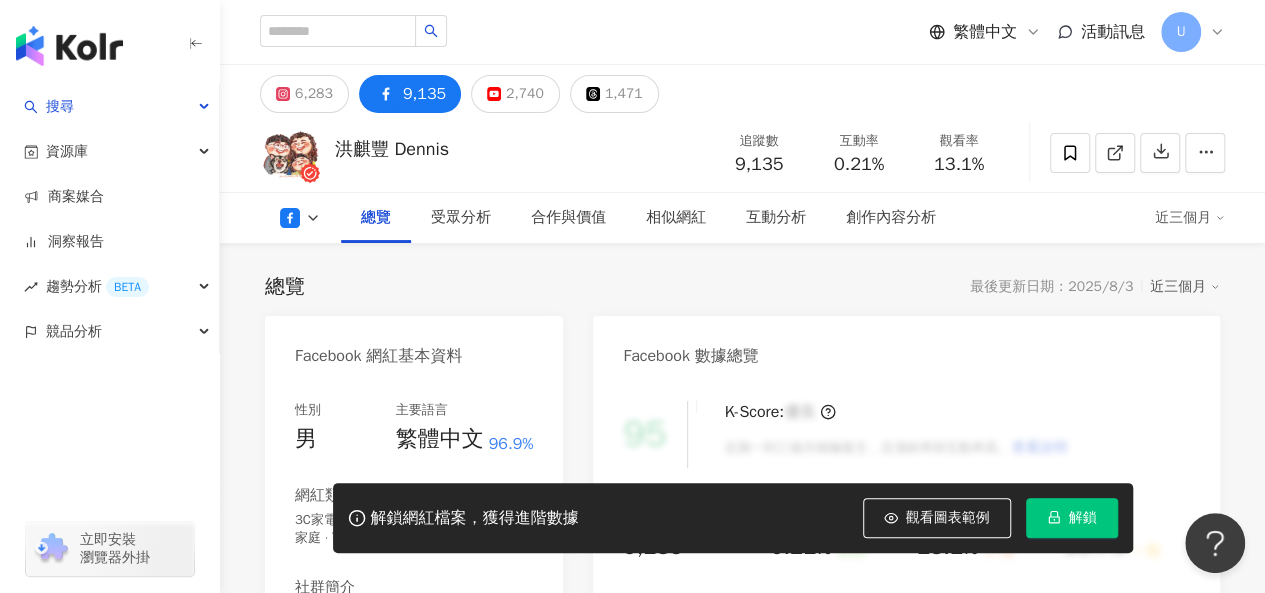 scroll, scrollTop: 321, scrollLeft: 0, axis: vertical 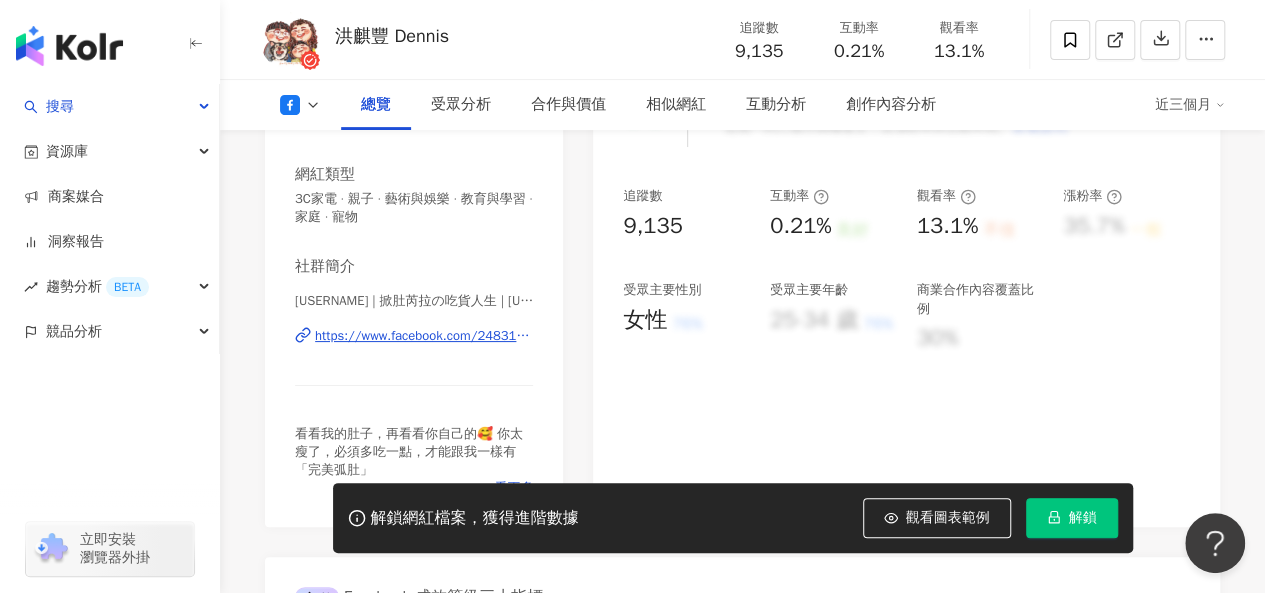 click on "https://www.facebook.com/248310515221738" at bounding box center (424, 336) 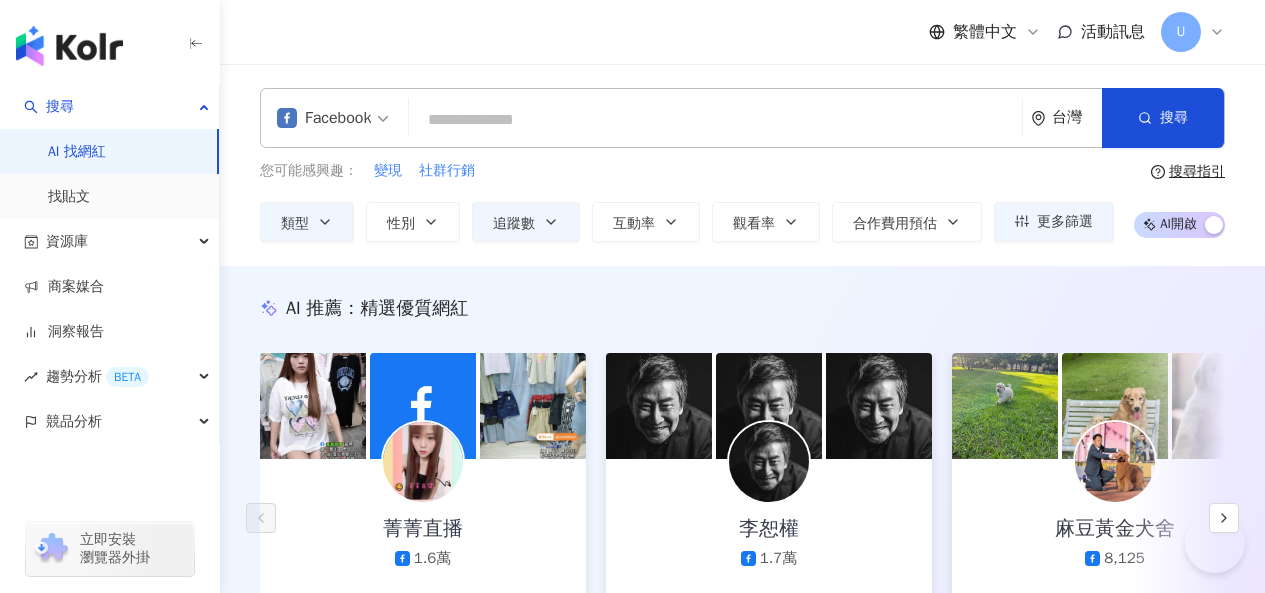 scroll, scrollTop: 1819, scrollLeft: 0, axis: vertical 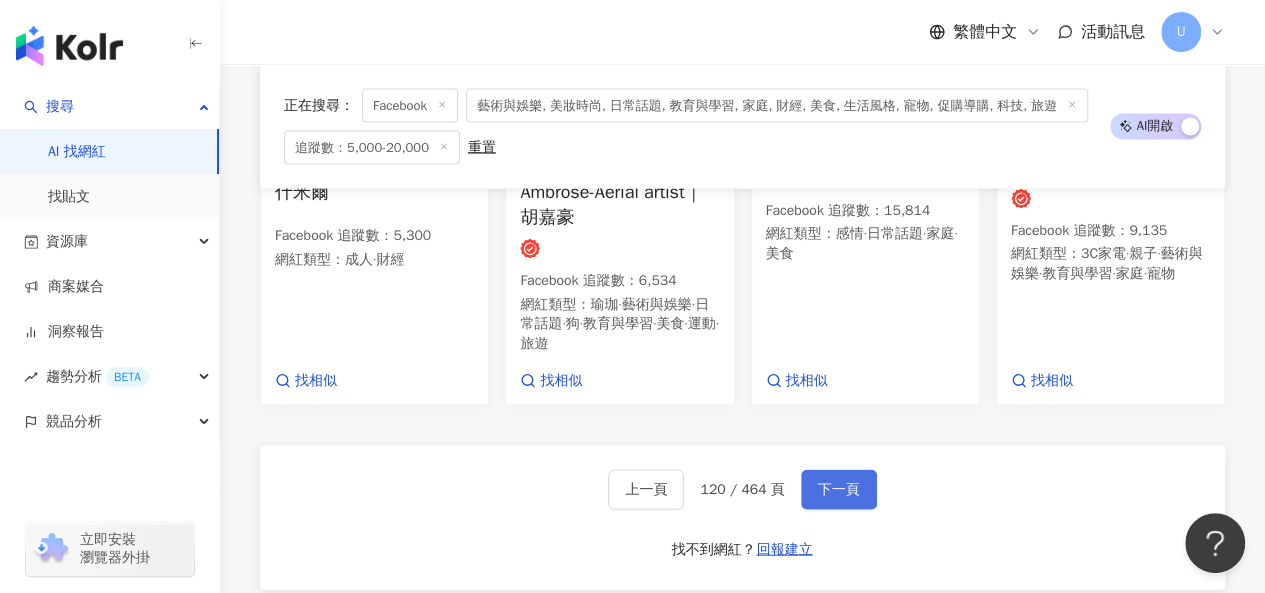 click on "下一頁" at bounding box center (839, 489) 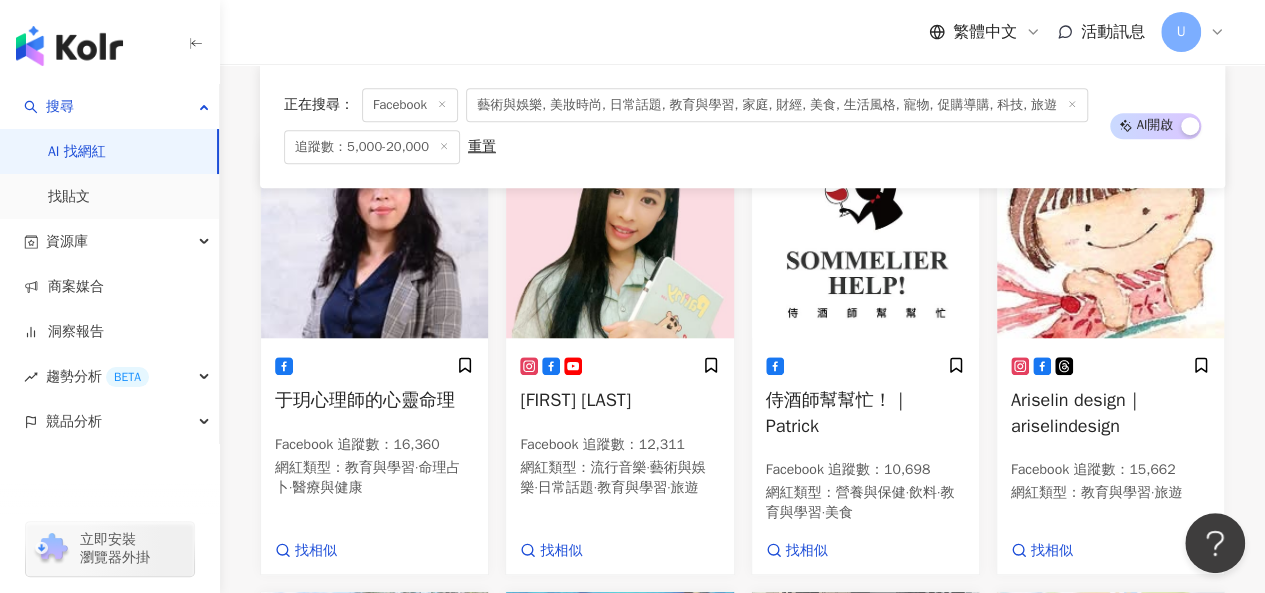 scroll, scrollTop: 754, scrollLeft: 0, axis: vertical 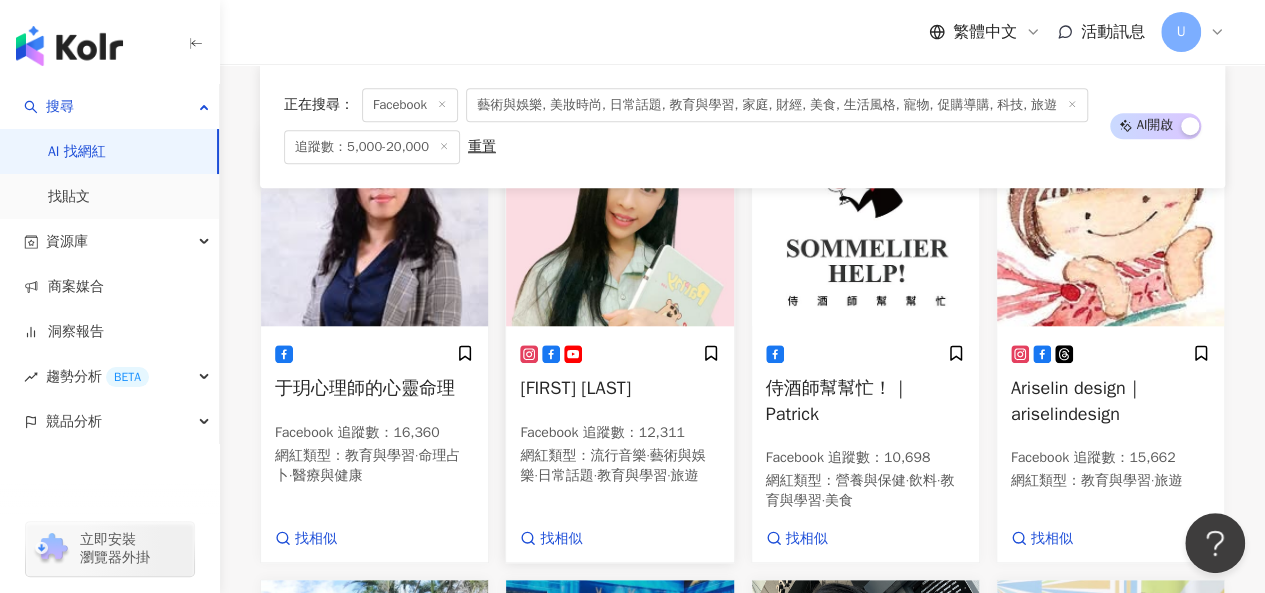 click at bounding box center (619, 226) 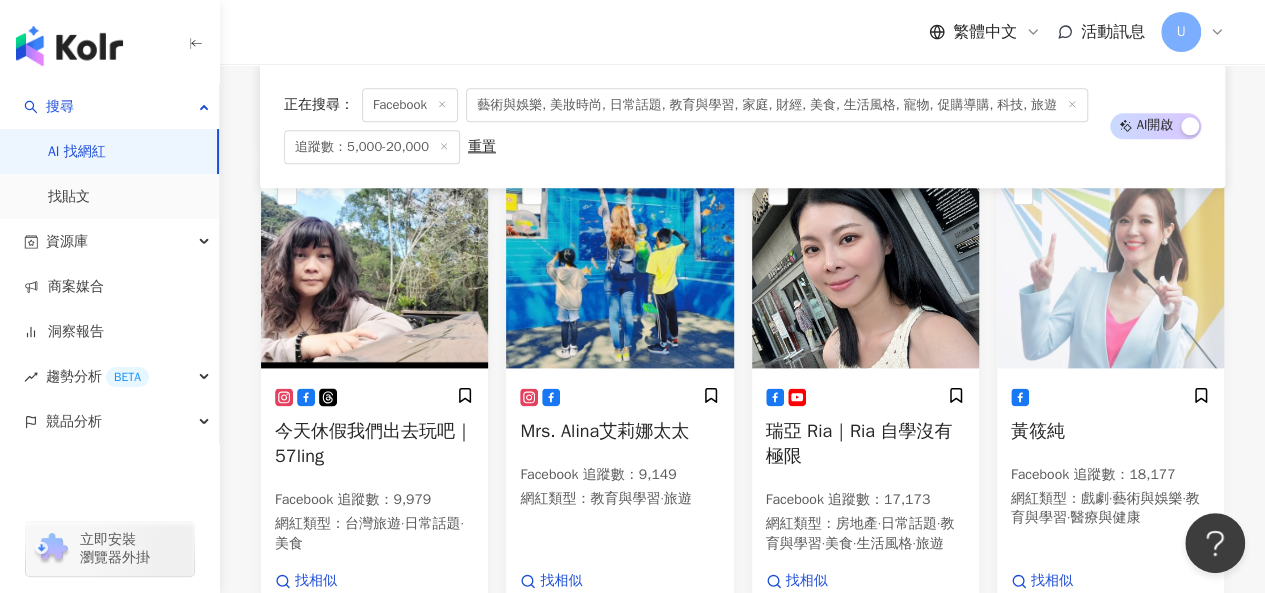 scroll, scrollTop: 1168, scrollLeft: 0, axis: vertical 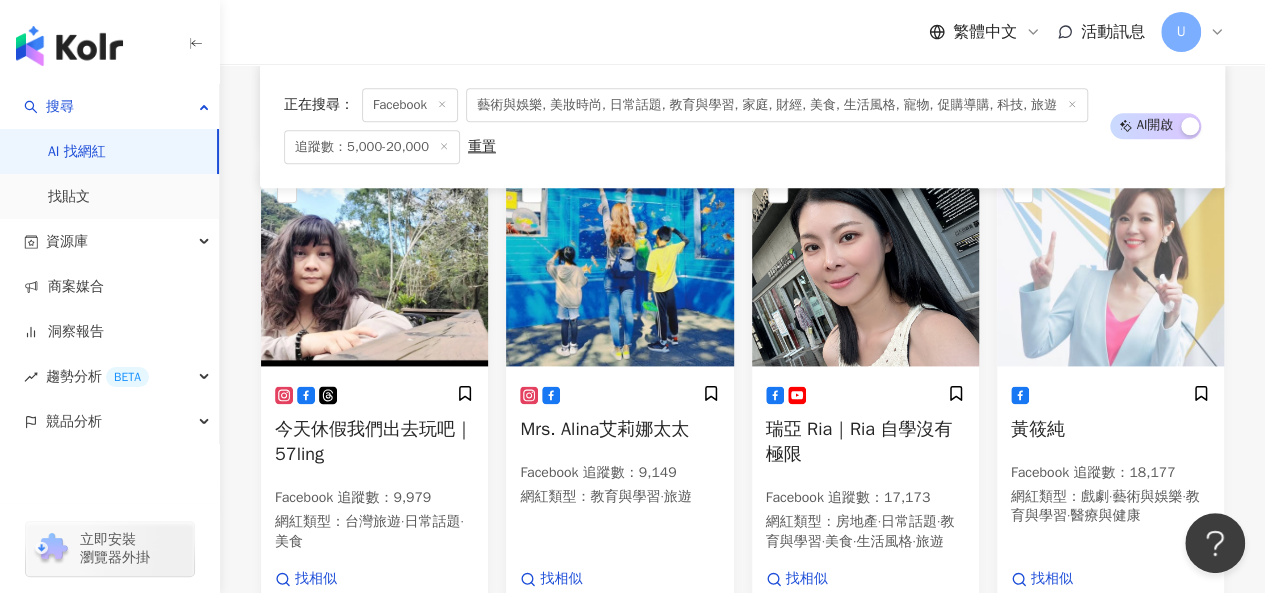 click at bounding box center [374, 266] 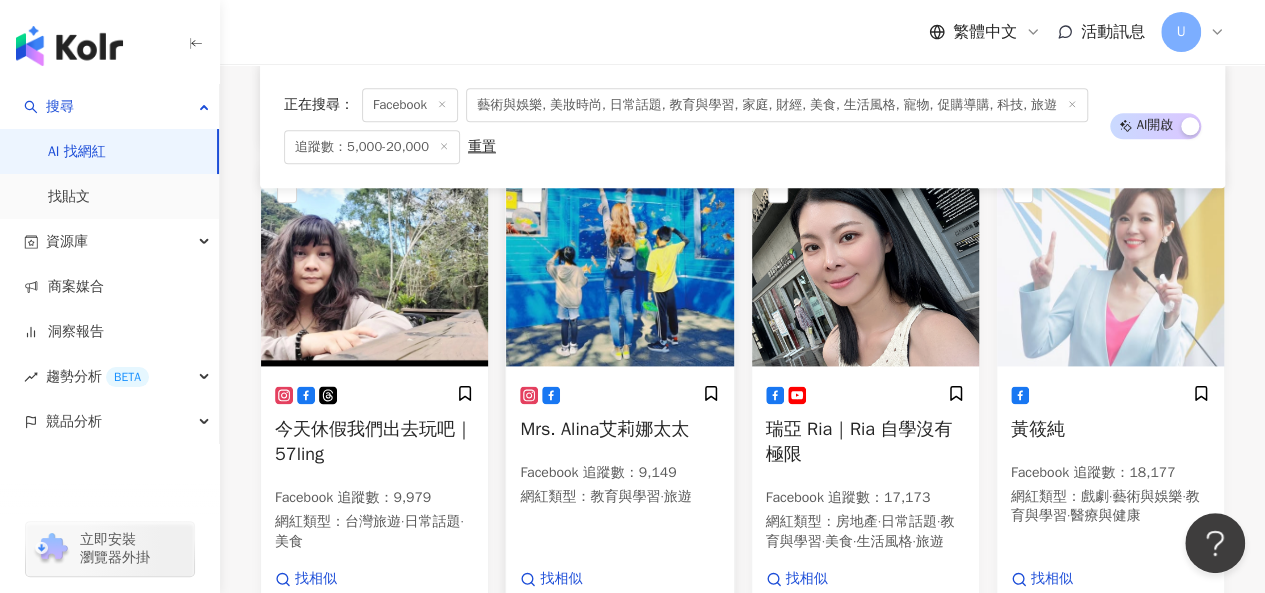 click at bounding box center [619, 266] 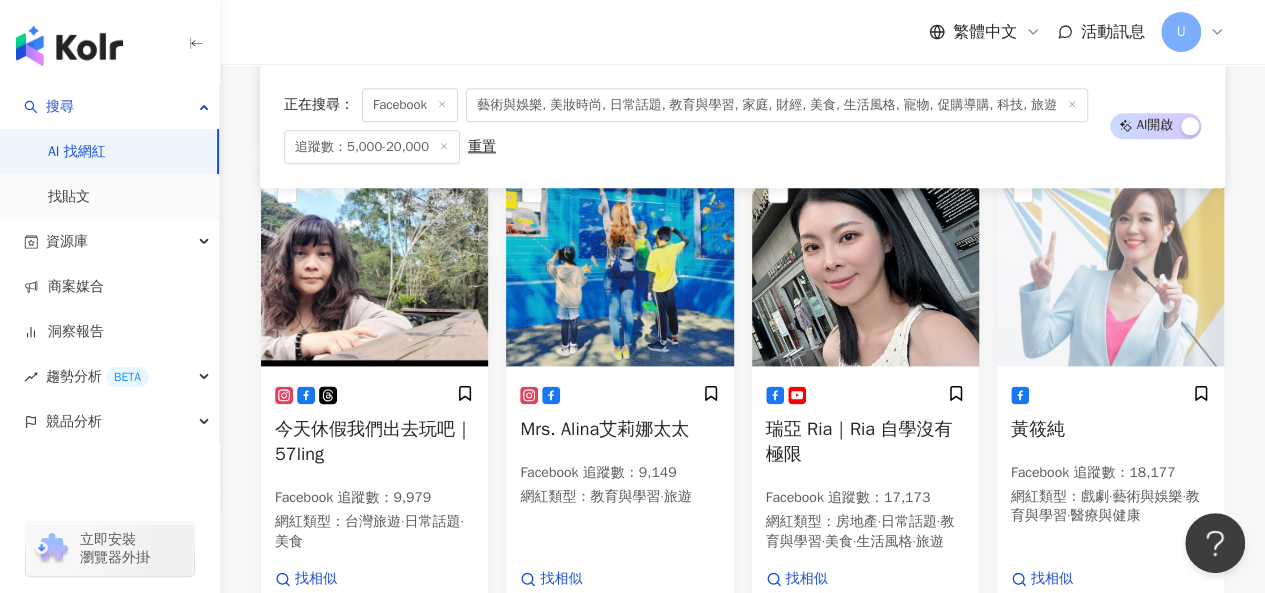 click at bounding box center (865, 266) 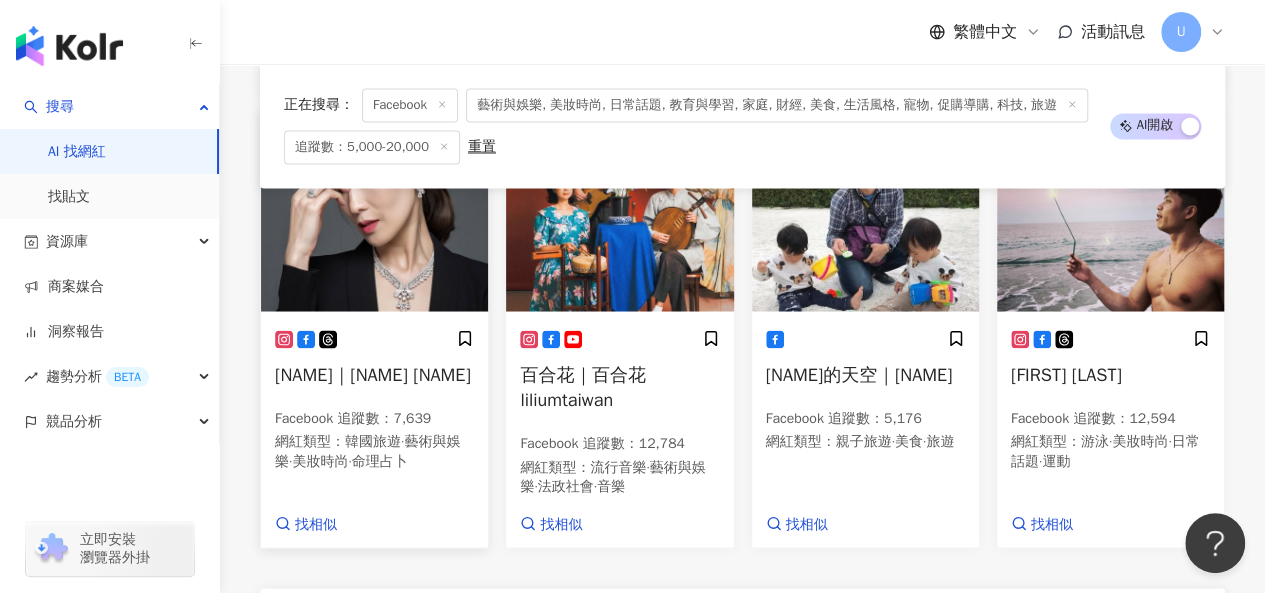scroll, scrollTop: 1680, scrollLeft: 0, axis: vertical 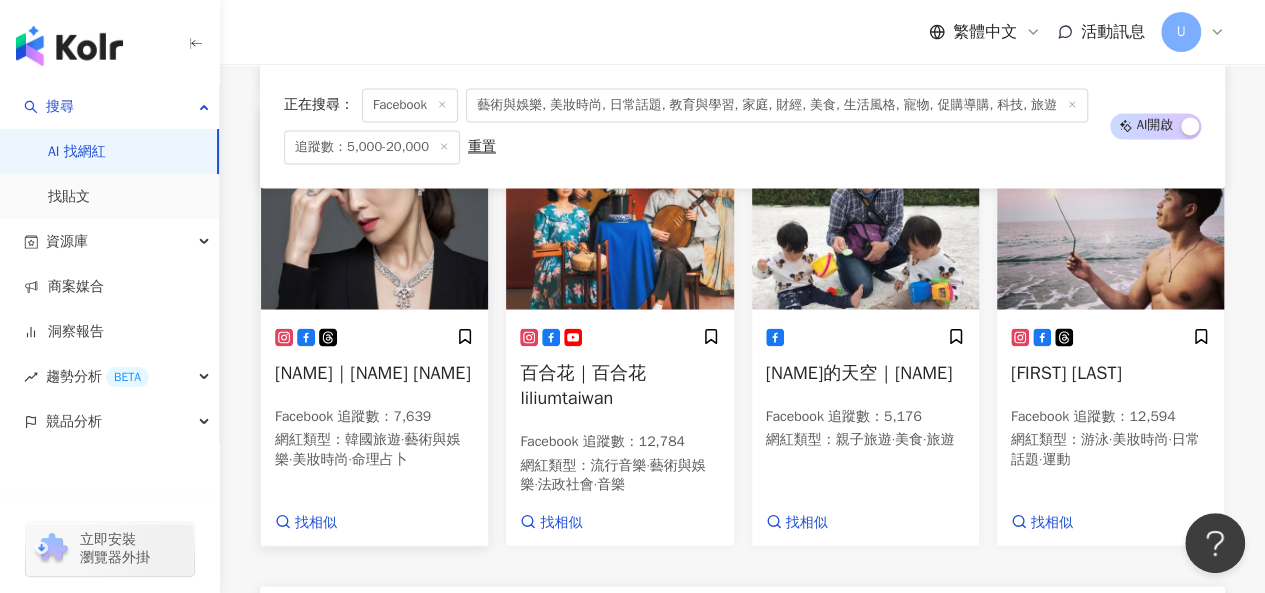 click at bounding box center [374, 209] 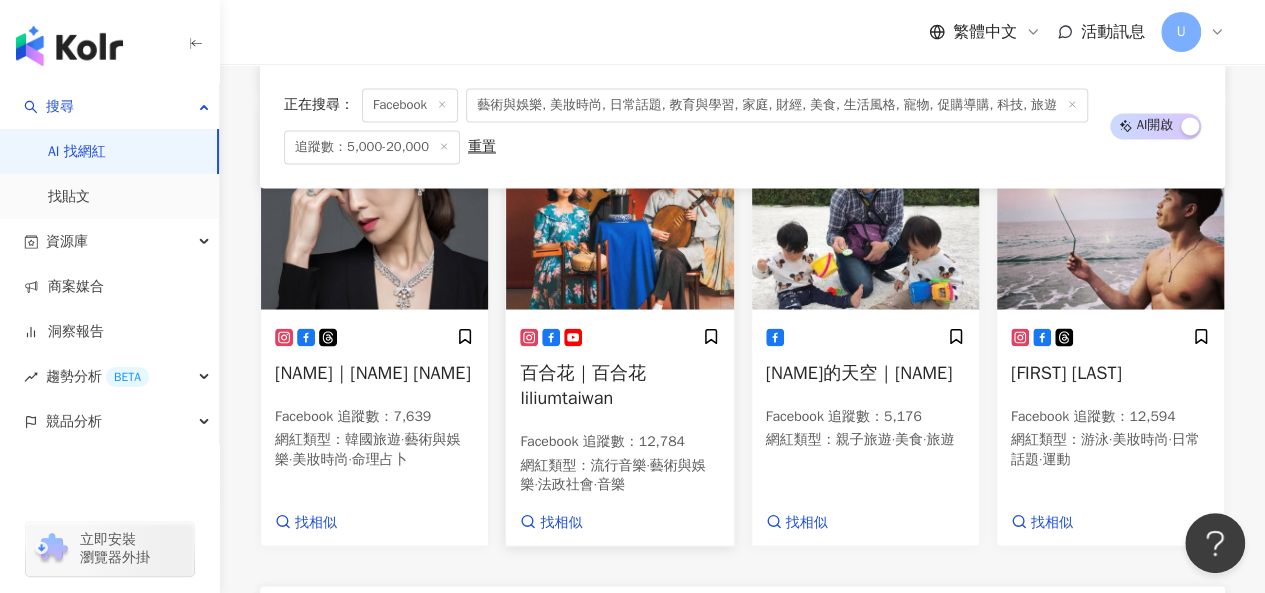 click at bounding box center (619, 209) 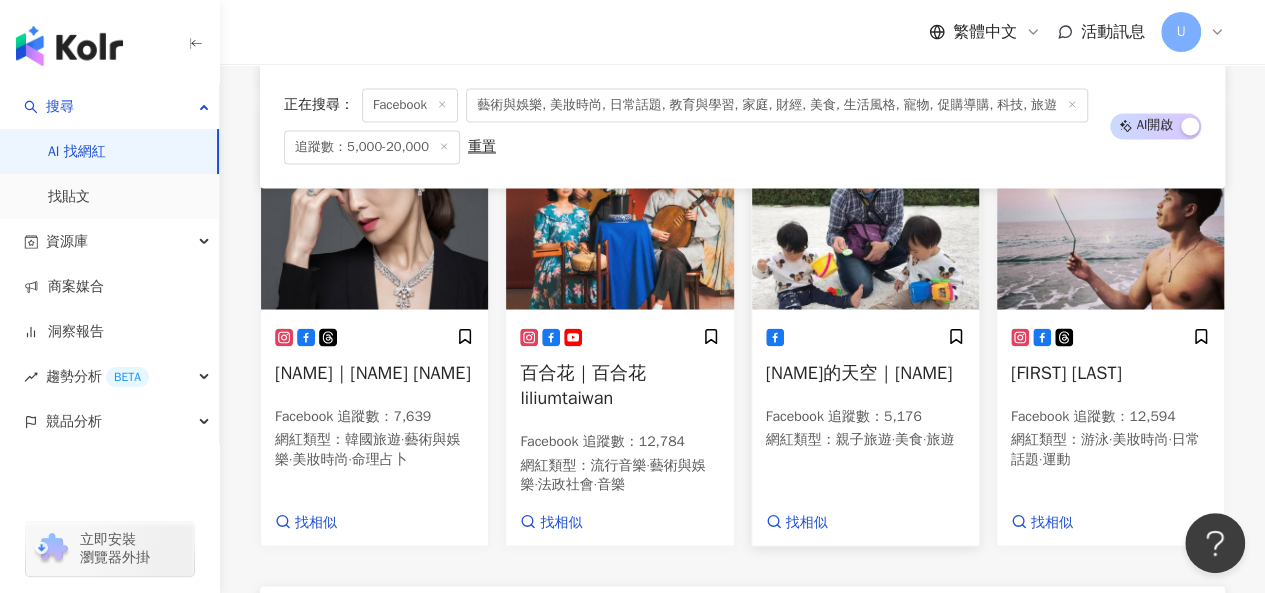 click at bounding box center (865, 209) 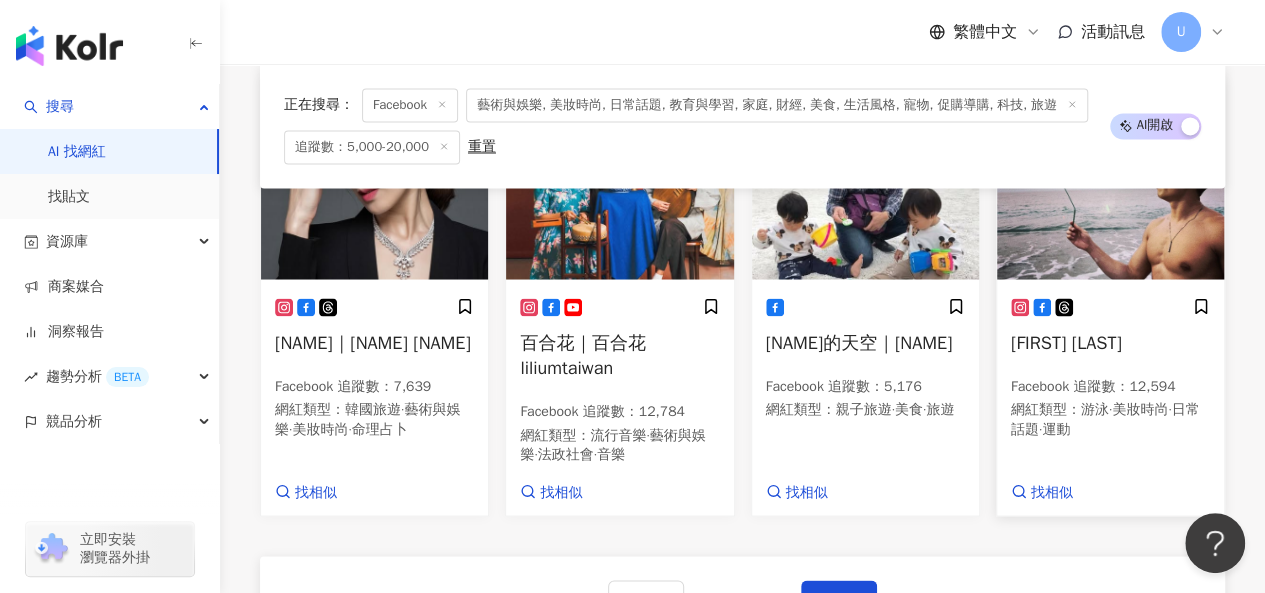scroll, scrollTop: 1712, scrollLeft: 0, axis: vertical 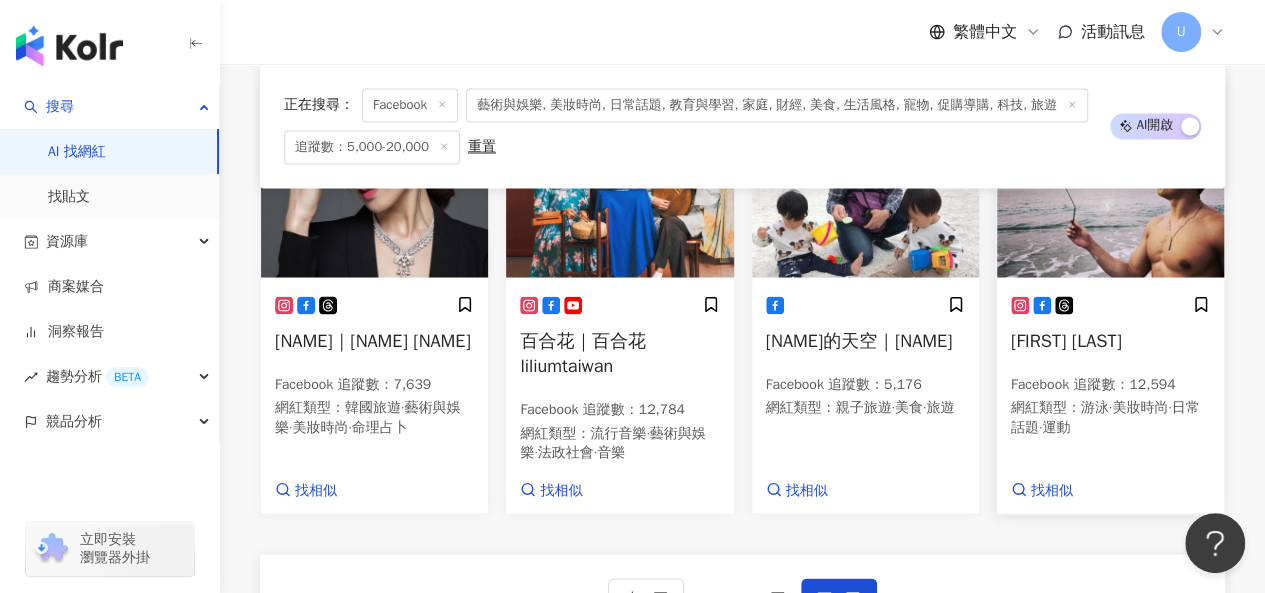 click at bounding box center [1110, 177] 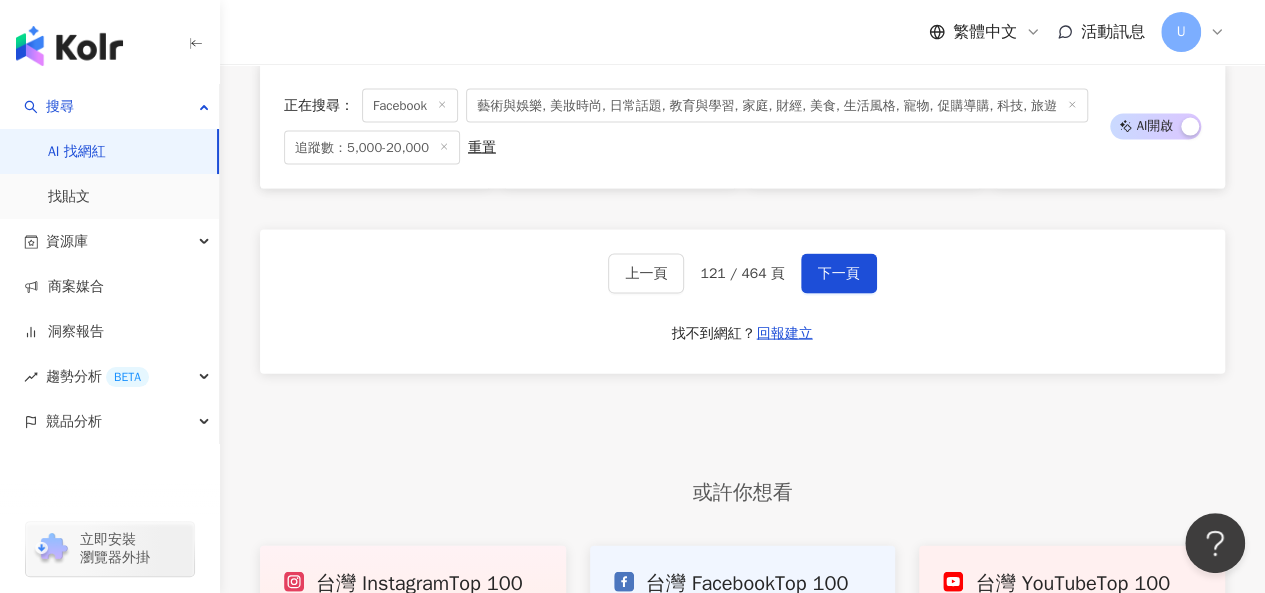 scroll, scrollTop: 2074, scrollLeft: 0, axis: vertical 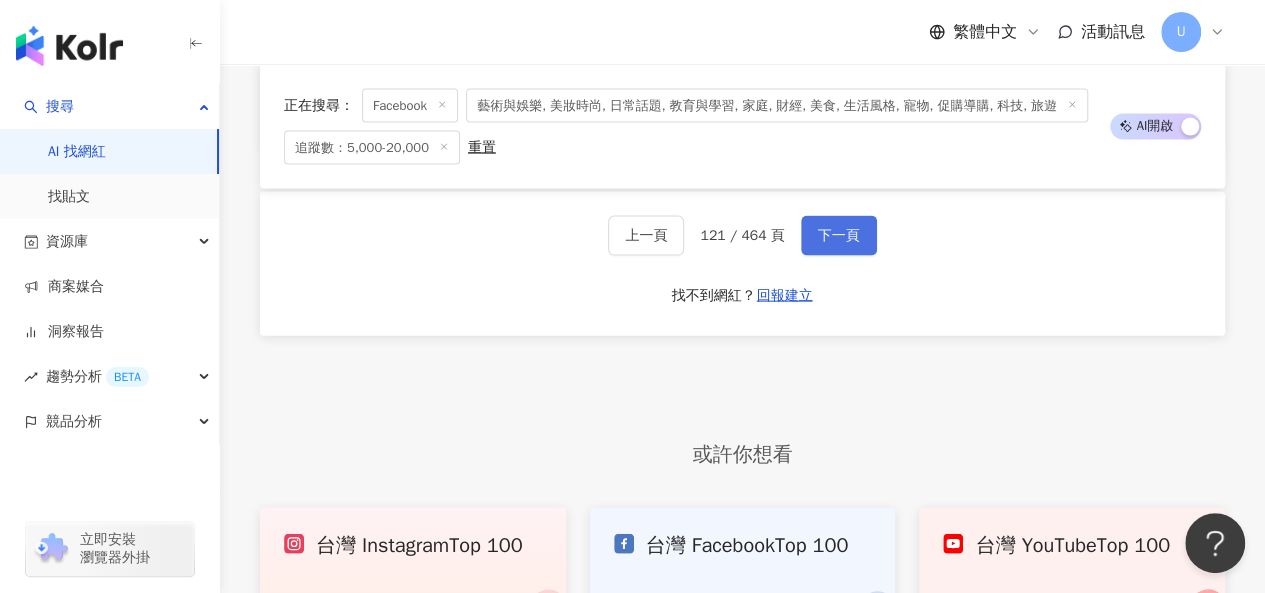 click on "下一頁" at bounding box center [839, 236] 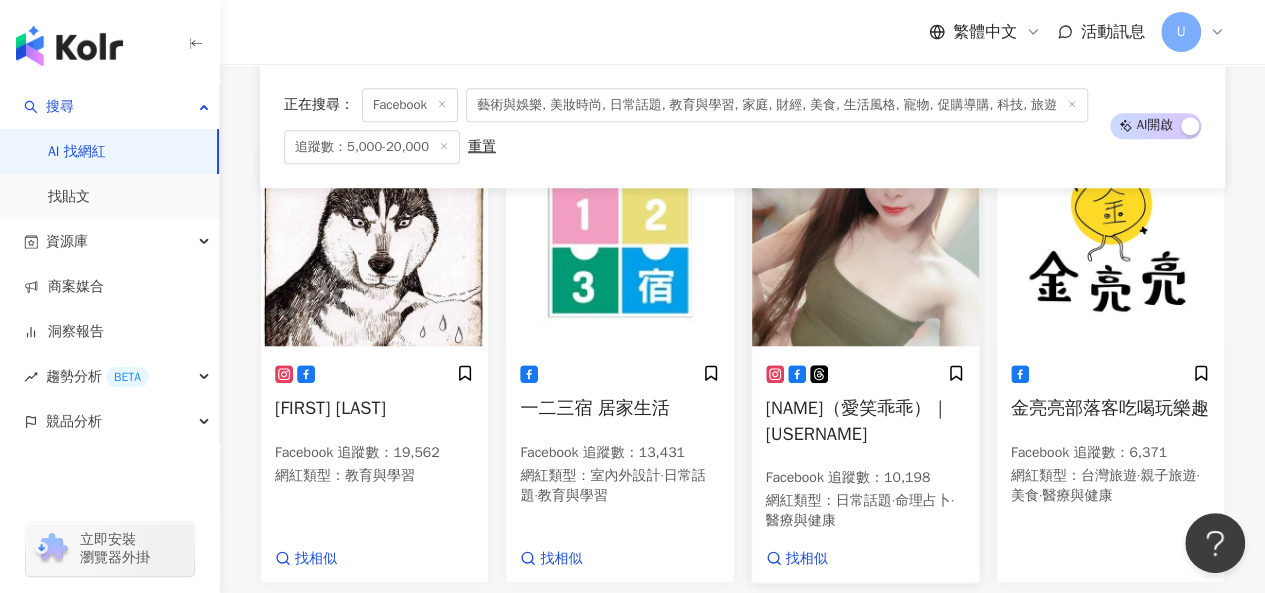 scroll, scrollTop: 735, scrollLeft: 0, axis: vertical 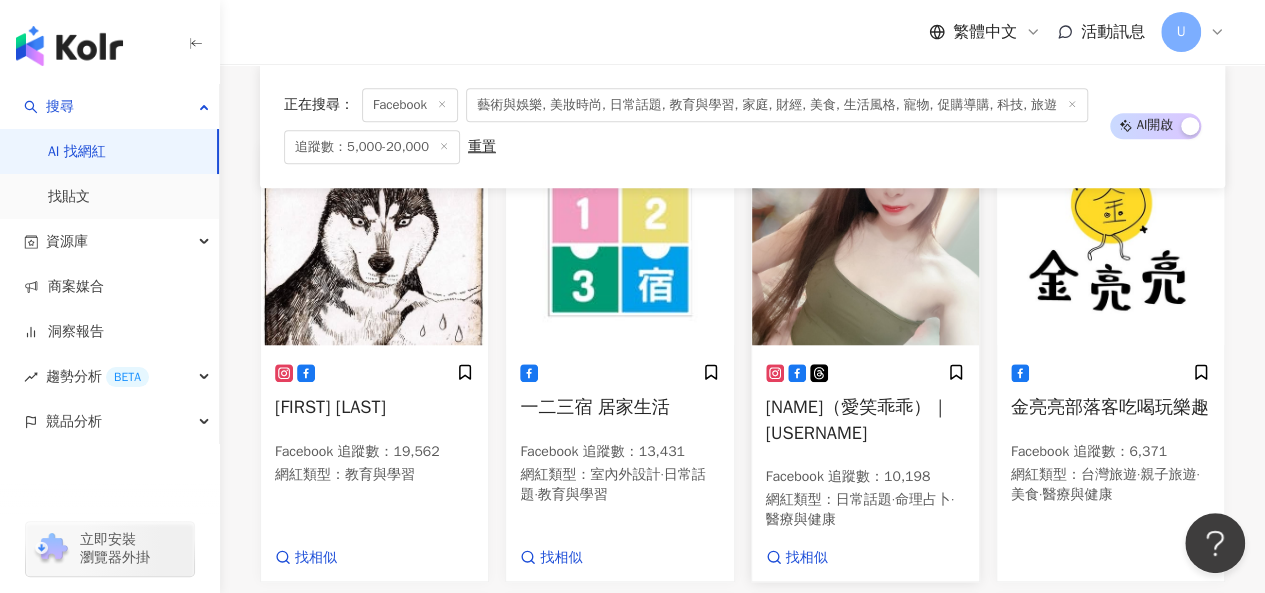 click at bounding box center (865, 245) 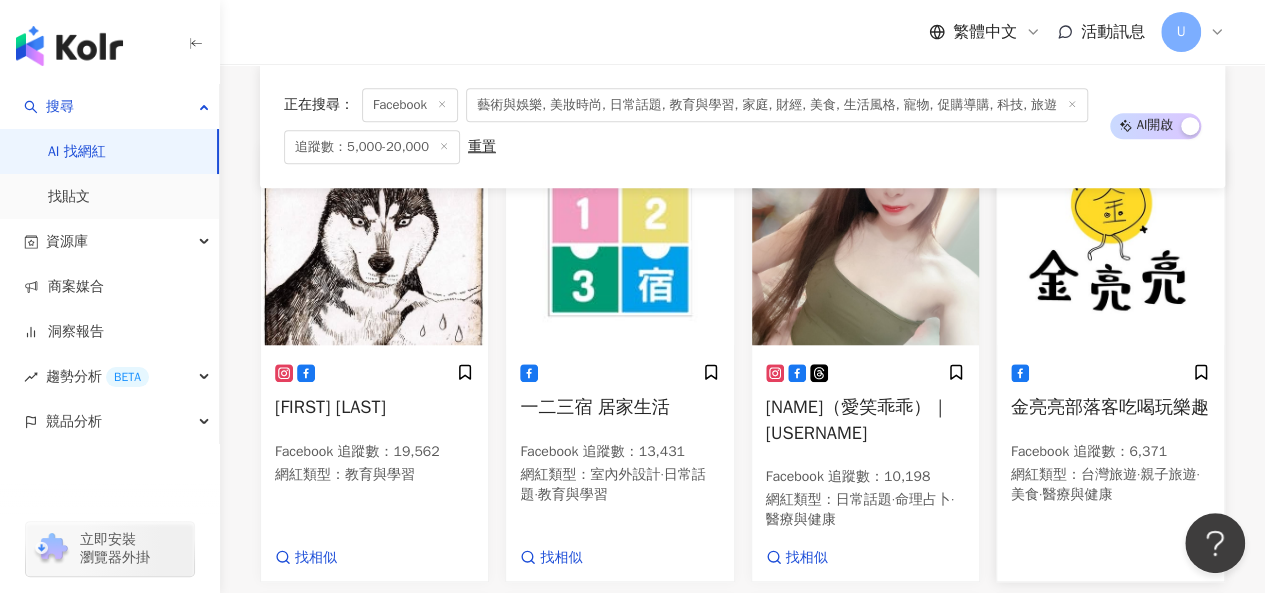 click at bounding box center [1110, 245] 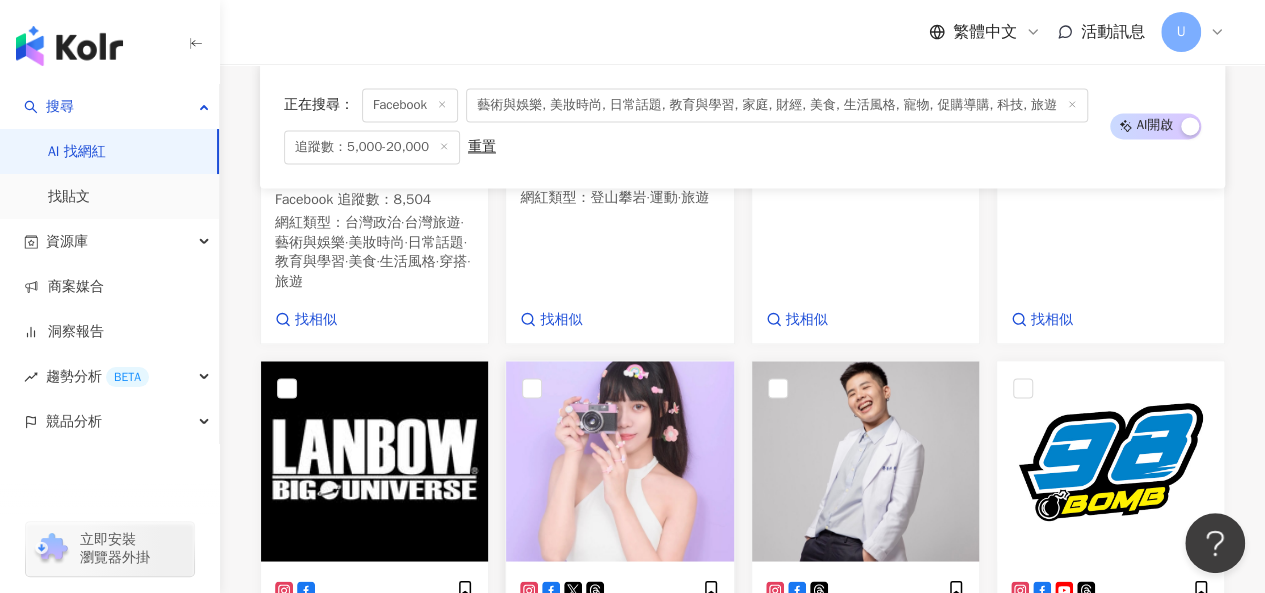 scroll, scrollTop: 1711, scrollLeft: 0, axis: vertical 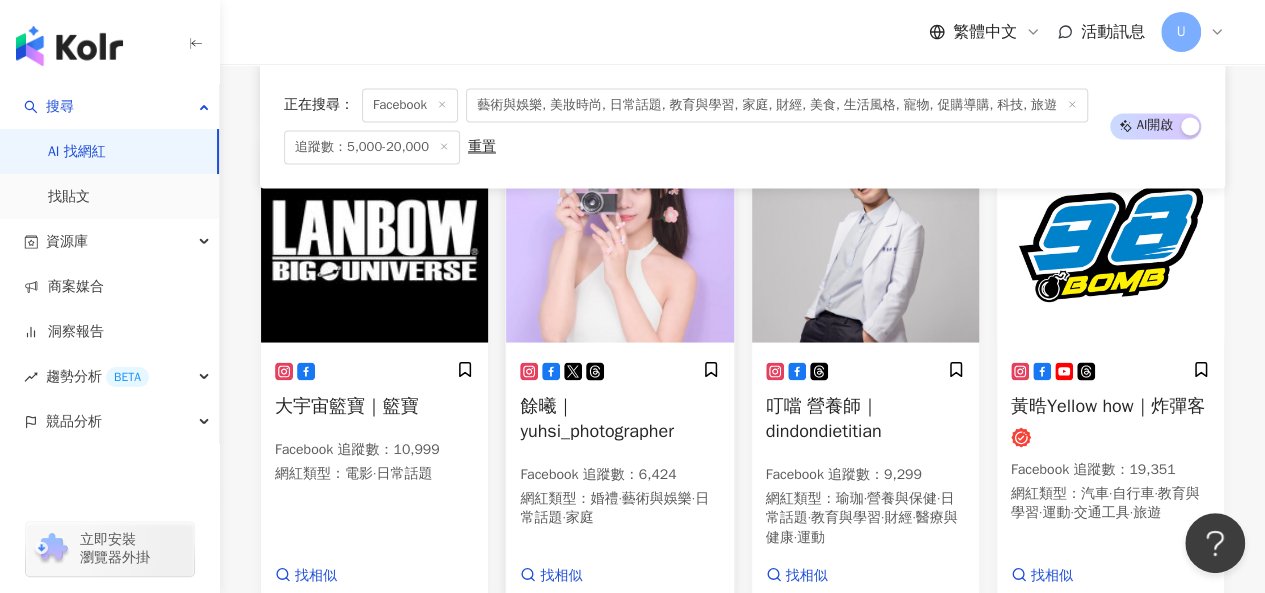 click at bounding box center (619, 242) 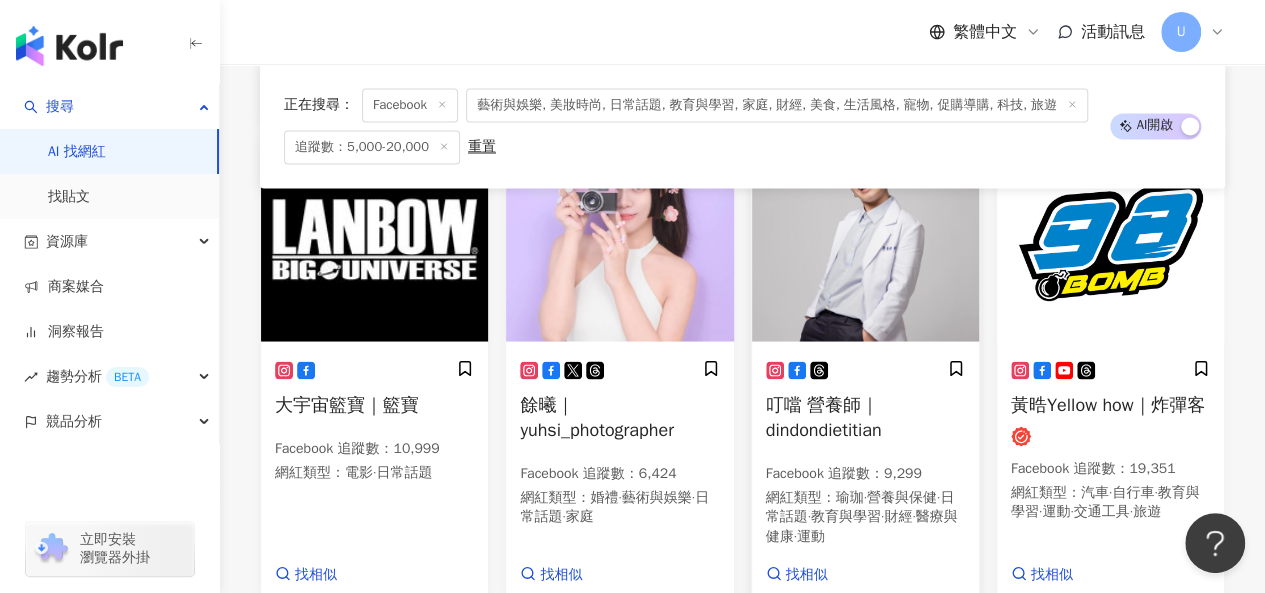 scroll, scrollTop: 1715, scrollLeft: 0, axis: vertical 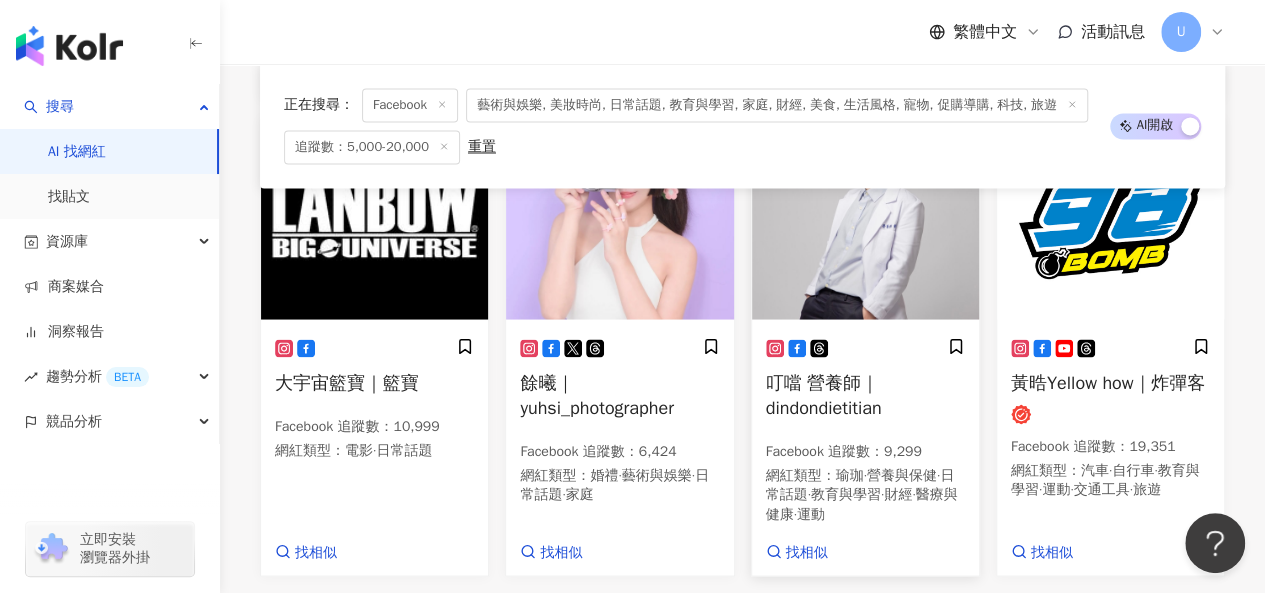 click at bounding box center (865, 219) 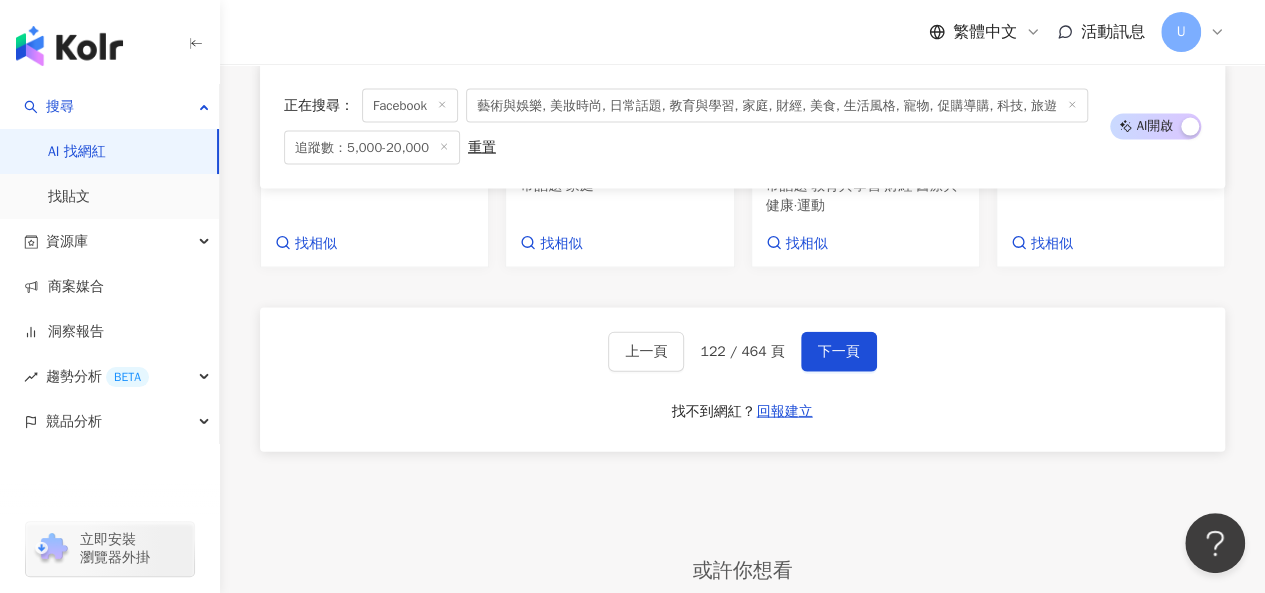 scroll, scrollTop: 2045, scrollLeft: 0, axis: vertical 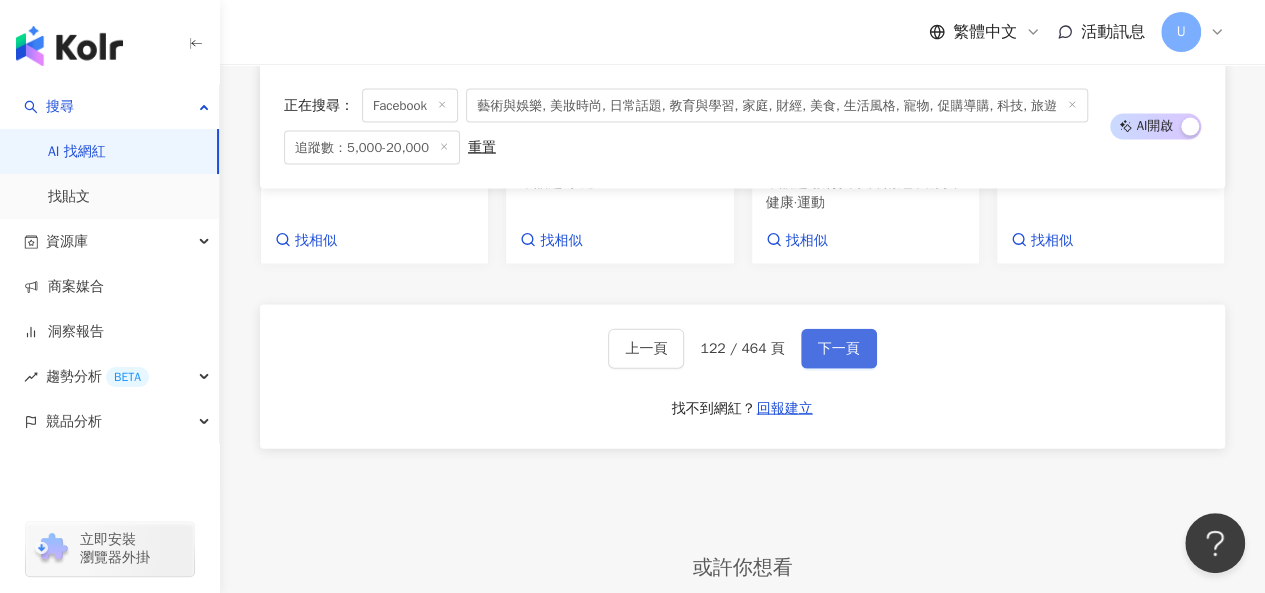 click on "下一頁" at bounding box center (839, 349) 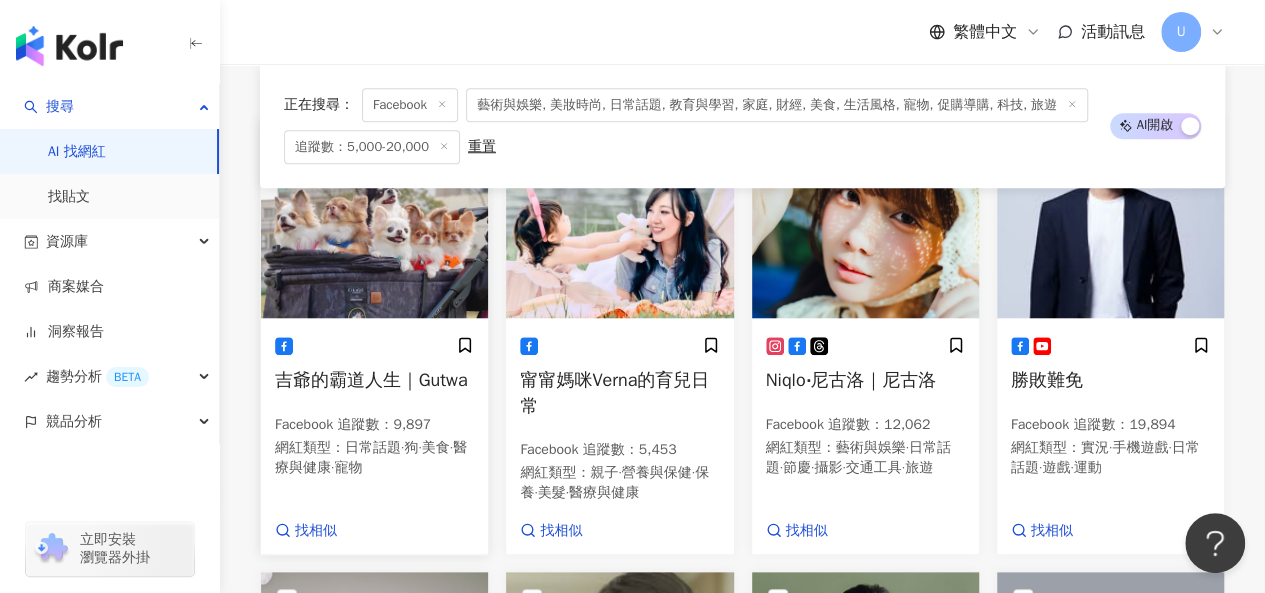 scroll, scrollTop: 763, scrollLeft: 0, axis: vertical 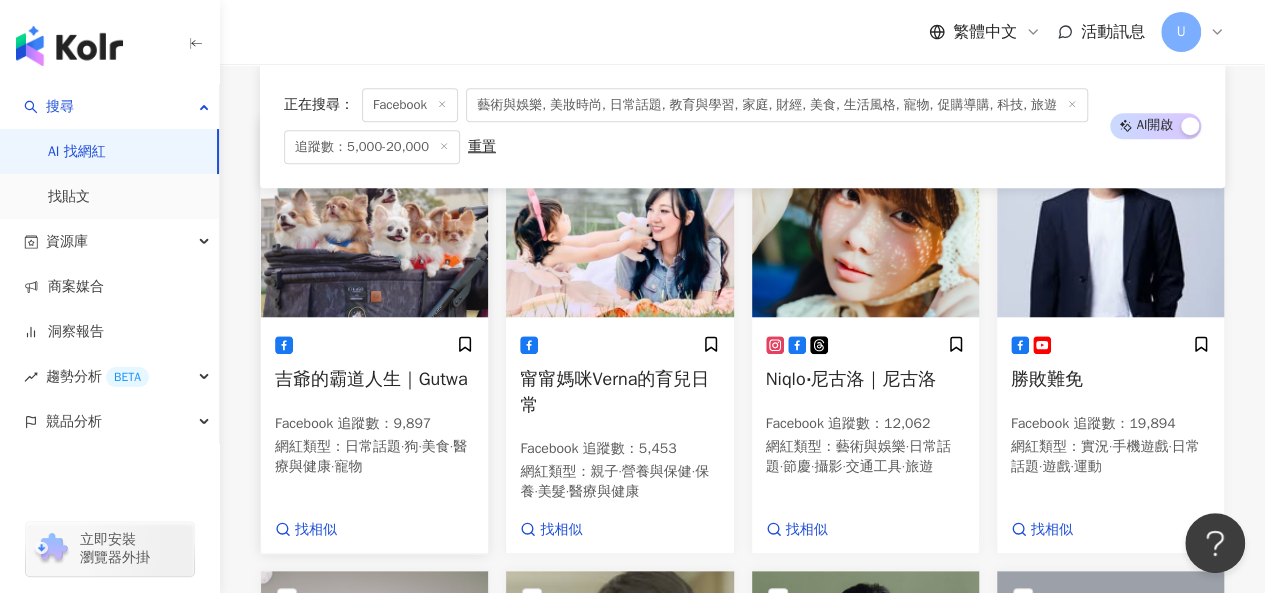 click at bounding box center [374, 217] 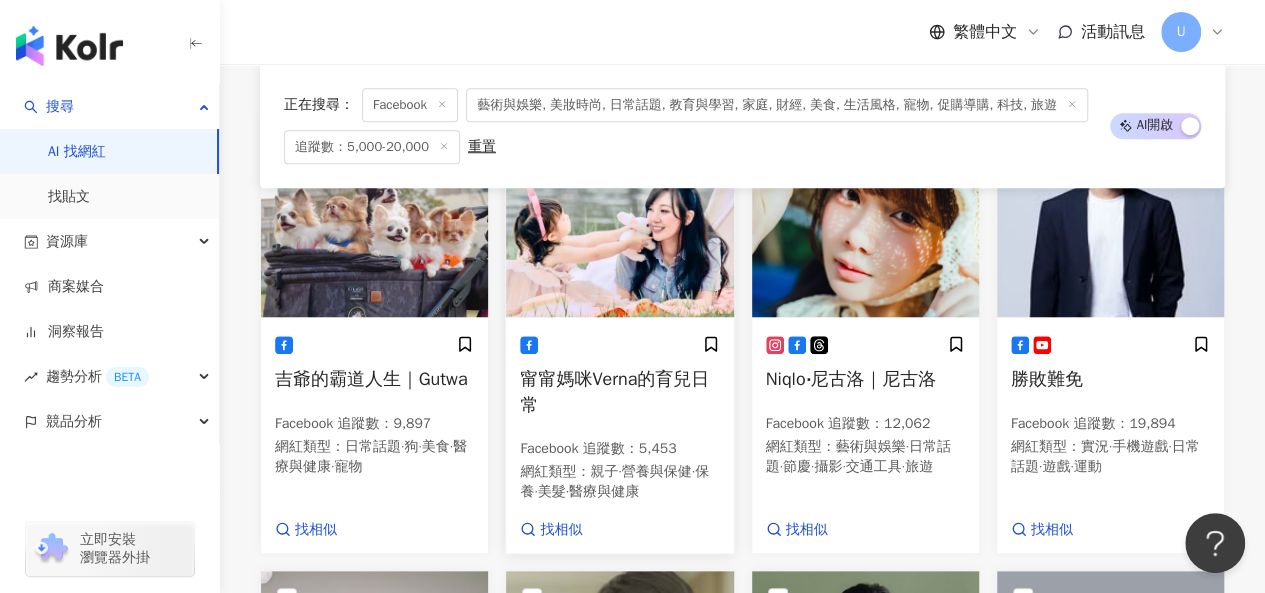 click at bounding box center [619, 217] 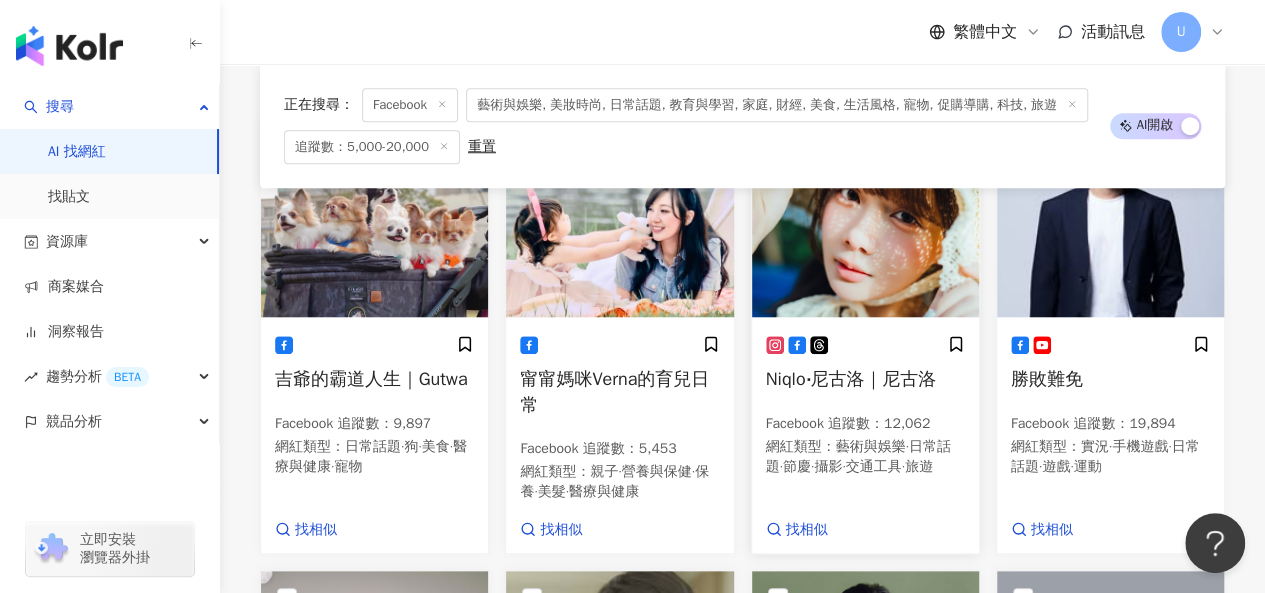 click at bounding box center [865, 217] 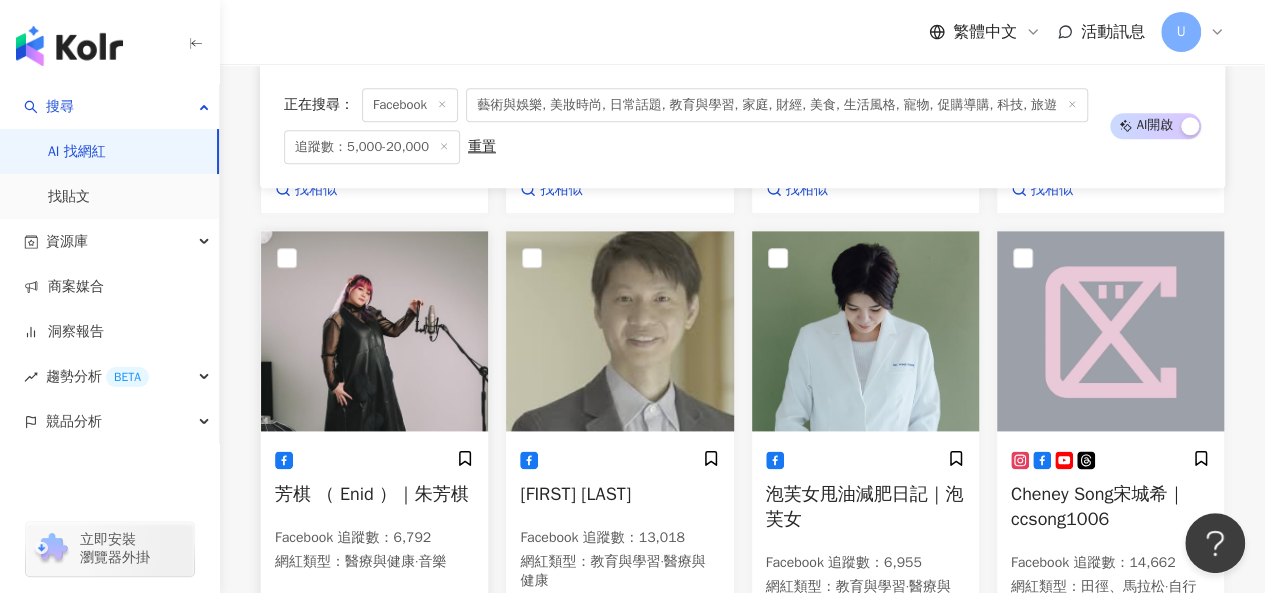 scroll, scrollTop: 1168, scrollLeft: 0, axis: vertical 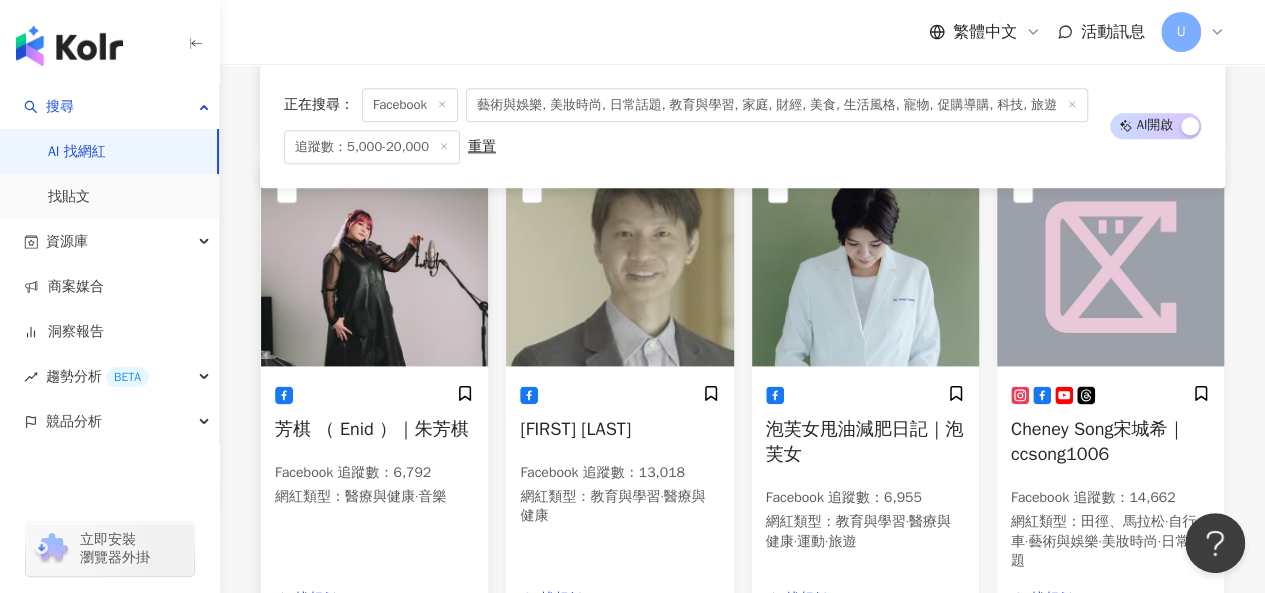 click at bounding box center (374, 266) 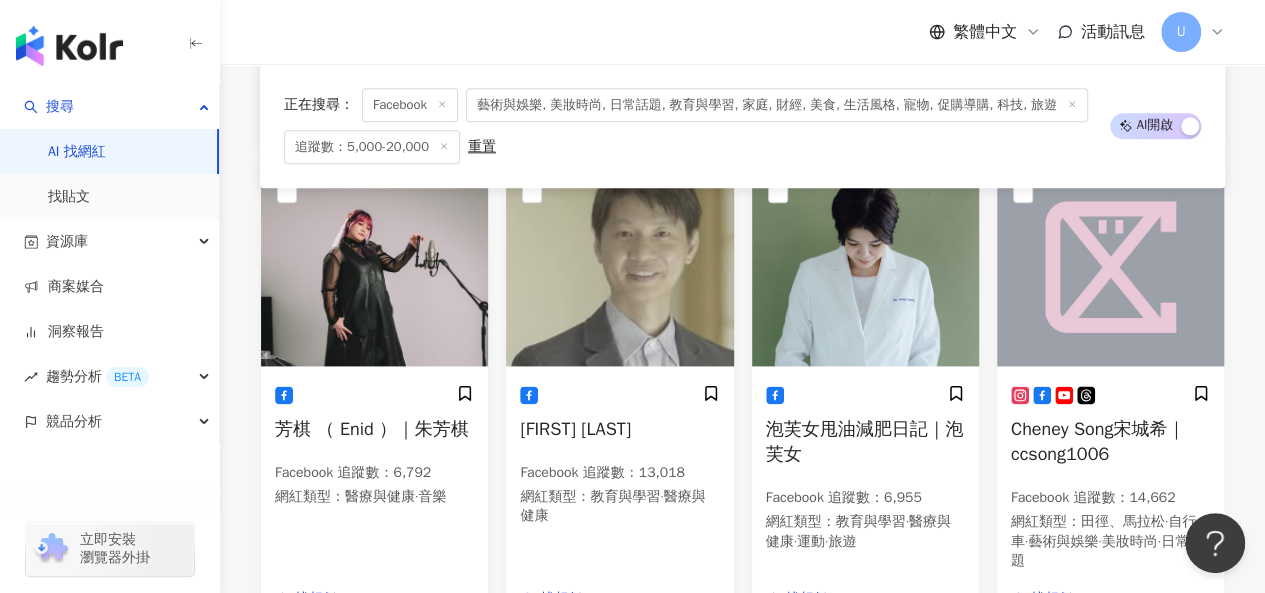 click at bounding box center (865, 266) 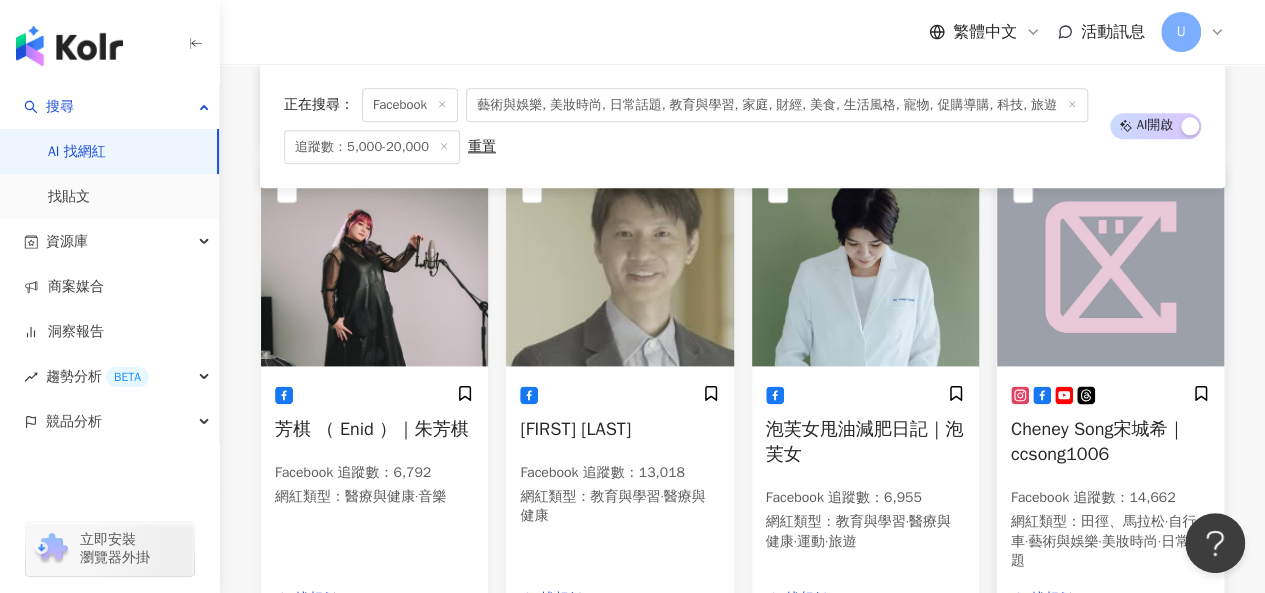 click at bounding box center [1110, 266] 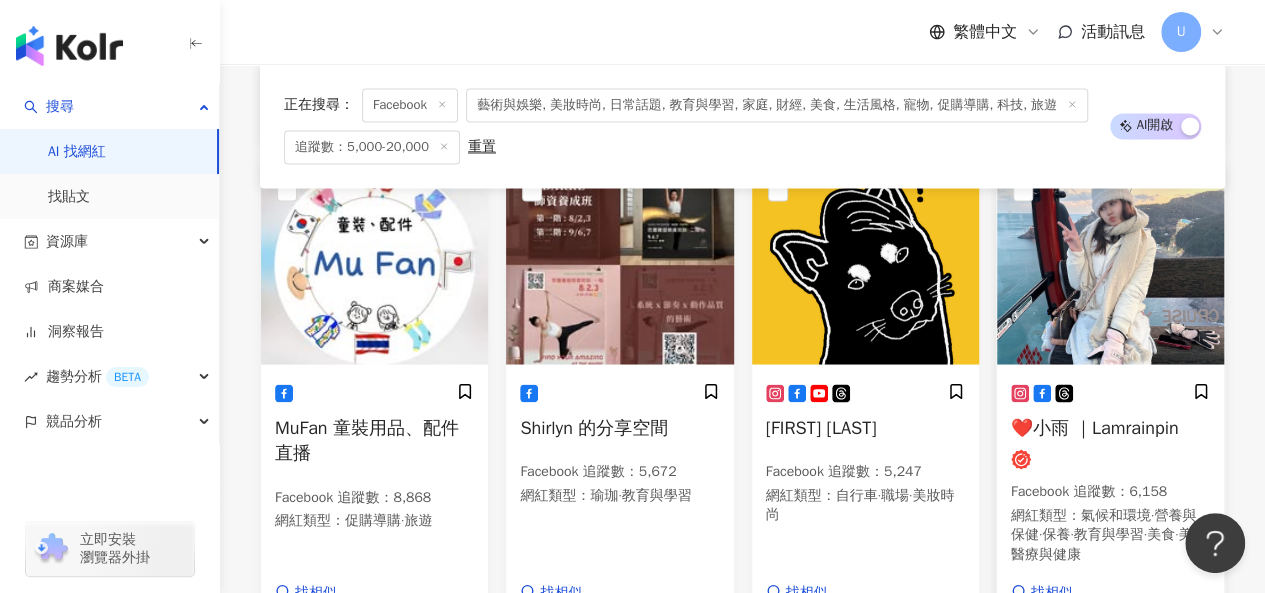 scroll, scrollTop: 1649, scrollLeft: 0, axis: vertical 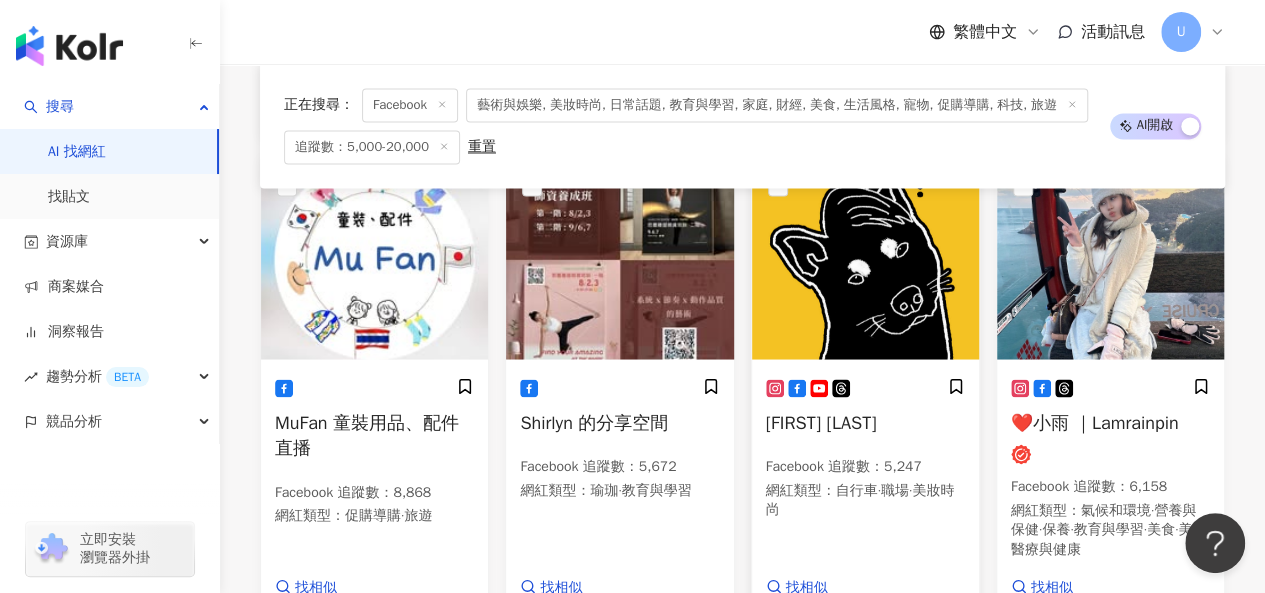click at bounding box center [865, 259] 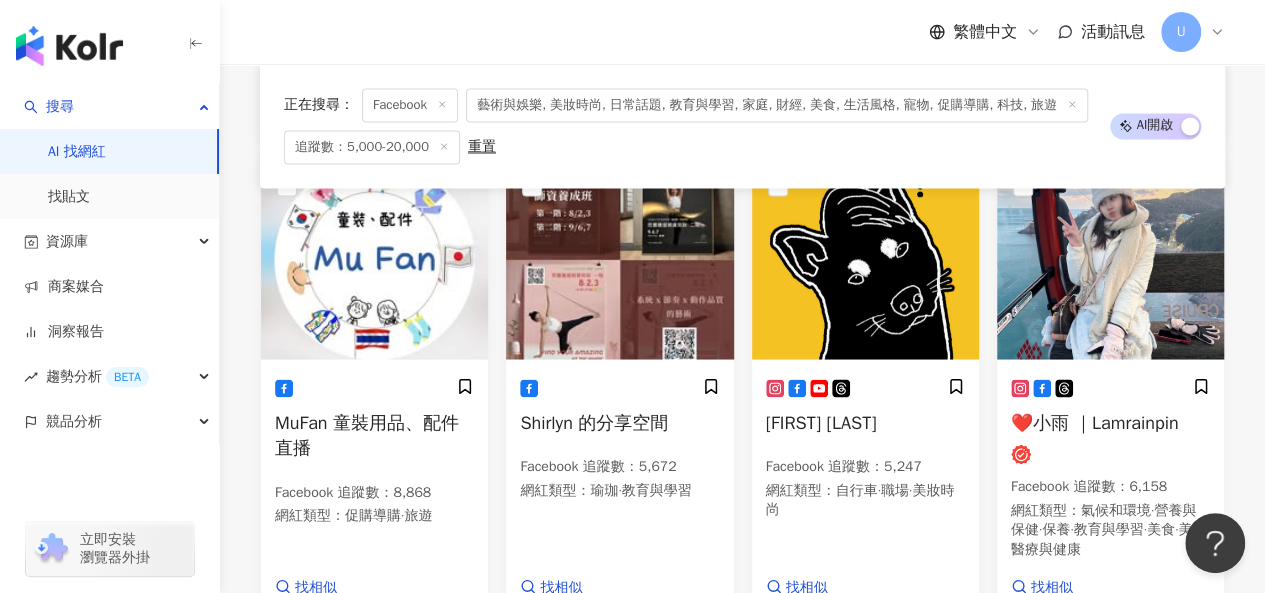 click at bounding box center [1110, 259] 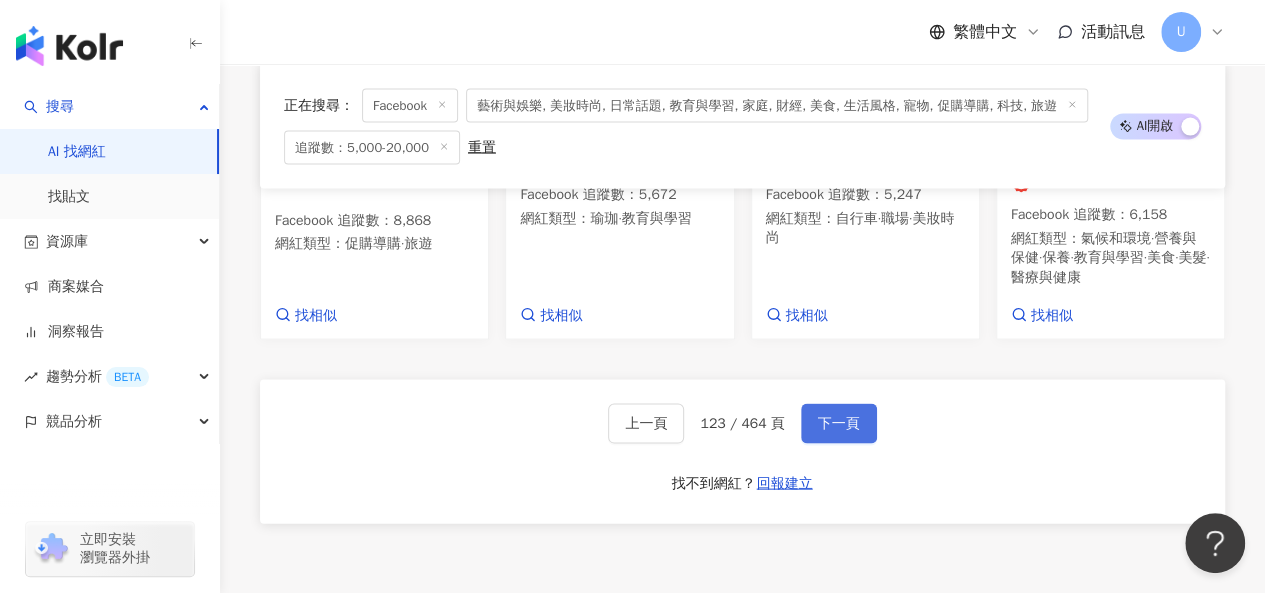 scroll, scrollTop: 1922, scrollLeft: 0, axis: vertical 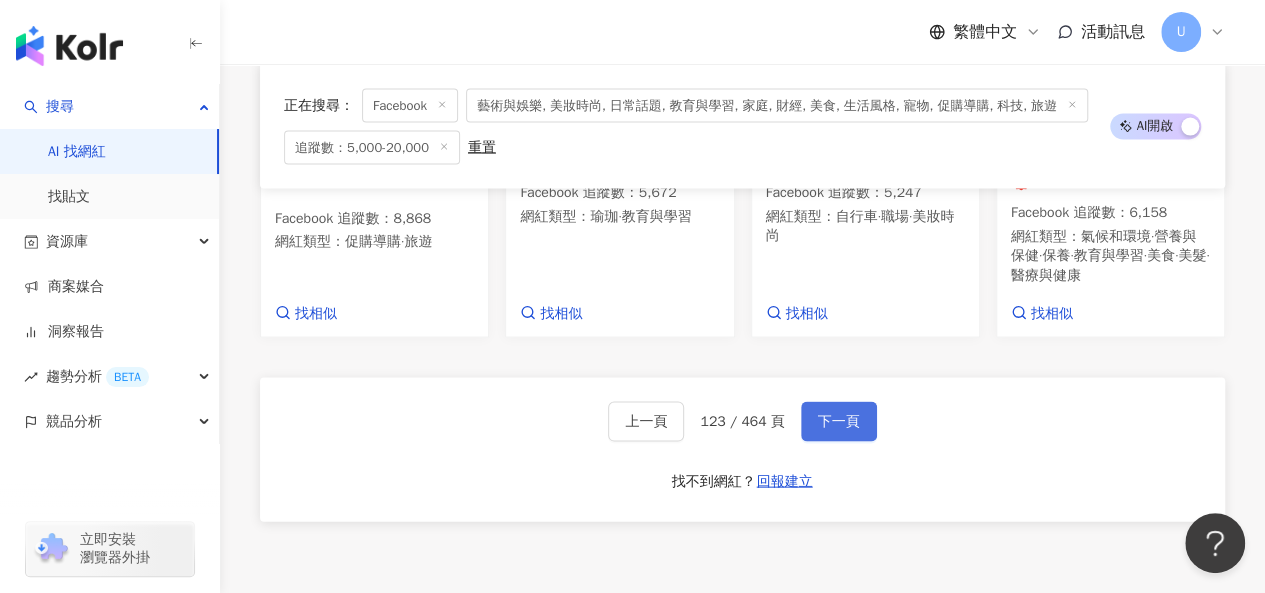 click on "下一頁" at bounding box center [839, 422] 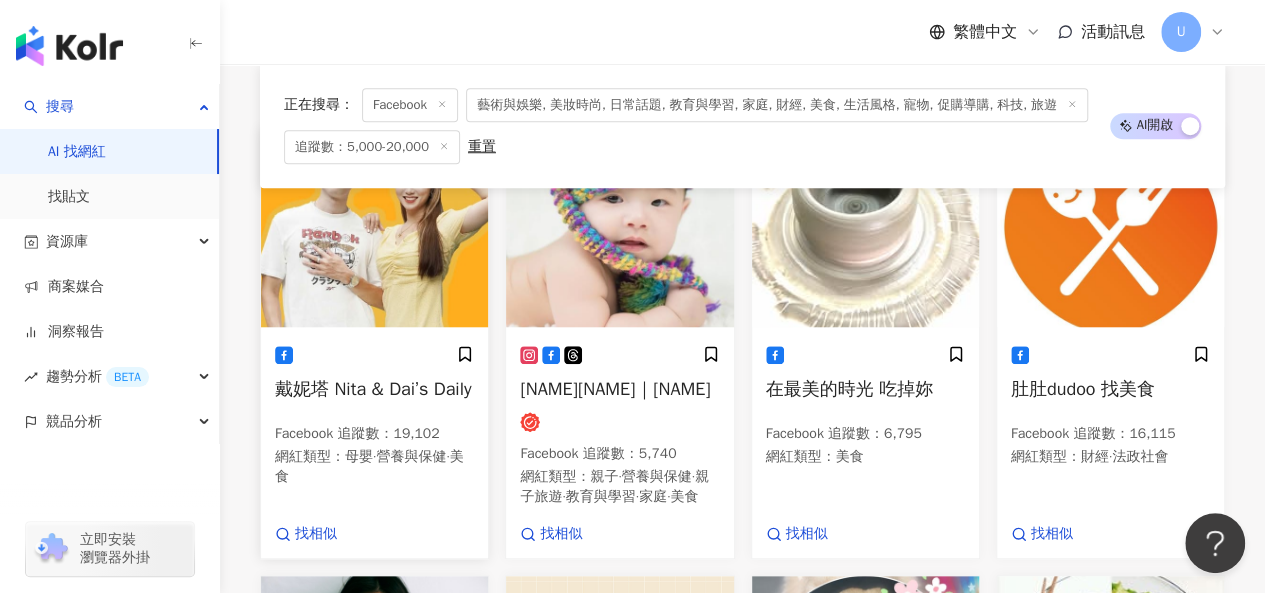 scroll, scrollTop: 757, scrollLeft: 0, axis: vertical 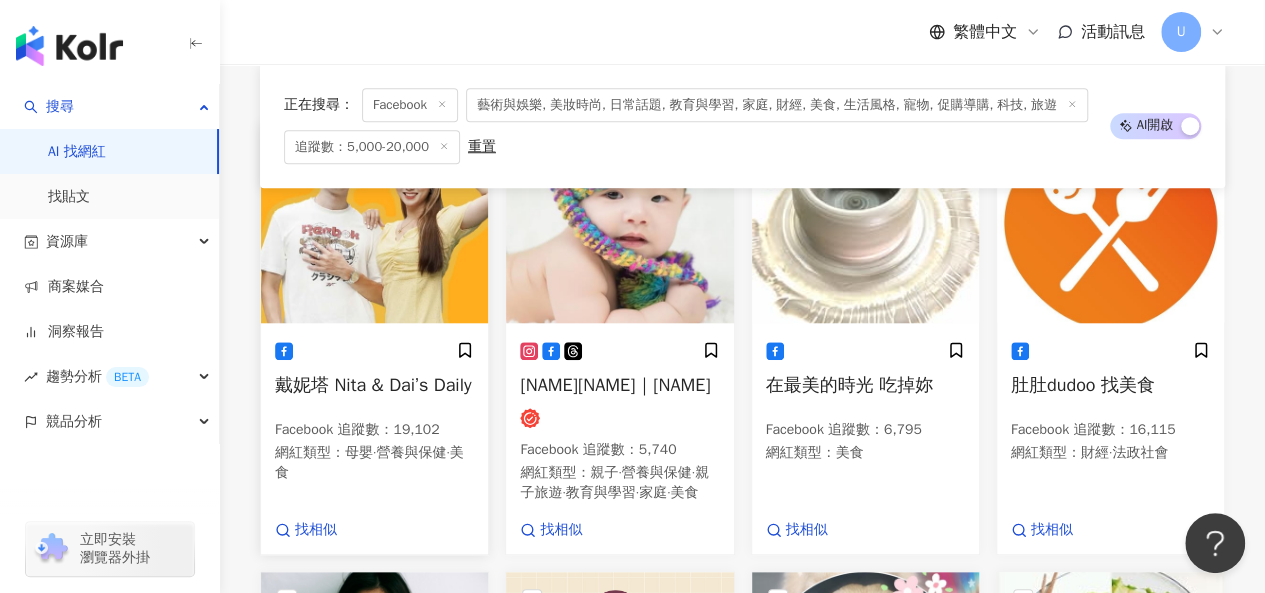 click at bounding box center (374, 223) 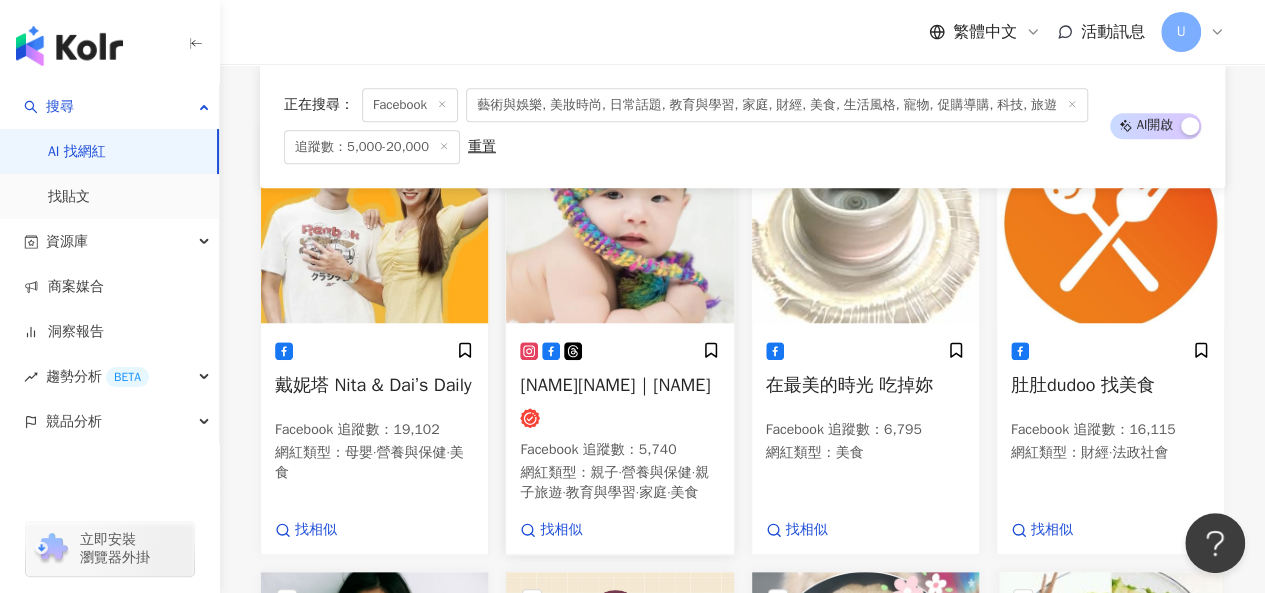 click at bounding box center (619, 223) 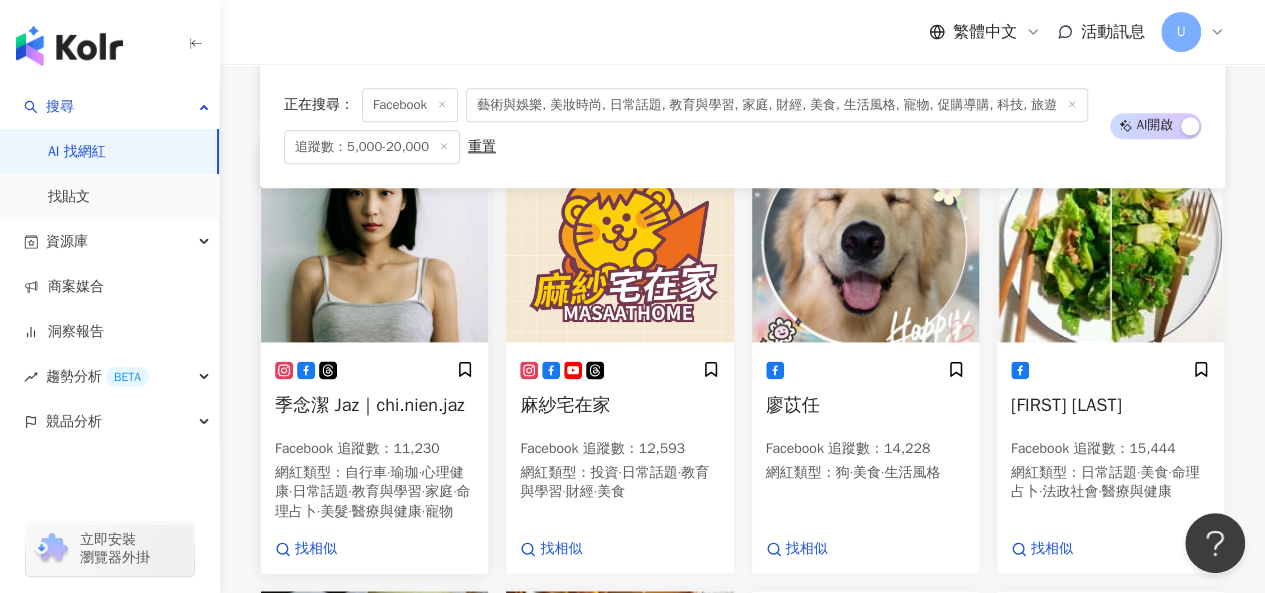 scroll, scrollTop: 1191, scrollLeft: 0, axis: vertical 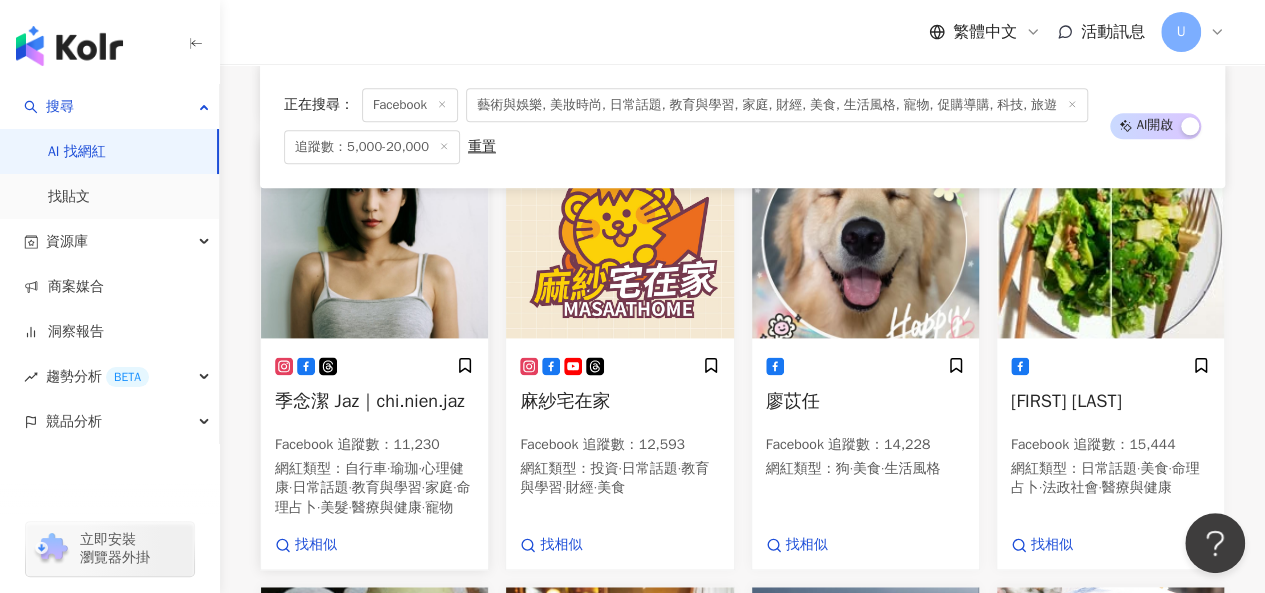 click at bounding box center [374, 238] 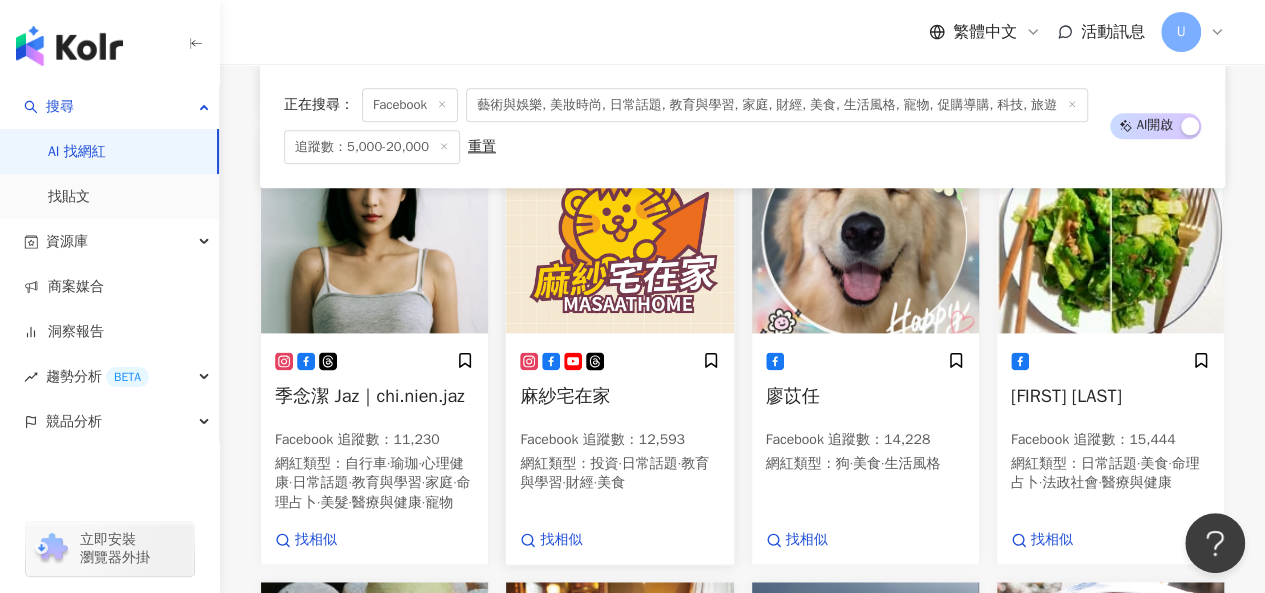 scroll, scrollTop: 1256, scrollLeft: 0, axis: vertical 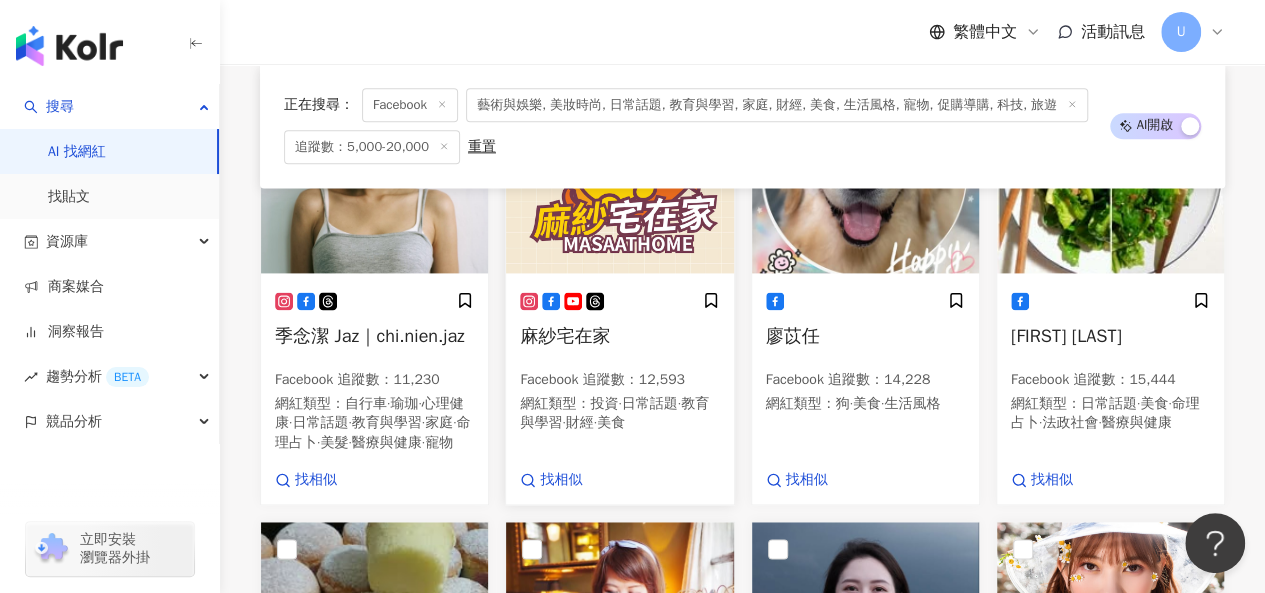click at bounding box center (619, 173) 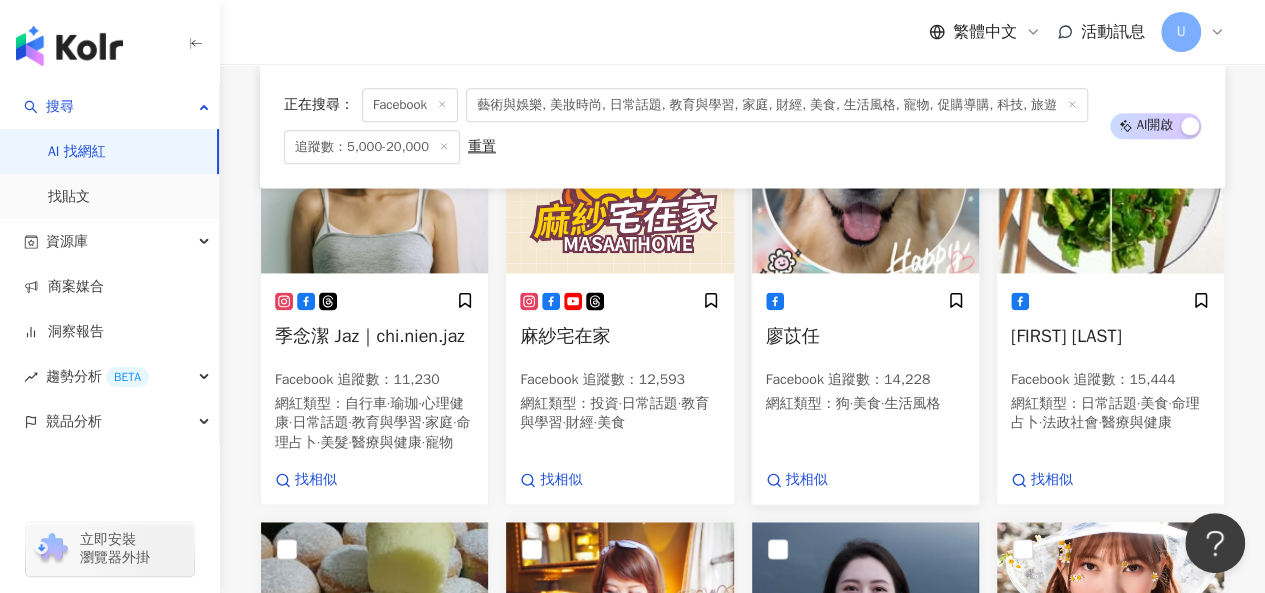 scroll, scrollTop: 1257, scrollLeft: 0, axis: vertical 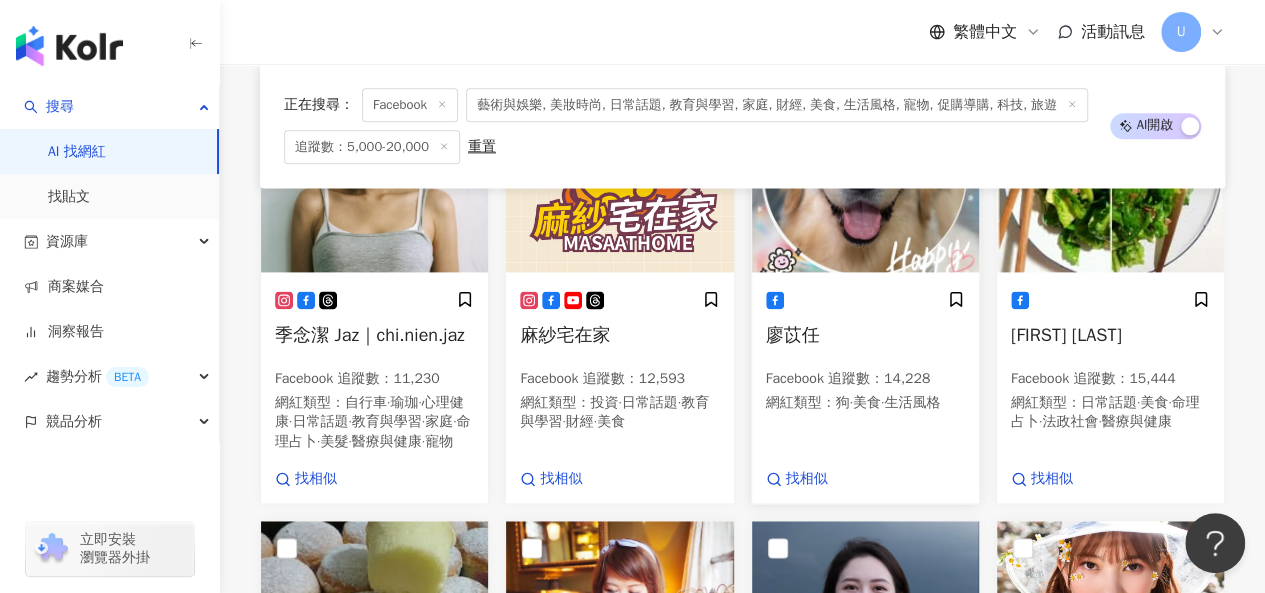 click at bounding box center (865, 172) 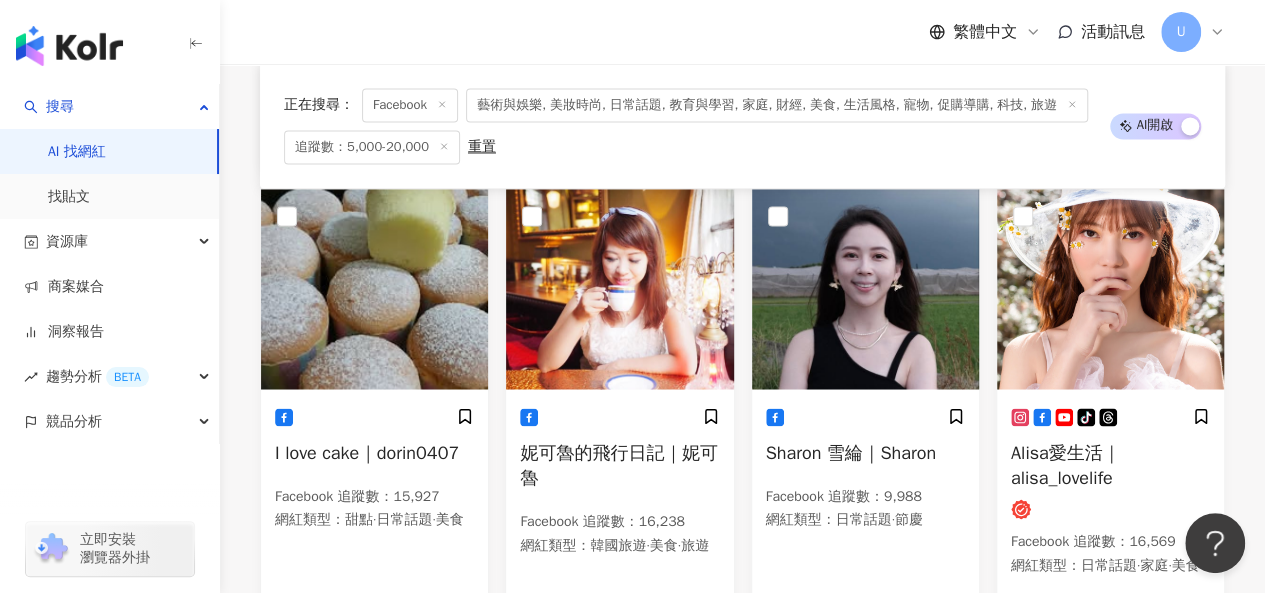 scroll, scrollTop: 1702, scrollLeft: 0, axis: vertical 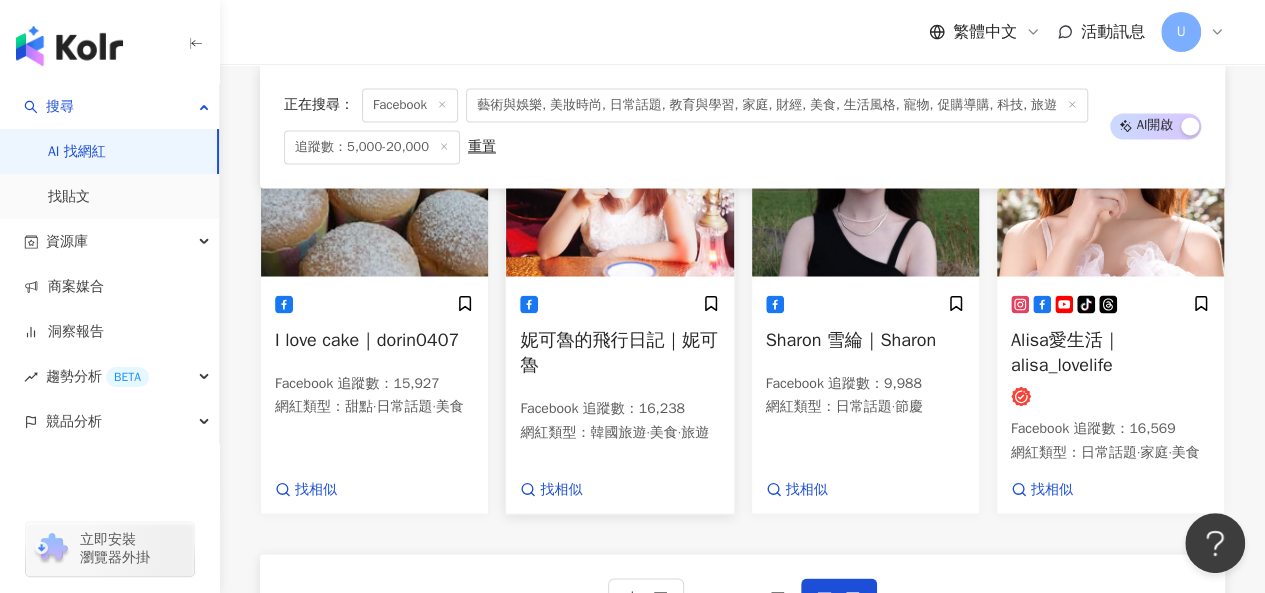 click at bounding box center [619, 176] 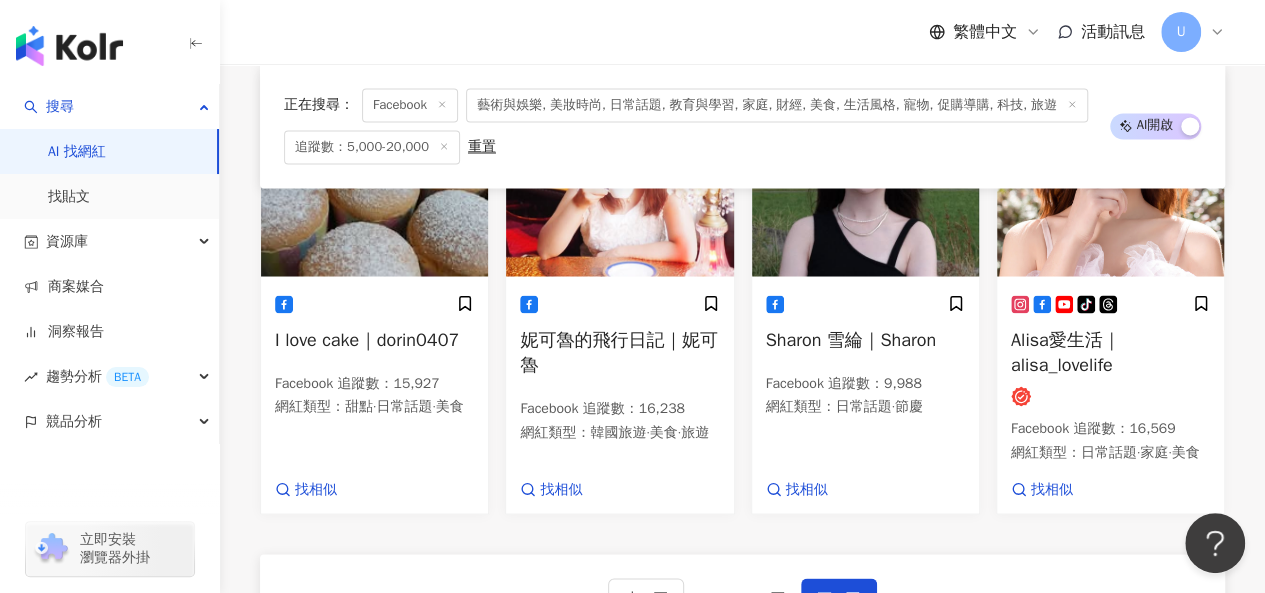 click at bounding box center (865, 176) 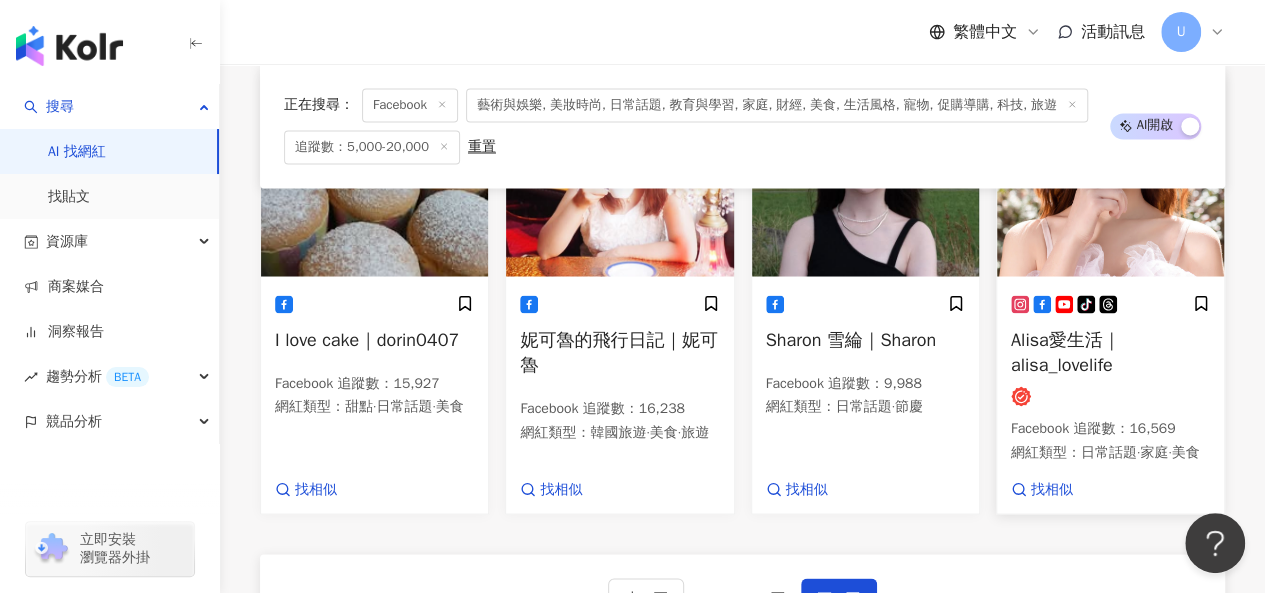 click at bounding box center (1110, 176) 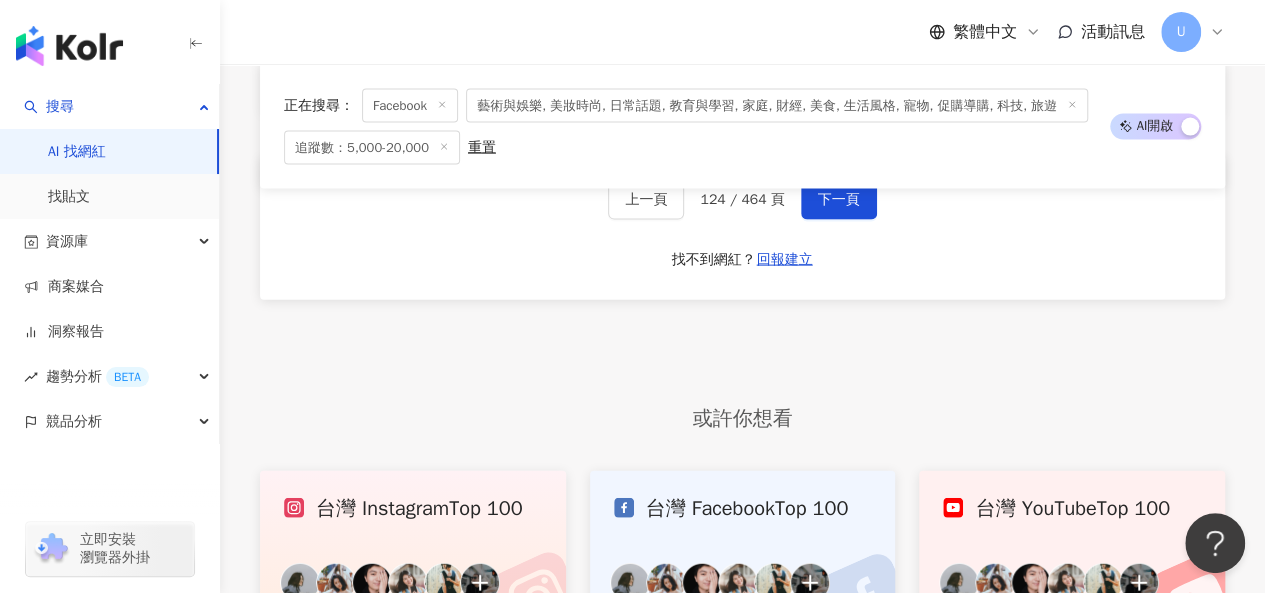 scroll, scrollTop: 2002, scrollLeft: 0, axis: vertical 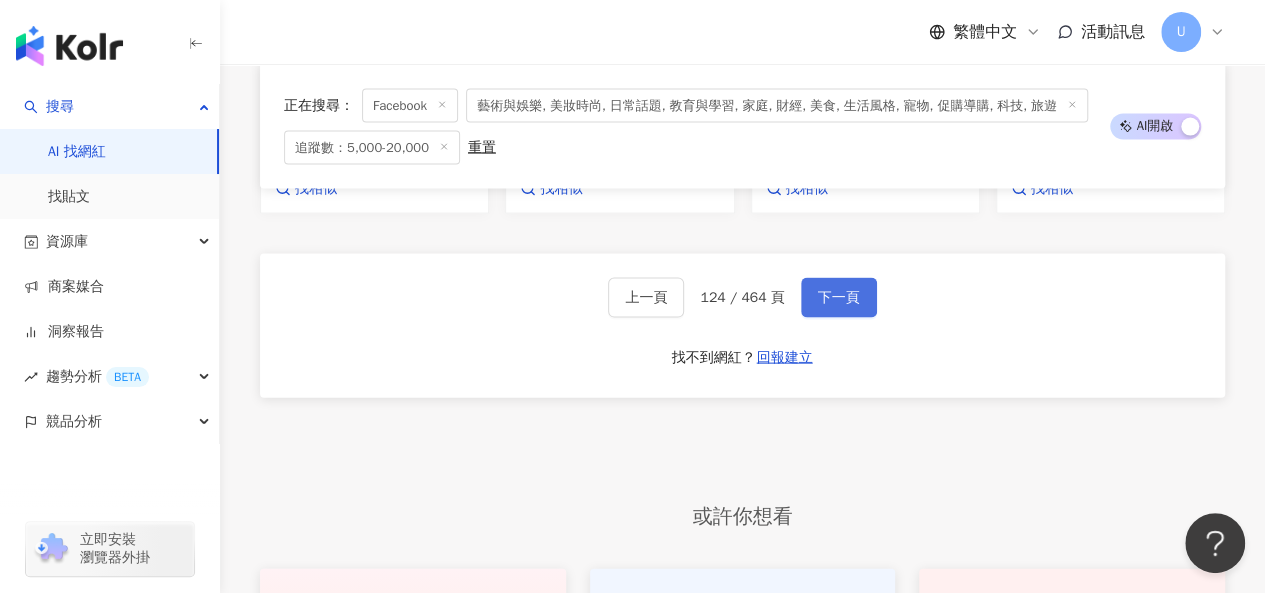 click on "下一頁" at bounding box center [839, 298] 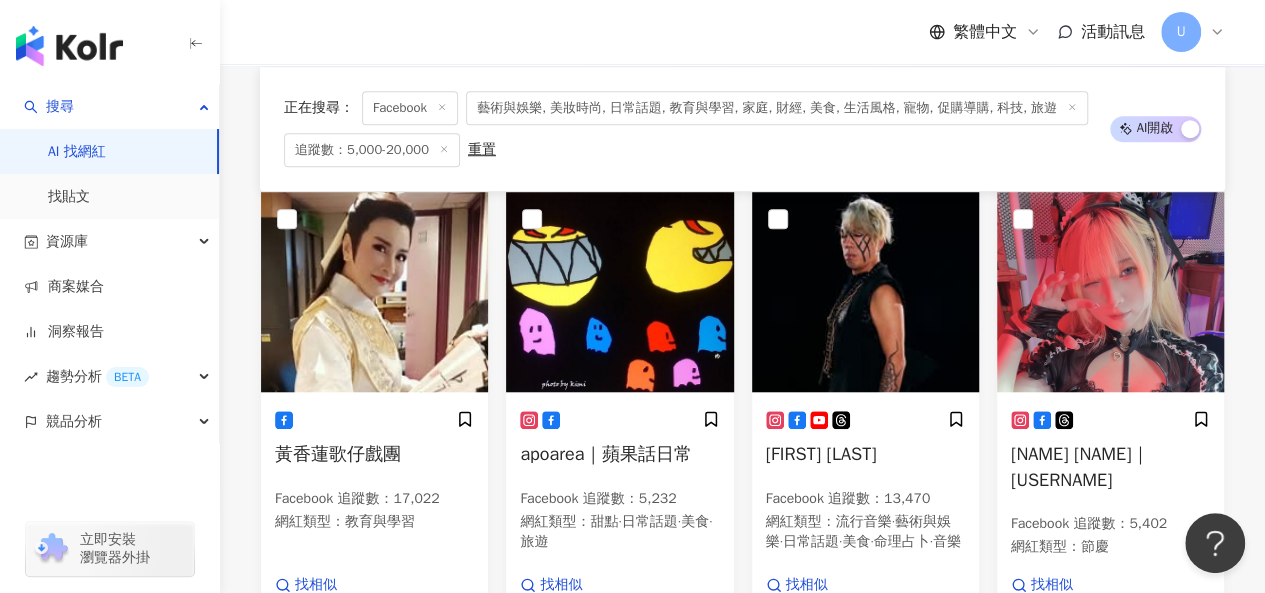 scroll, scrollTop: 788, scrollLeft: 0, axis: vertical 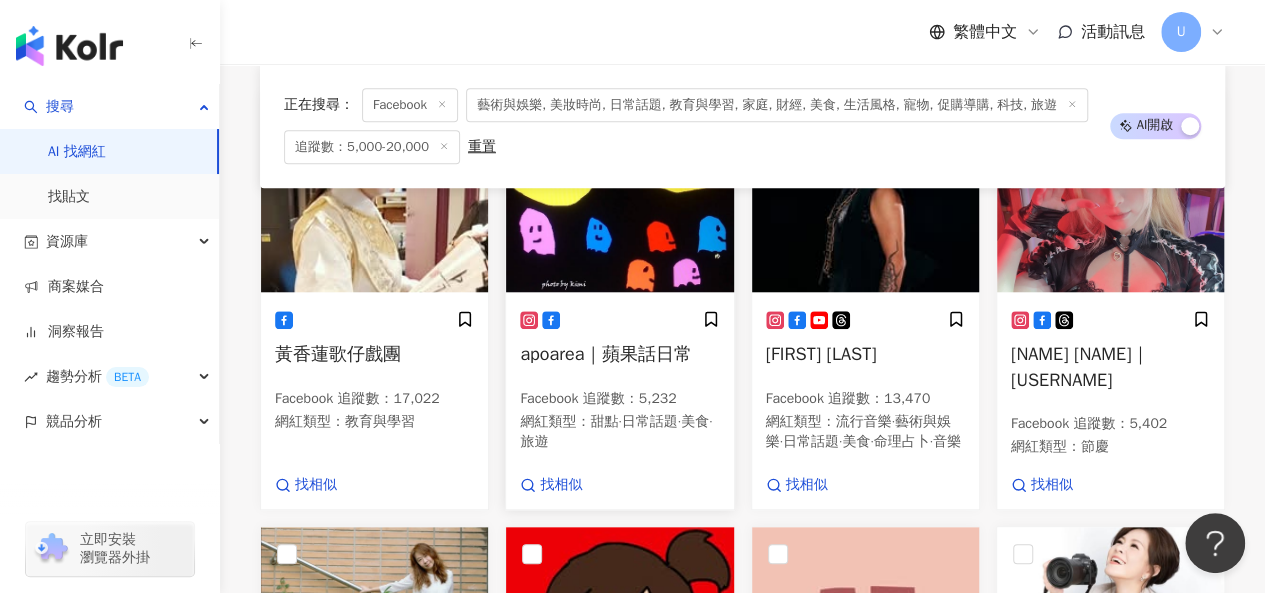 click at bounding box center (619, 192) 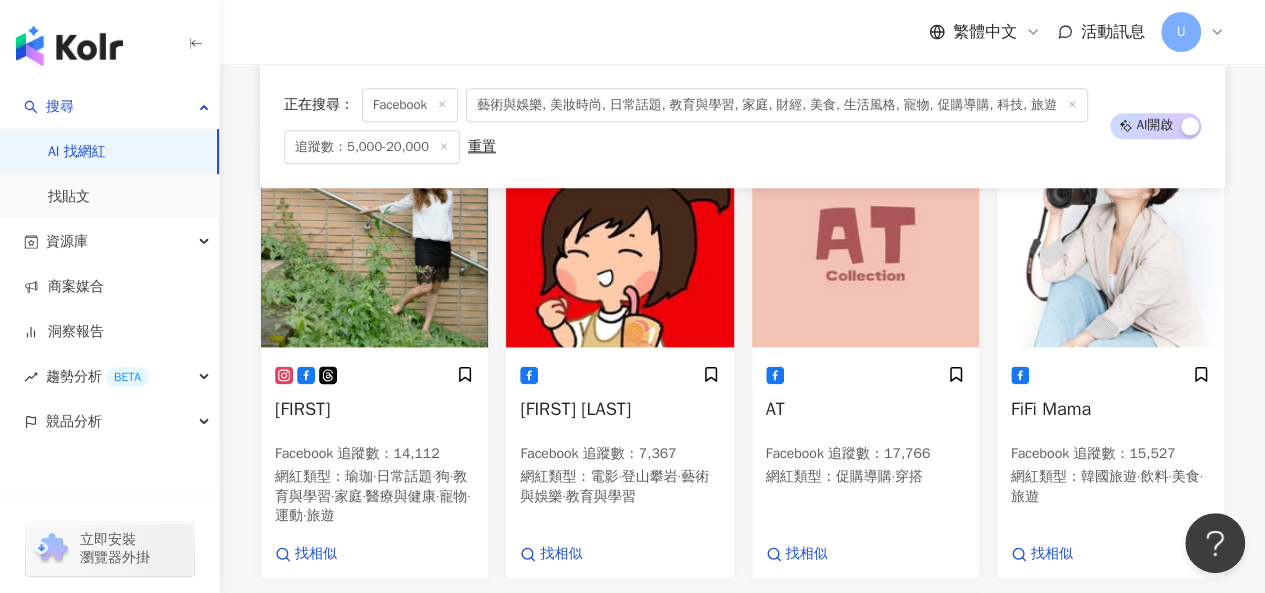 scroll, scrollTop: 1188, scrollLeft: 0, axis: vertical 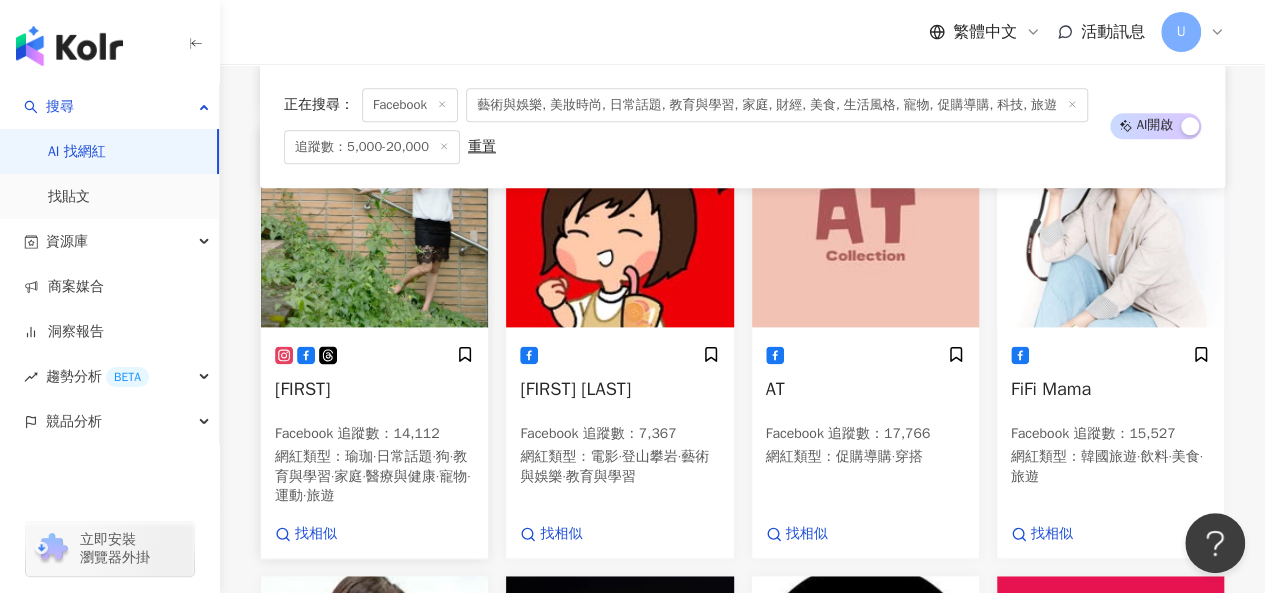 click at bounding box center [374, 227] 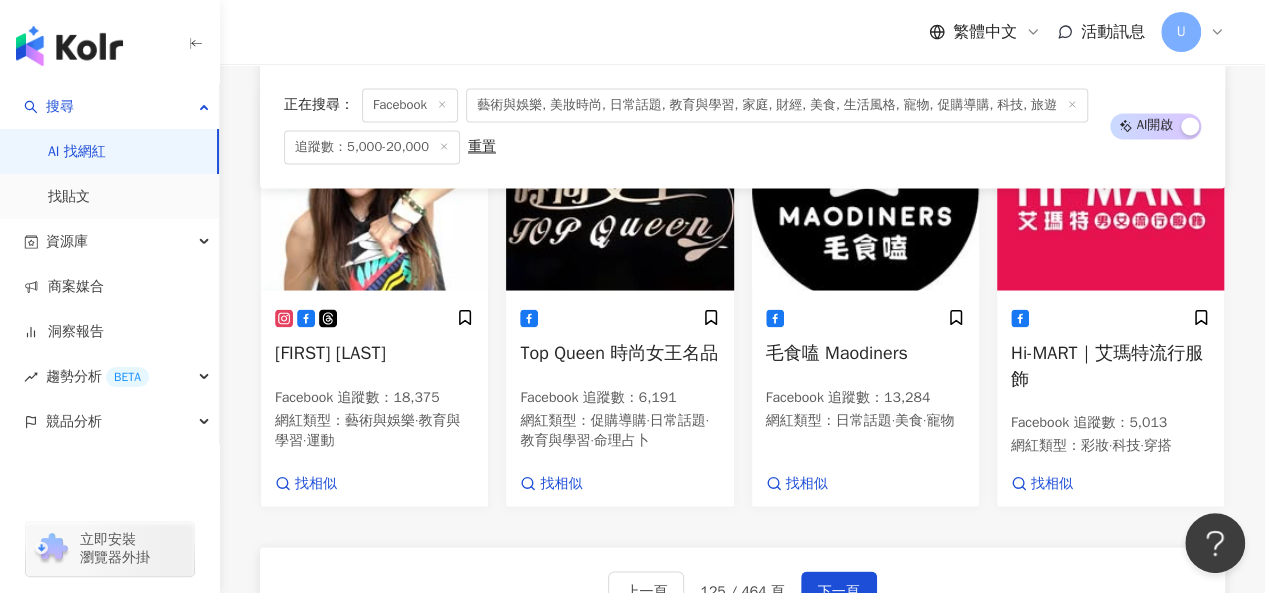 scroll, scrollTop: 1688, scrollLeft: 0, axis: vertical 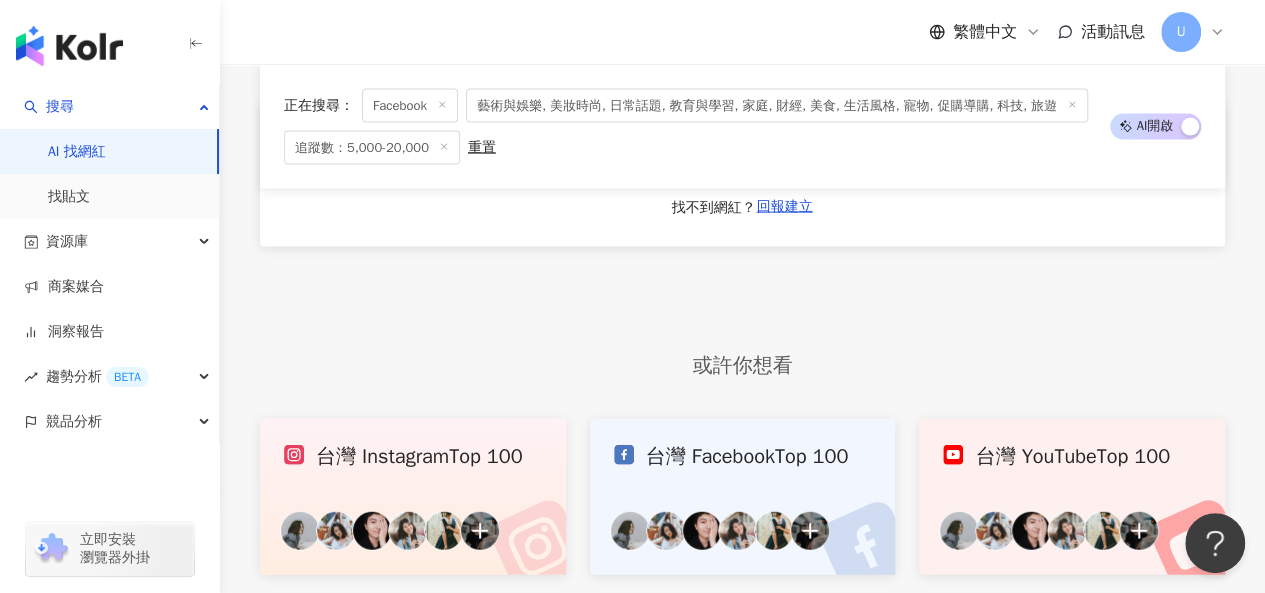 click on "下一頁" at bounding box center (839, 147) 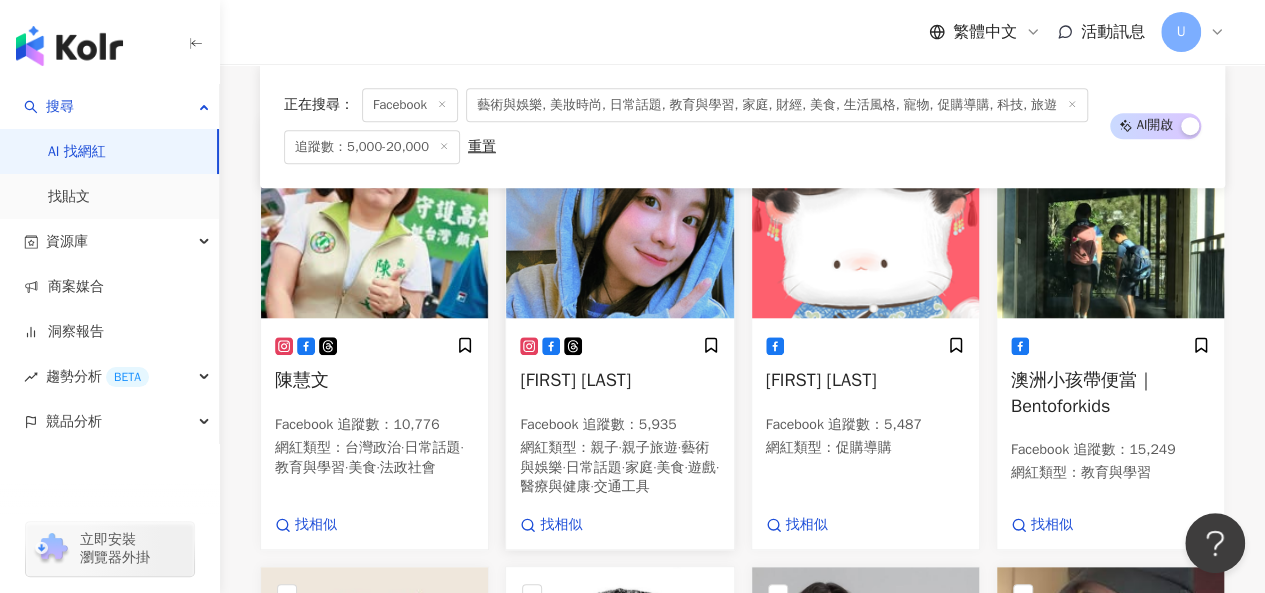 scroll, scrollTop: 763, scrollLeft: 0, axis: vertical 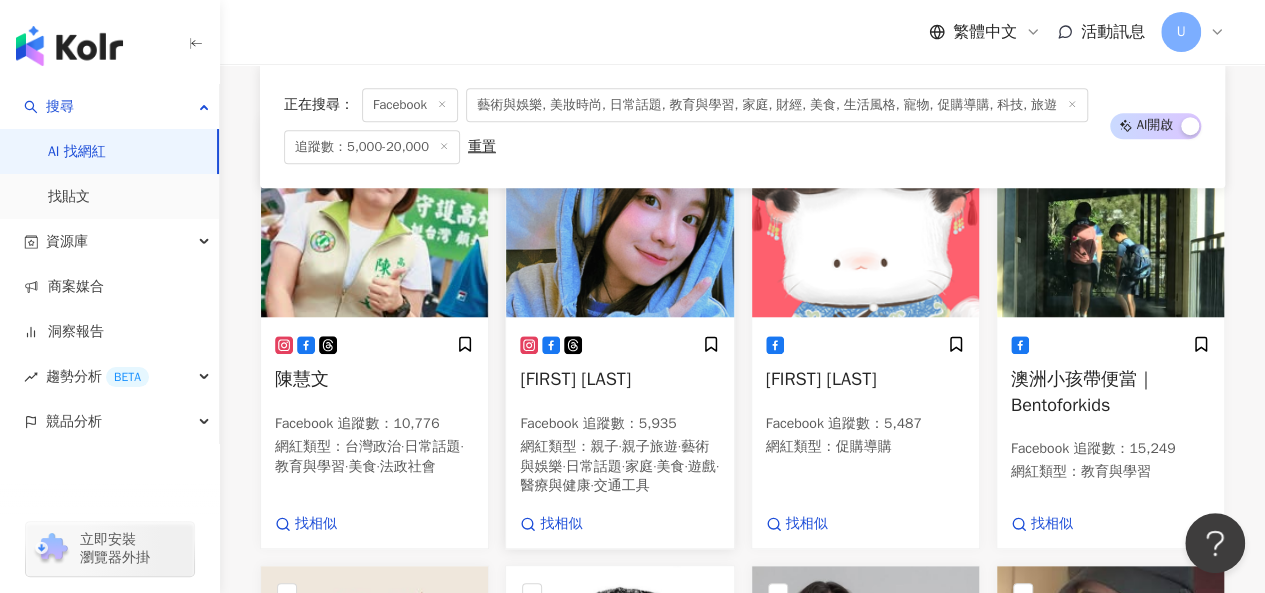 click at bounding box center [619, 217] 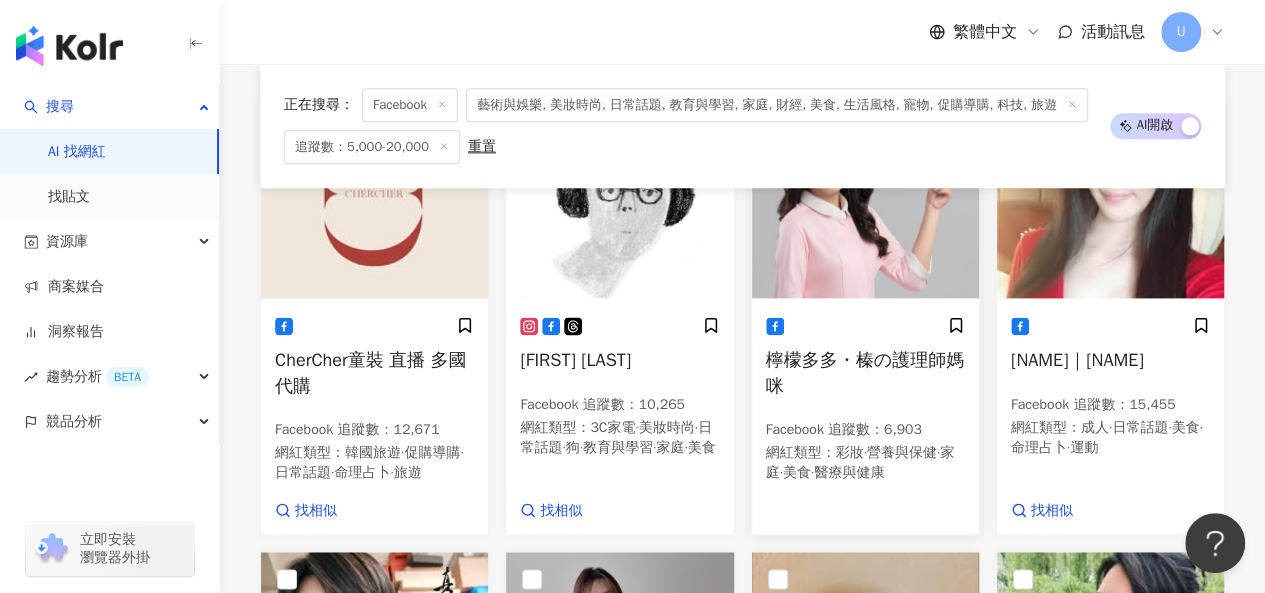 scroll, scrollTop: 1233, scrollLeft: 0, axis: vertical 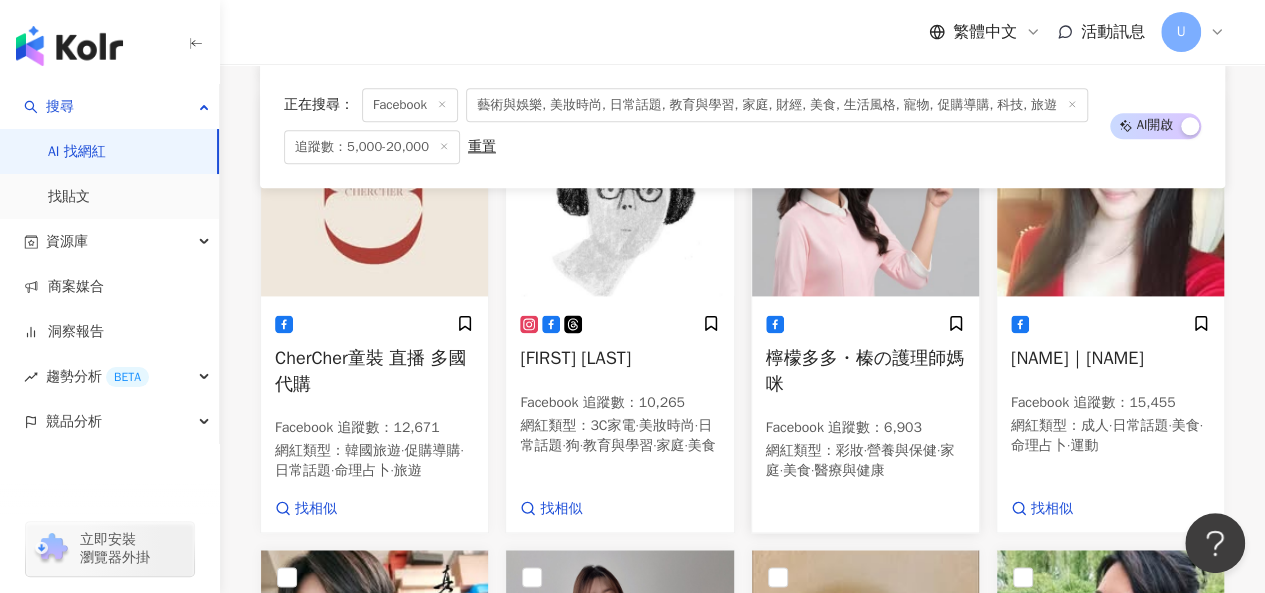 click at bounding box center (865, 196) 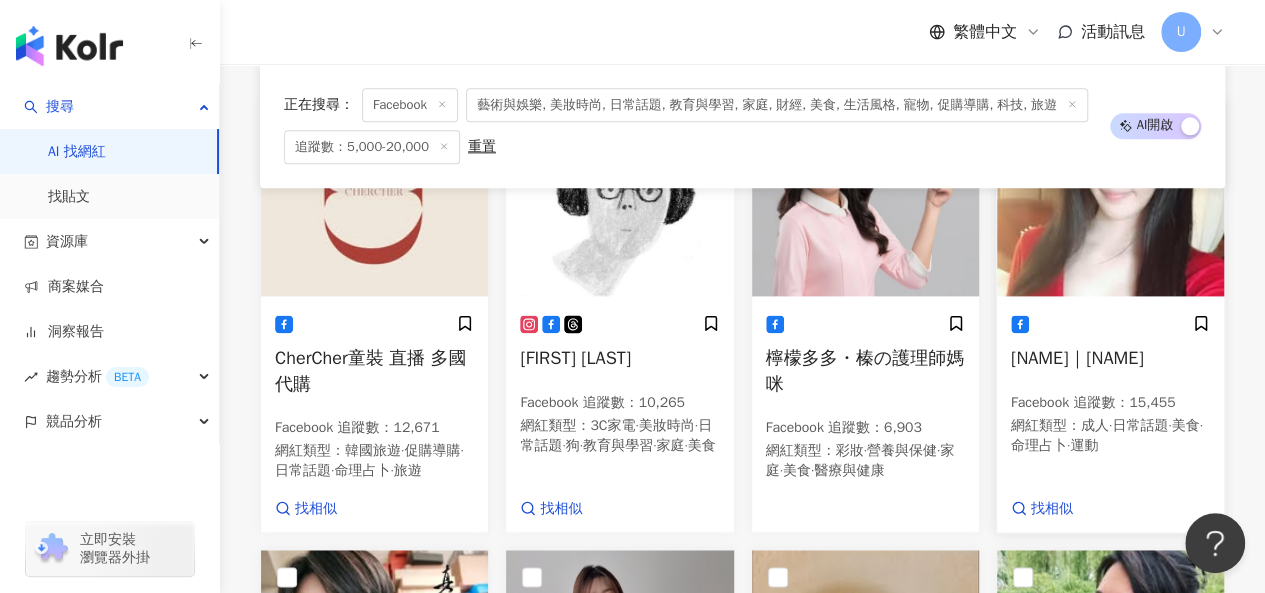 click at bounding box center [1110, 196] 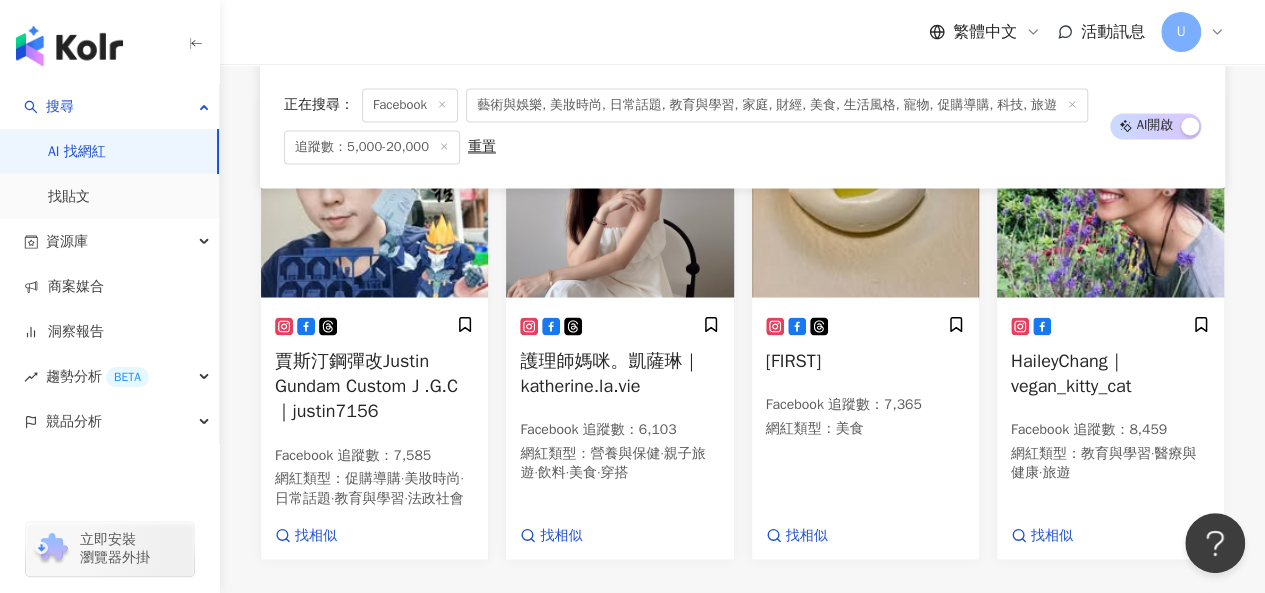 scroll, scrollTop: 1687, scrollLeft: 0, axis: vertical 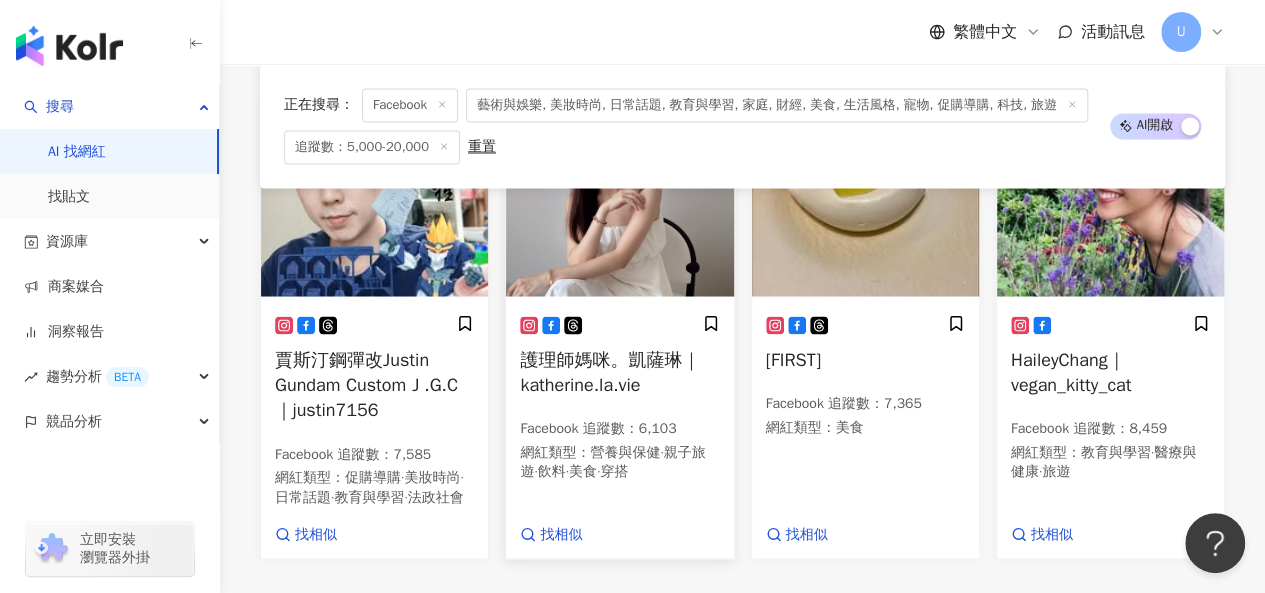click at bounding box center [619, 196] 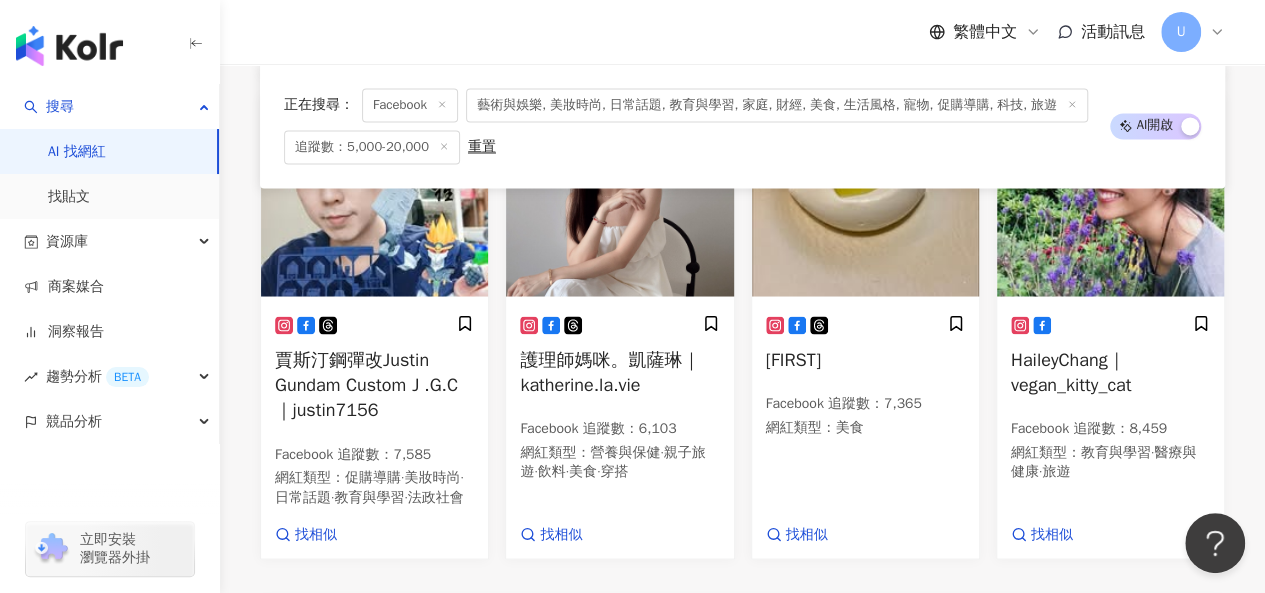 click at bounding box center (865, 196) 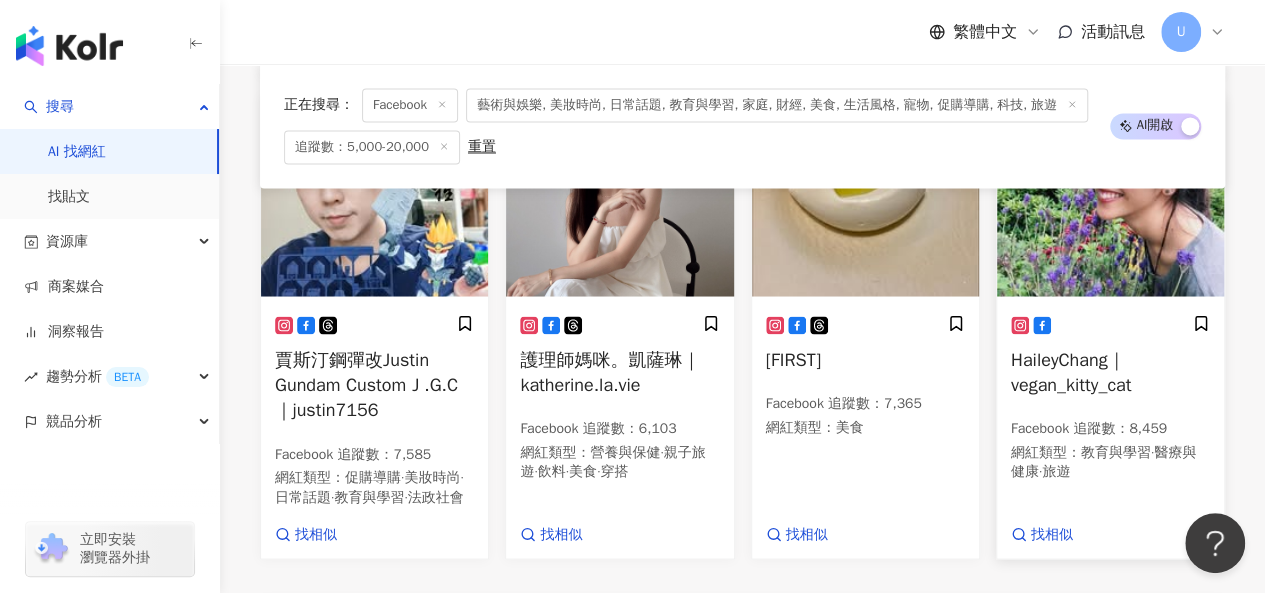 click at bounding box center (1110, 196) 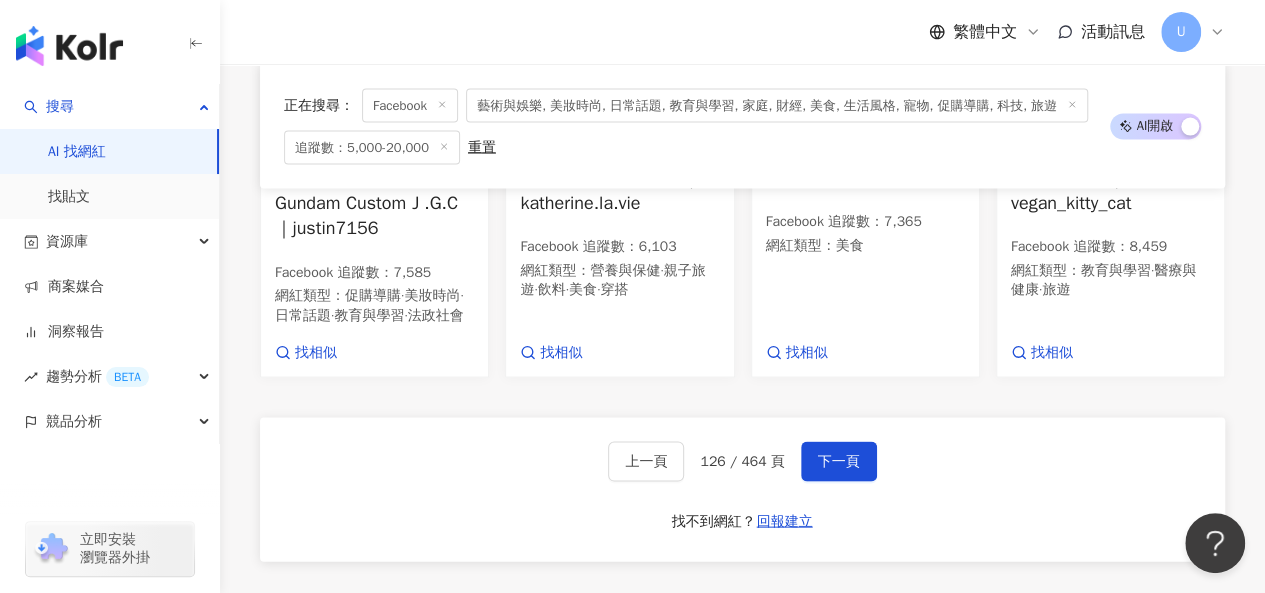 scroll, scrollTop: 1889, scrollLeft: 0, axis: vertical 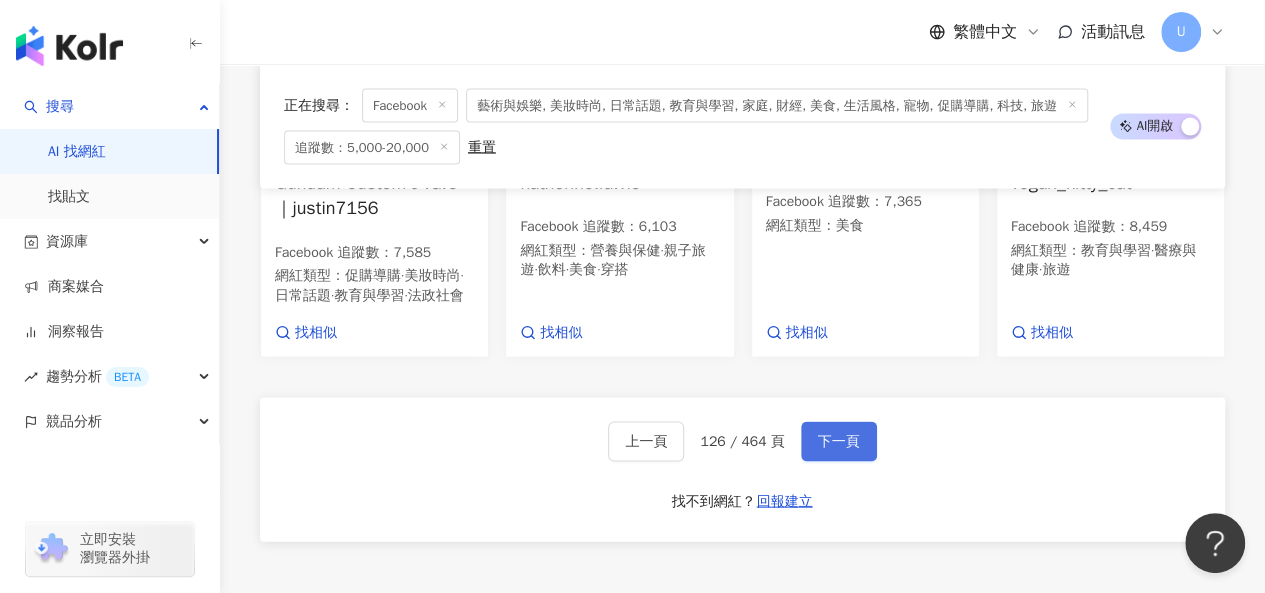 click on "下一頁" at bounding box center (839, 441) 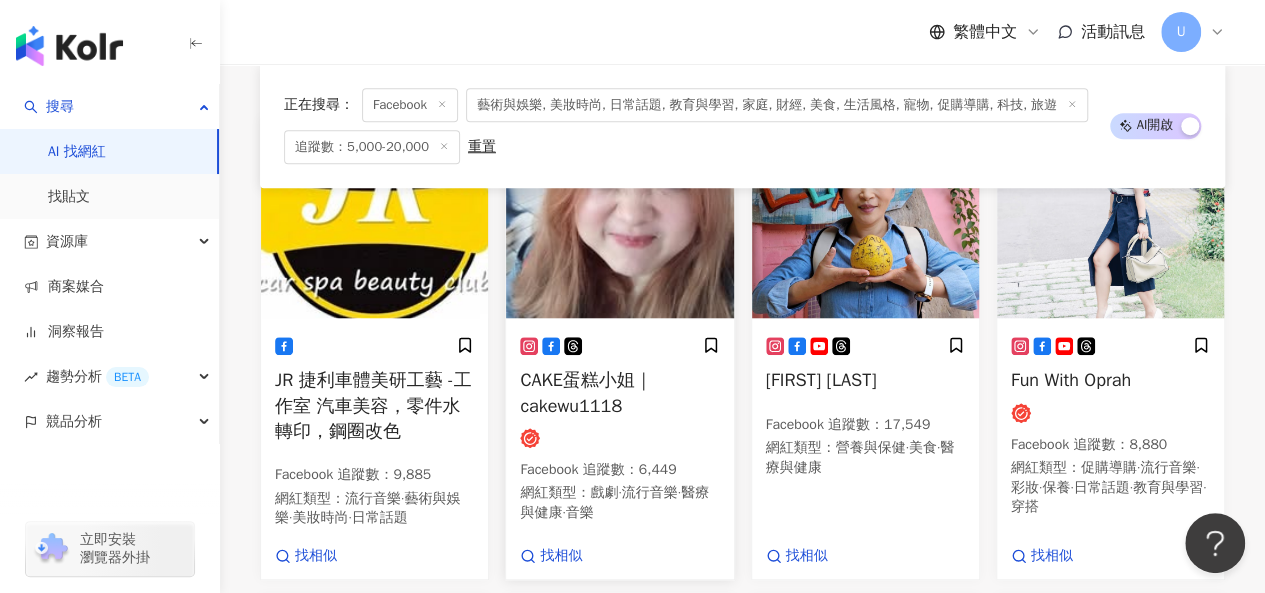 scroll, scrollTop: 766, scrollLeft: 0, axis: vertical 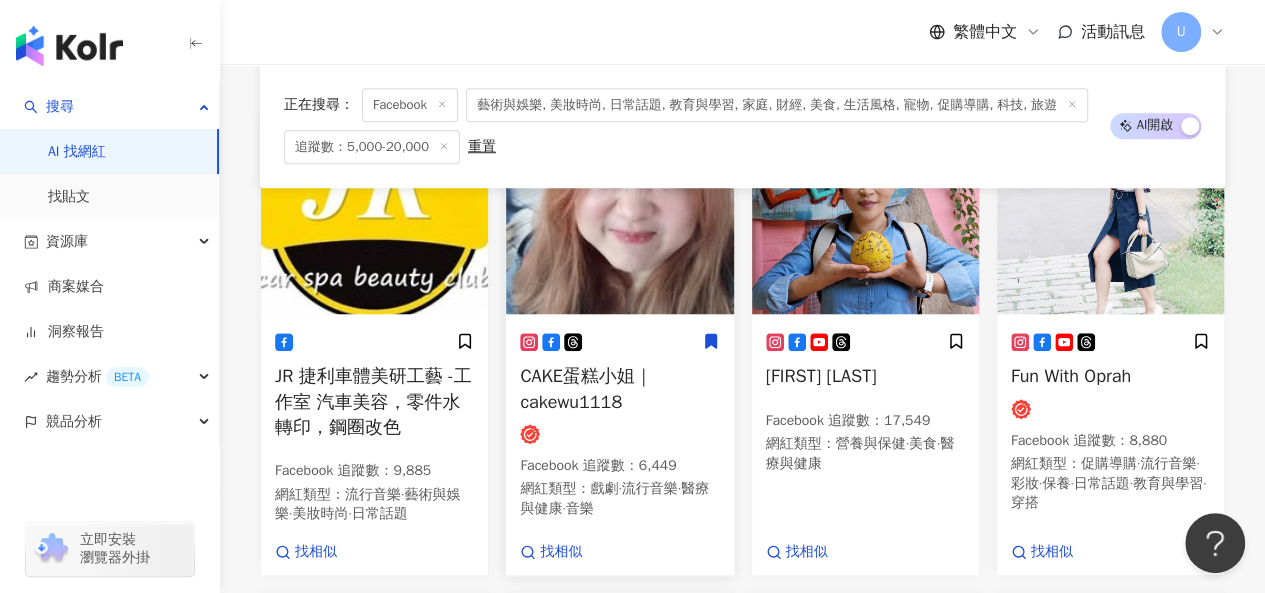 click at bounding box center [619, 214] 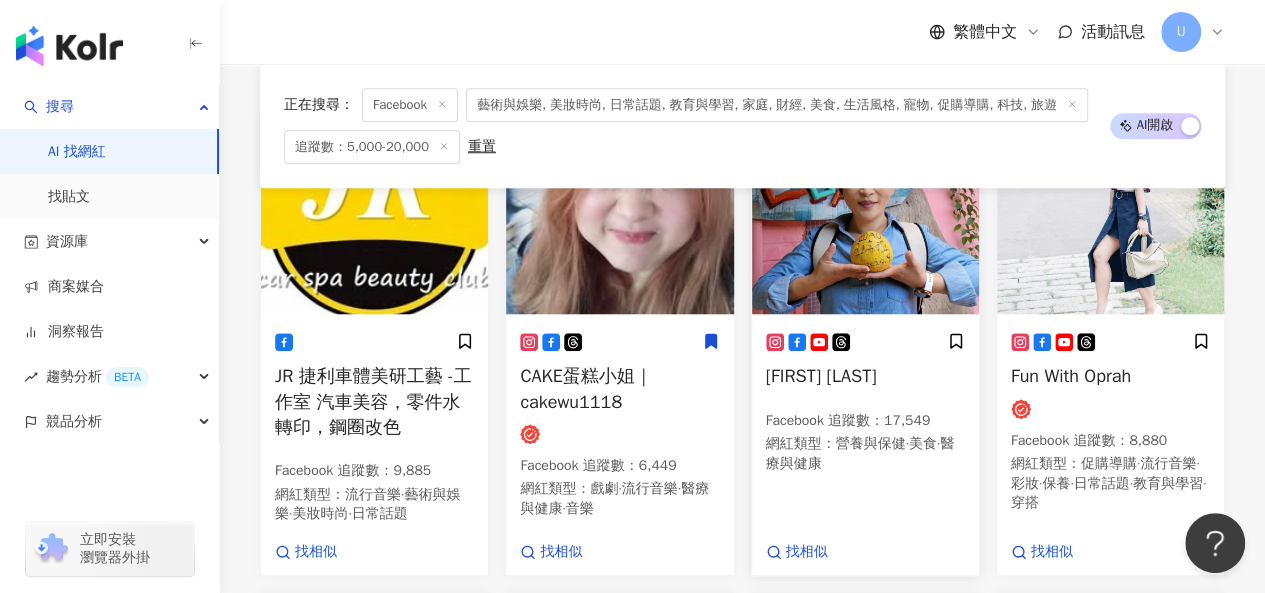 click at bounding box center (865, 214) 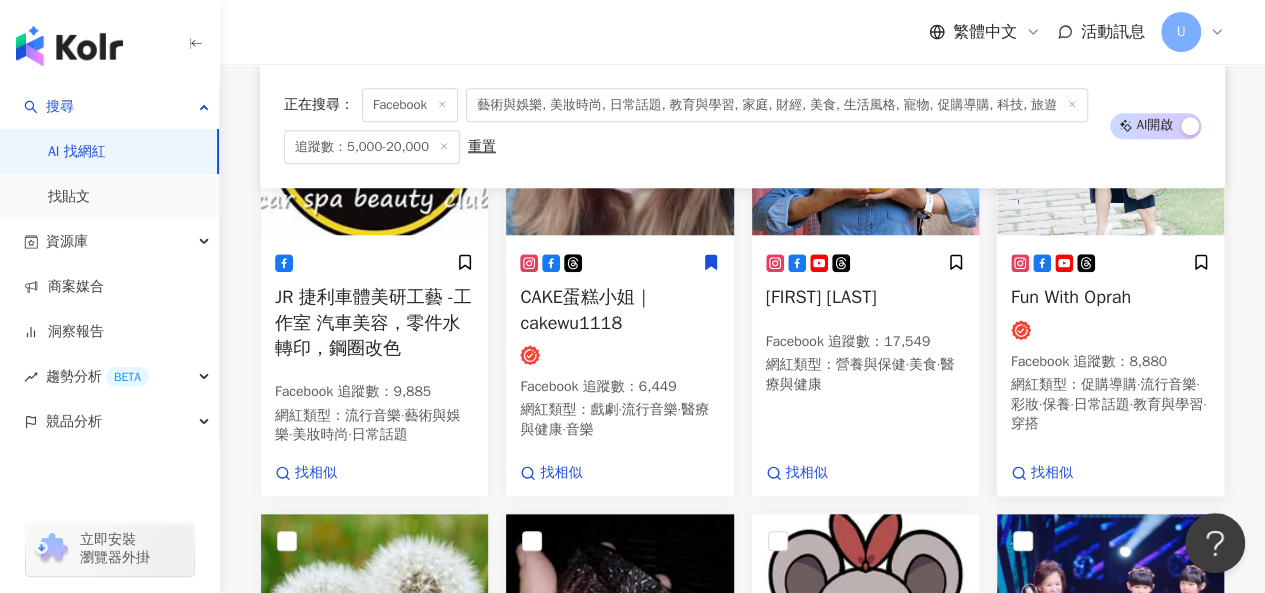 scroll, scrollTop: 851, scrollLeft: 0, axis: vertical 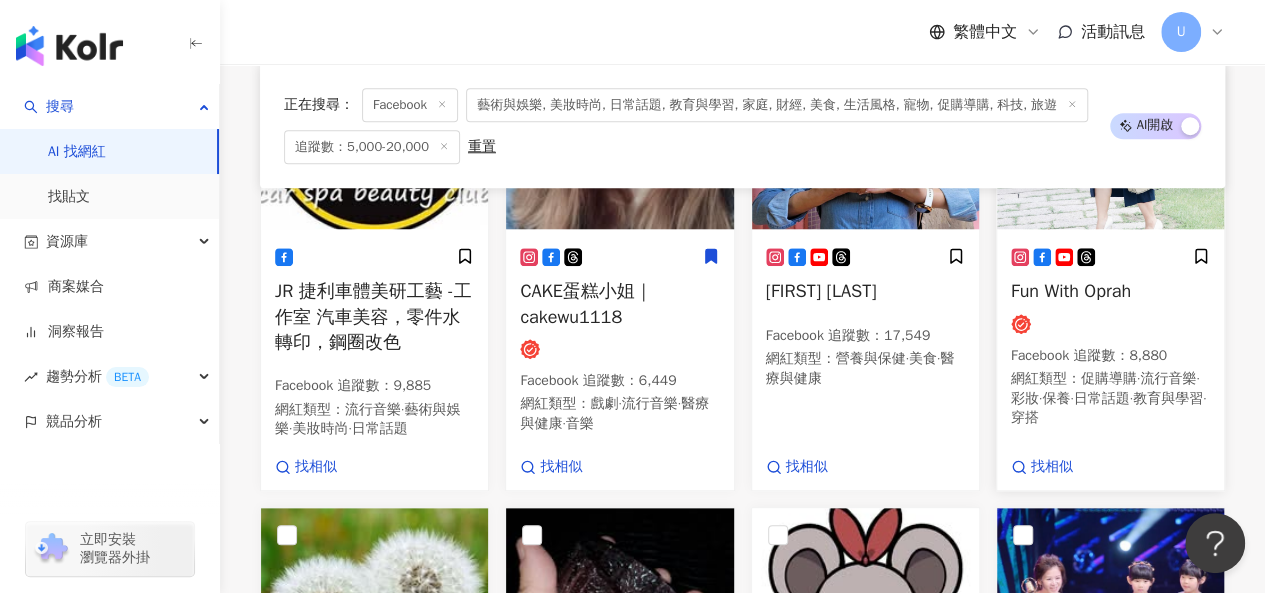click on "Fun With Oprah Facebook   追蹤數 ： 8,880 網紅類型 ： 促購導購  ·  流行音樂  ·  彩妝  ·  保養  ·  日常話題  ·  教育與學習  ·  穿搭 找相似" at bounding box center (1110, 362) 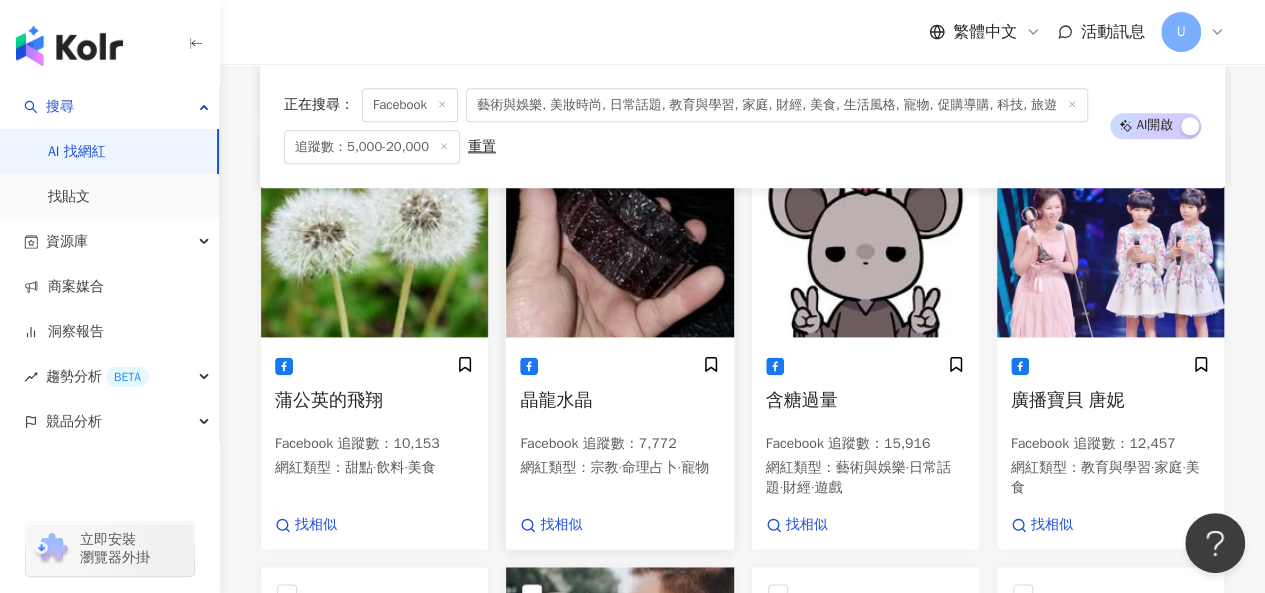 scroll, scrollTop: 1221, scrollLeft: 0, axis: vertical 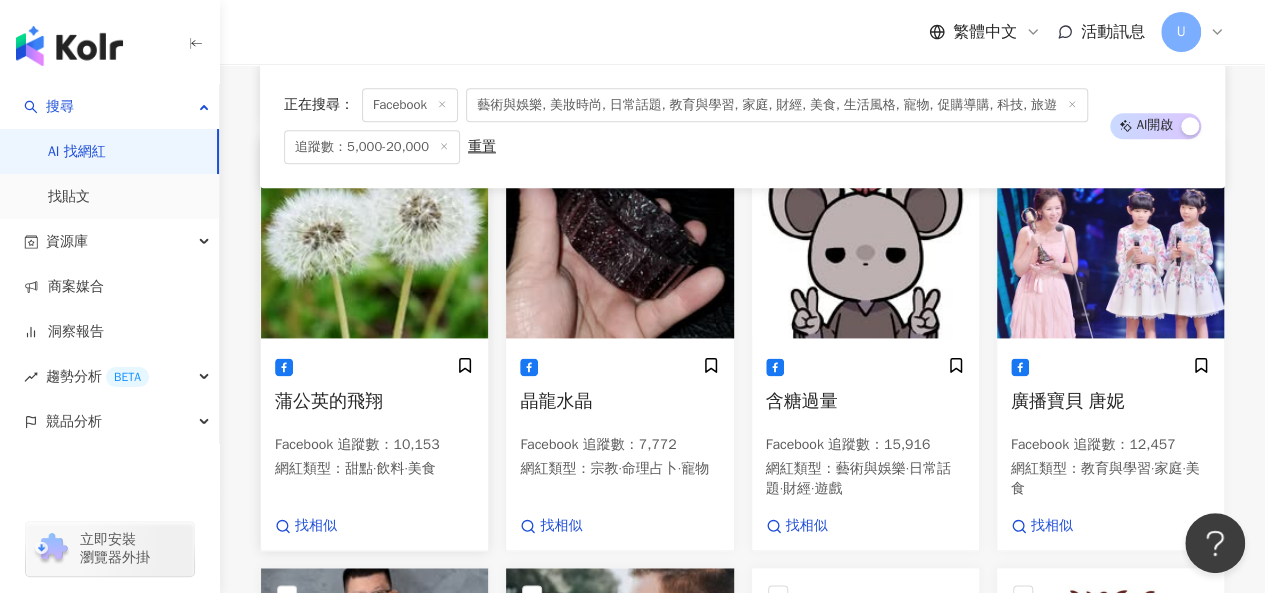 click at bounding box center (374, 238) 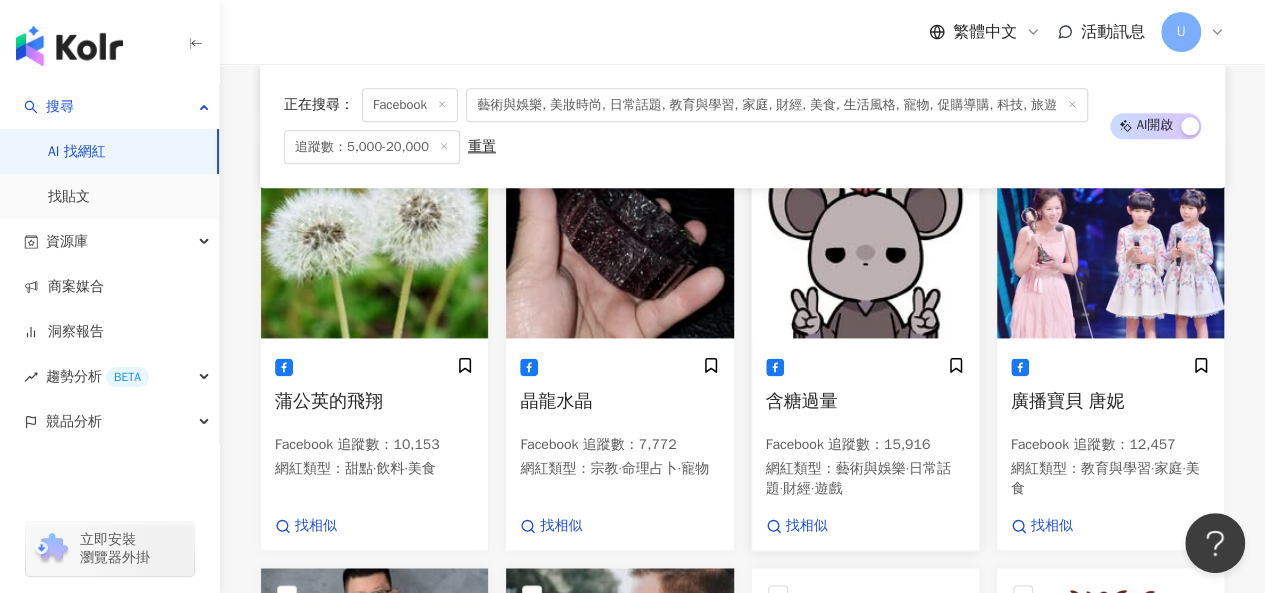 click at bounding box center (865, 238) 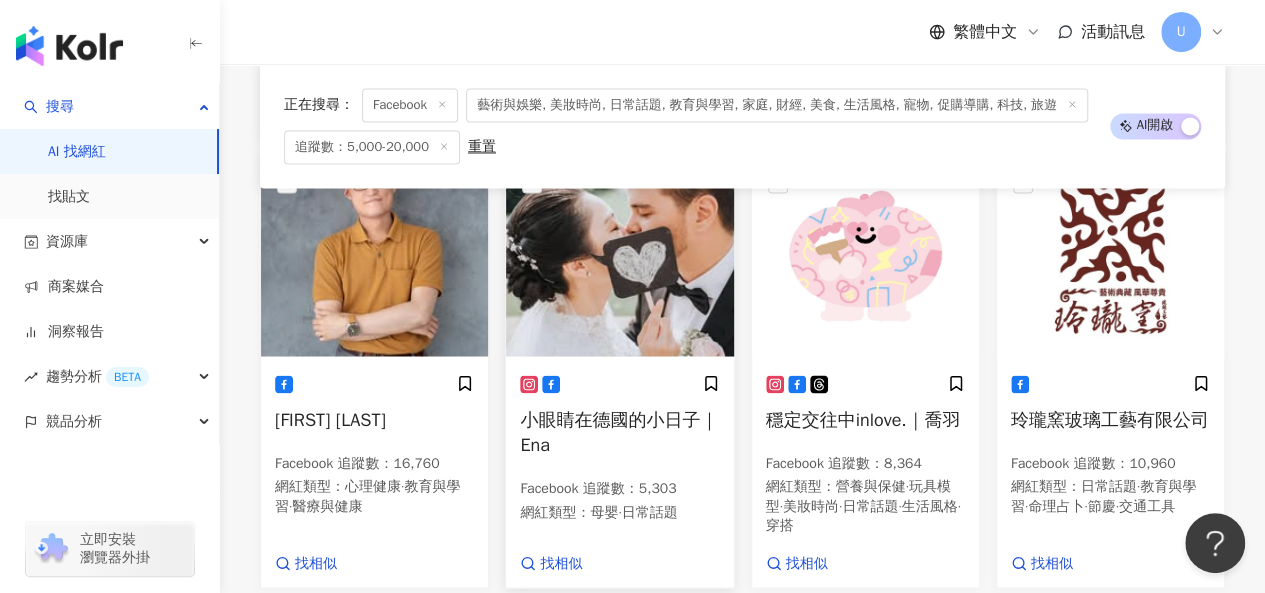 scroll, scrollTop: 1634, scrollLeft: 0, axis: vertical 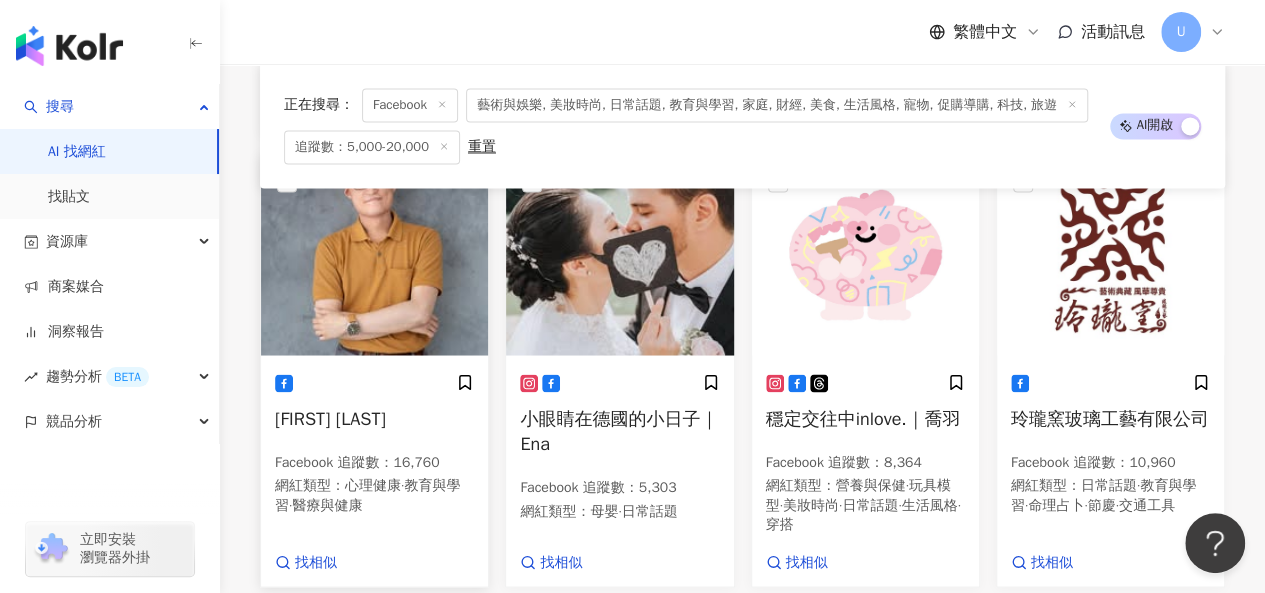 click at bounding box center [374, 255] 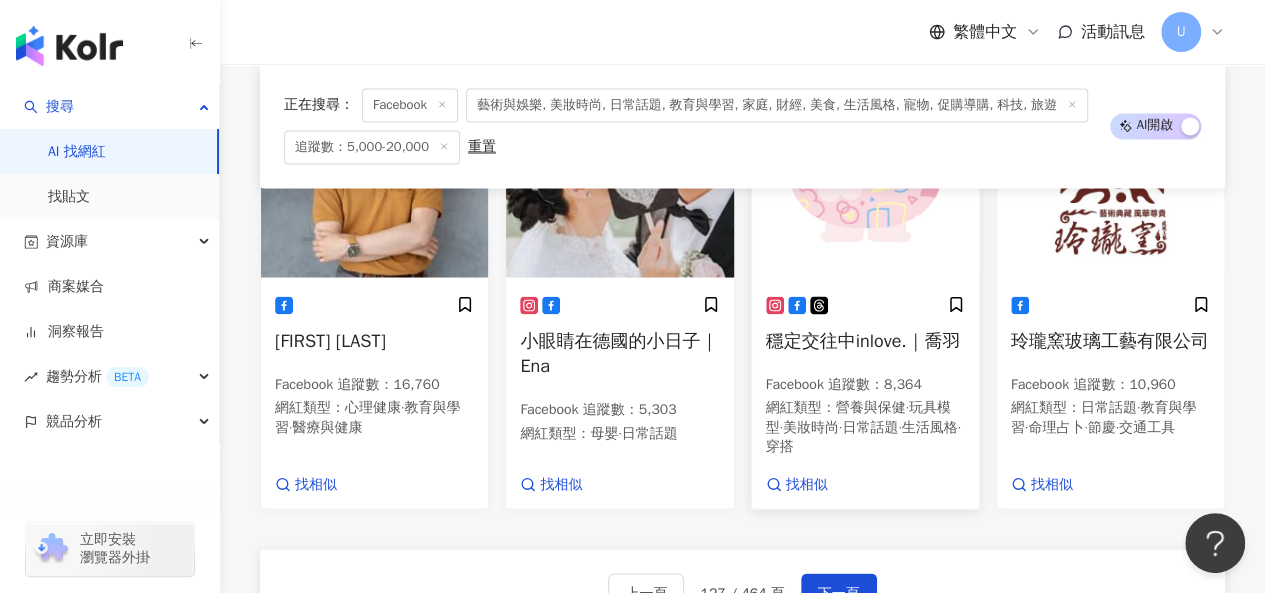 scroll, scrollTop: 1834, scrollLeft: 0, axis: vertical 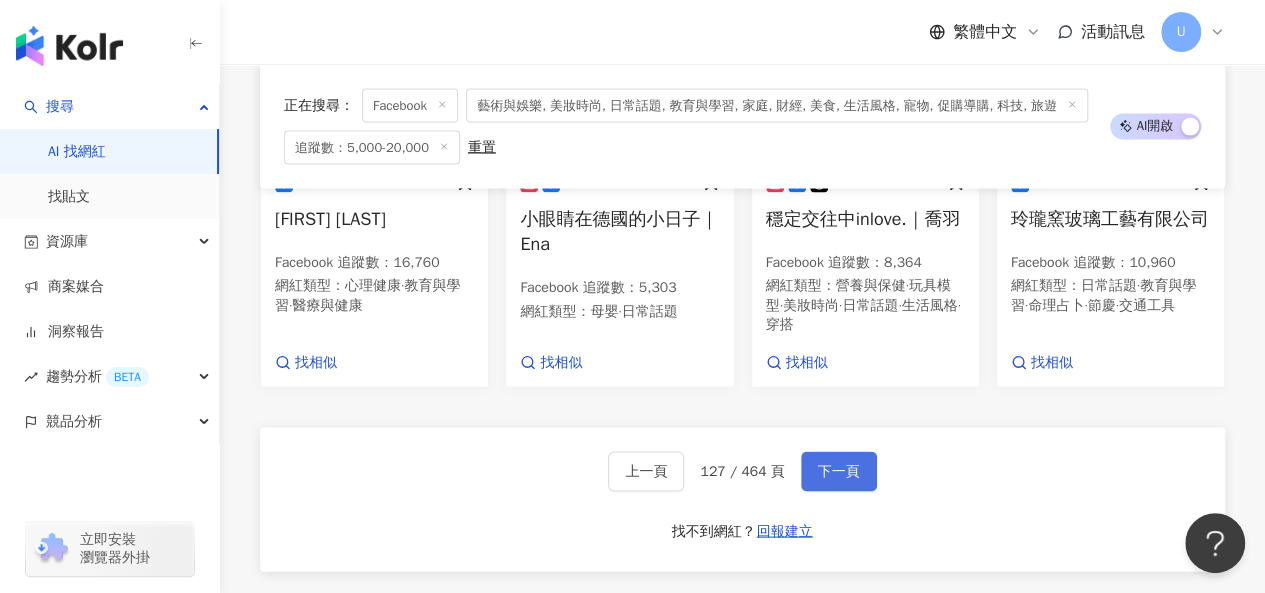 click on "下一頁" at bounding box center [839, 471] 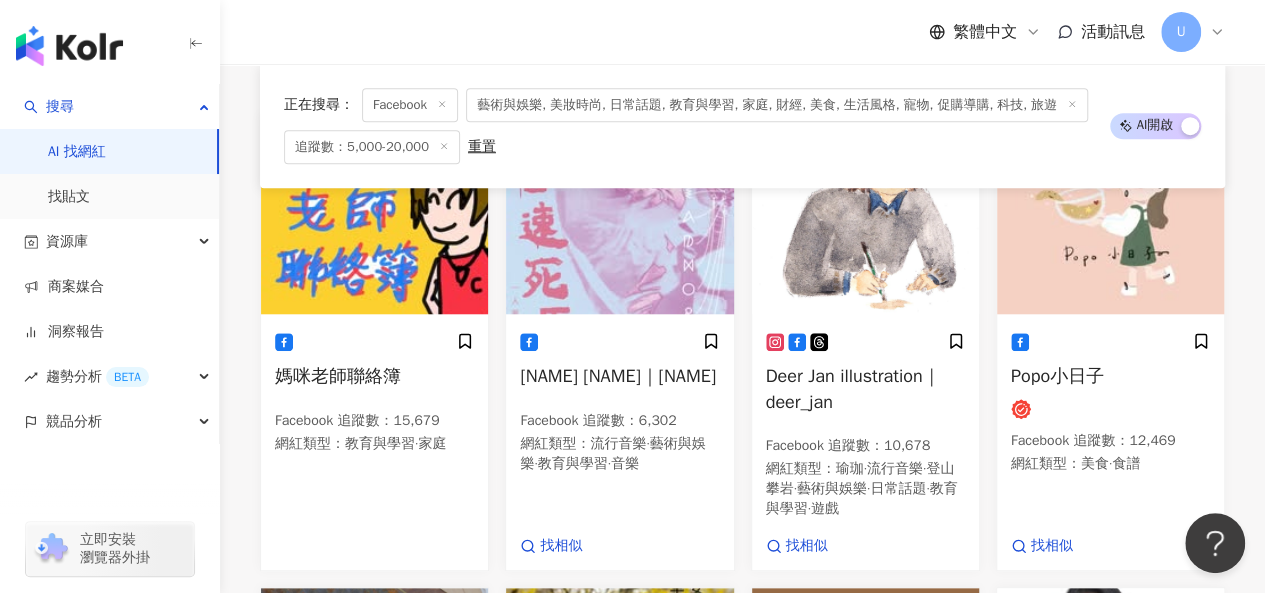 scroll, scrollTop: 774, scrollLeft: 0, axis: vertical 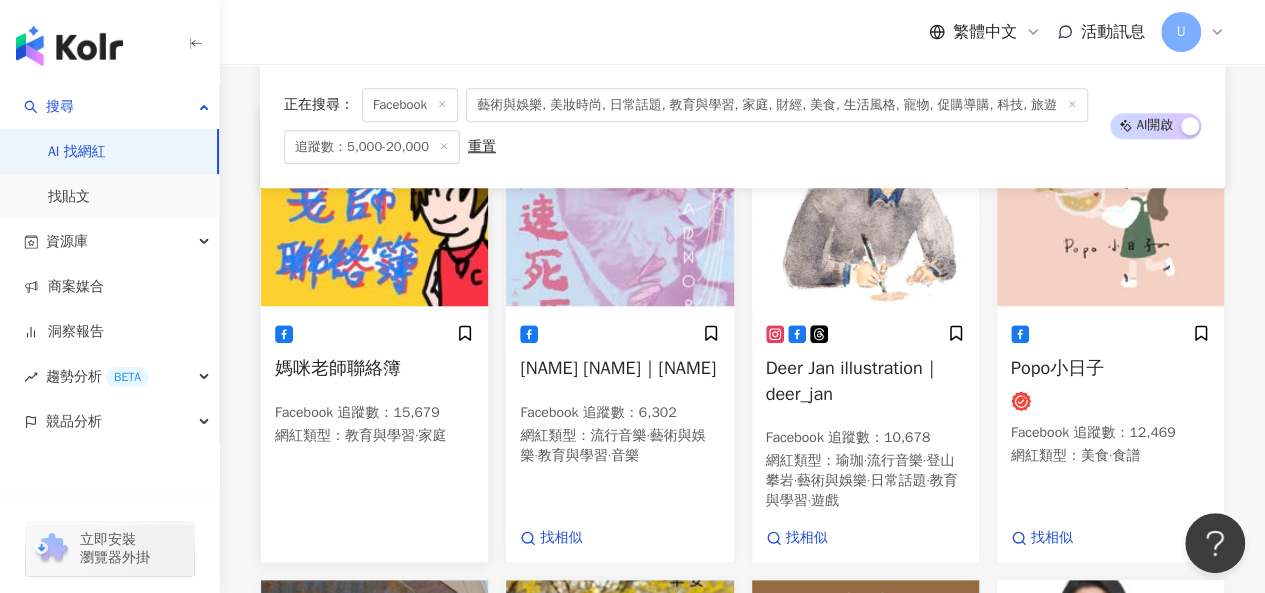 click at bounding box center [374, 206] 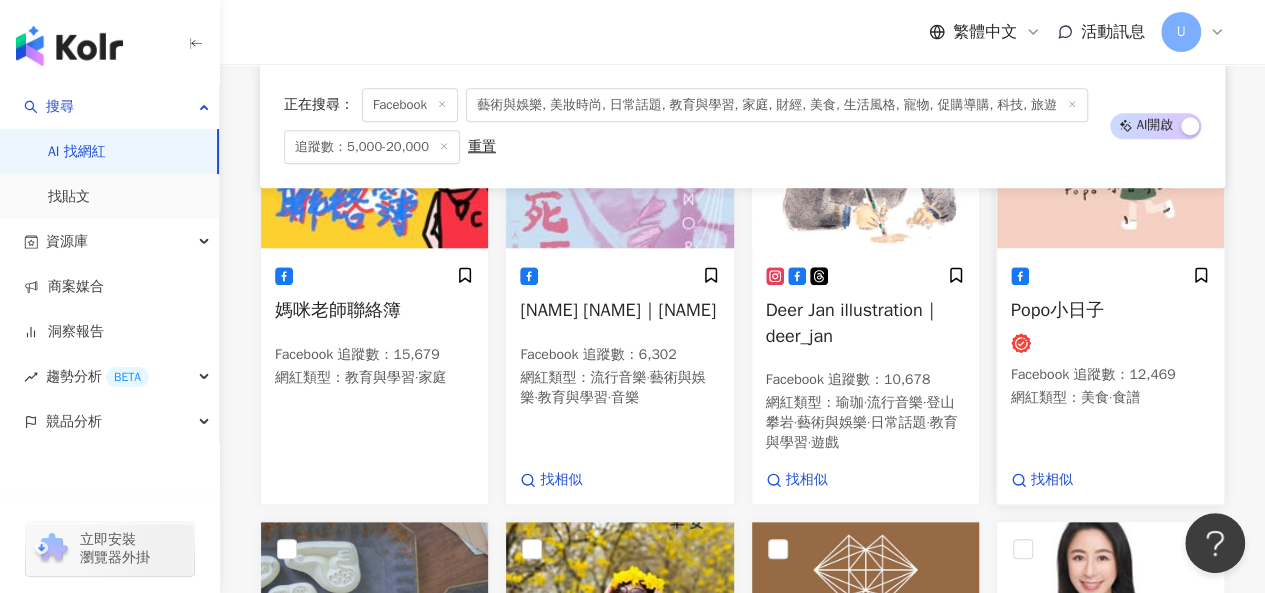 scroll, scrollTop: 832, scrollLeft: 0, axis: vertical 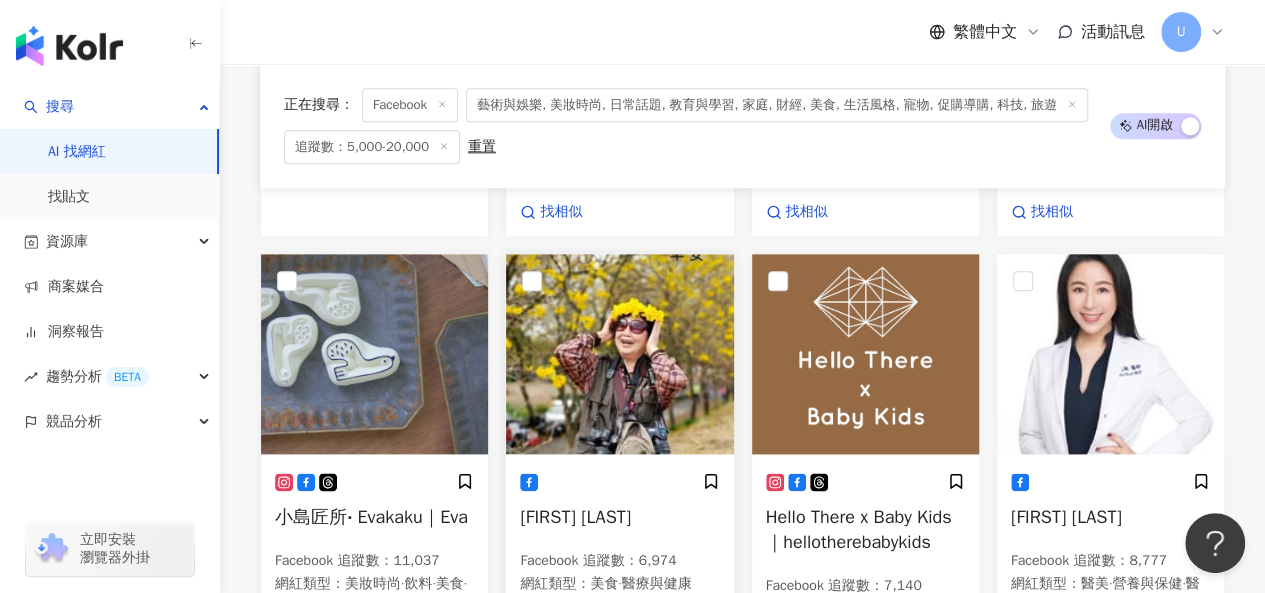 click at bounding box center (619, 354) 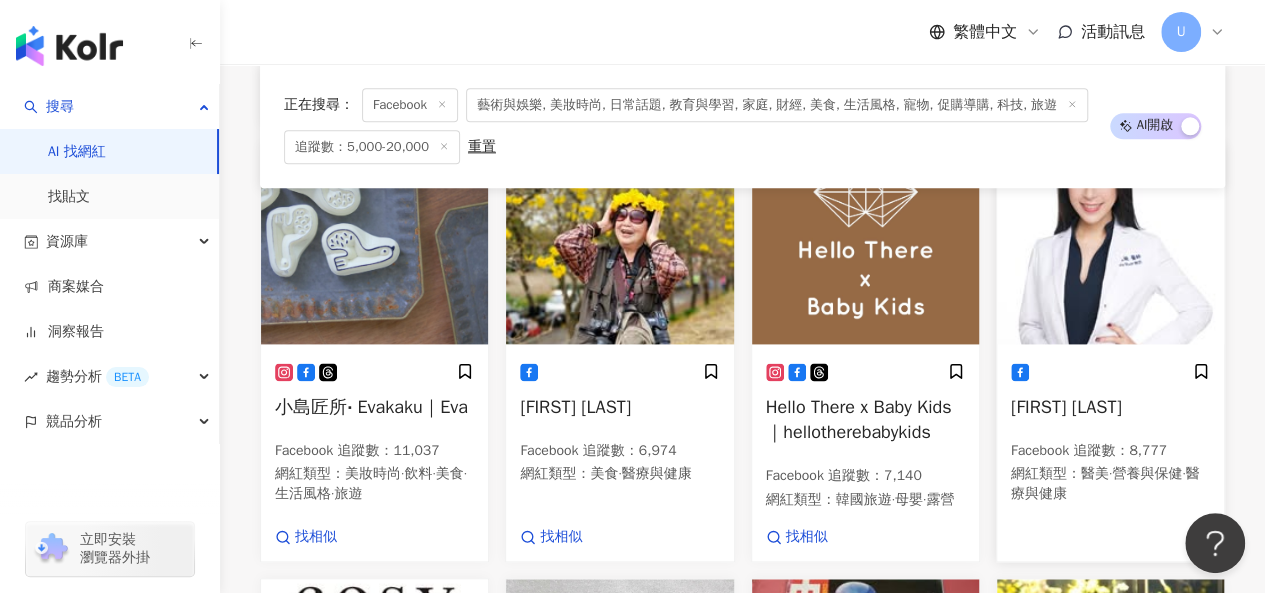 click at bounding box center (1110, 244) 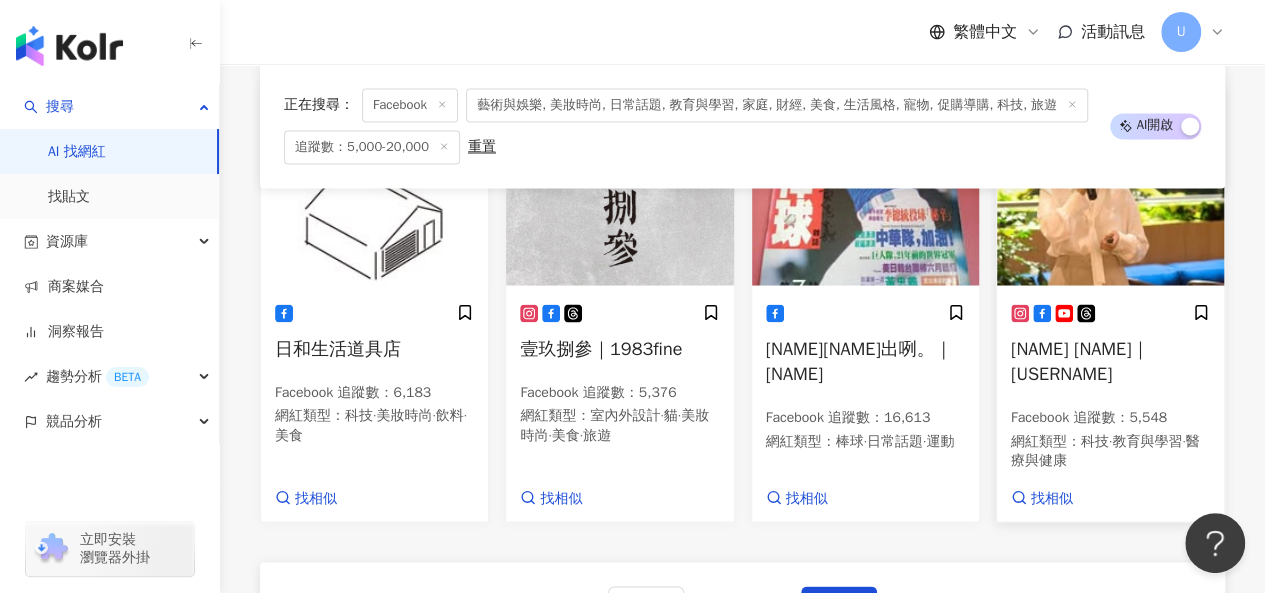 scroll, scrollTop: 1706, scrollLeft: 0, axis: vertical 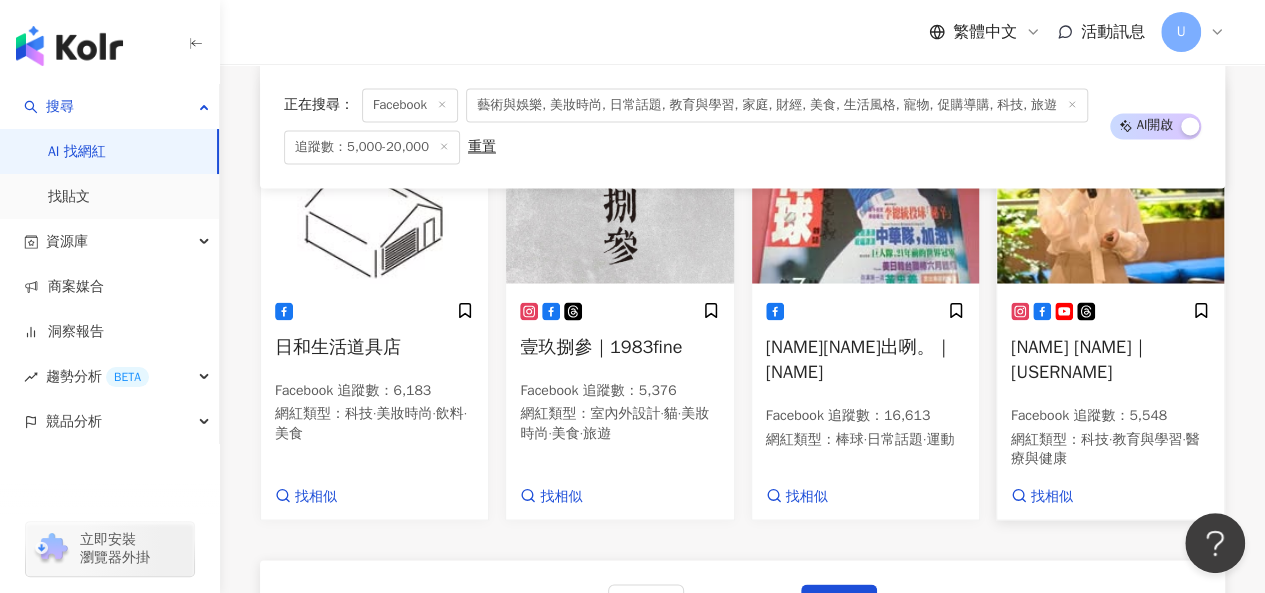 click at bounding box center (1110, 183) 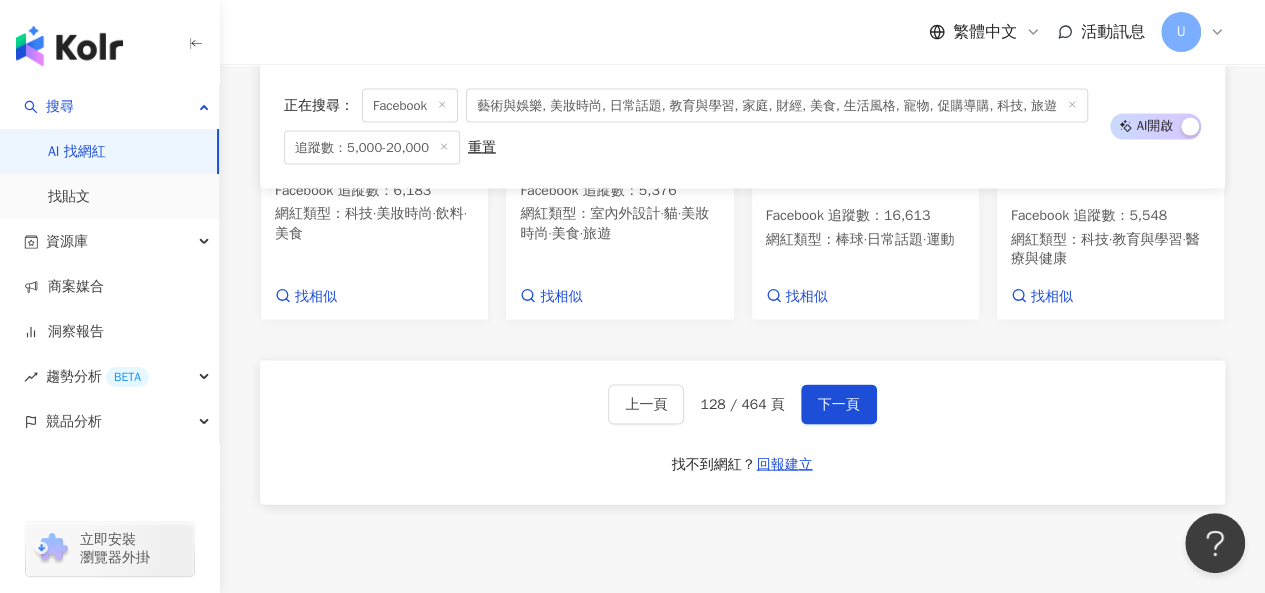 scroll, scrollTop: 1906, scrollLeft: 0, axis: vertical 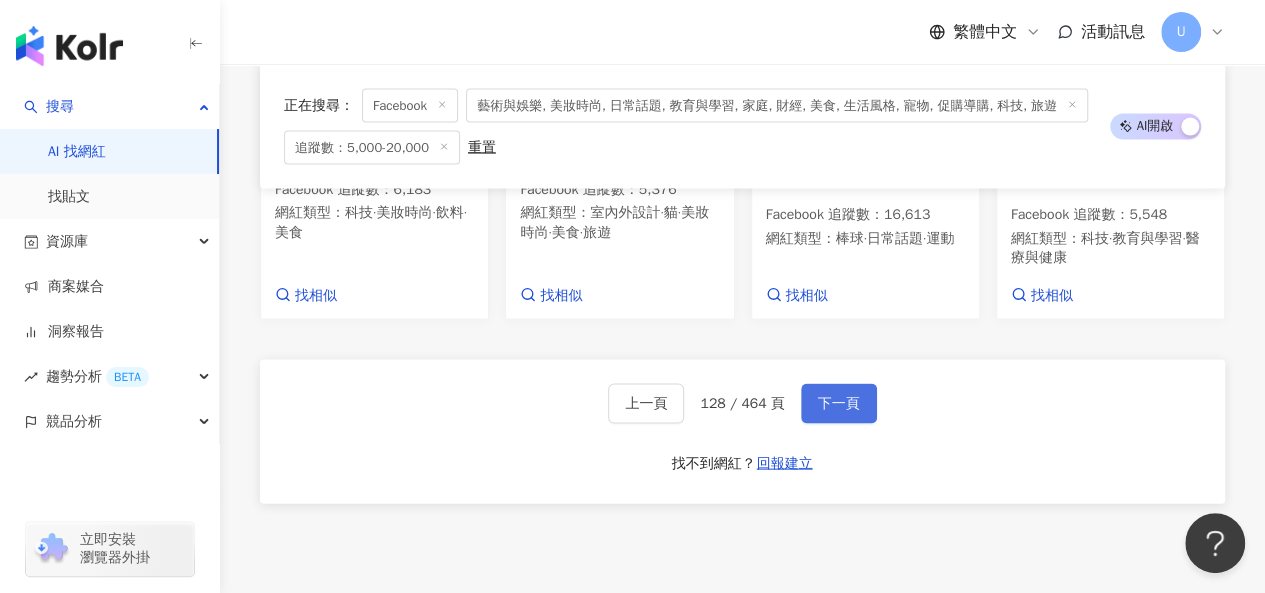 click on "下一頁" at bounding box center (839, 404) 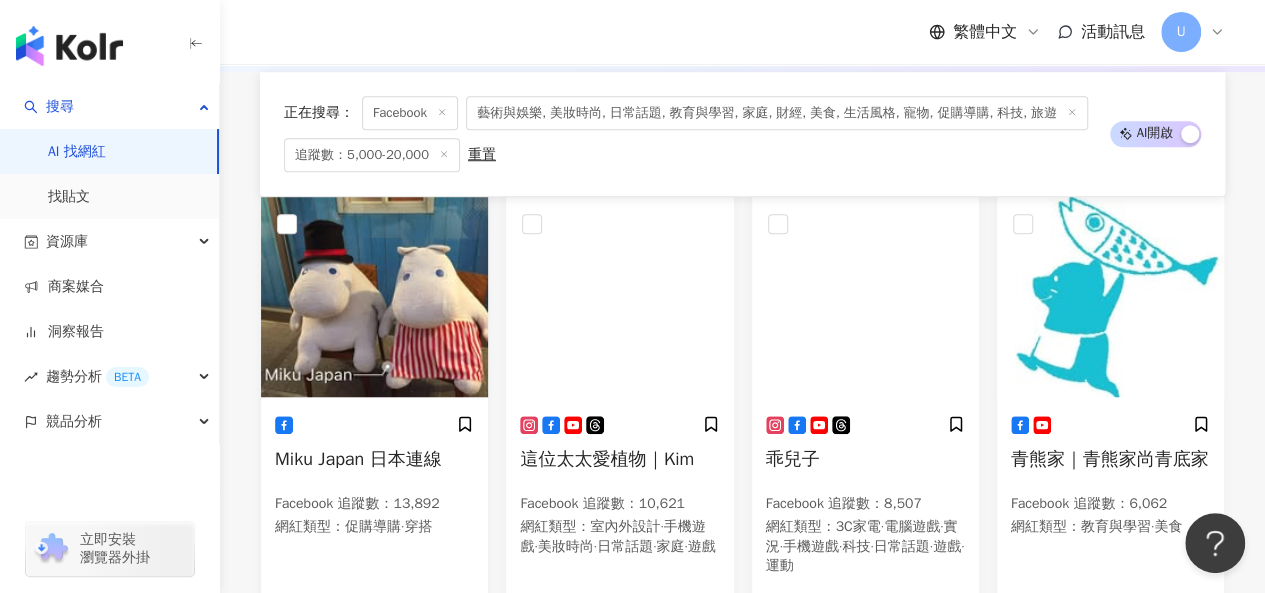 scroll, scrollTop: 775, scrollLeft: 0, axis: vertical 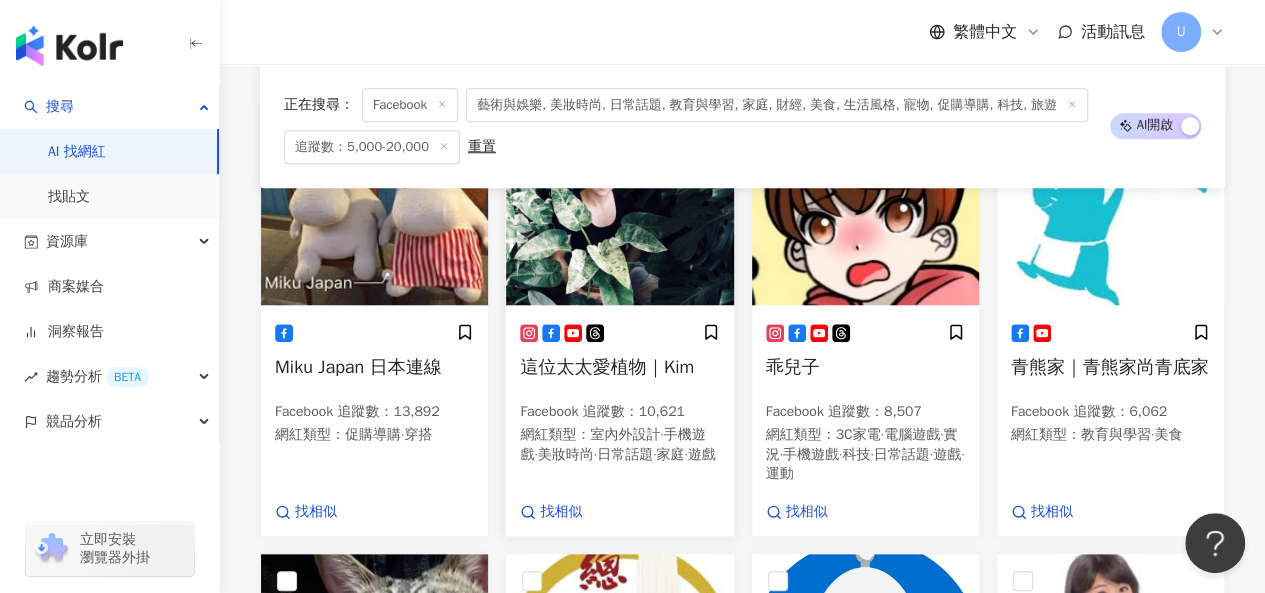 click at bounding box center [619, 205] 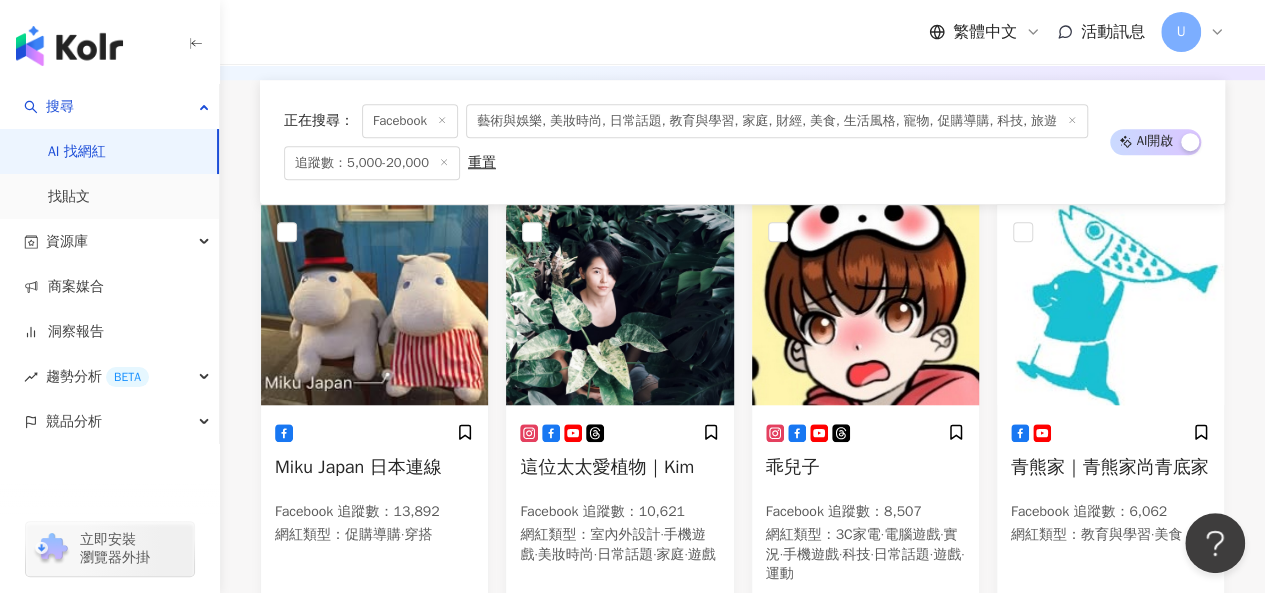 scroll, scrollTop: 1234, scrollLeft: 0, axis: vertical 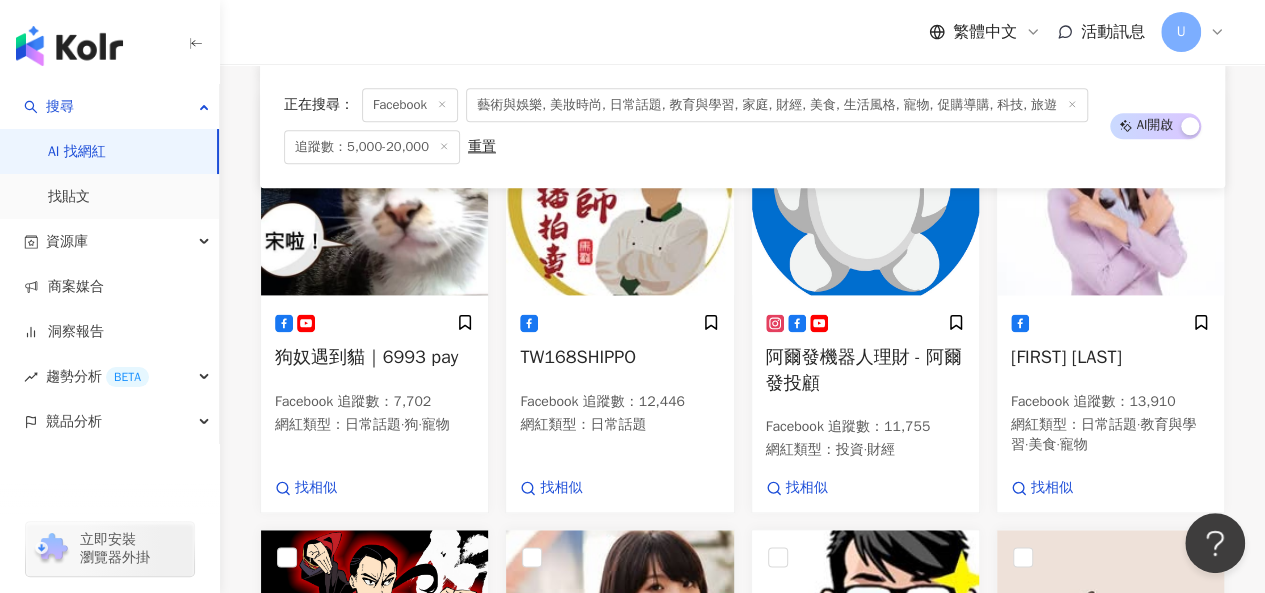 click at bounding box center (374, 195) 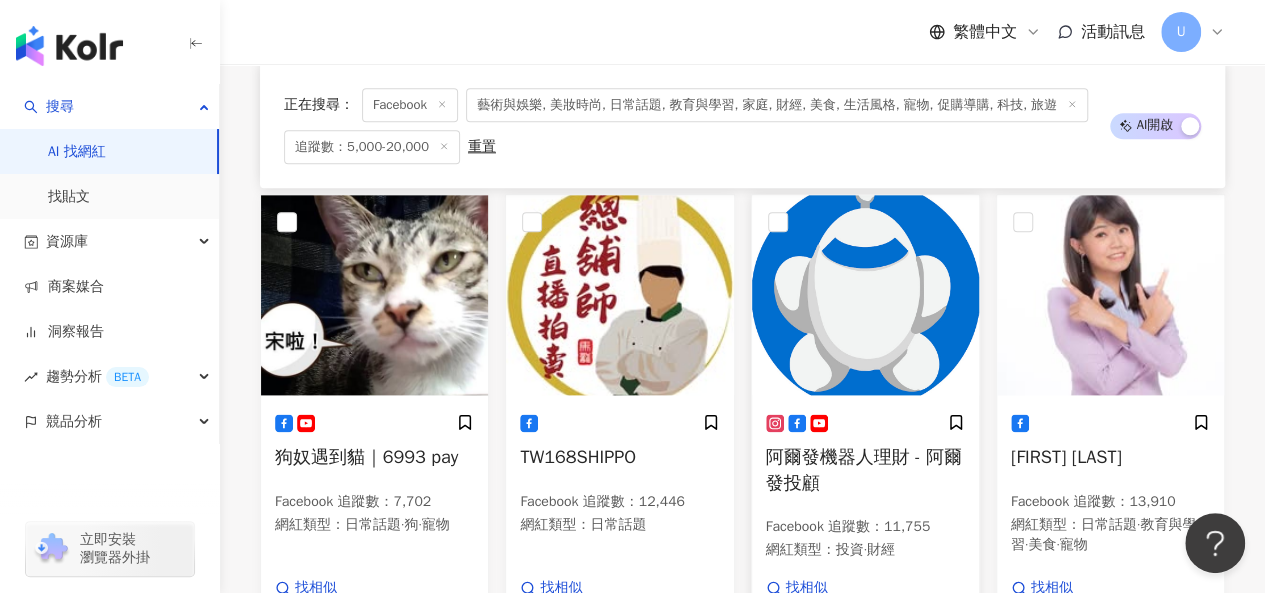 scroll, scrollTop: 1234, scrollLeft: 0, axis: vertical 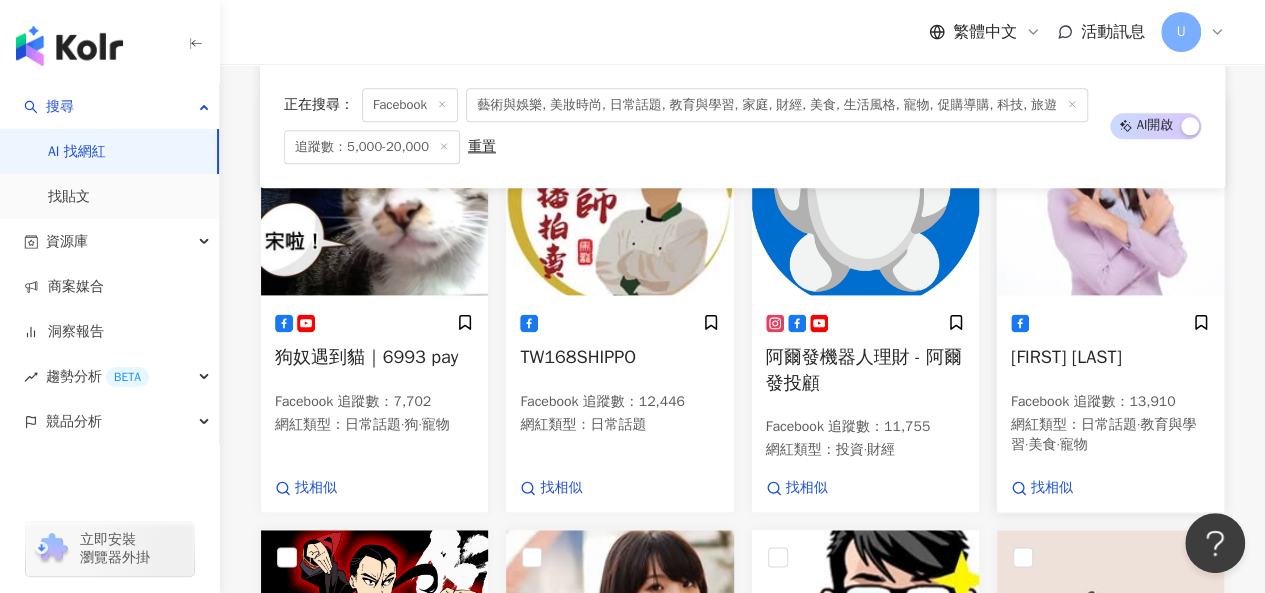click at bounding box center (1110, 195) 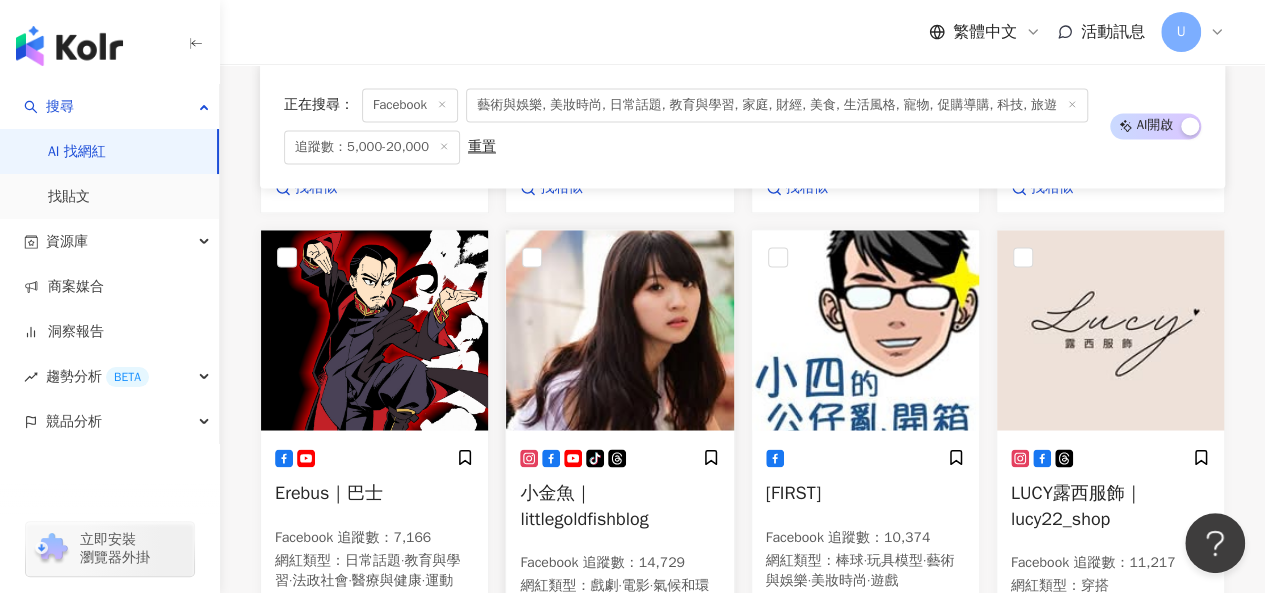 scroll, scrollTop: 1634, scrollLeft: 0, axis: vertical 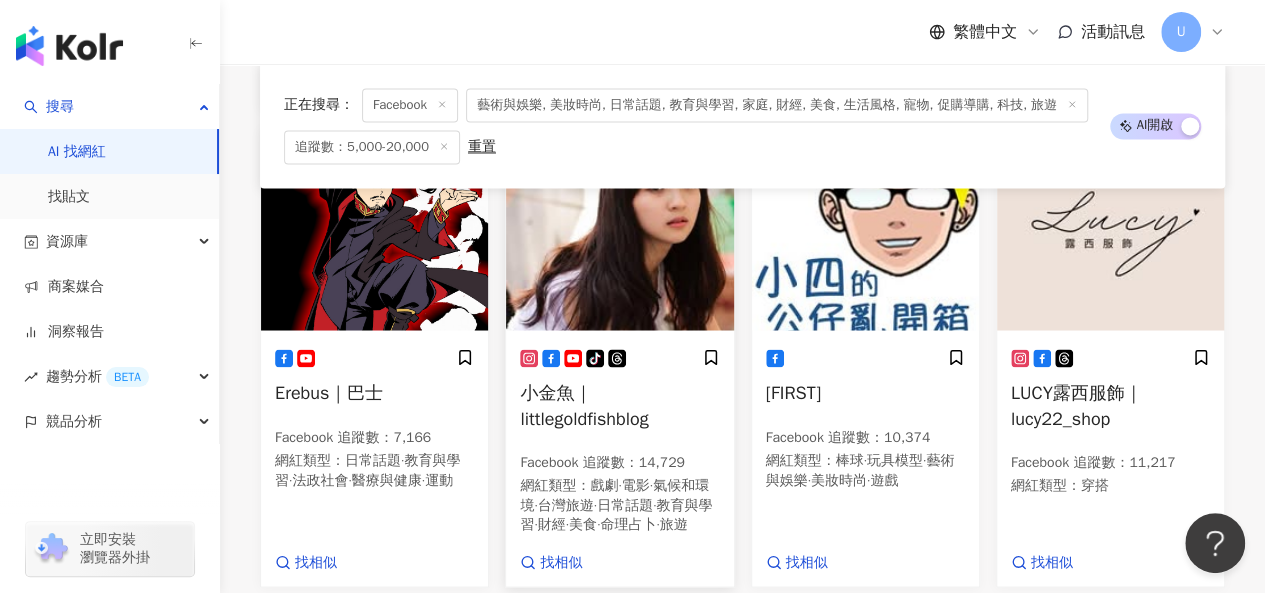 click at bounding box center (619, 230) 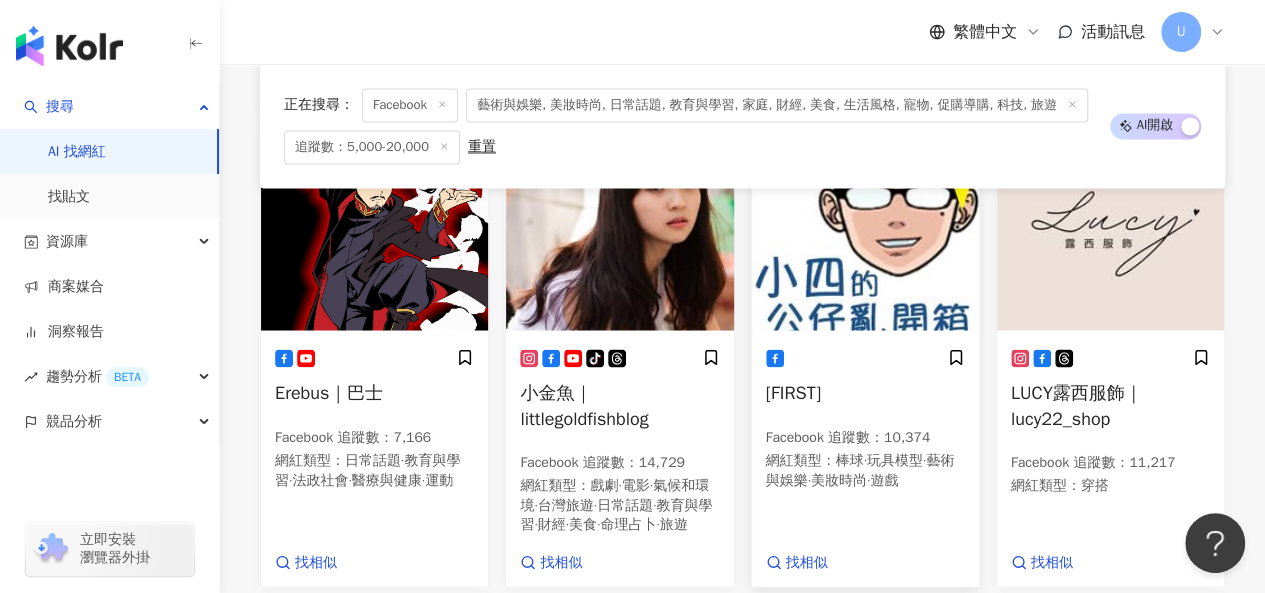 click at bounding box center [865, 230] 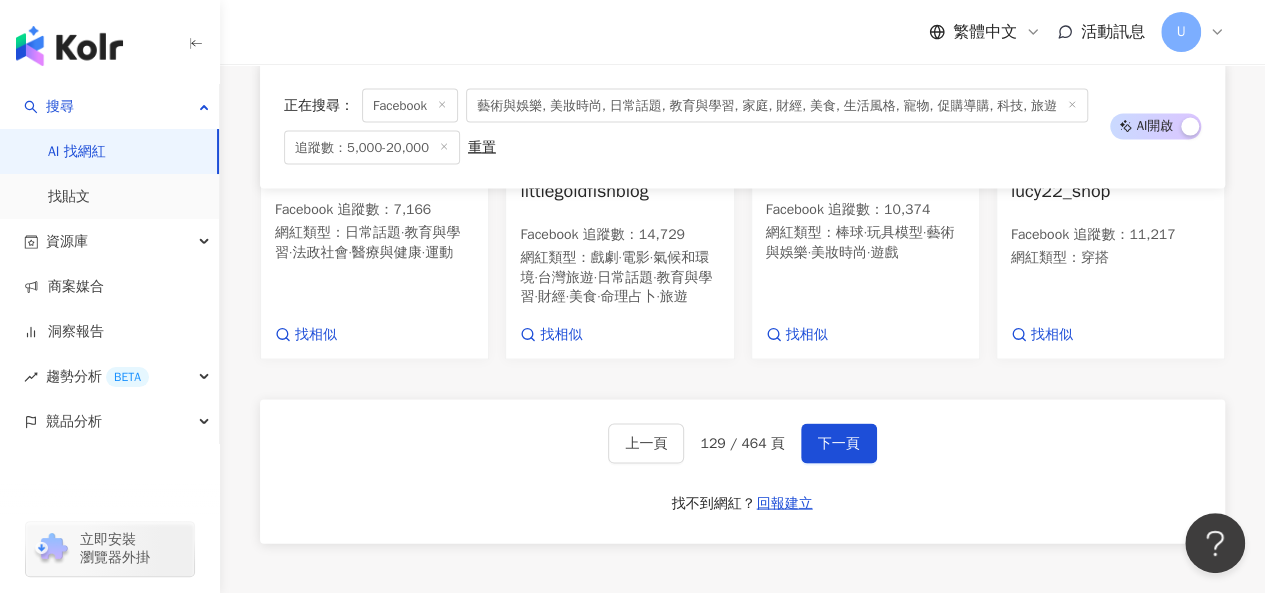 scroll, scrollTop: 1882, scrollLeft: 0, axis: vertical 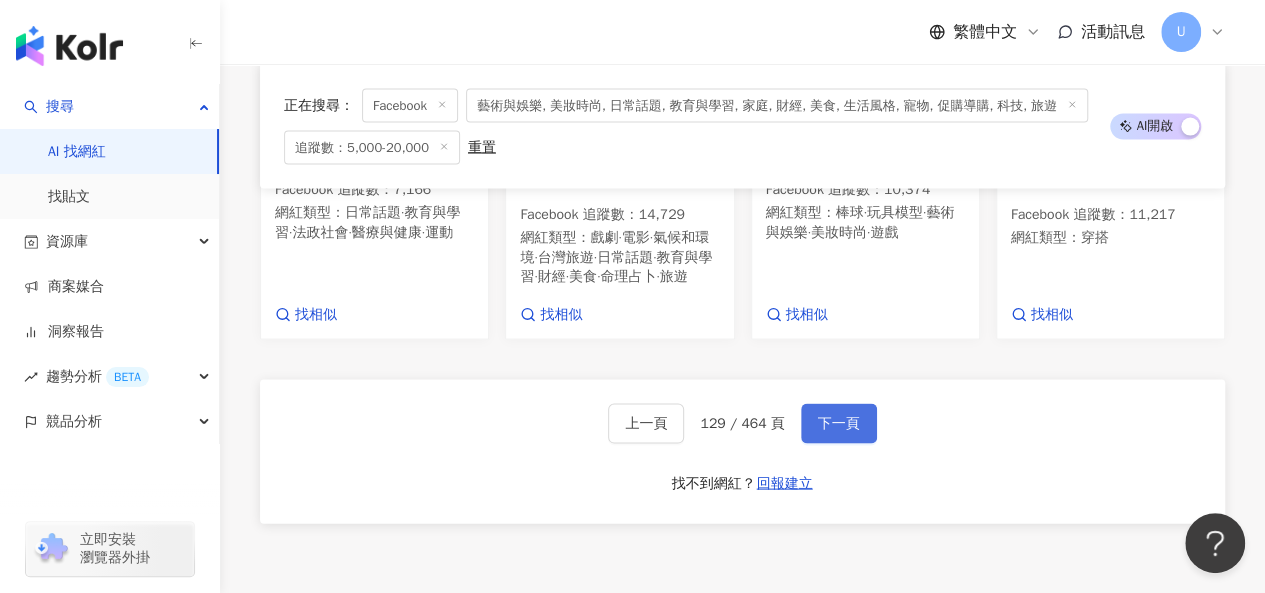 click on "下一頁" at bounding box center (839, 423) 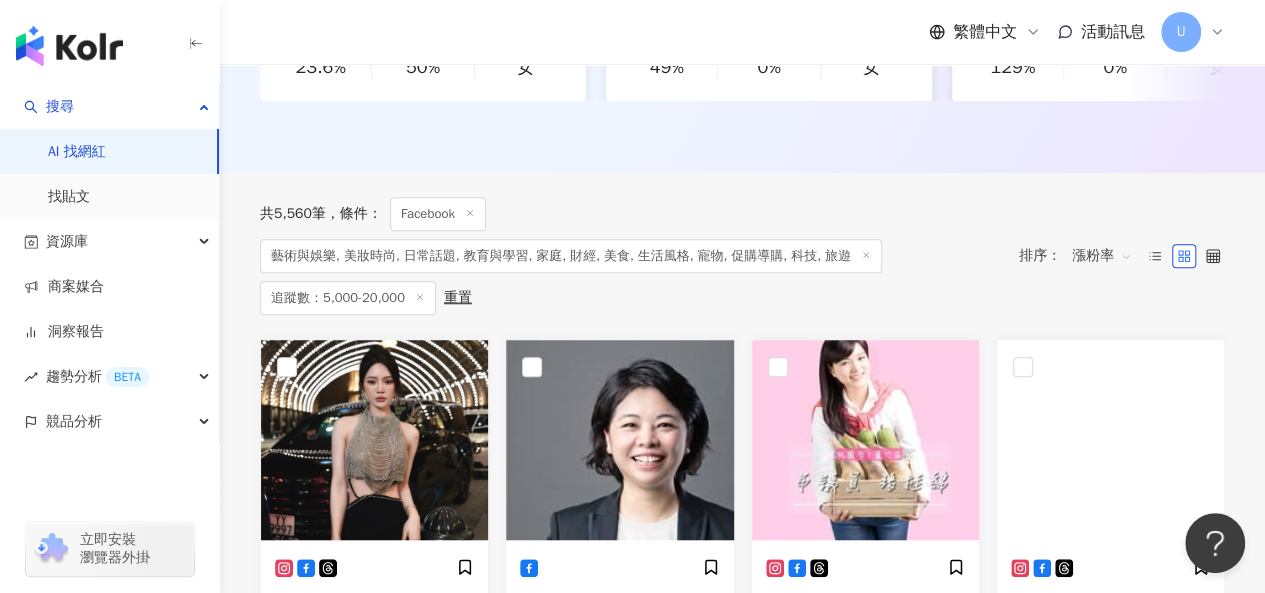 scroll, scrollTop: 782, scrollLeft: 0, axis: vertical 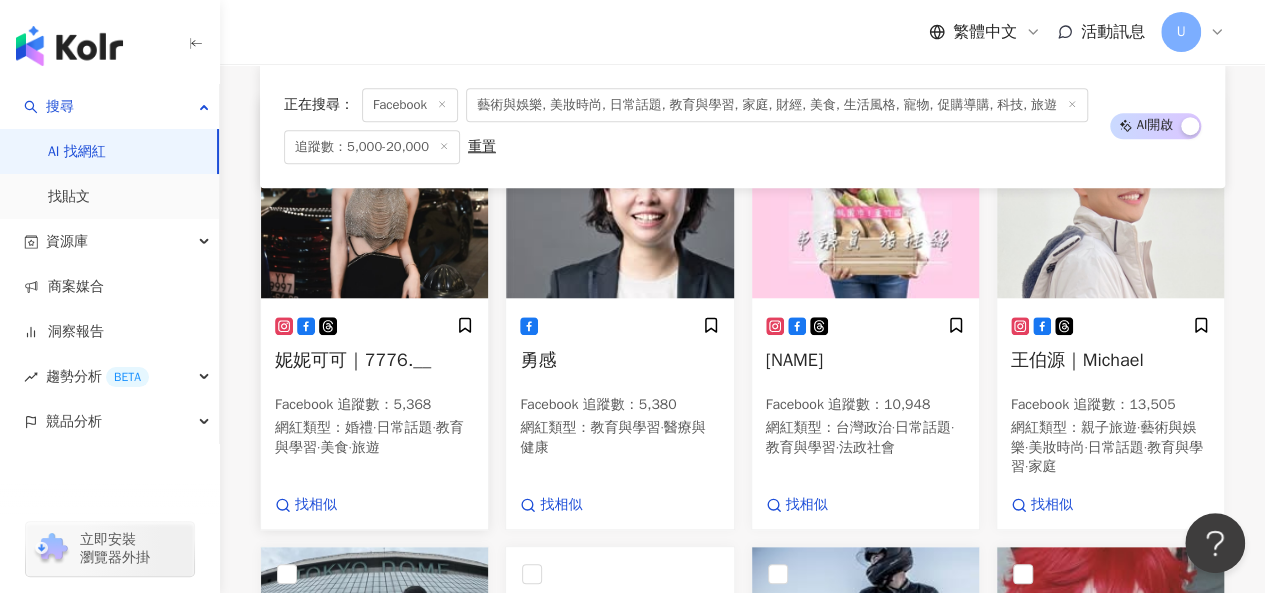 click at bounding box center (374, 198) 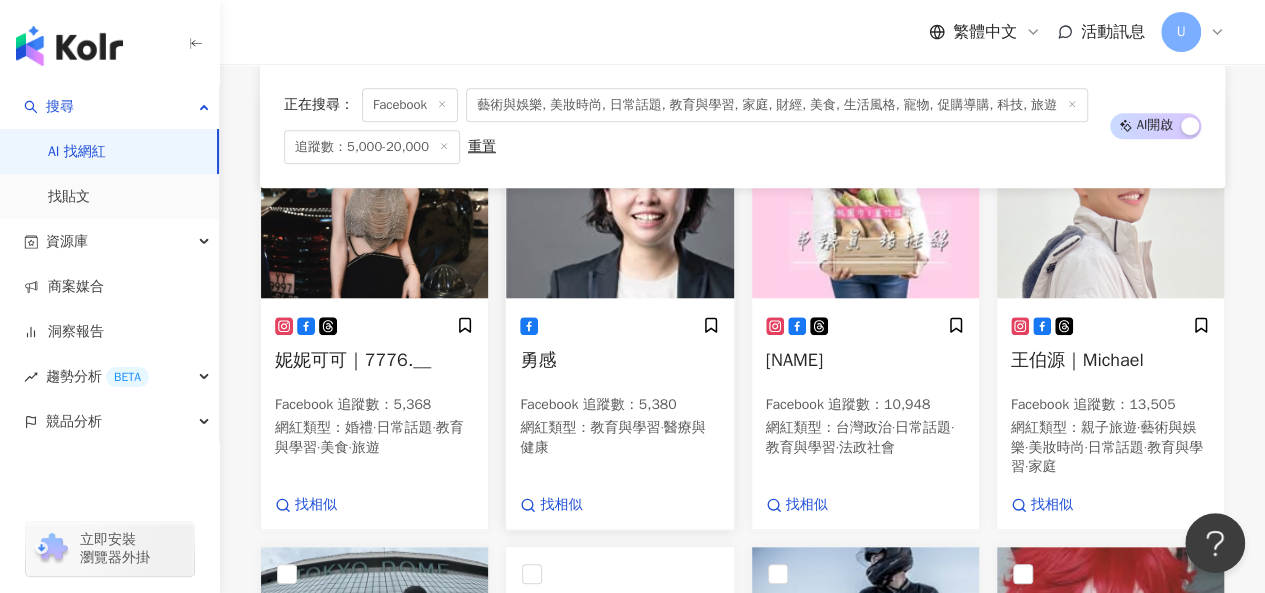 click at bounding box center (619, 198) 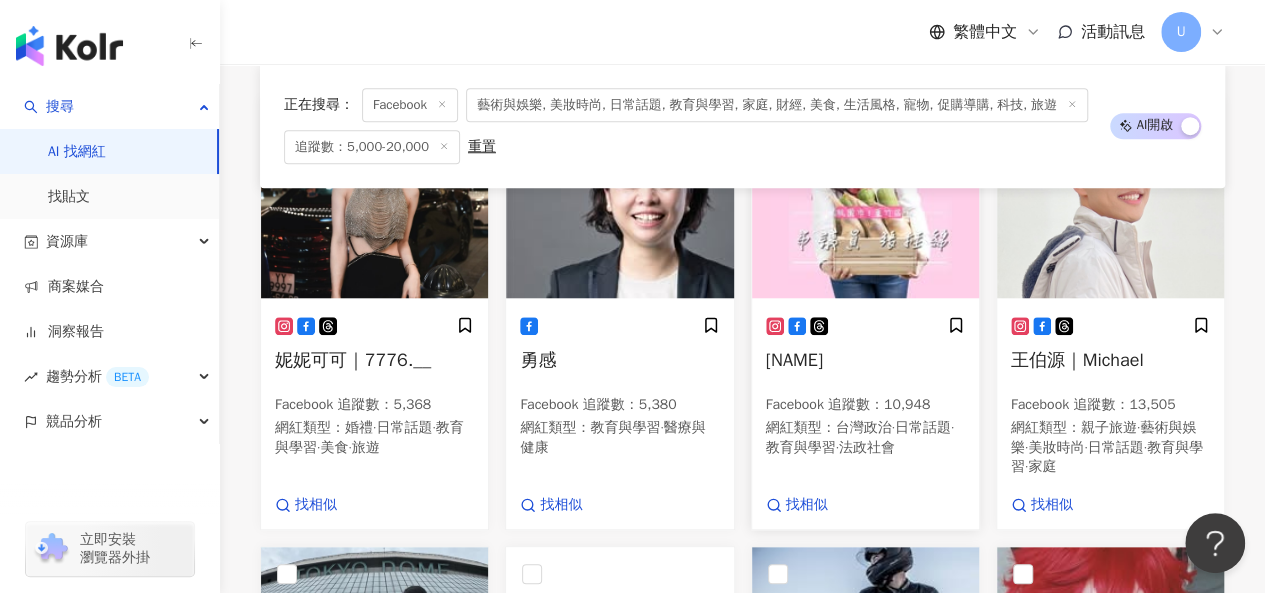 scroll, scrollTop: 682, scrollLeft: 0, axis: vertical 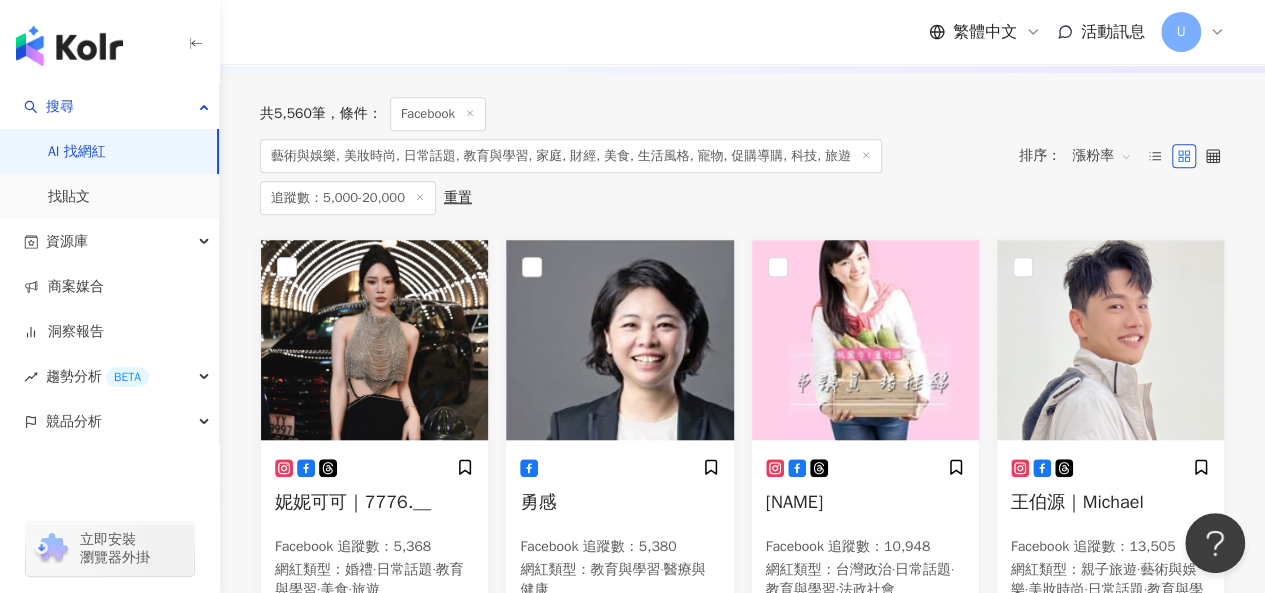 click at bounding box center (1110, 340) 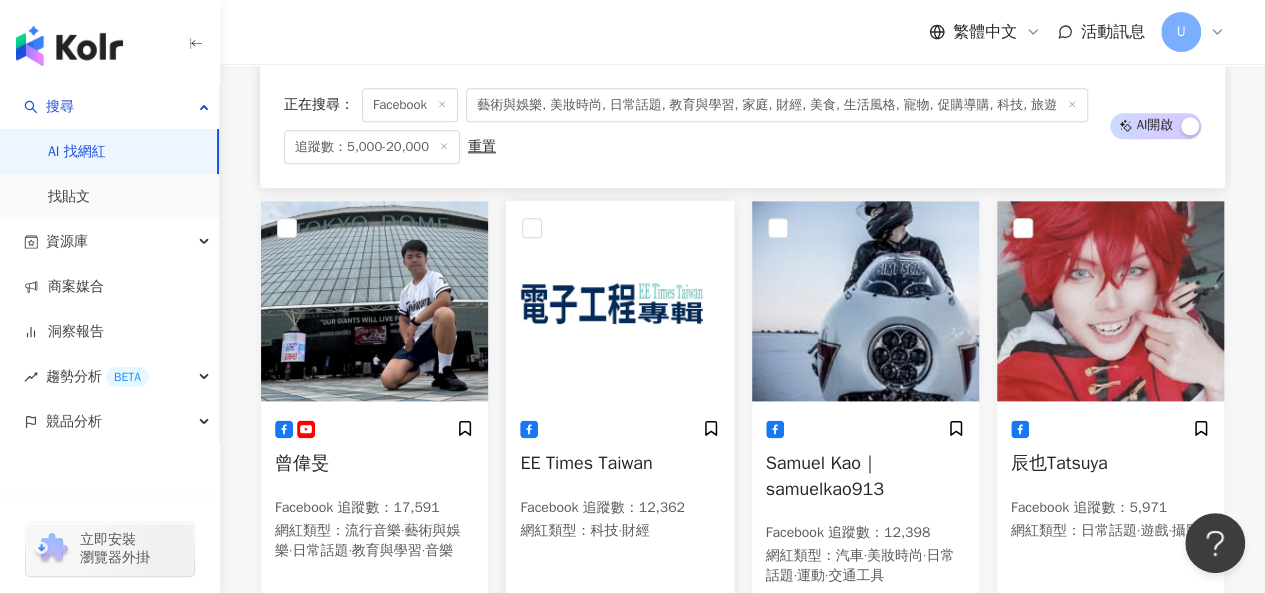 scroll, scrollTop: 1140, scrollLeft: 0, axis: vertical 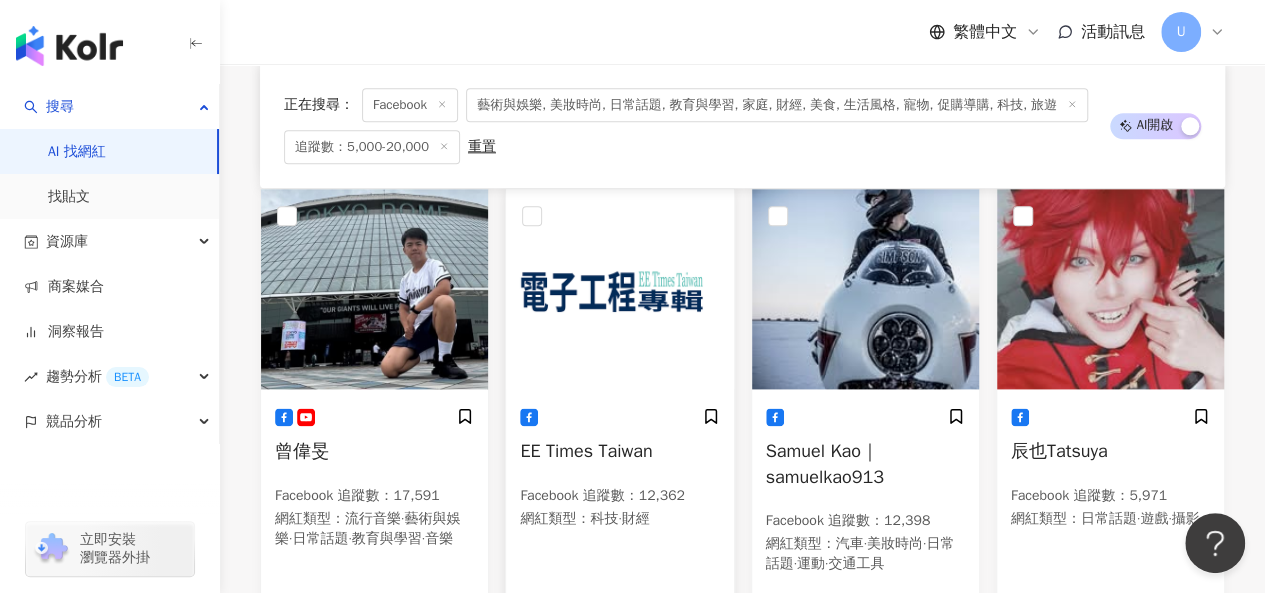 click at bounding box center [374, 289] 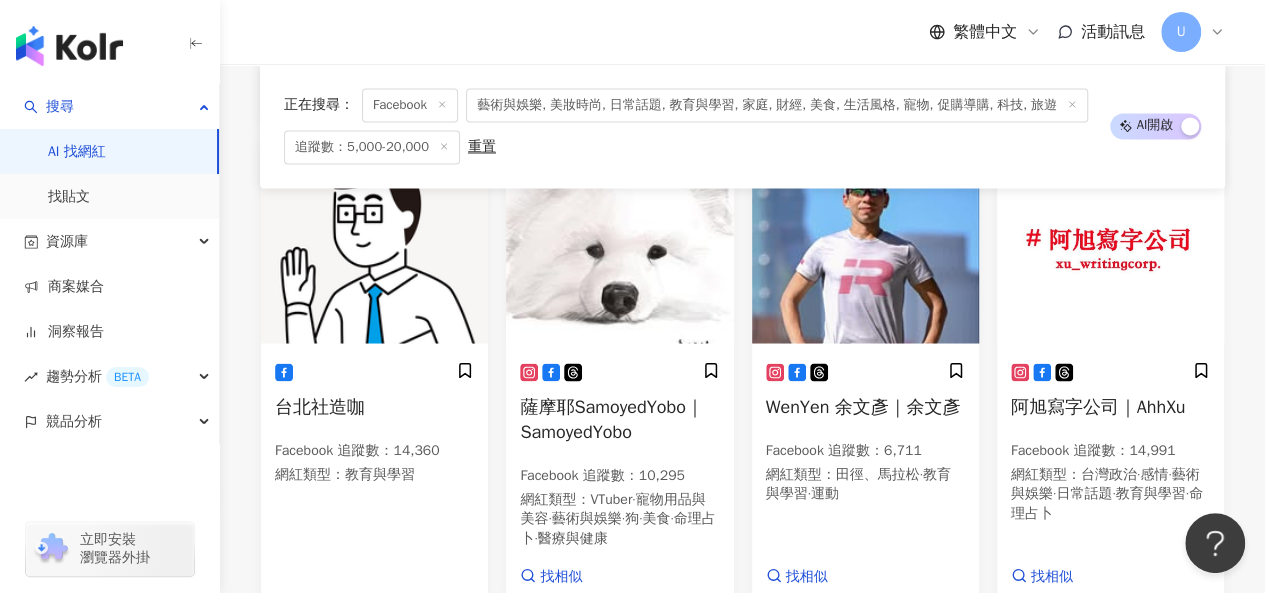 scroll, scrollTop: 1640, scrollLeft: 0, axis: vertical 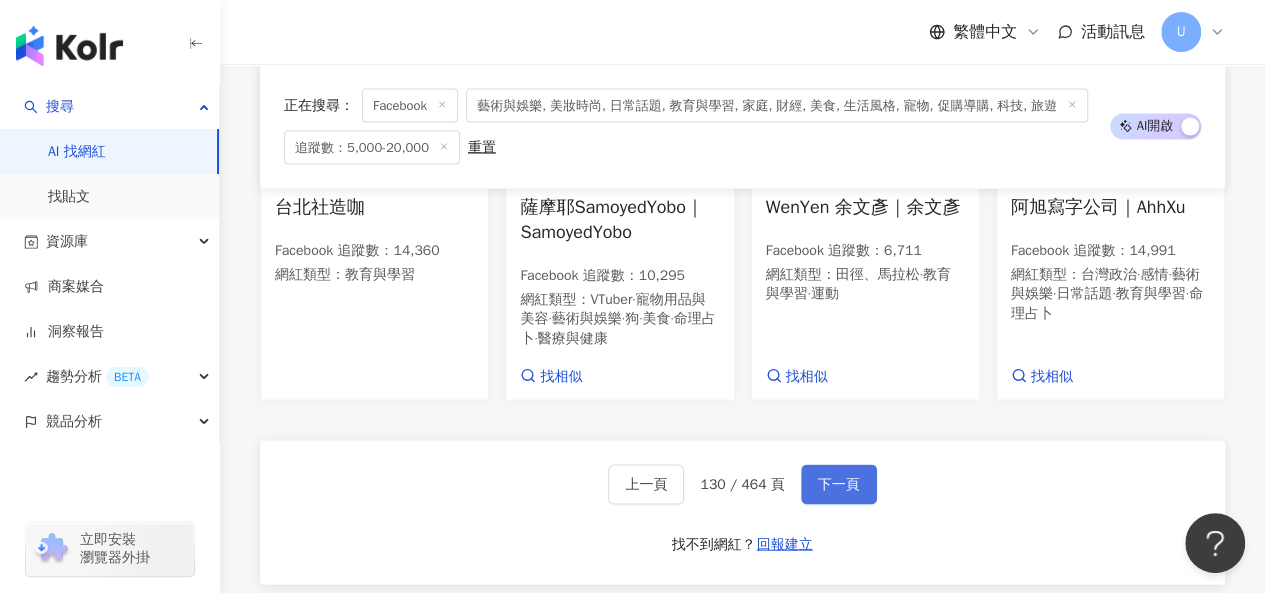 click on "下一頁" at bounding box center [839, 484] 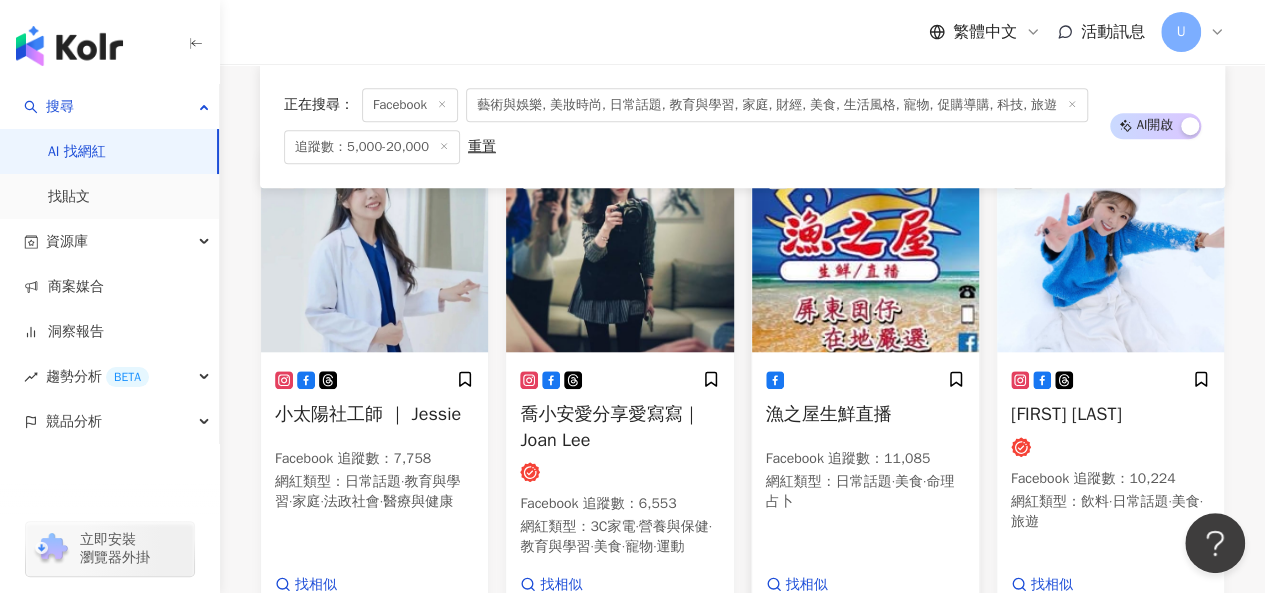 scroll, scrollTop: 751, scrollLeft: 0, axis: vertical 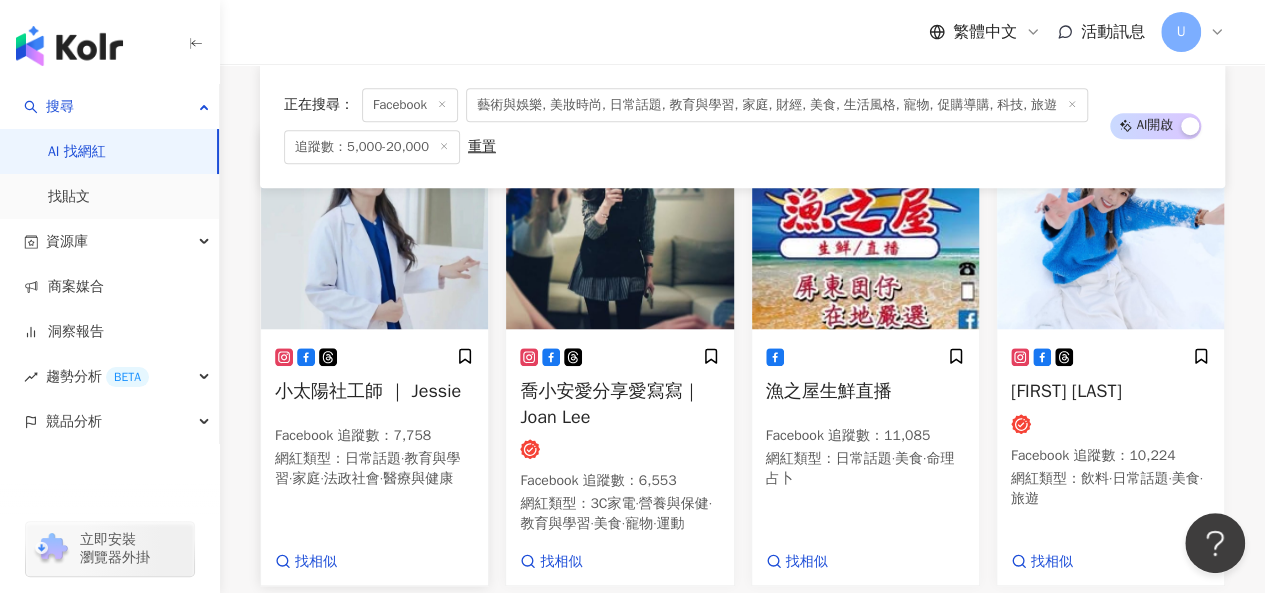 click at bounding box center [374, 229] 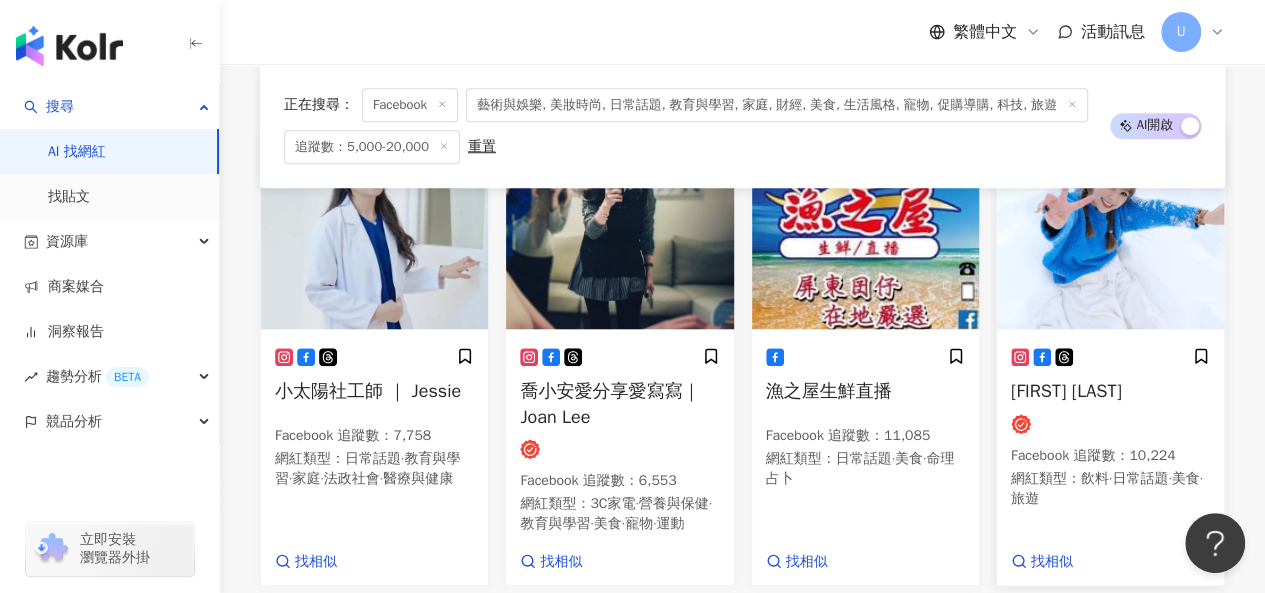 click at bounding box center (1110, 229) 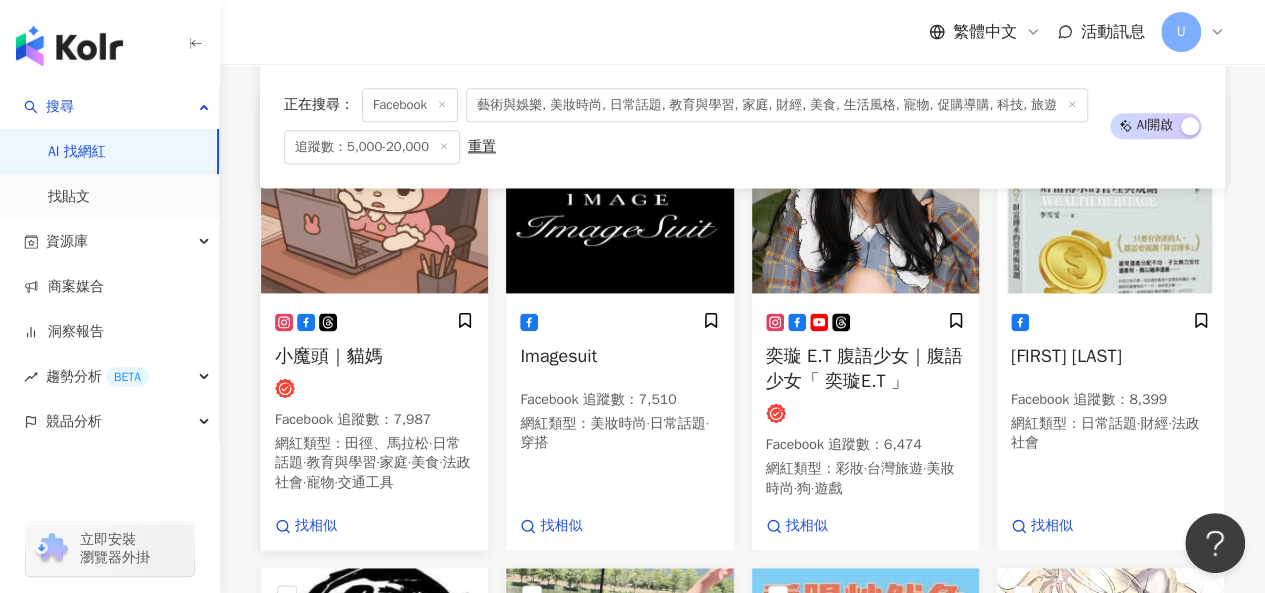 scroll, scrollTop: 1268, scrollLeft: 0, axis: vertical 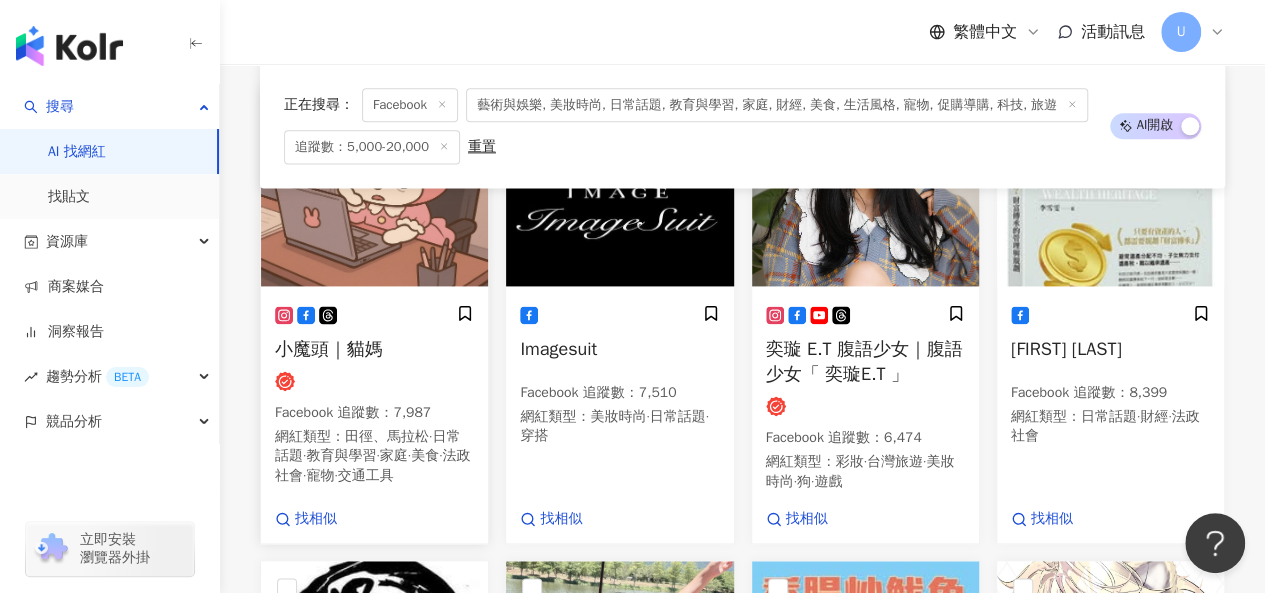 click at bounding box center (374, 186) 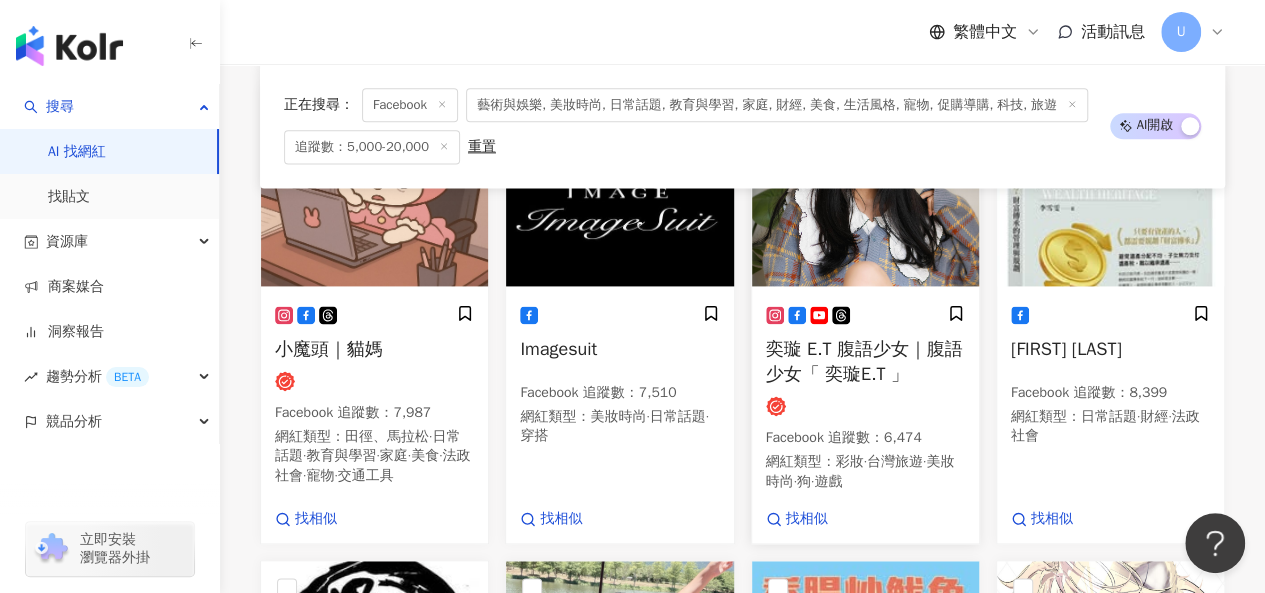 click at bounding box center [865, 186] 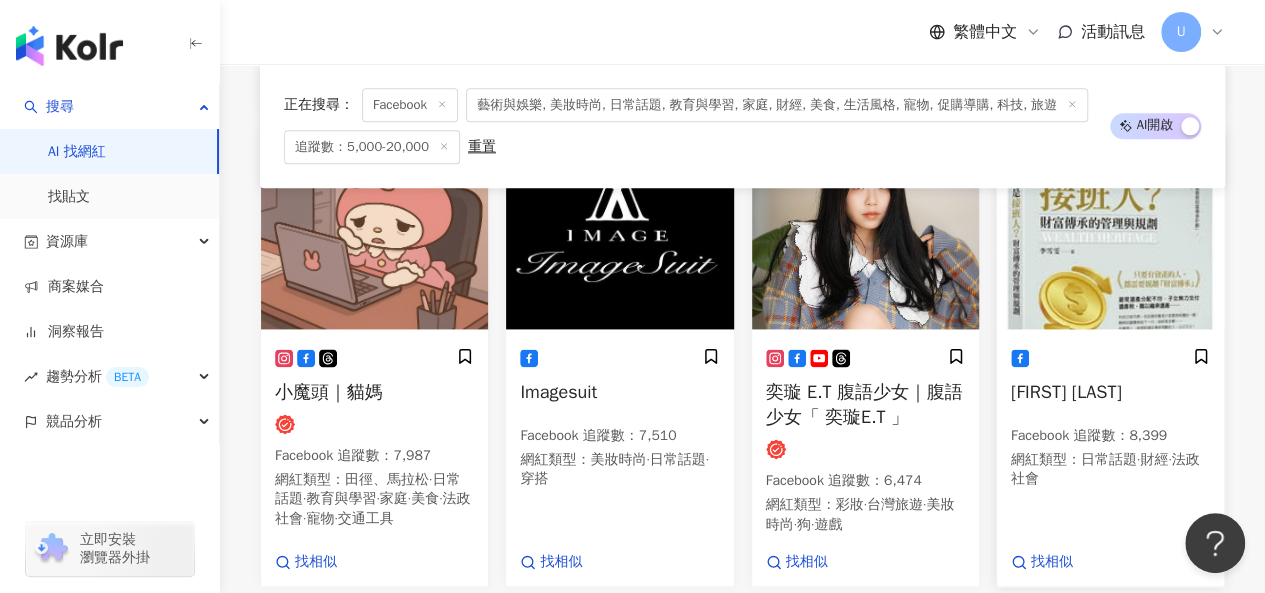 scroll, scrollTop: 1326, scrollLeft: 0, axis: vertical 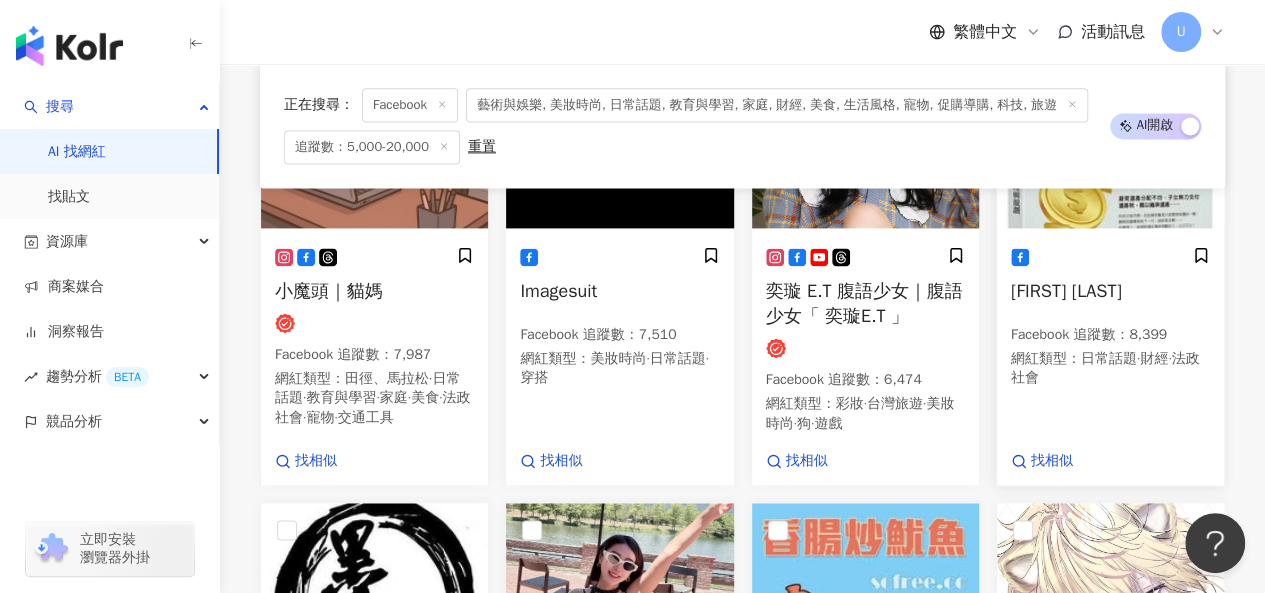 click at bounding box center (1110, 128) 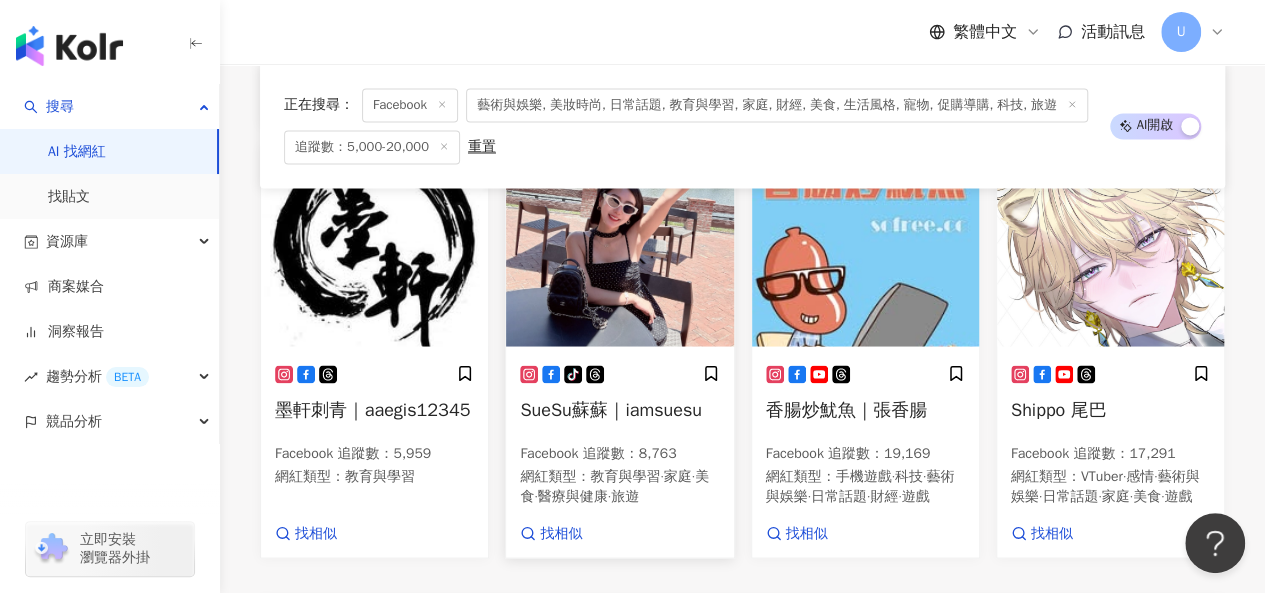 scroll, scrollTop: 1694, scrollLeft: 0, axis: vertical 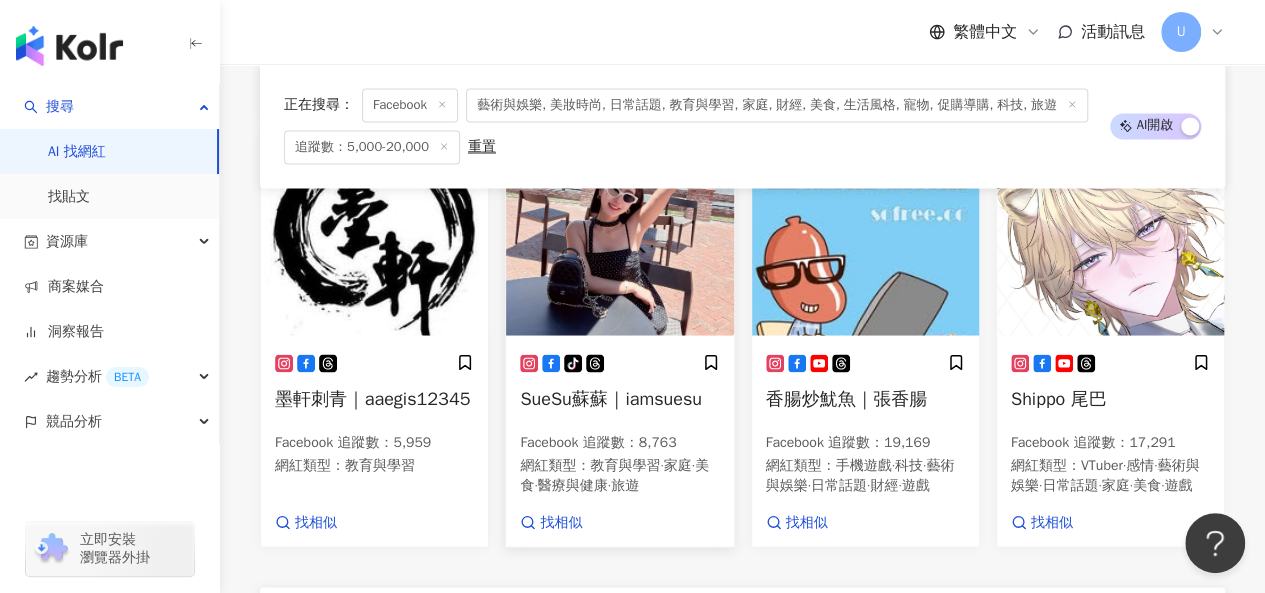 click at bounding box center [619, 235] 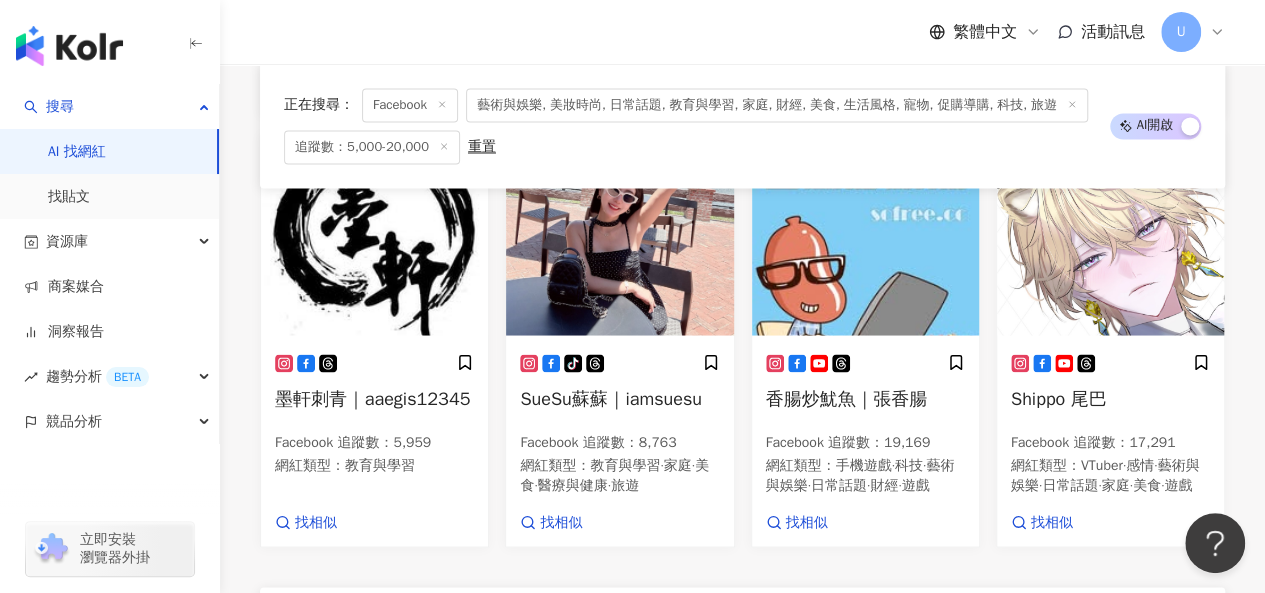 click at bounding box center [865, 235] 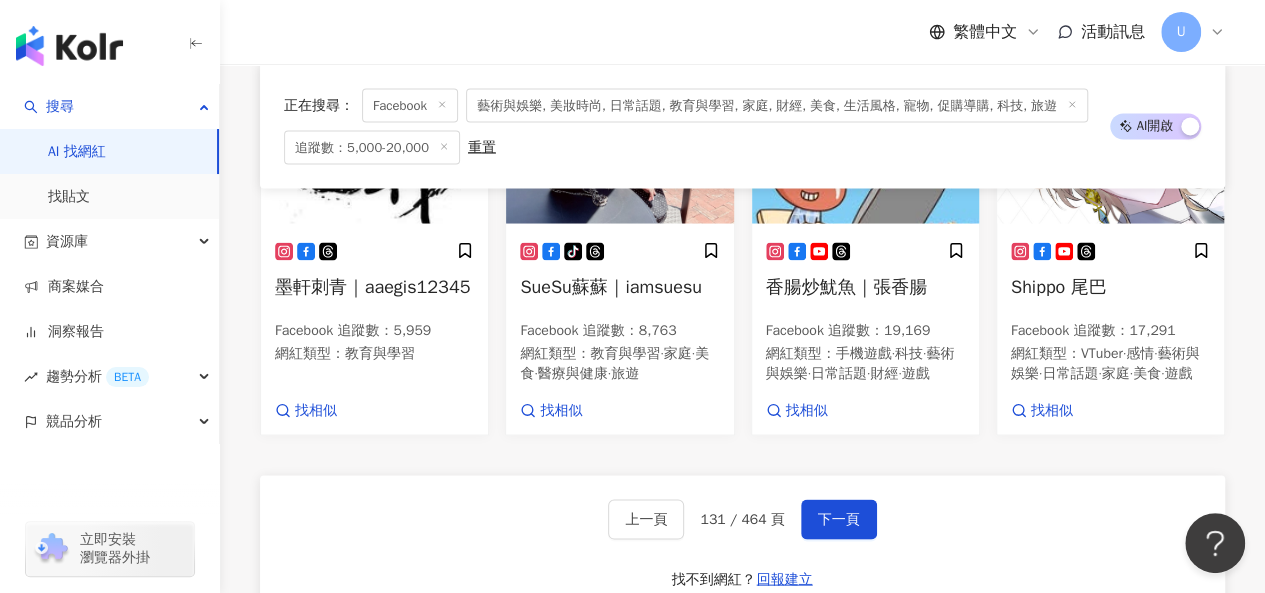 scroll, scrollTop: 1994, scrollLeft: 0, axis: vertical 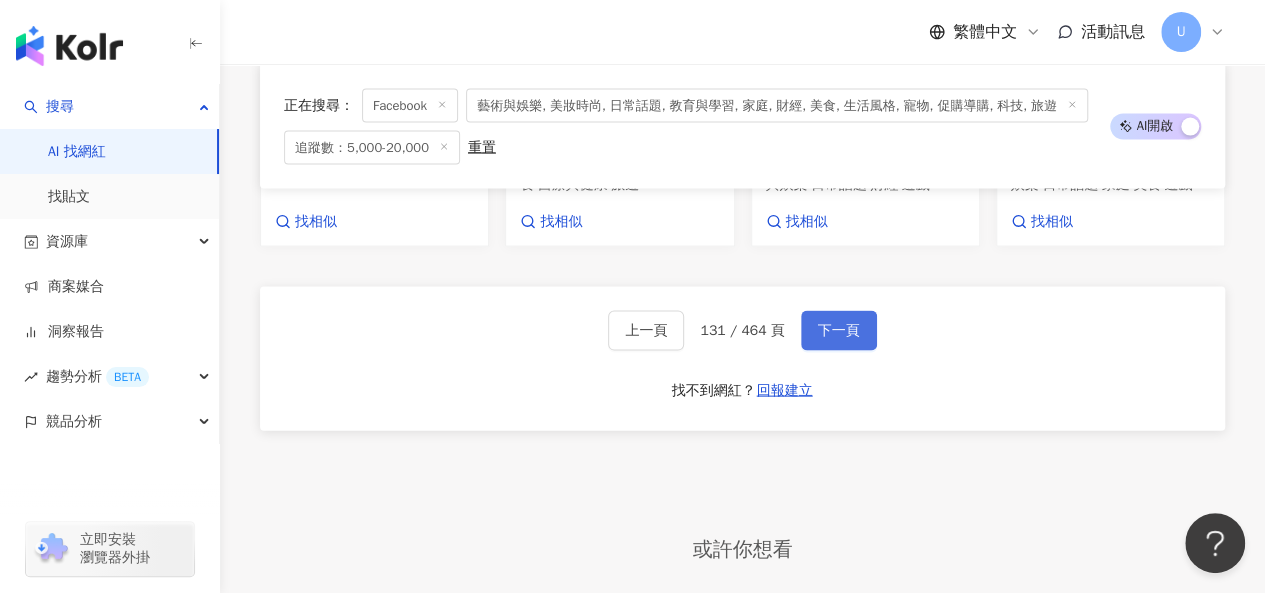 click on "下一頁" at bounding box center (839, 331) 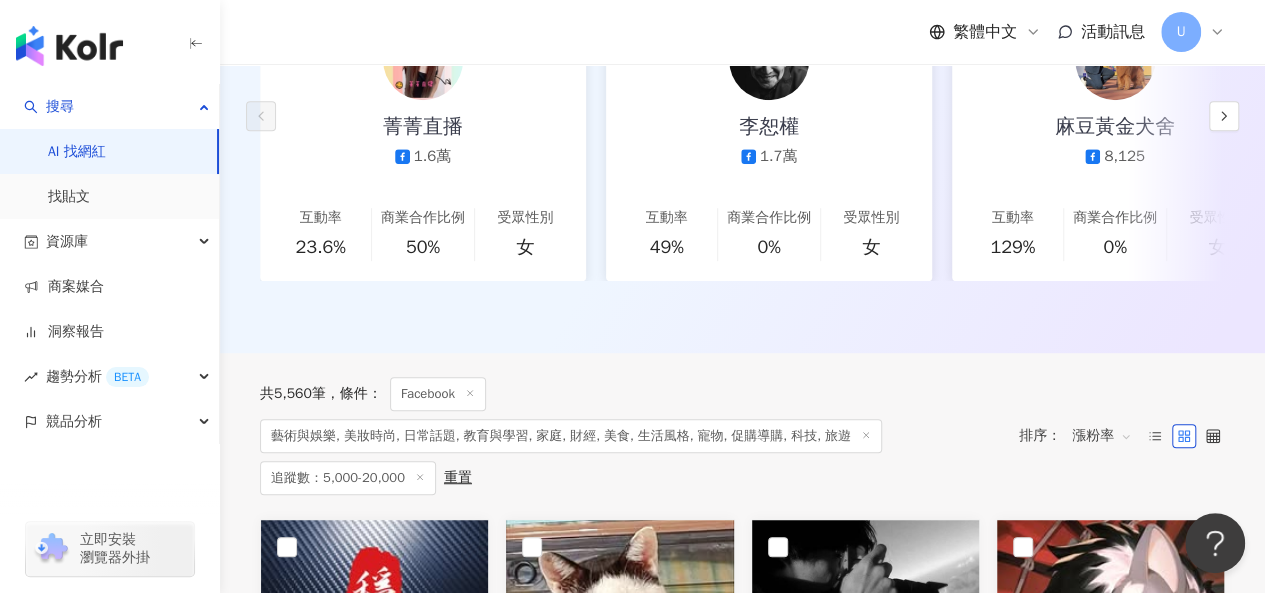 scroll, scrollTop: 730, scrollLeft: 0, axis: vertical 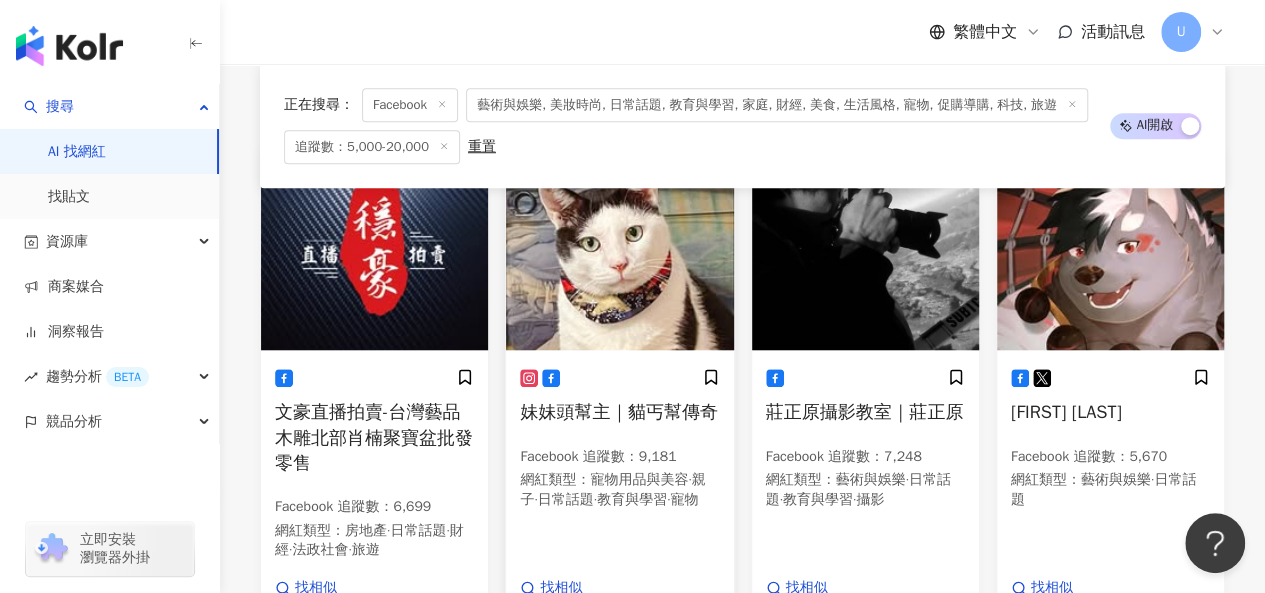 click at bounding box center [619, 250] 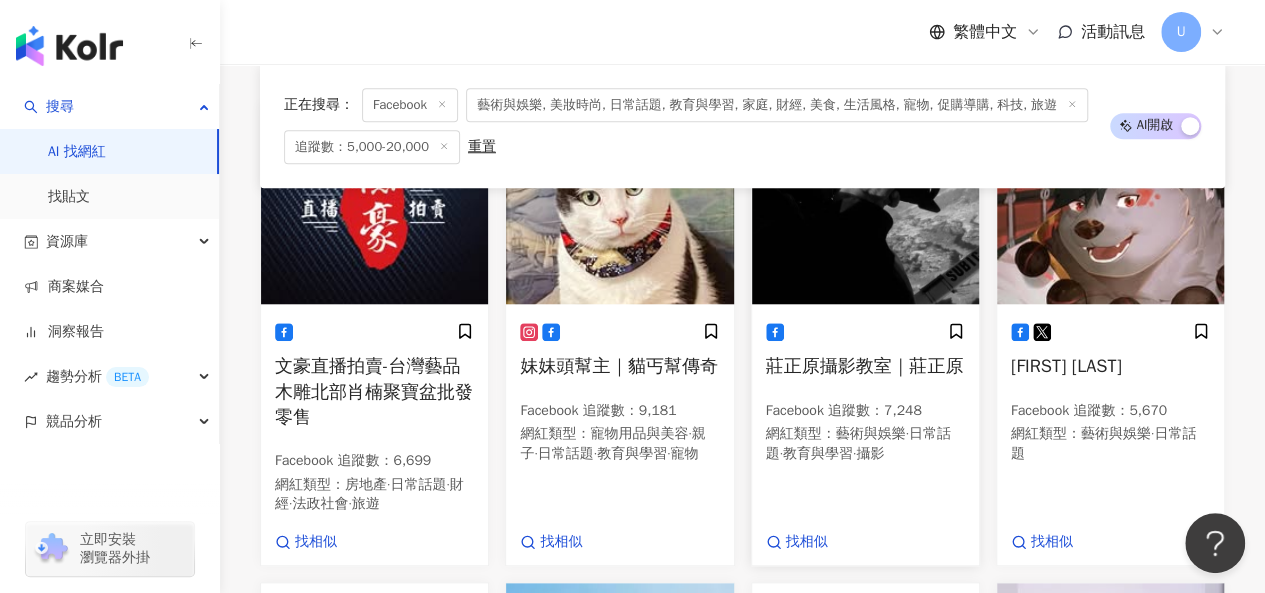 scroll, scrollTop: 780, scrollLeft: 0, axis: vertical 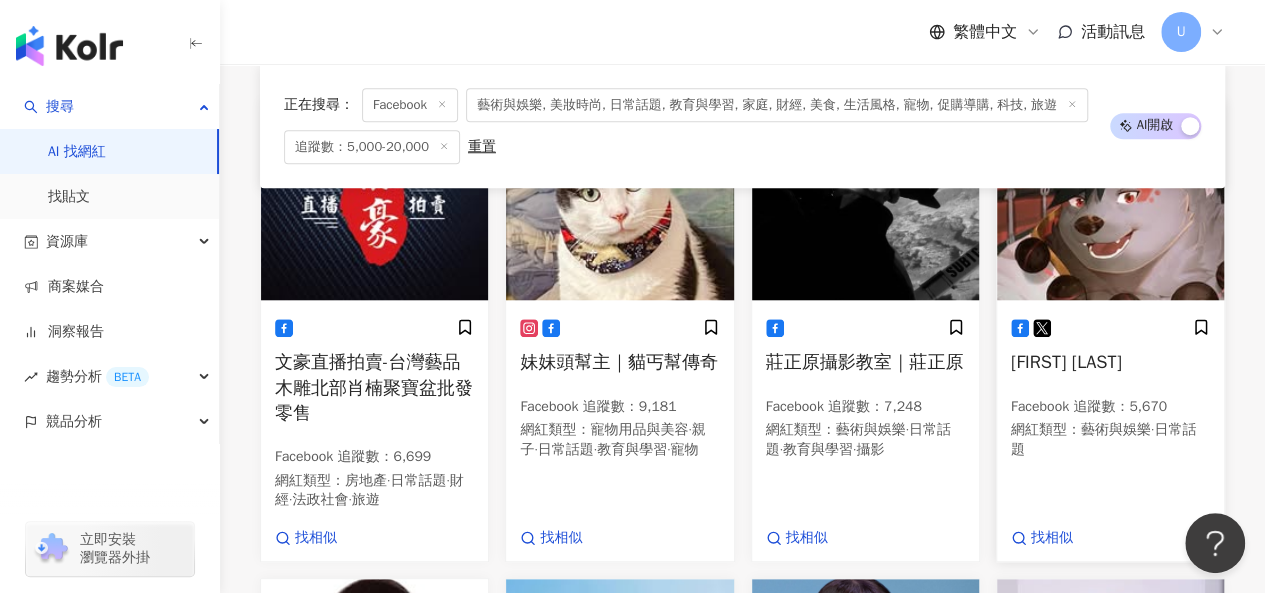 click at bounding box center (1110, 200) 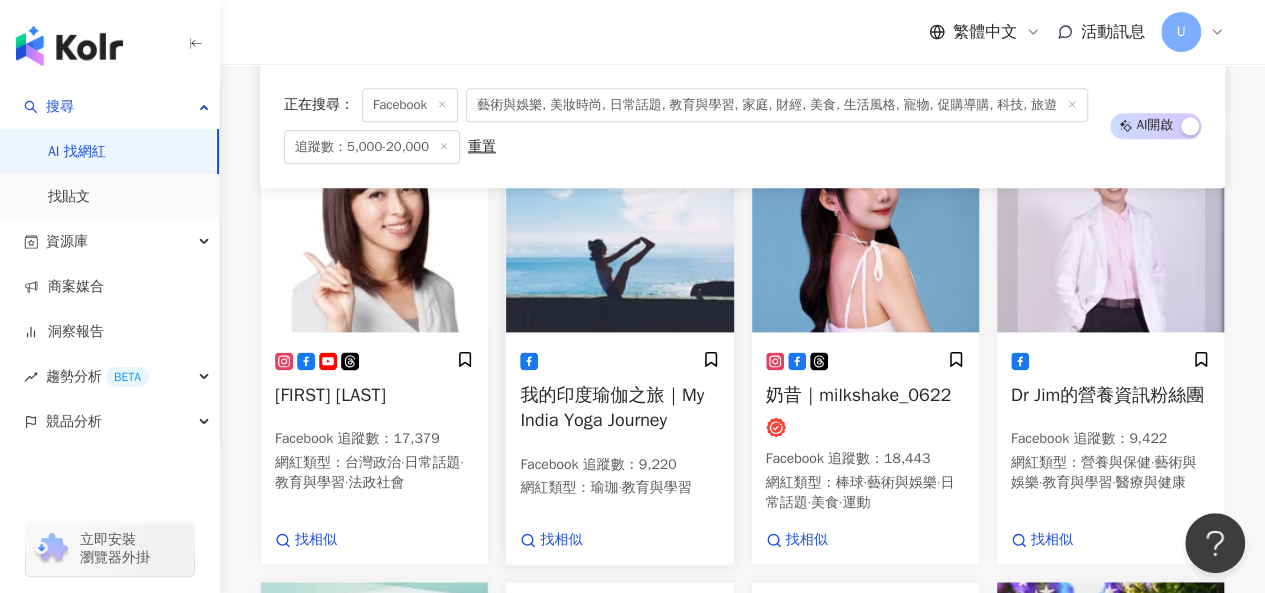 scroll, scrollTop: 1172, scrollLeft: 0, axis: vertical 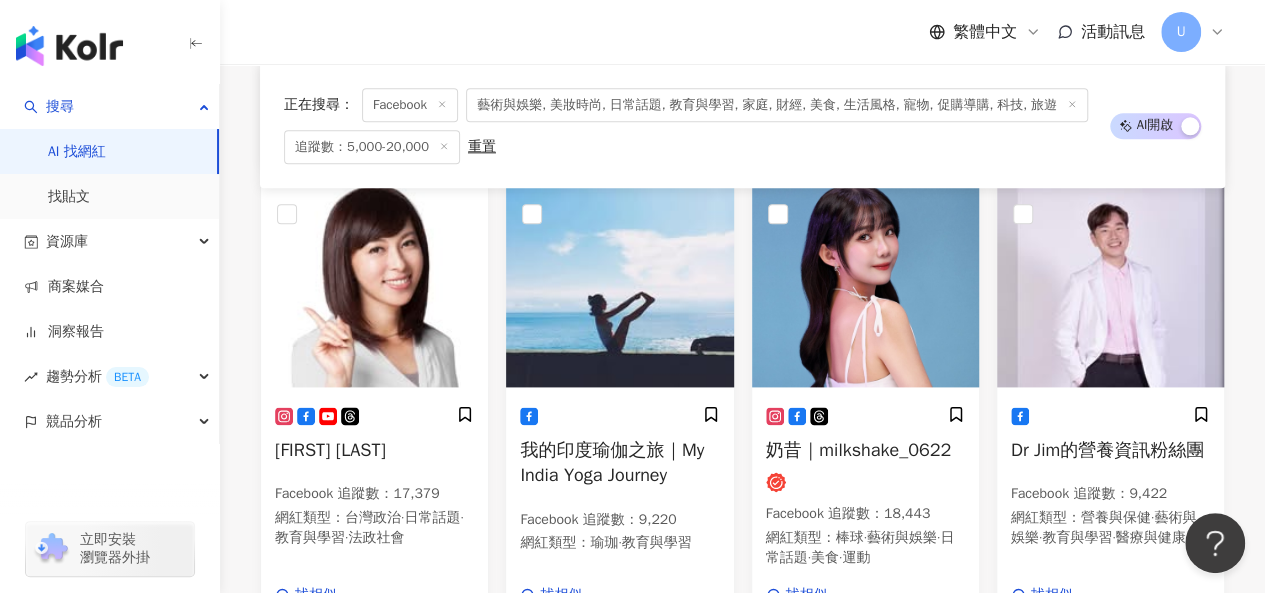 click at bounding box center (865, 287) 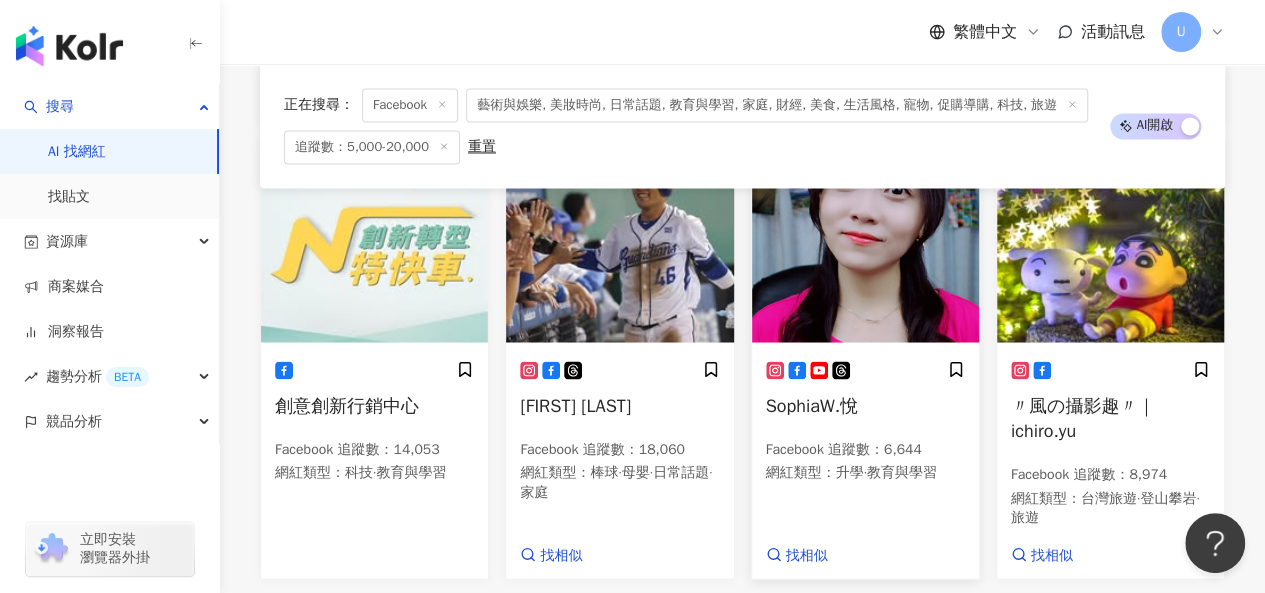 scroll, scrollTop: 1675, scrollLeft: 0, axis: vertical 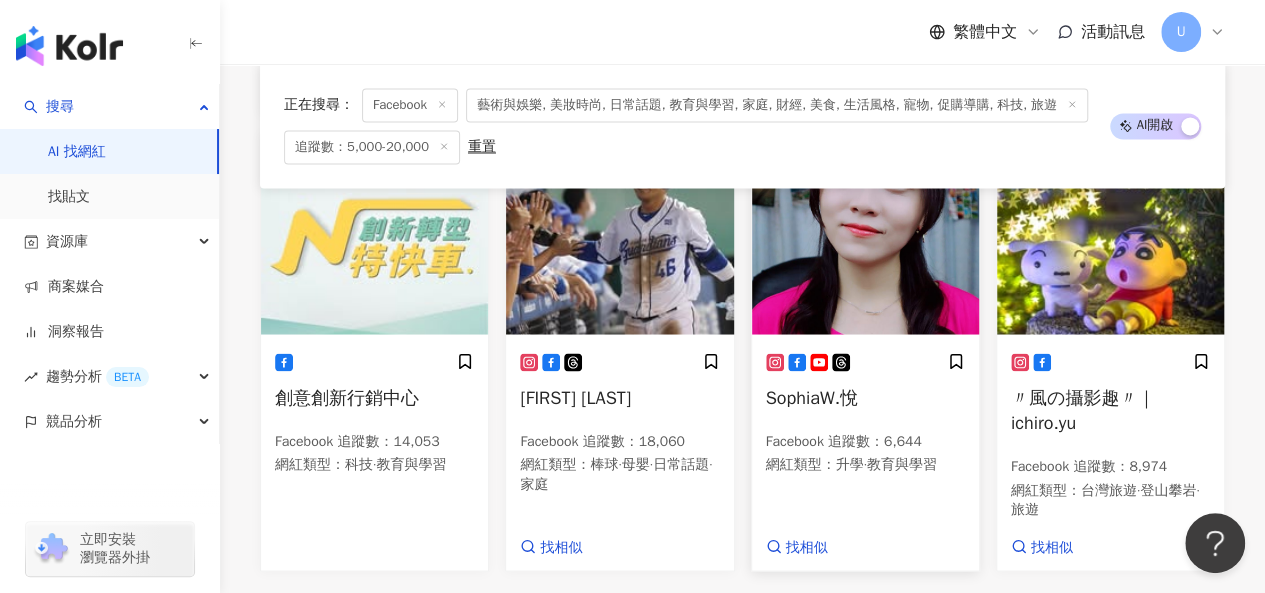 click at bounding box center (865, 234) 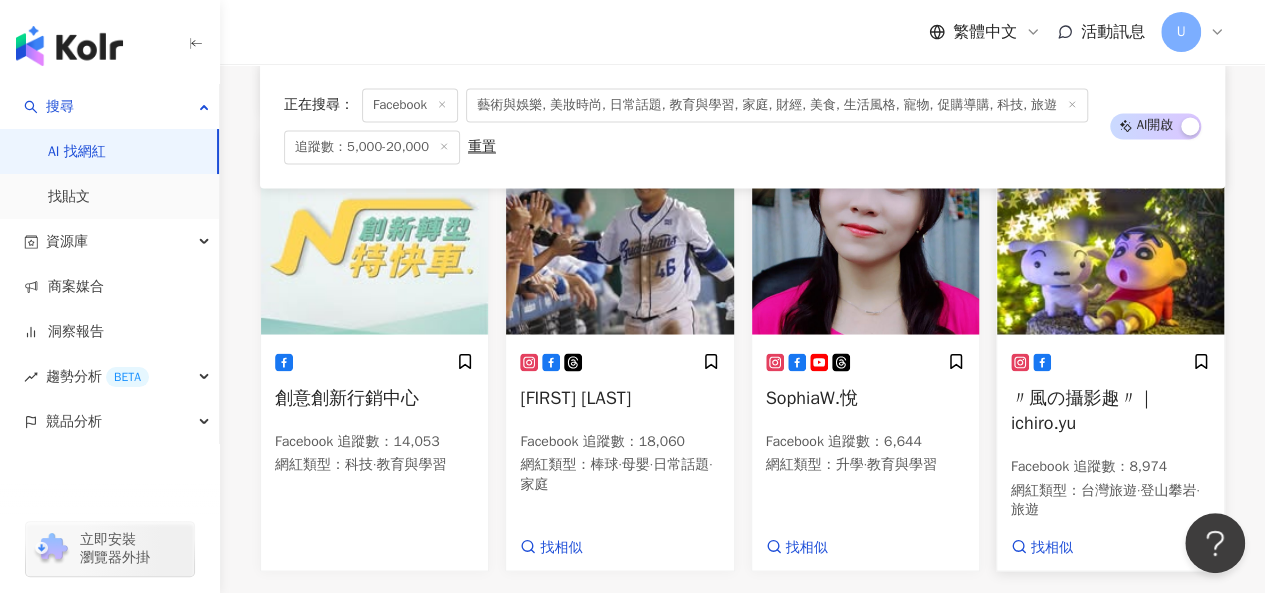 click at bounding box center [1110, 234] 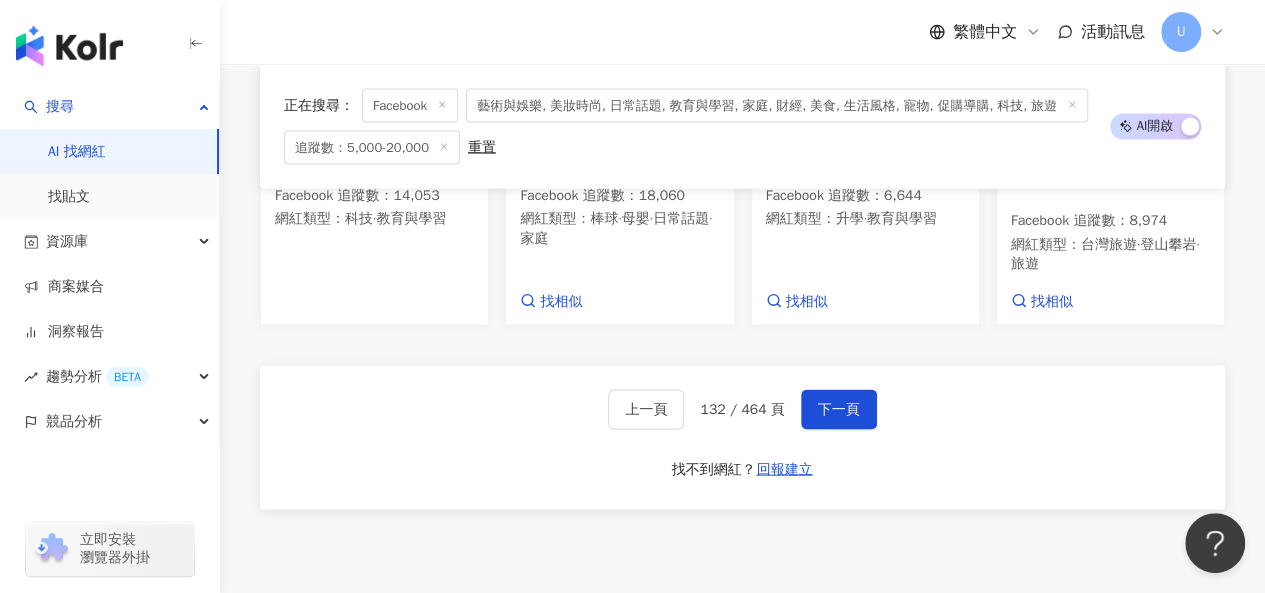 scroll, scrollTop: 1929, scrollLeft: 0, axis: vertical 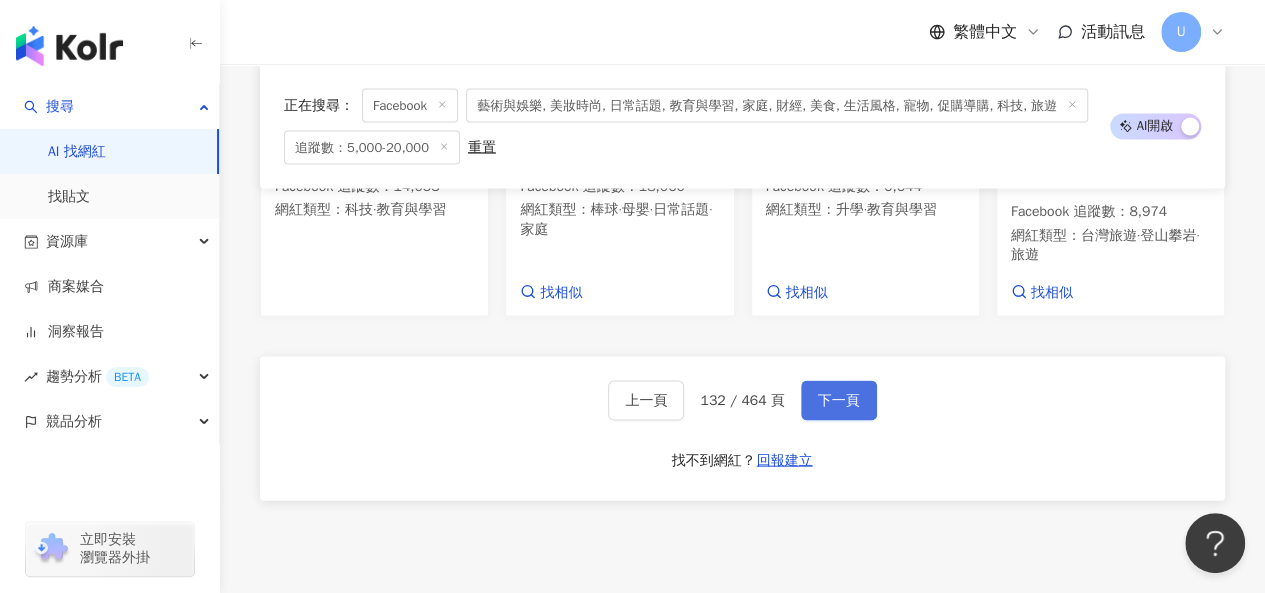 click on "下一頁" at bounding box center [839, 401] 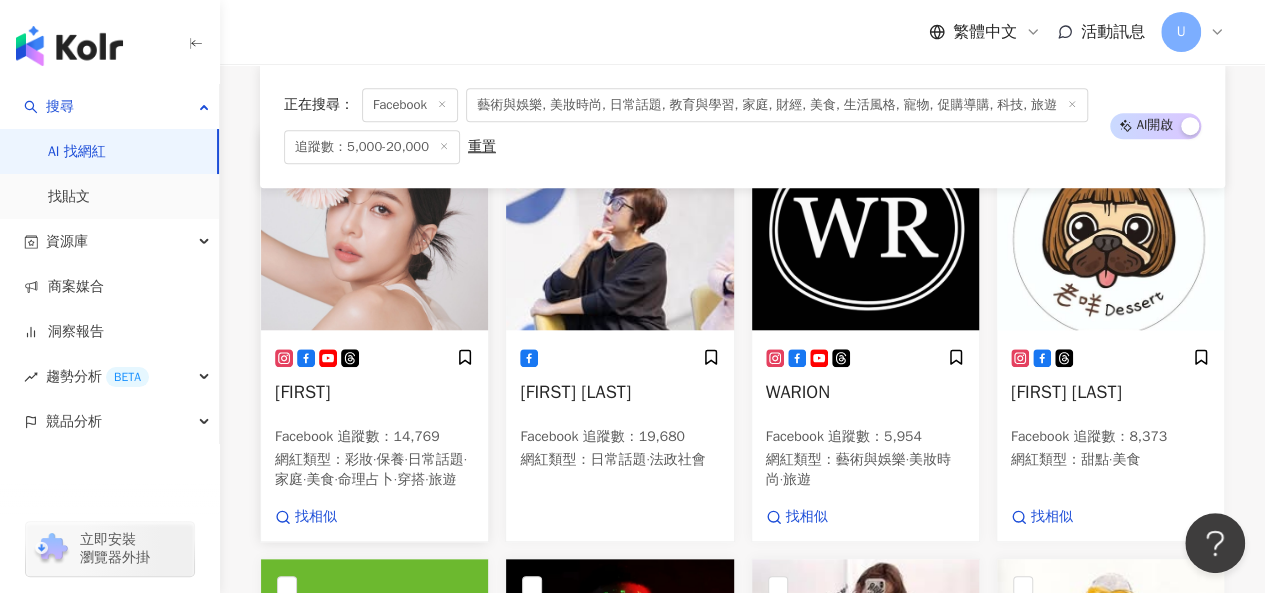 scroll, scrollTop: 765, scrollLeft: 0, axis: vertical 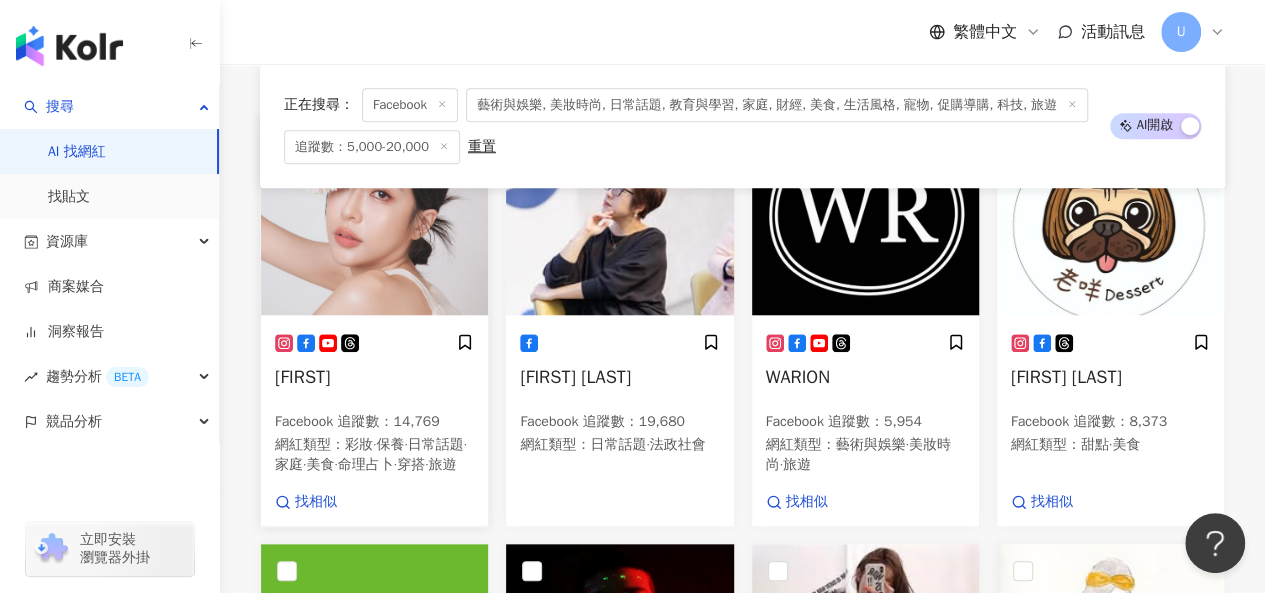click at bounding box center (374, 215) 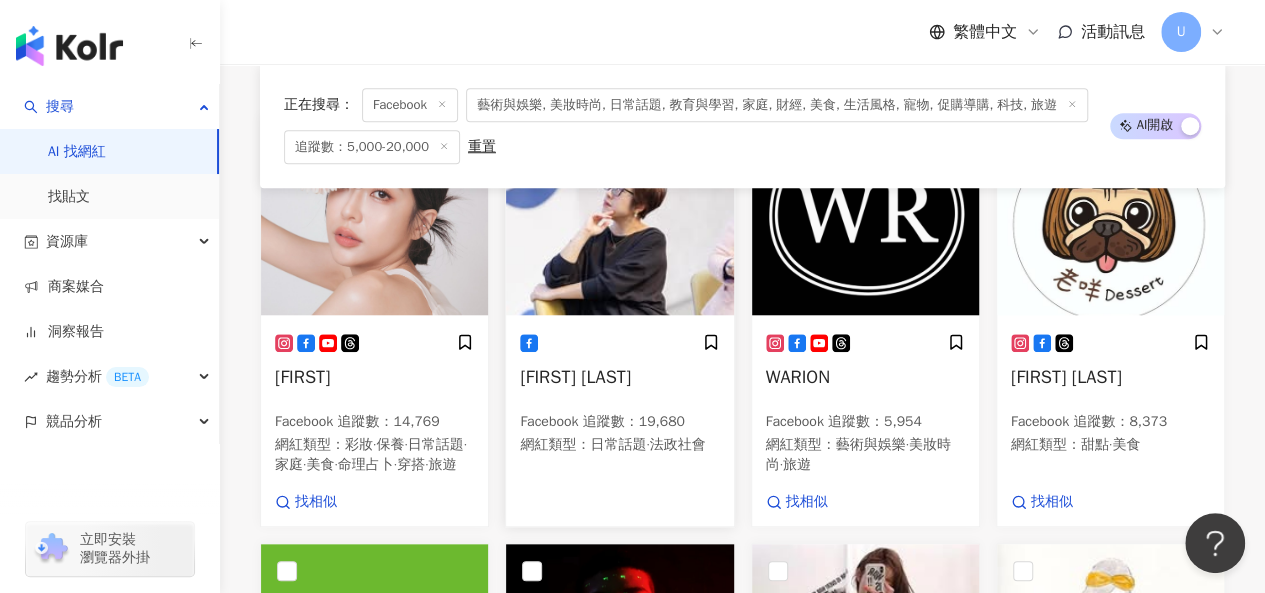 click at bounding box center [619, 215] 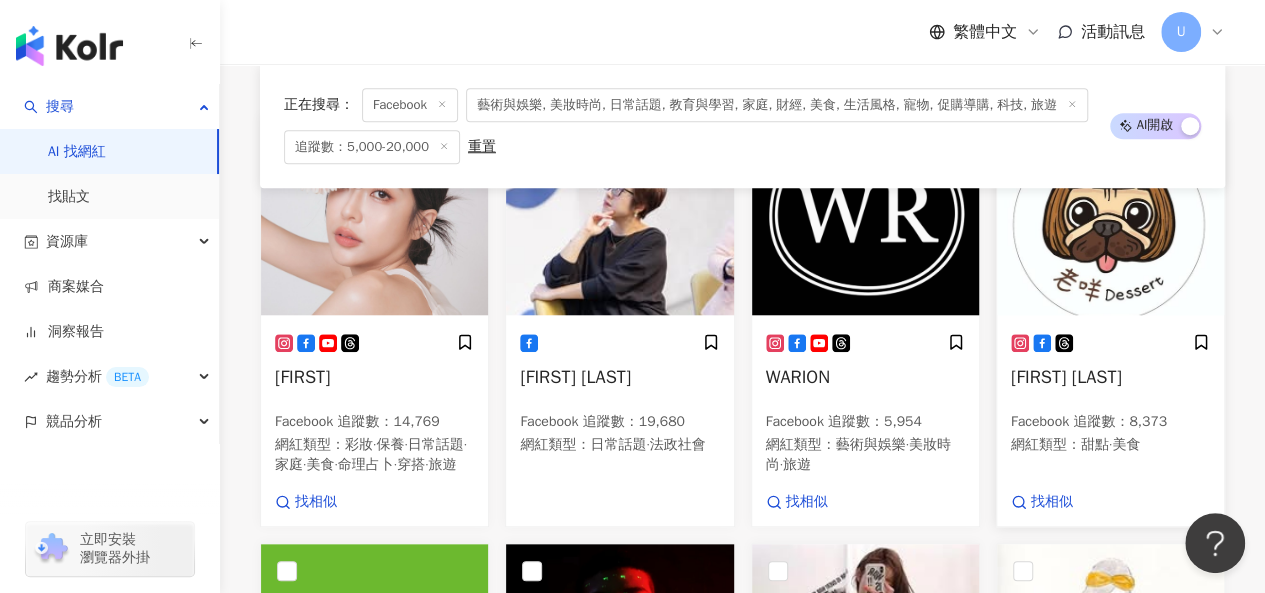 click at bounding box center (1110, 215) 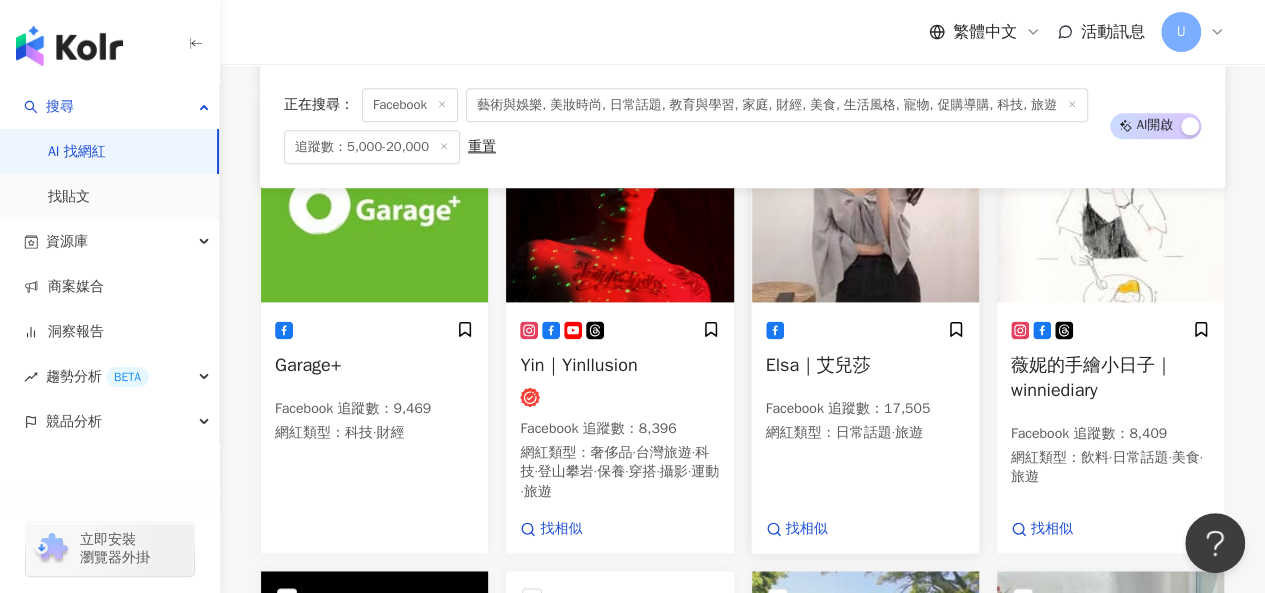 scroll, scrollTop: 1208, scrollLeft: 0, axis: vertical 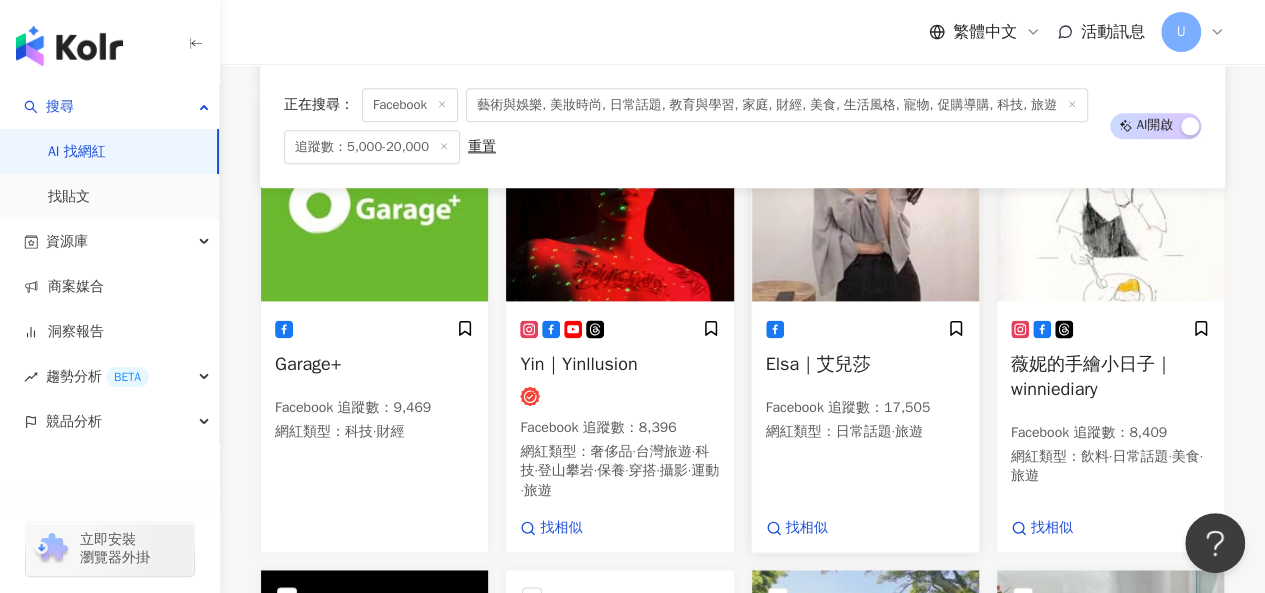 click at bounding box center [865, 201] 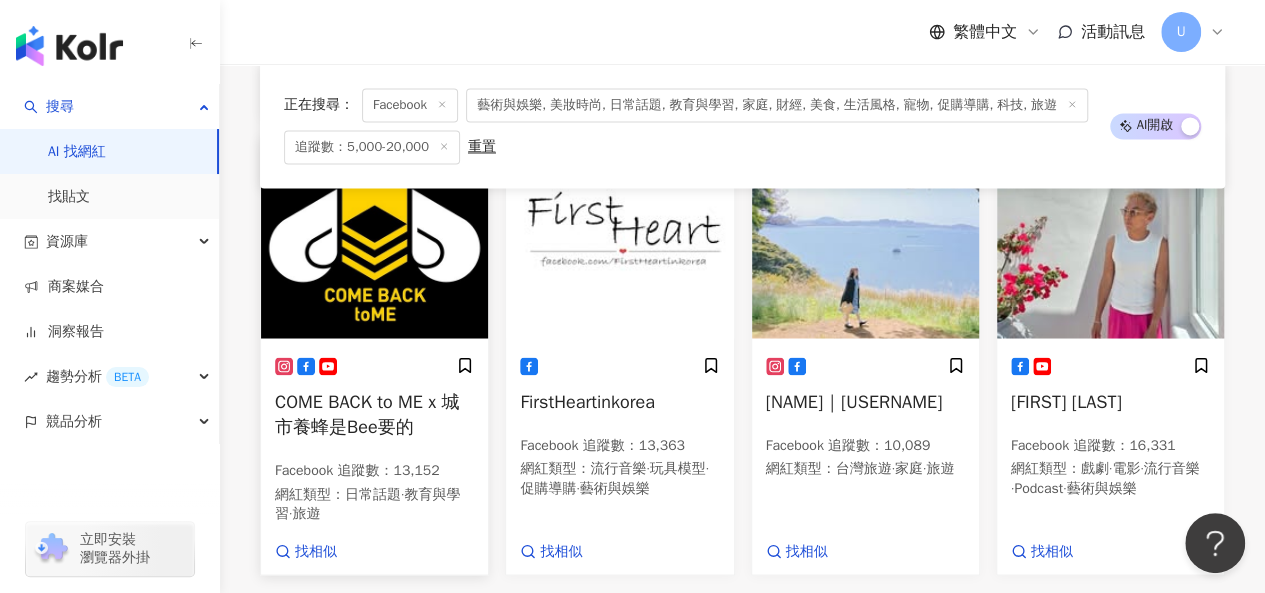 scroll, scrollTop: 1650, scrollLeft: 0, axis: vertical 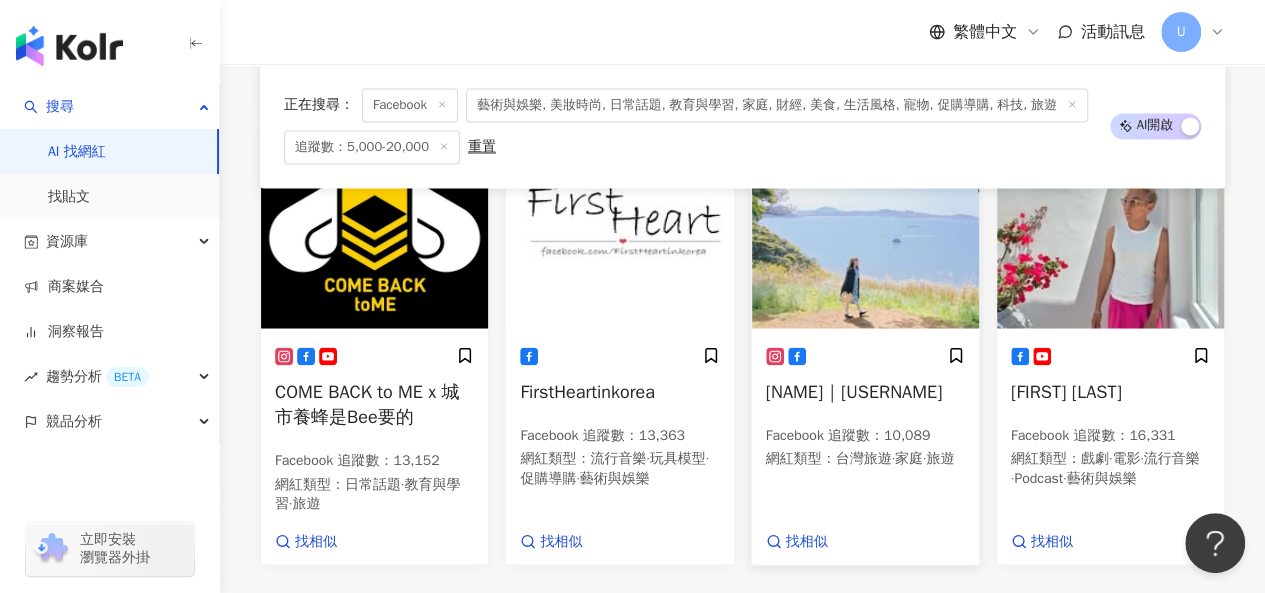 click at bounding box center [865, 228] 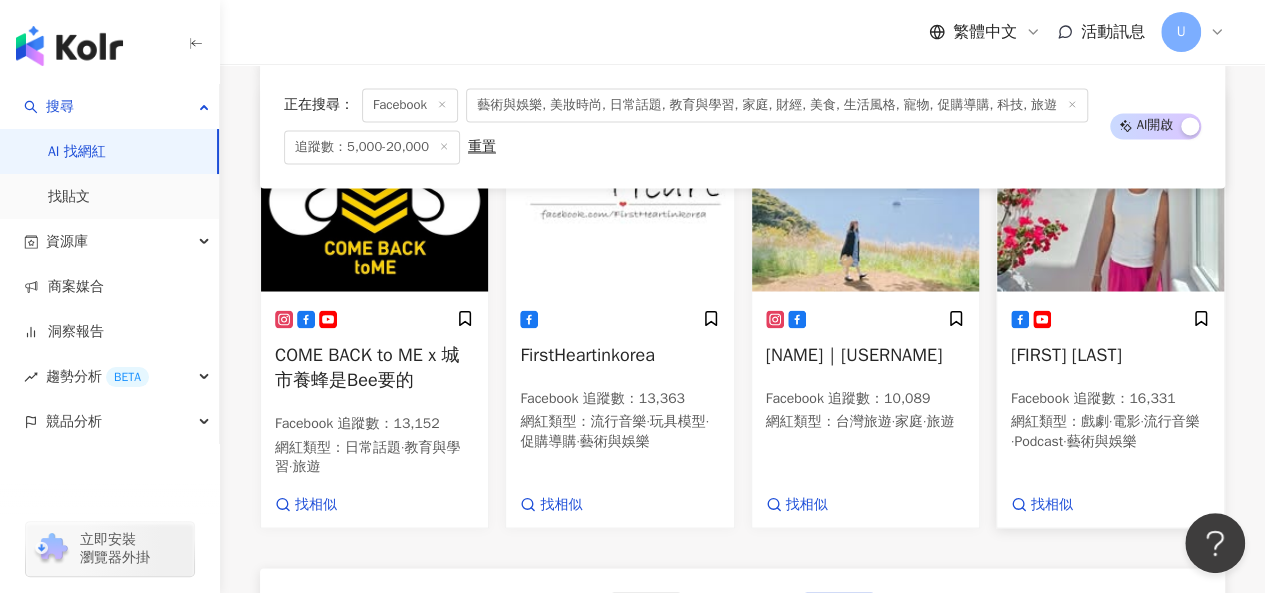 click at bounding box center [1110, 191] 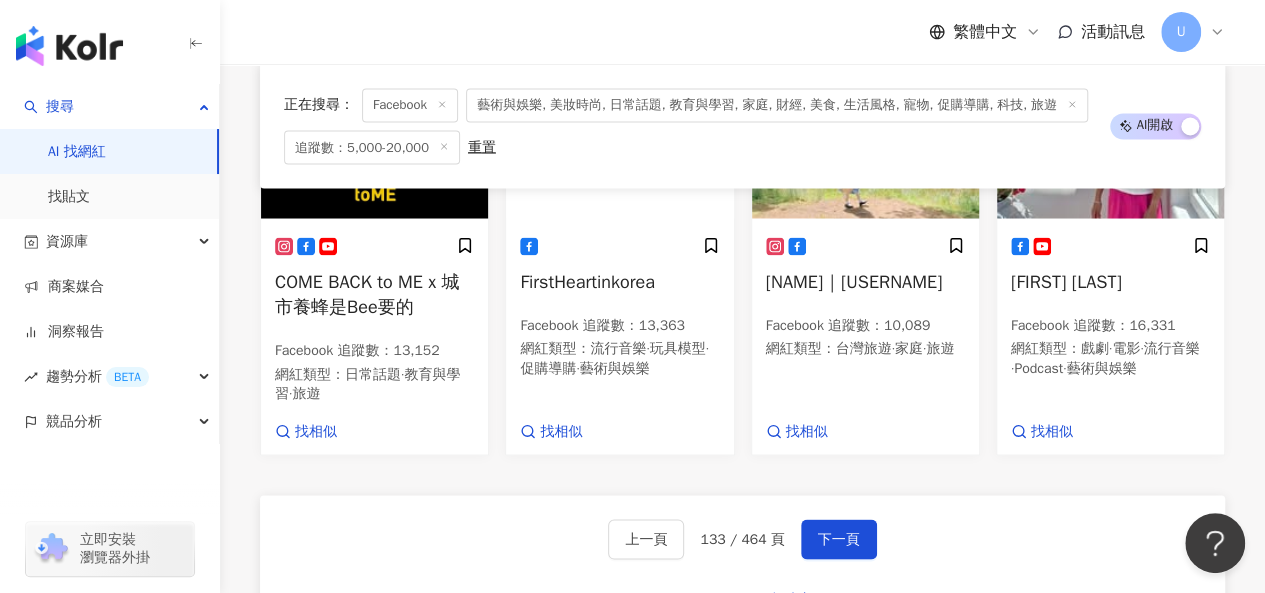 scroll, scrollTop: 1987, scrollLeft: 0, axis: vertical 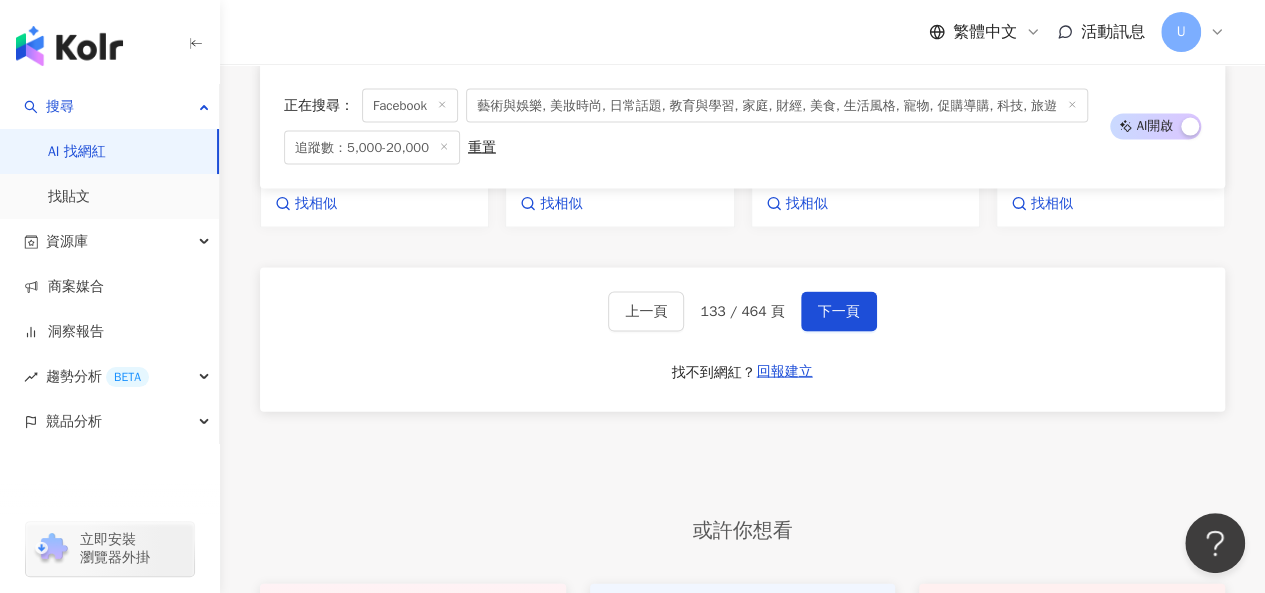 click on "上一頁 133 / 464 頁 下一頁 找不到網紅？ 回報建立" at bounding box center (742, 340) 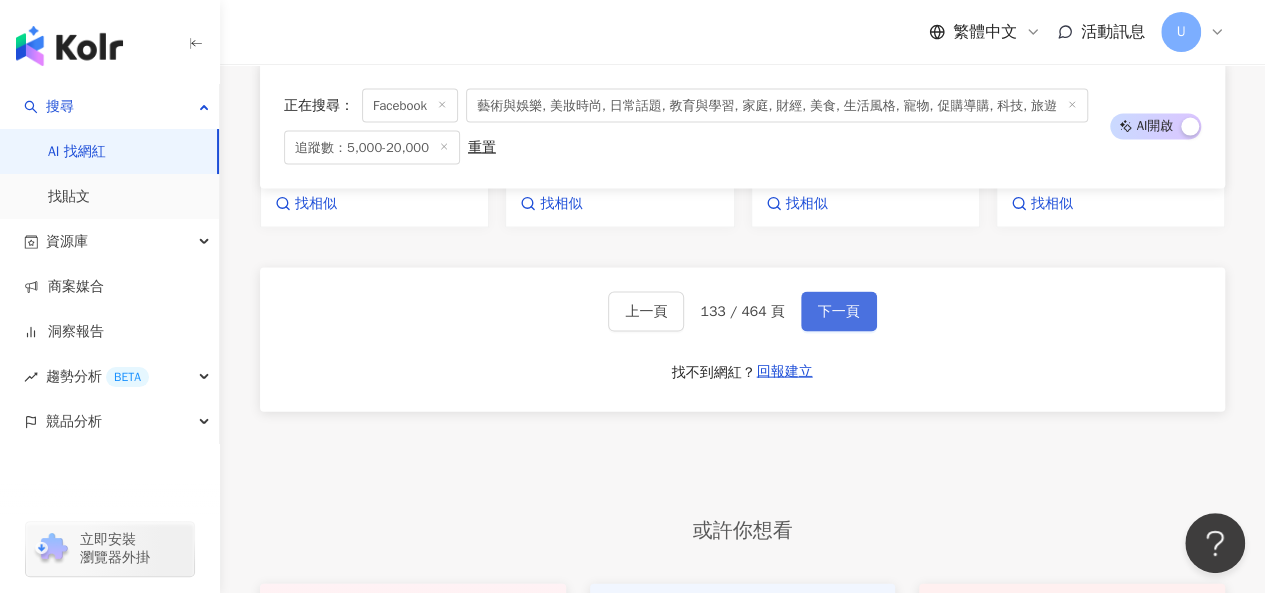click on "下一頁" at bounding box center (839, 312) 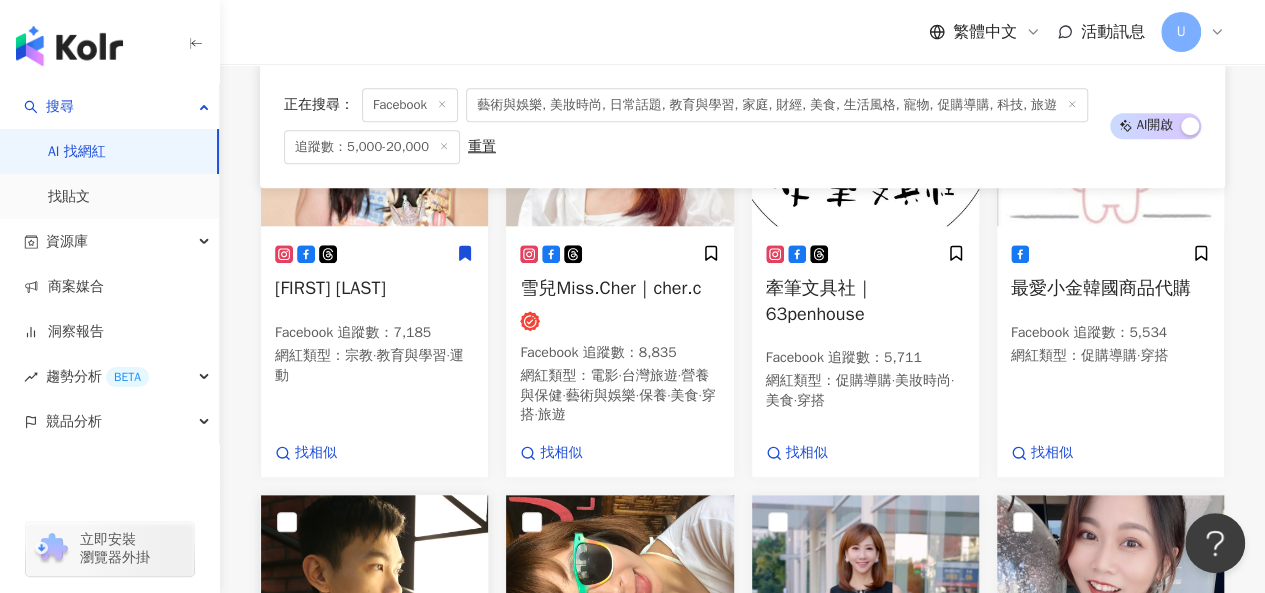 scroll, scrollTop: 857, scrollLeft: 0, axis: vertical 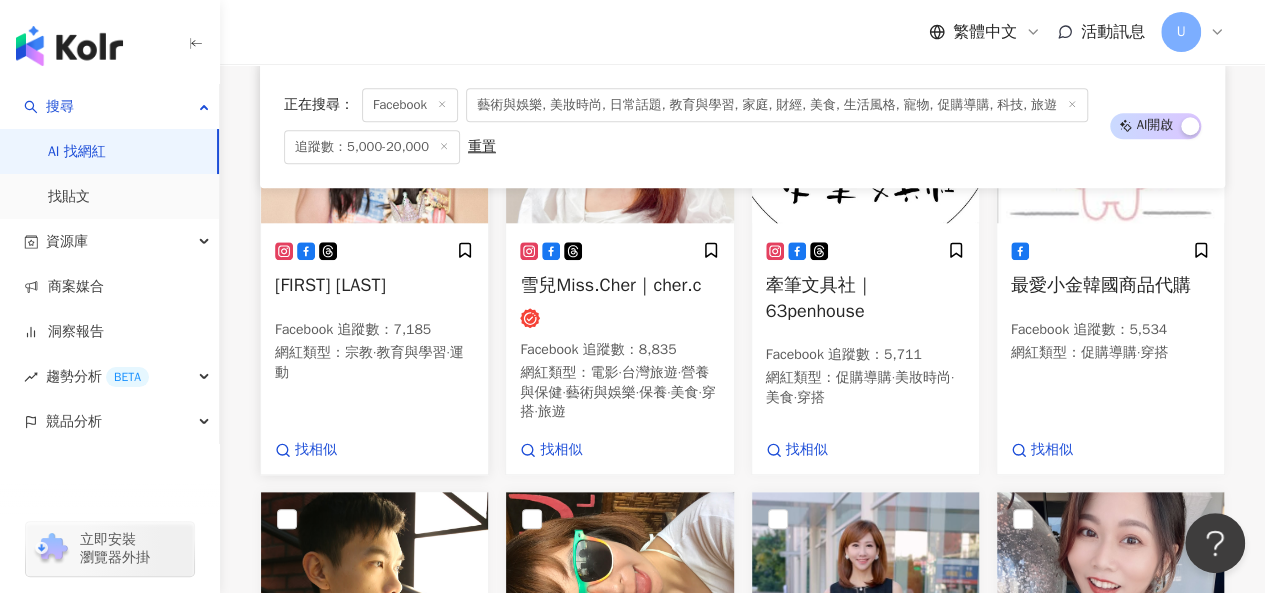 click at bounding box center (374, 123) 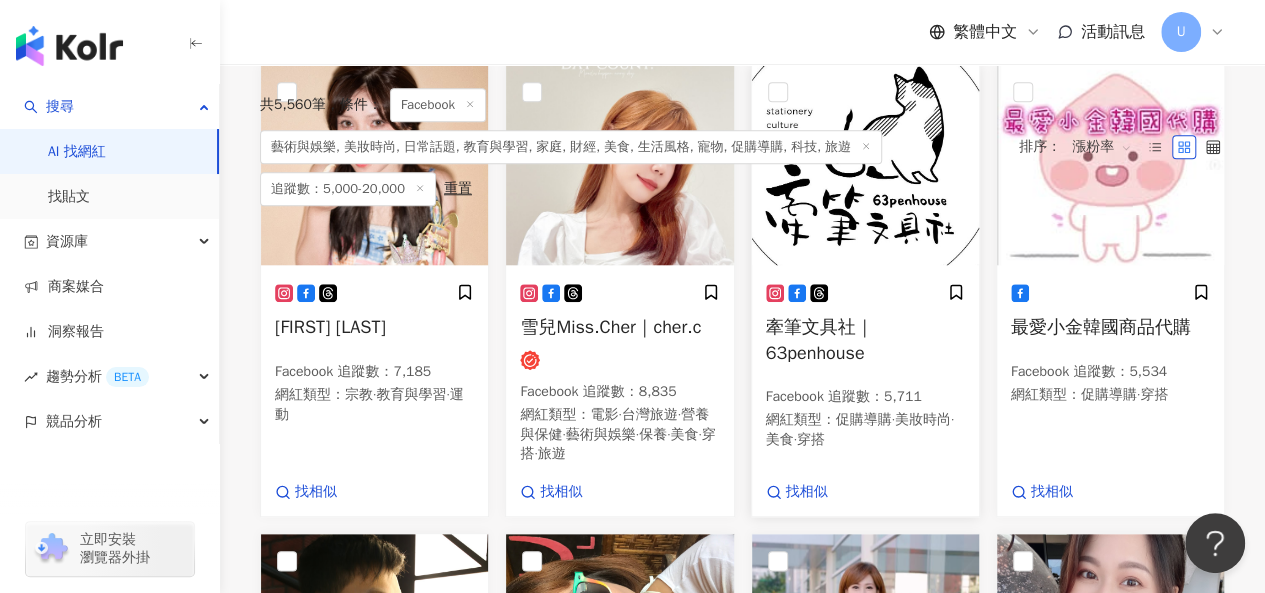 scroll, scrollTop: 657, scrollLeft: 0, axis: vertical 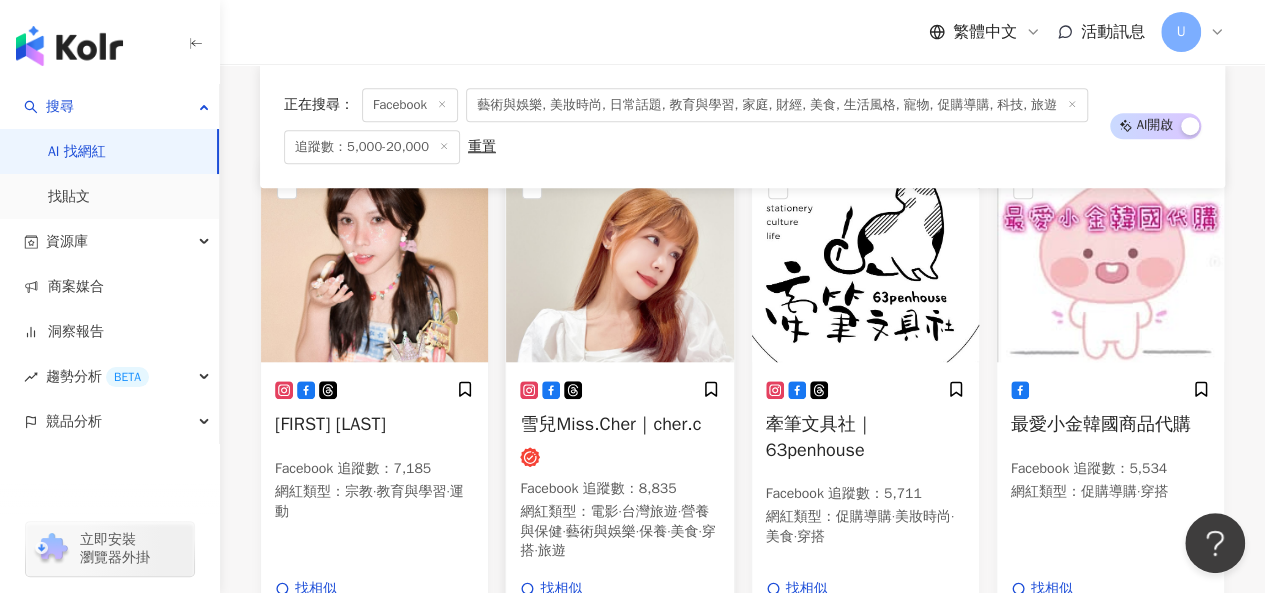 click at bounding box center [619, 262] 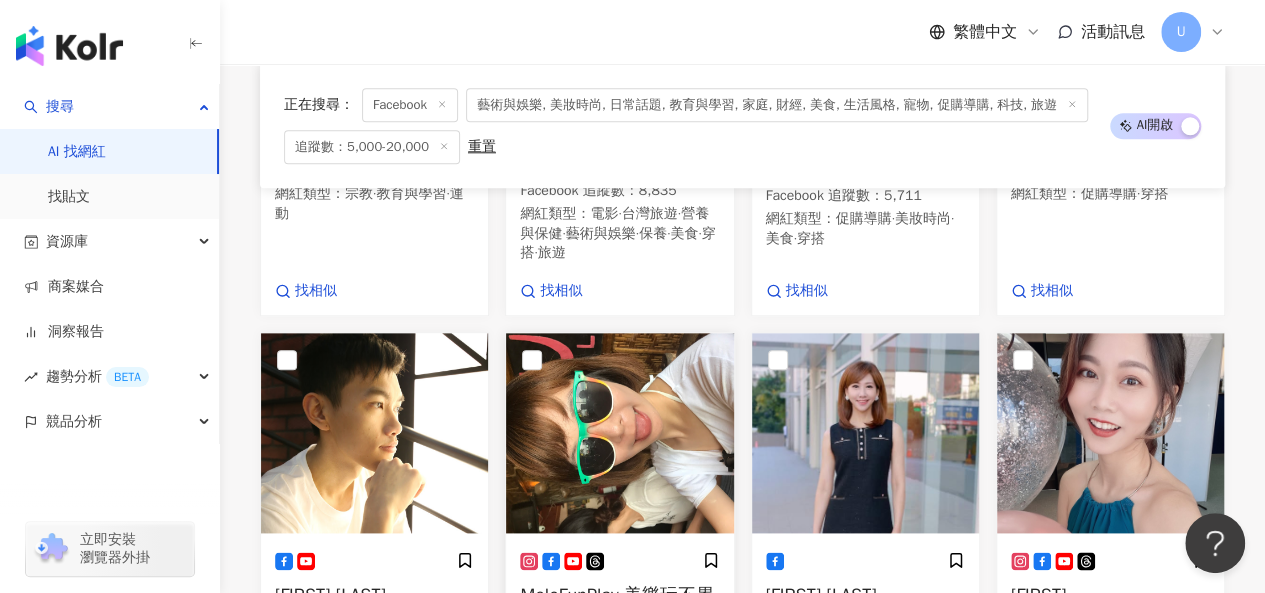 scroll, scrollTop: 1216, scrollLeft: 0, axis: vertical 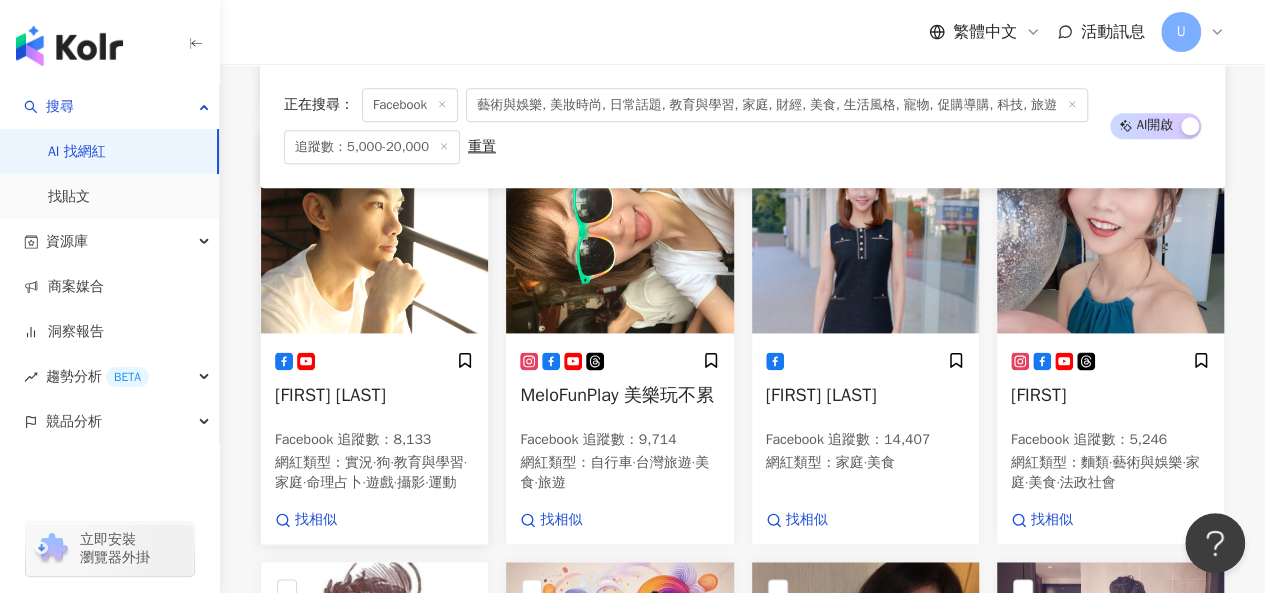click at bounding box center [374, 233] 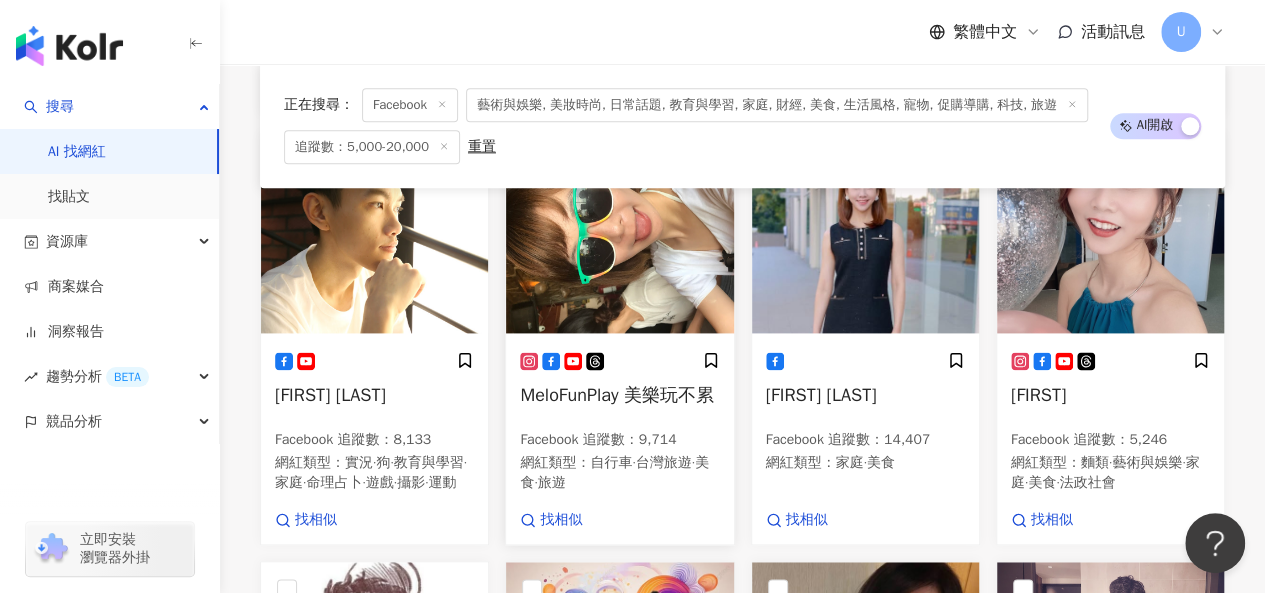 click at bounding box center [619, 233] 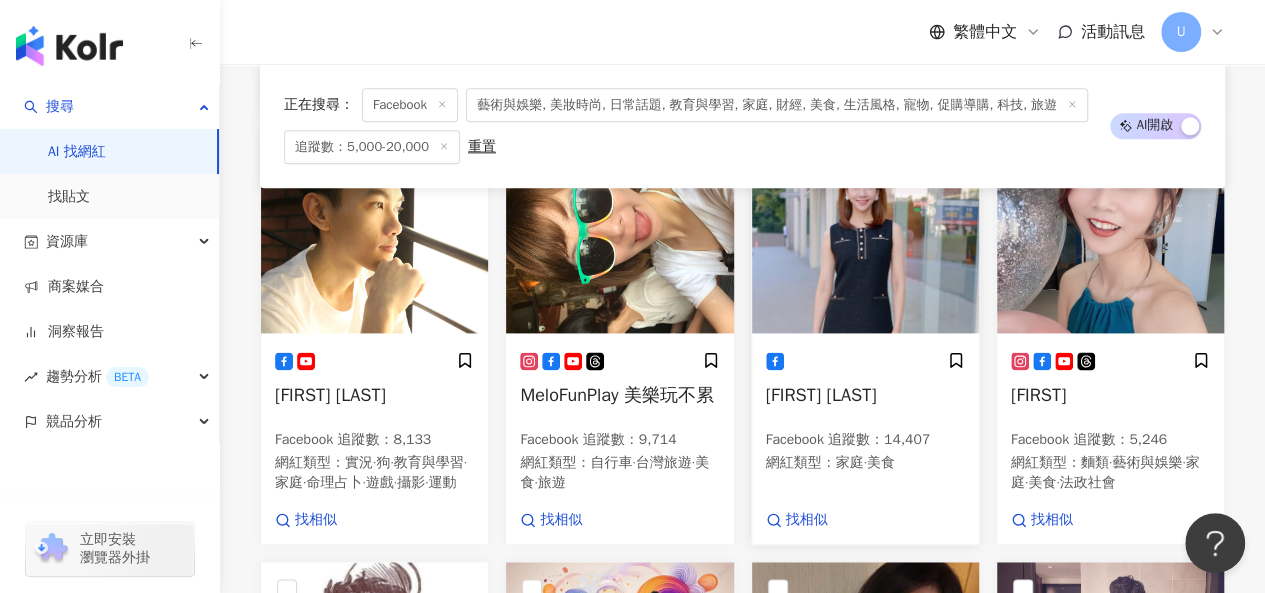 click at bounding box center [865, 233] 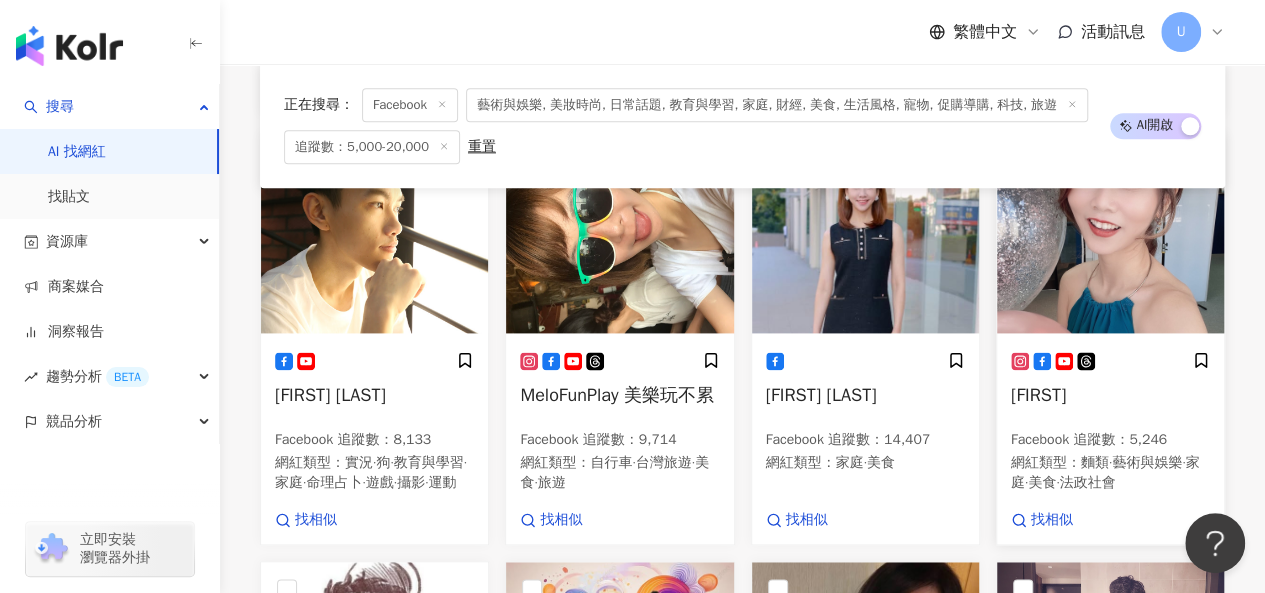 click at bounding box center (1110, 233) 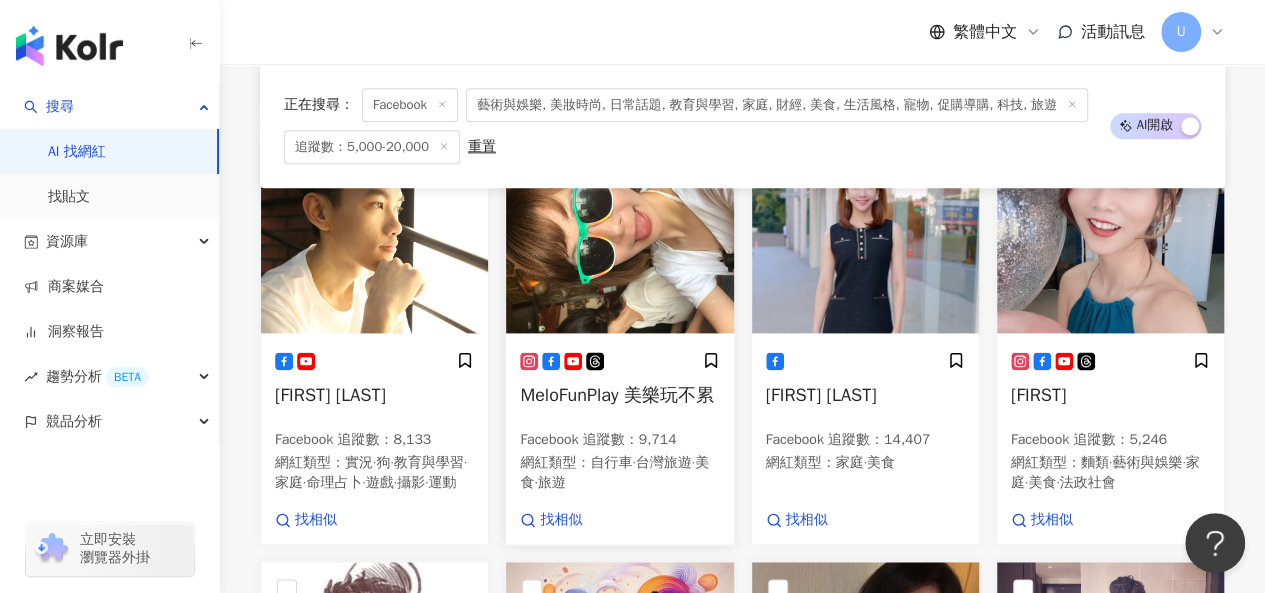 scroll, scrollTop: 1616, scrollLeft: 0, axis: vertical 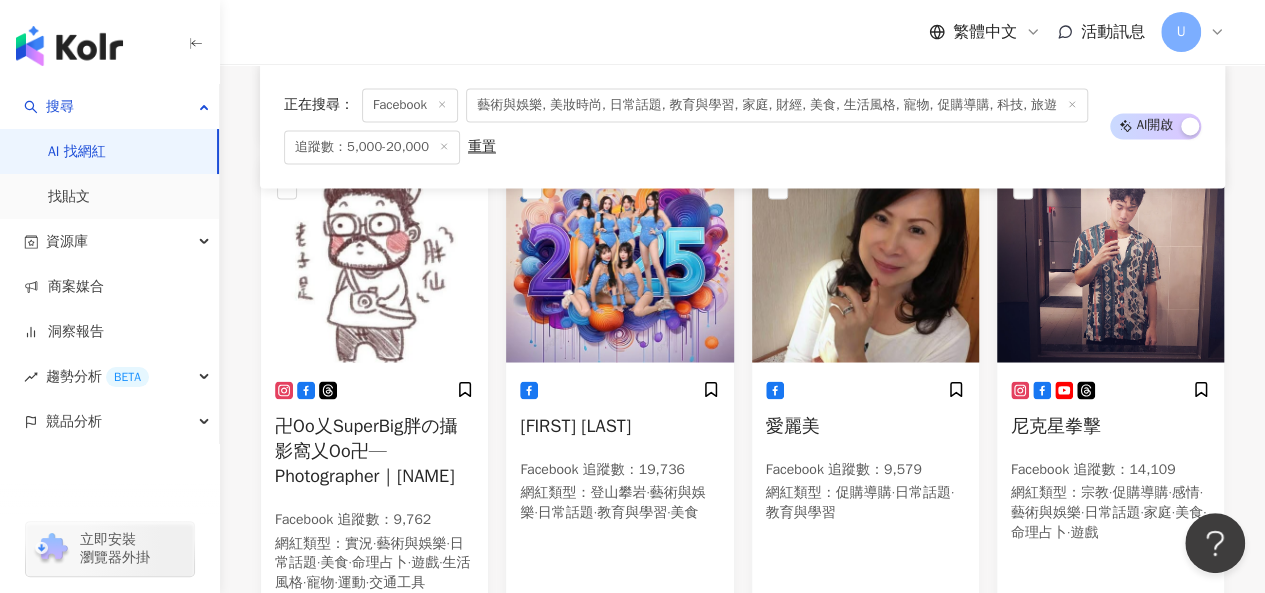 click at bounding box center (619, 262) 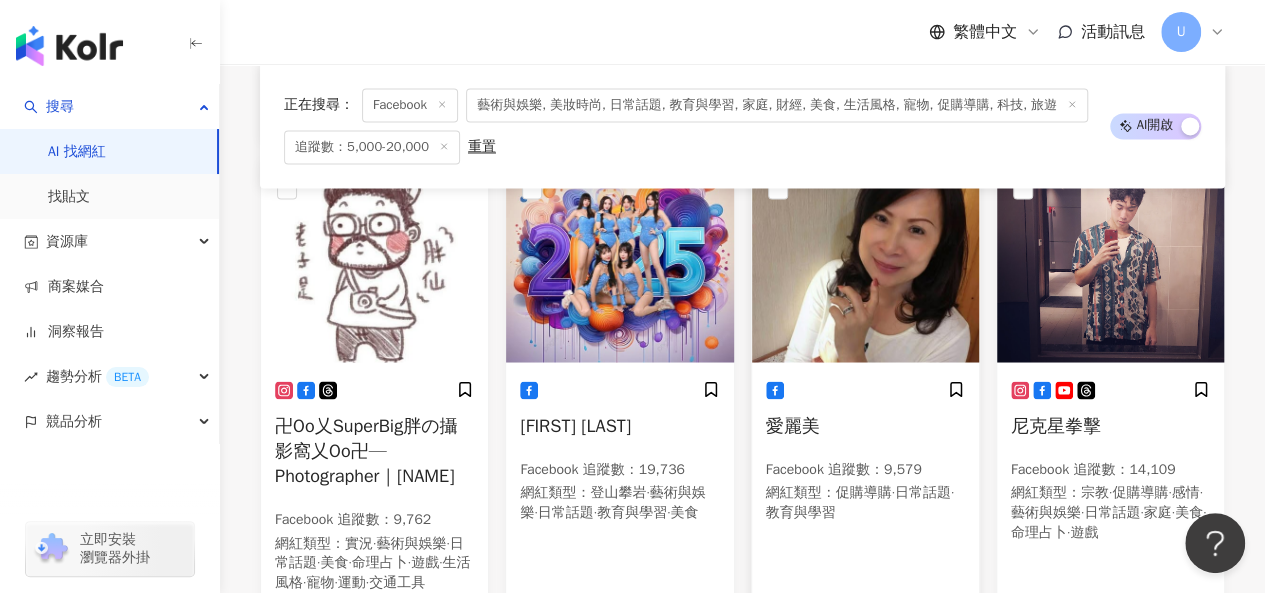 click at bounding box center (865, 262) 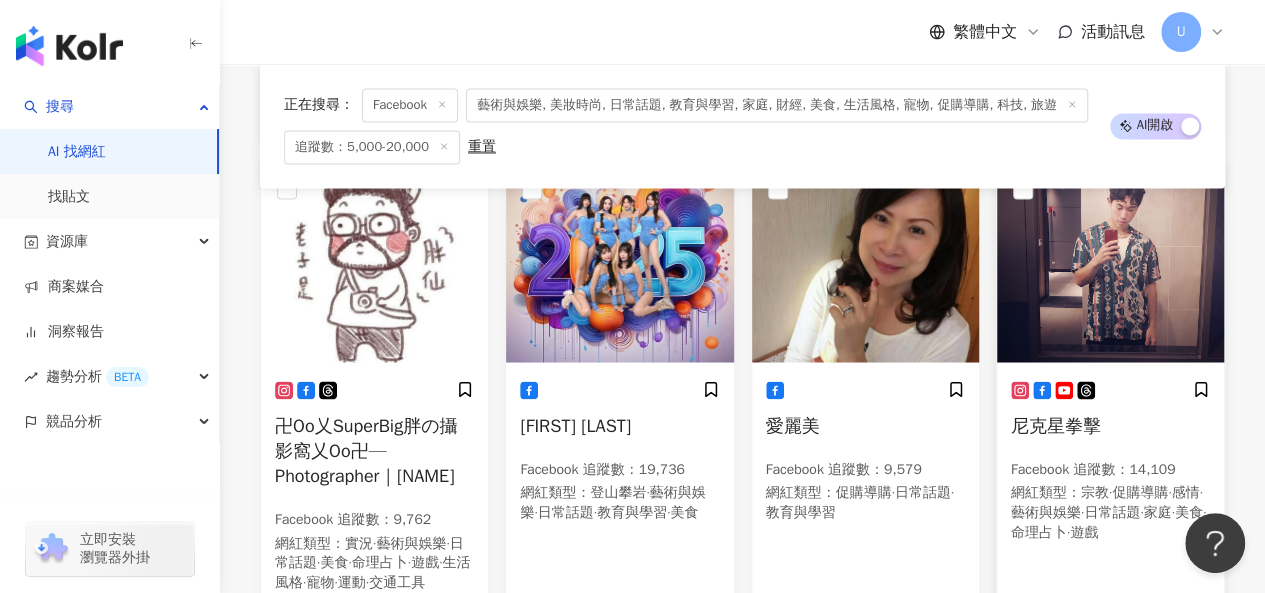 click at bounding box center (1110, 262) 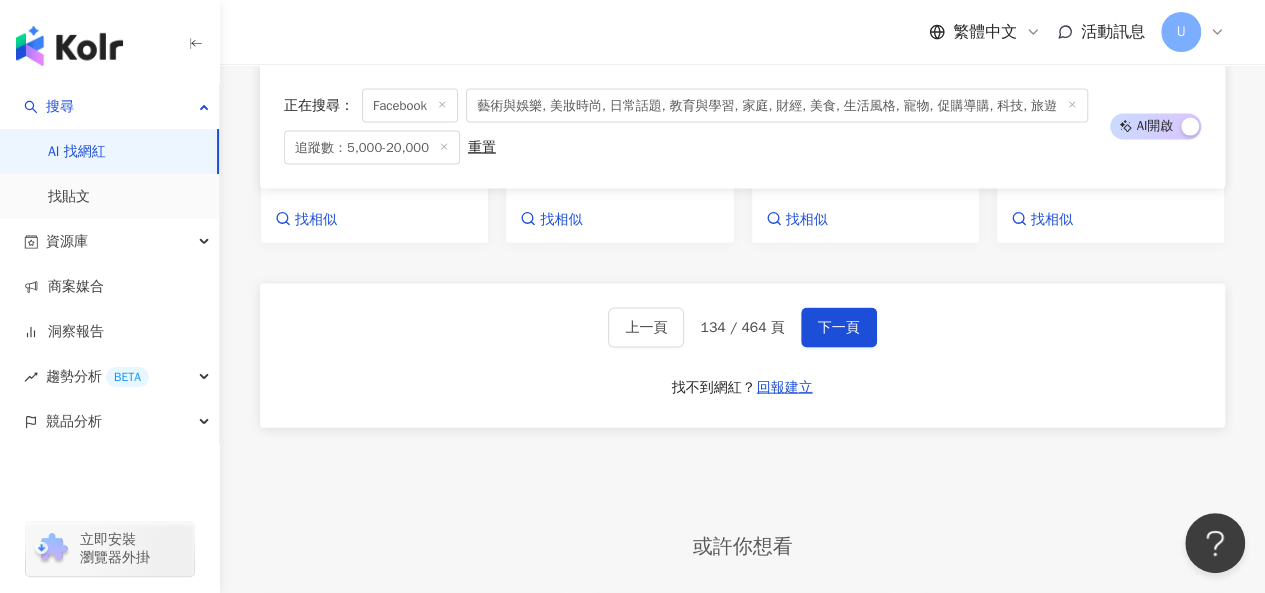 scroll, scrollTop: 2010, scrollLeft: 0, axis: vertical 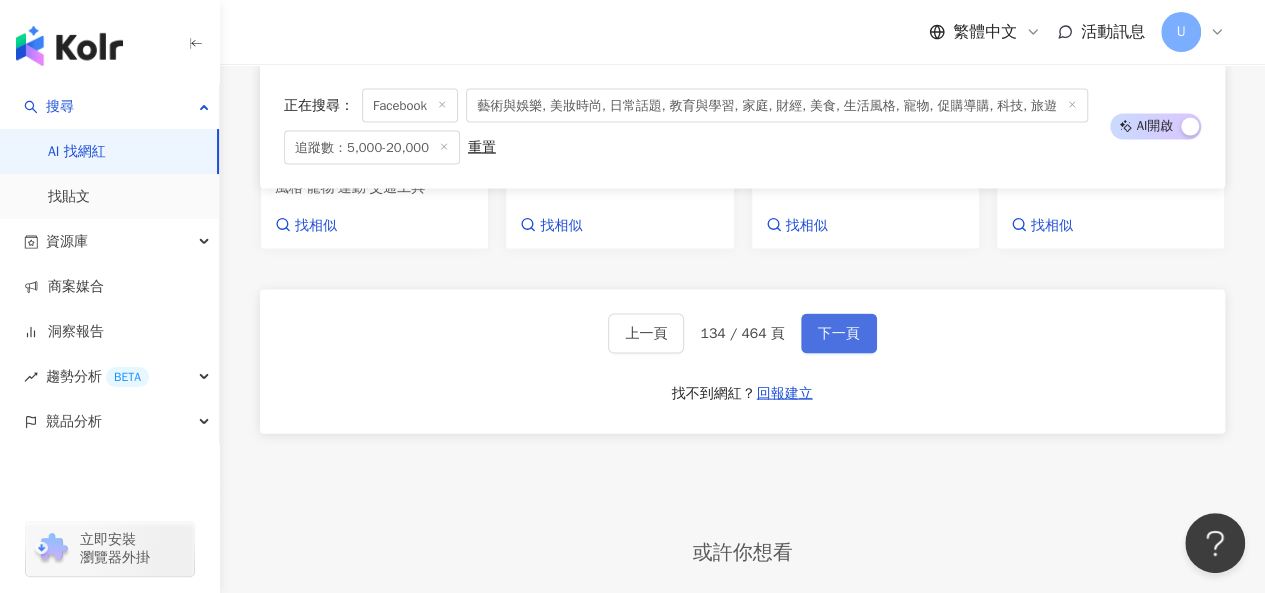click on "下一頁" at bounding box center [839, 334] 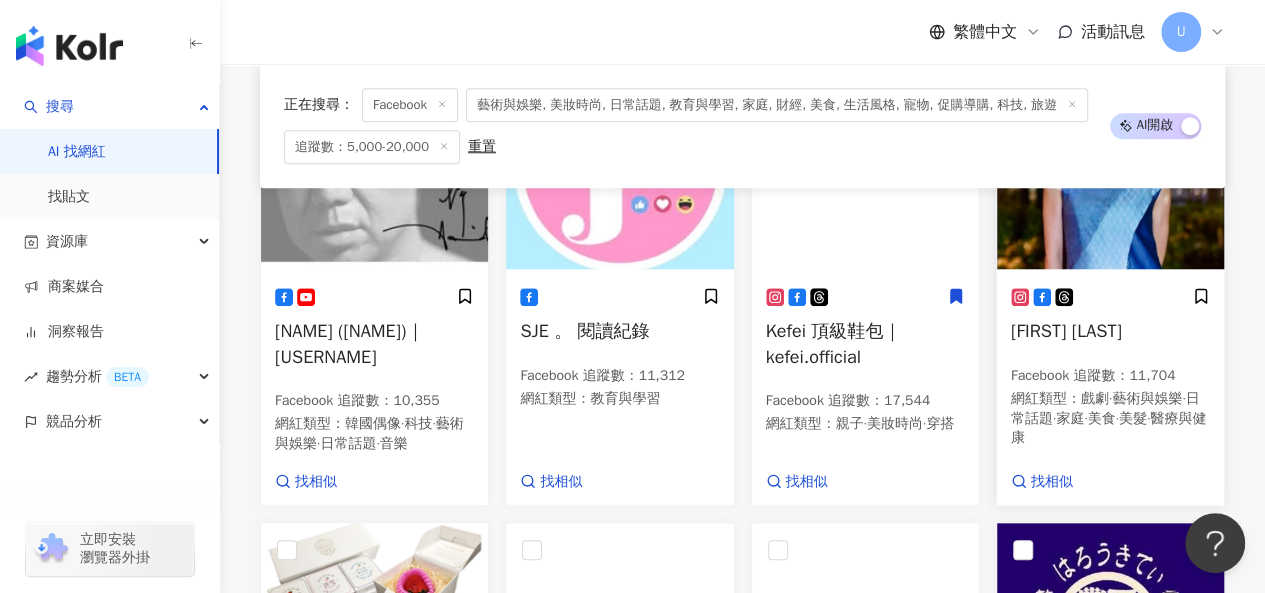 scroll, scrollTop: 812, scrollLeft: 0, axis: vertical 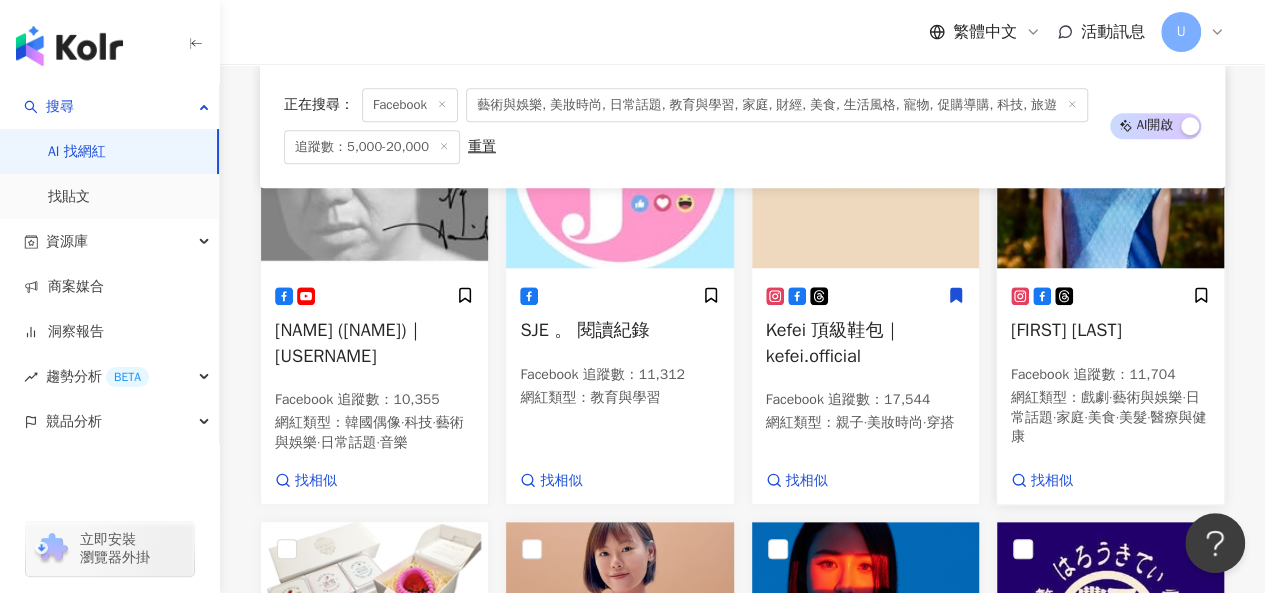 click at bounding box center [1110, 168] 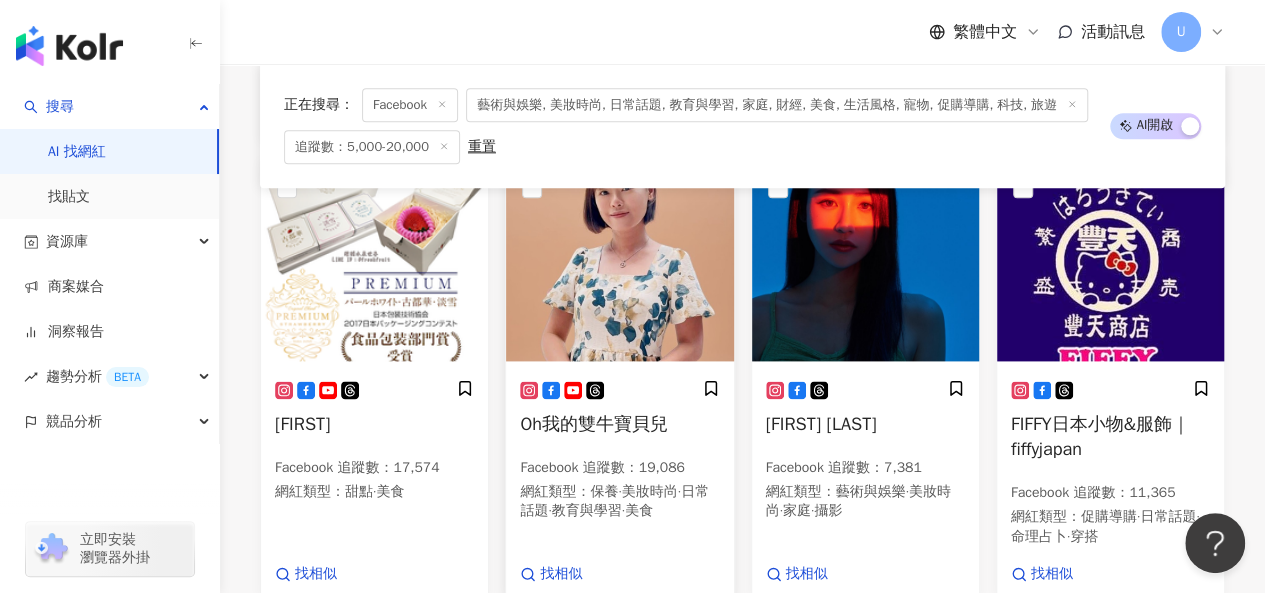 scroll, scrollTop: 1215, scrollLeft: 0, axis: vertical 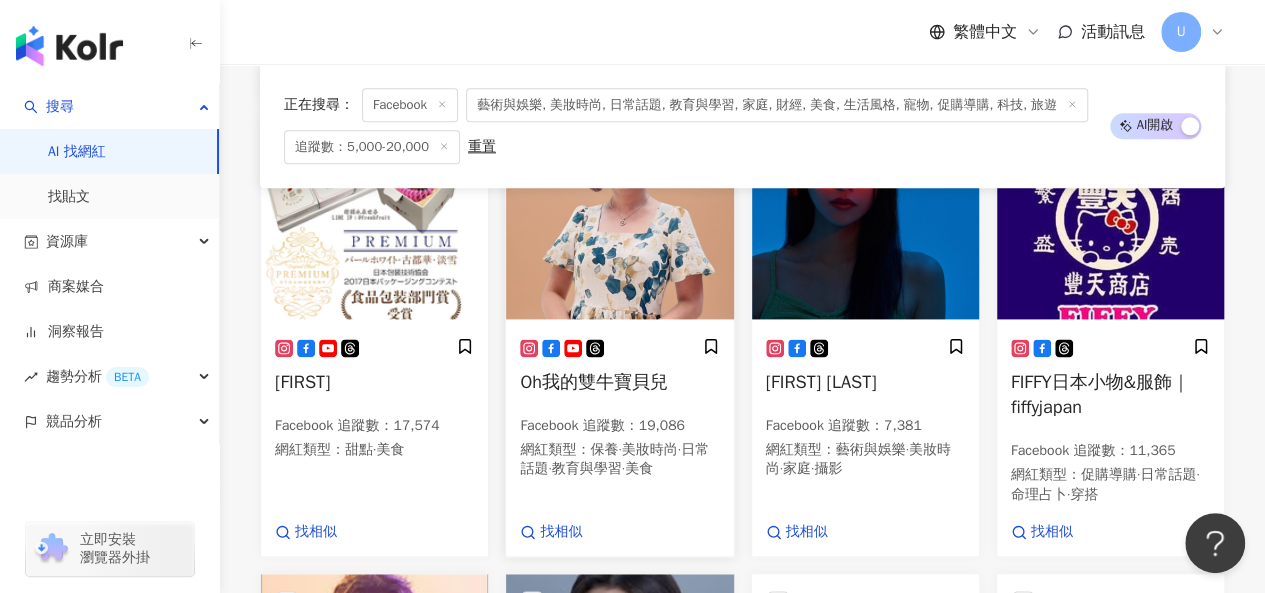 click at bounding box center [619, 219] 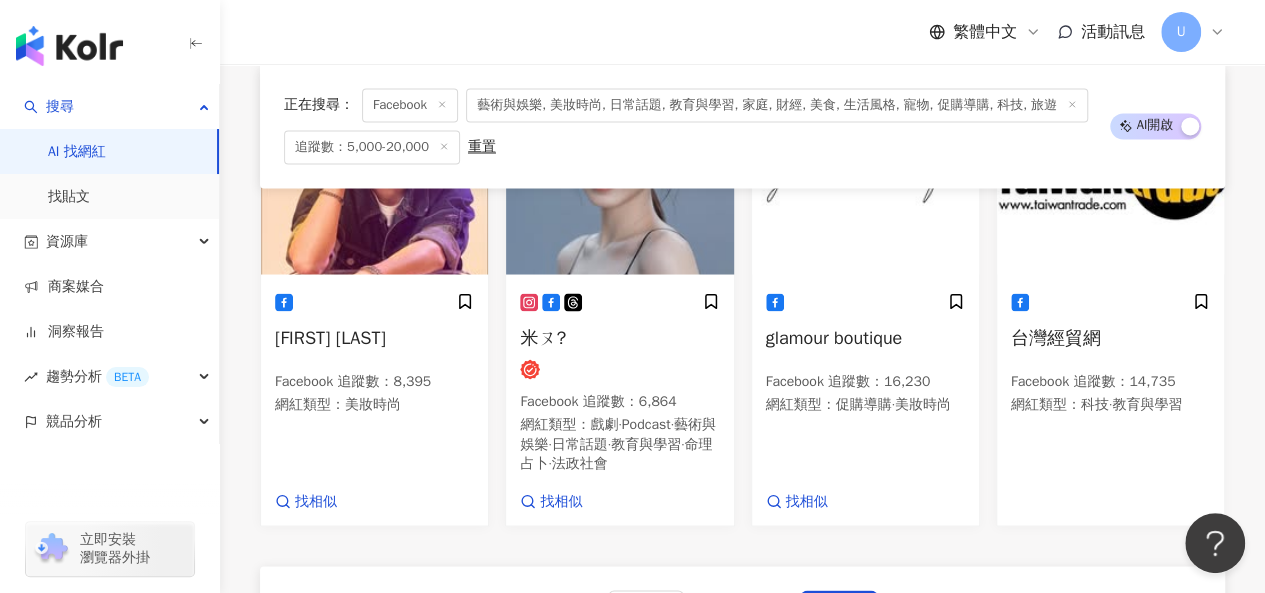 scroll, scrollTop: 1615, scrollLeft: 0, axis: vertical 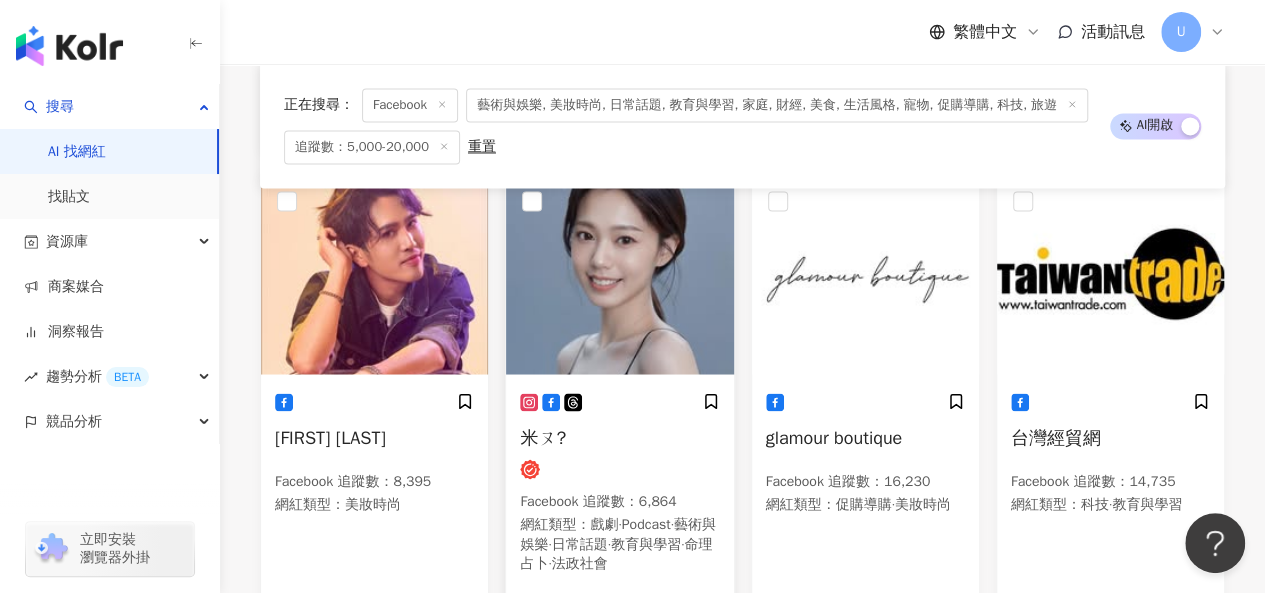 click at bounding box center (619, 274) 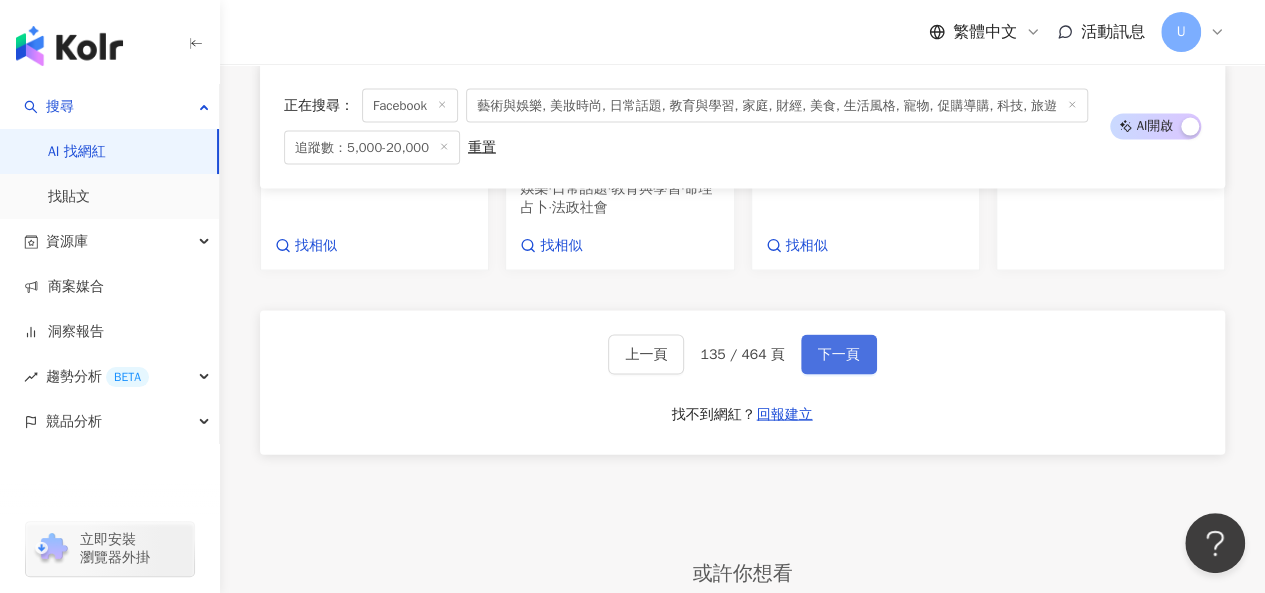 scroll, scrollTop: 1971, scrollLeft: 0, axis: vertical 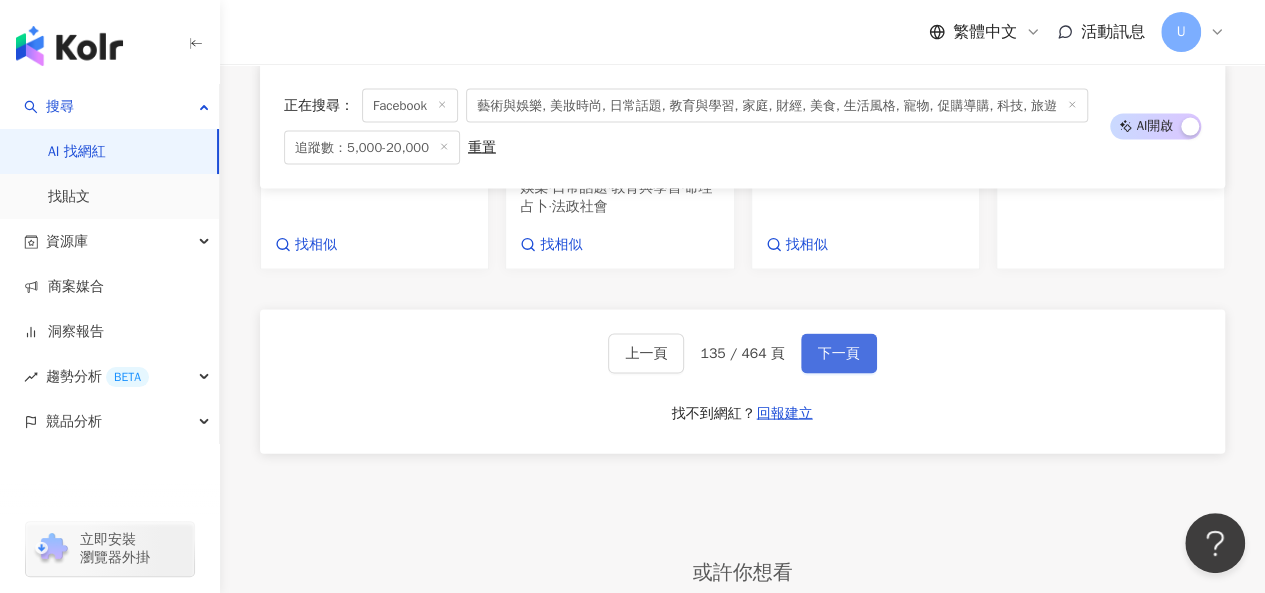 click on "下一頁" at bounding box center [839, 354] 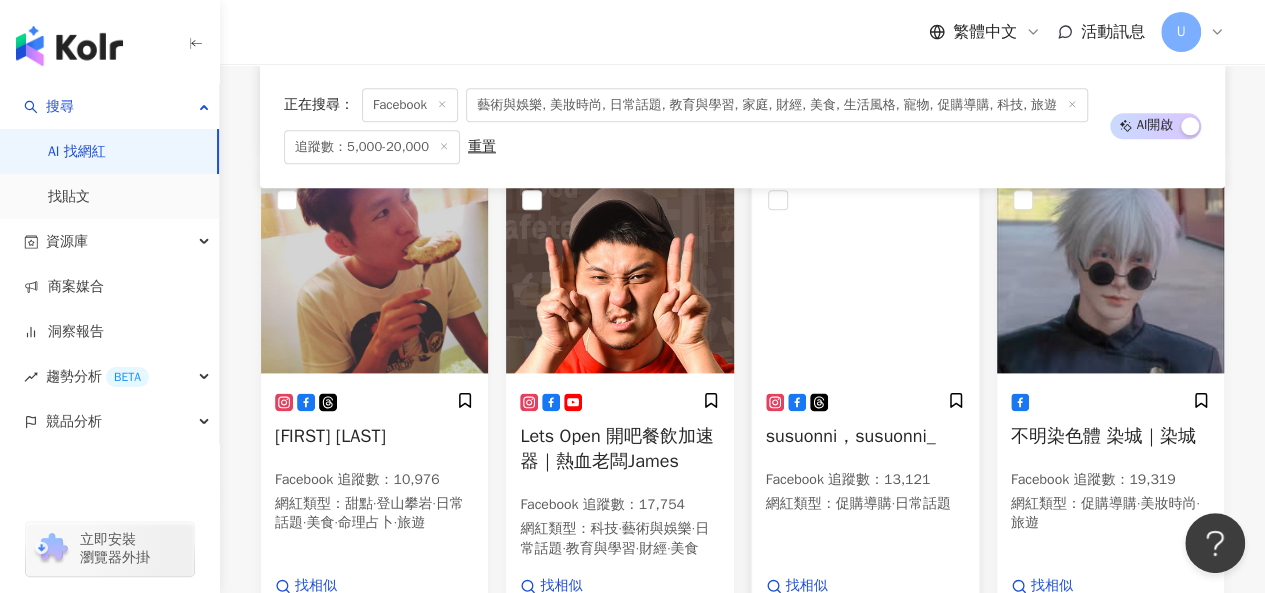 scroll, scrollTop: 1170, scrollLeft: 0, axis: vertical 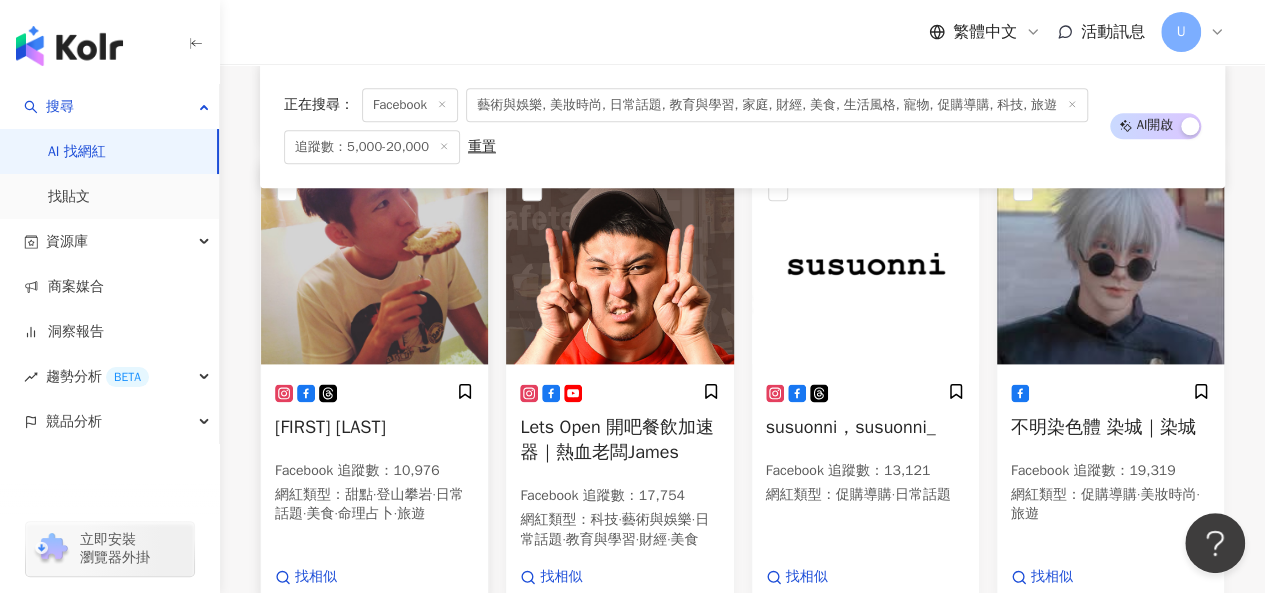click at bounding box center [374, 264] 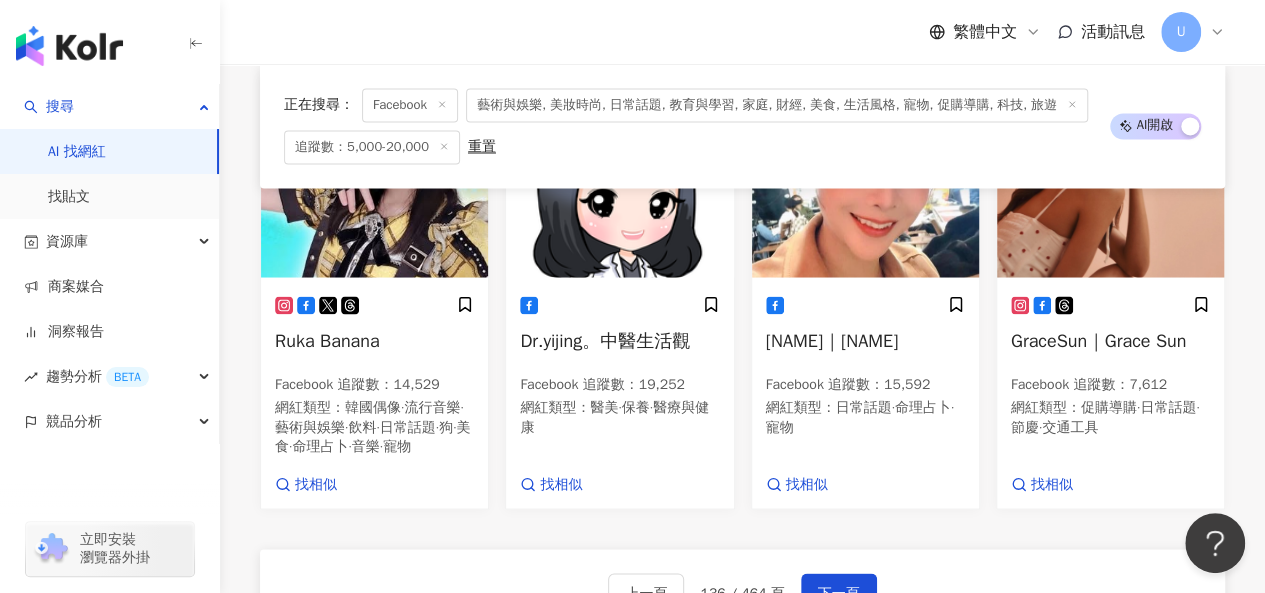 scroll, scrollTop: 1670, scrollLeft: 0, axis: vertical 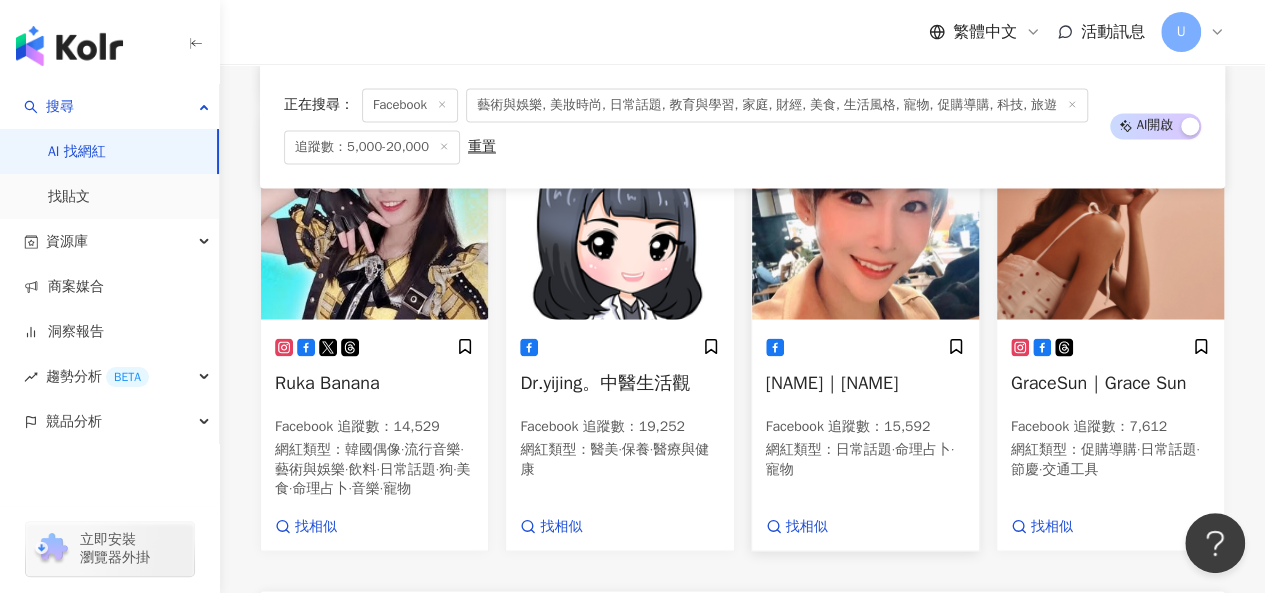 click at bounding box center (865, 219) 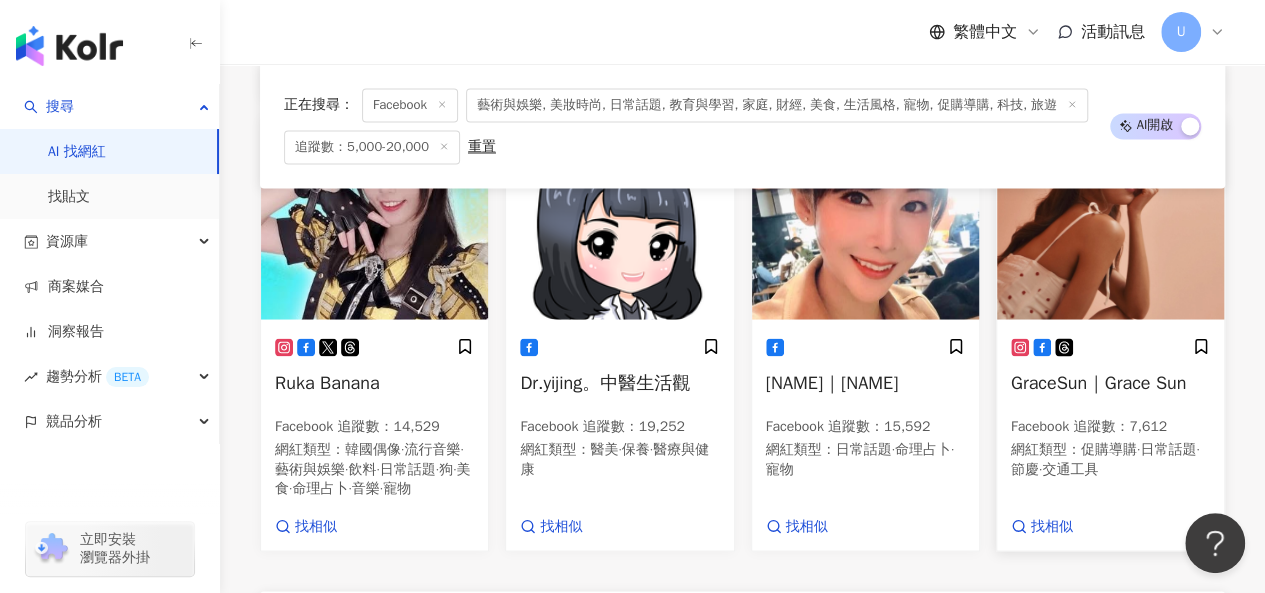 click at bounding box center [1110, 219] 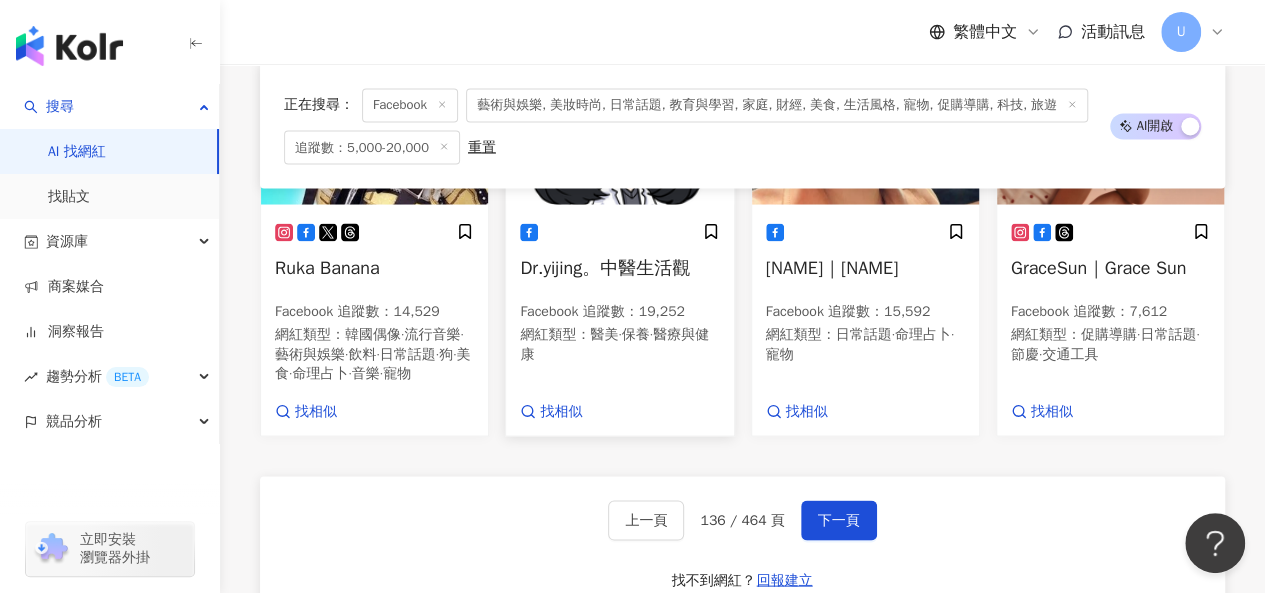 scroll, scrollTop: 1870, scrollLeft: 0, axis: vertical 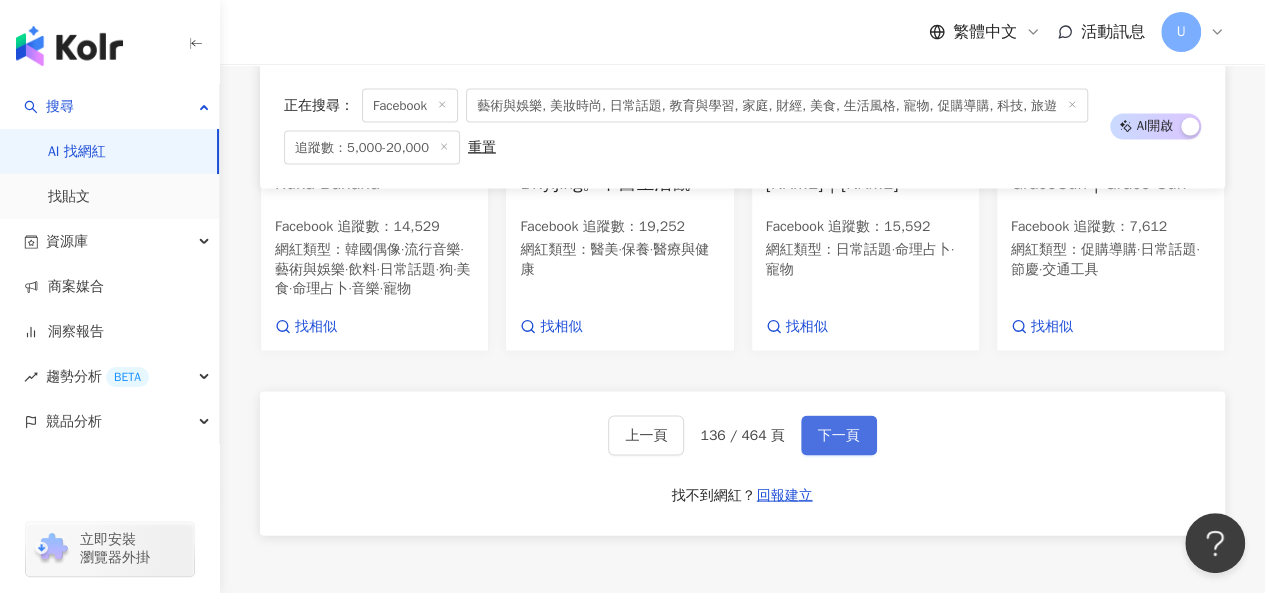 click on "下一頁" at bounding box center [839, 435] 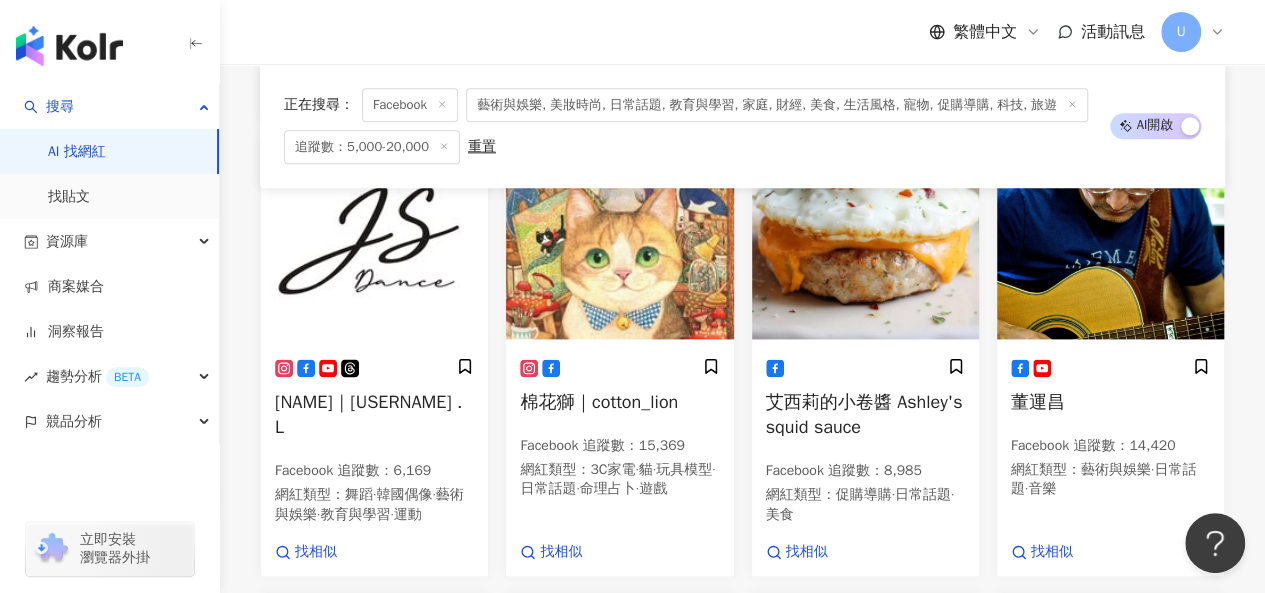 scroll, scrollTop: 1196, scrollLeft: 0, axis: vertical 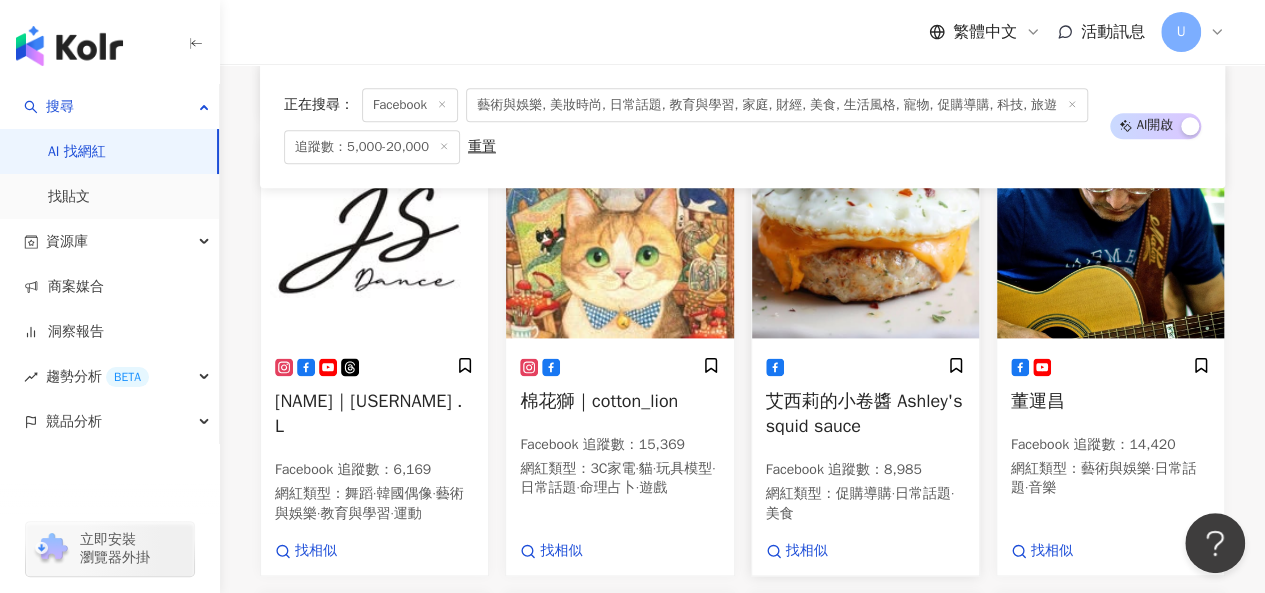 click at bounding box center [865, 238] 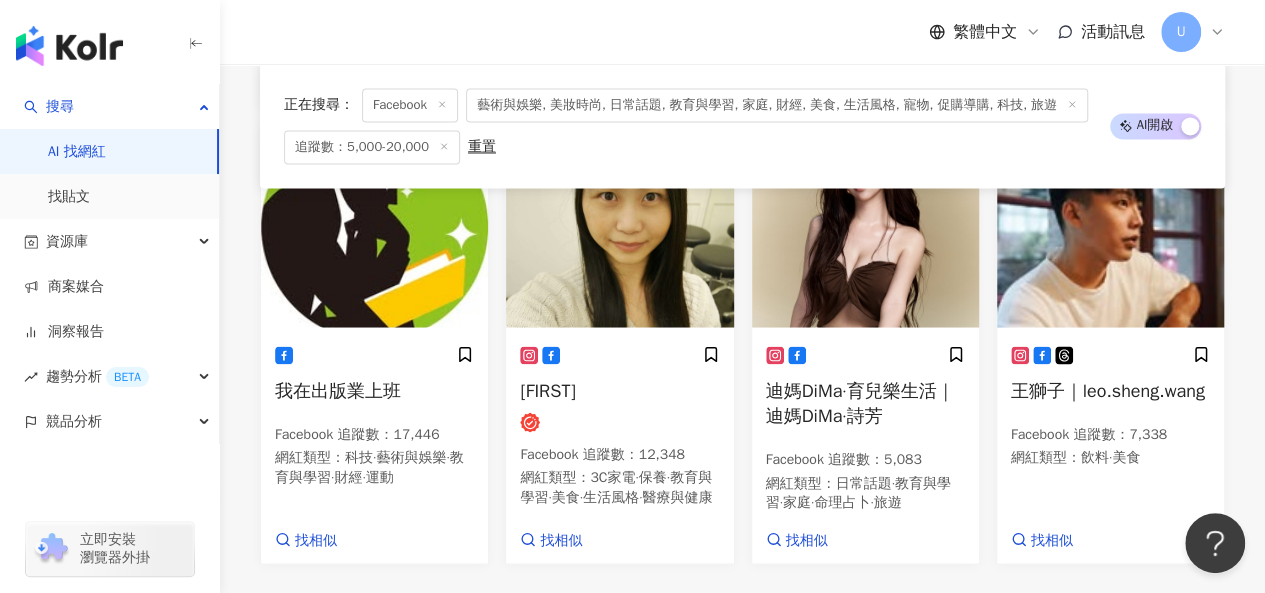 scroll, scrollTop: 1696, scrollLeft: 0, axis: vertical 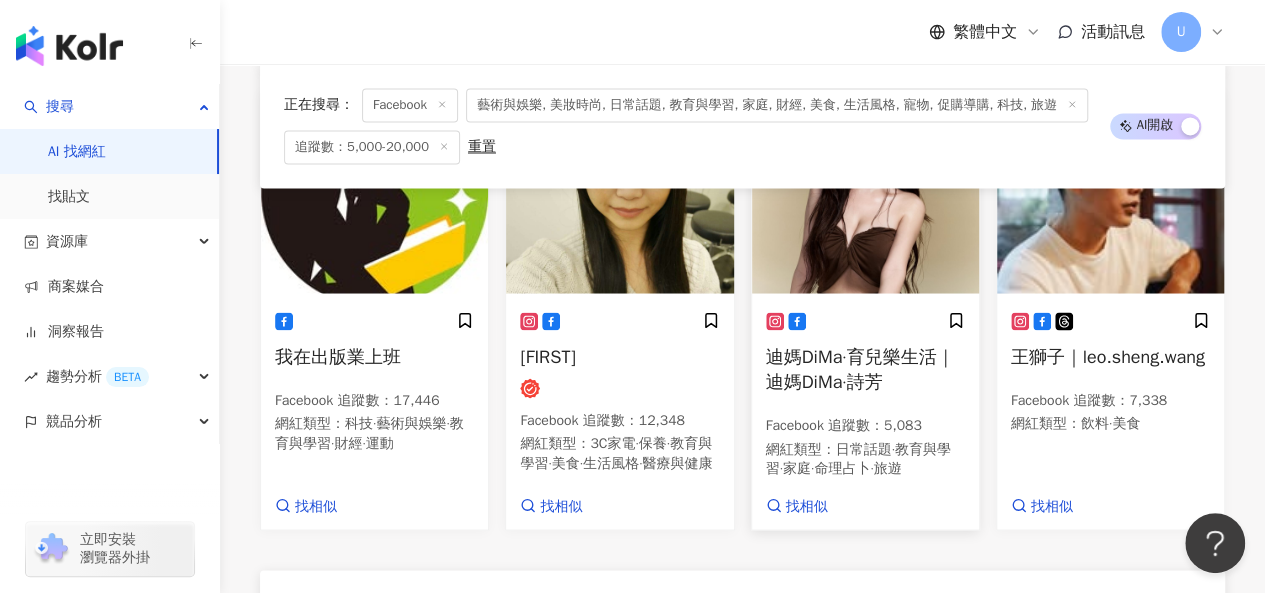 click at bounding box center (865, 193) 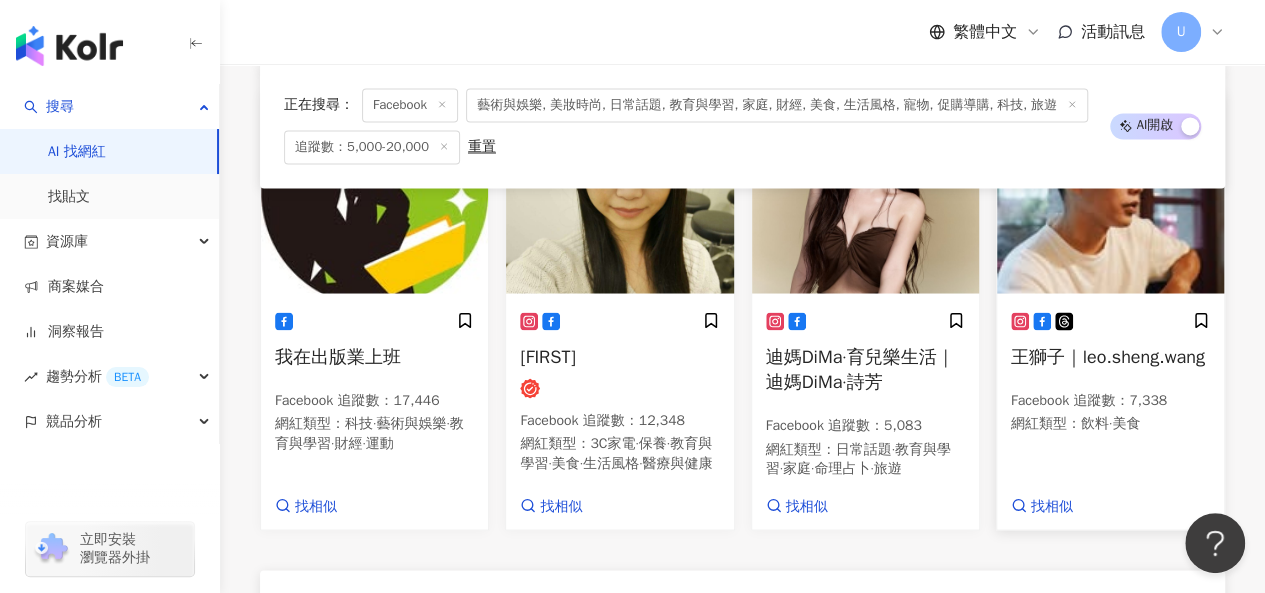 click at bounding box center (1110, 193) 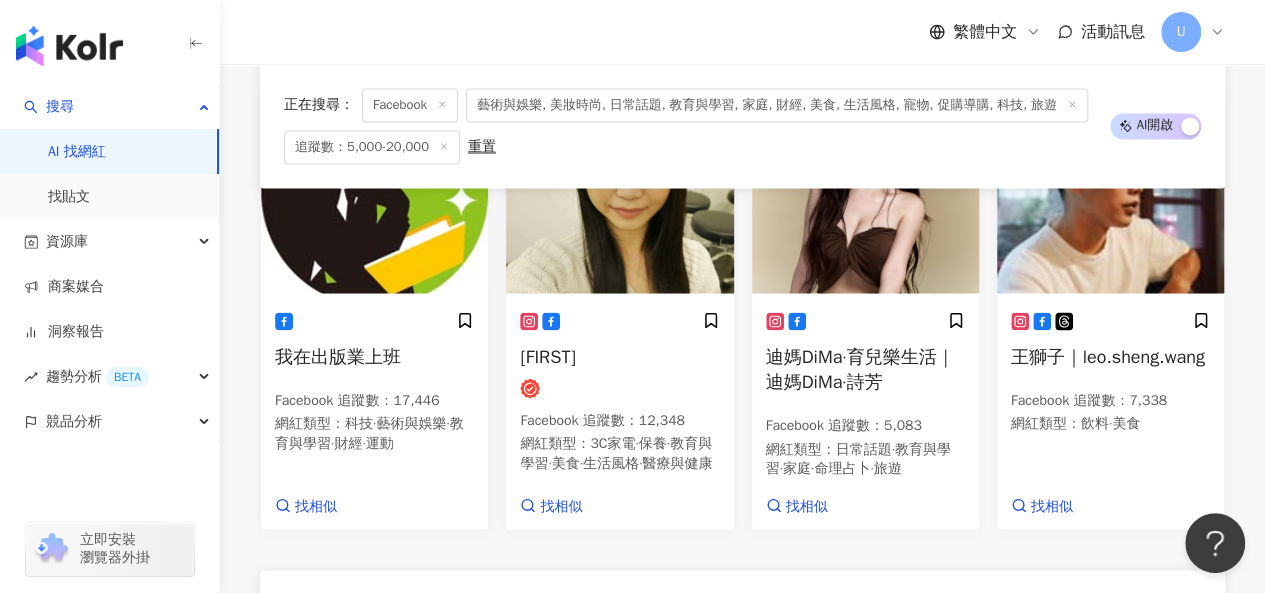 scroll, scrollTop: 1896, scrollLeft: 0, axis: vertical 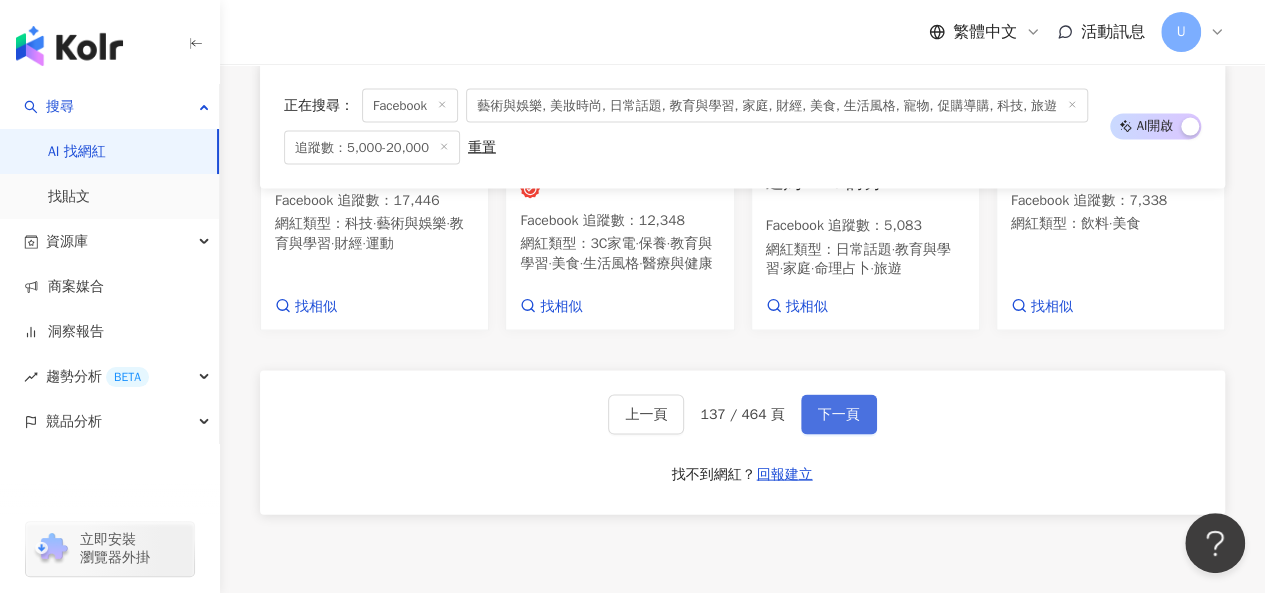 click on "下一頁" at bounding box center [839, 414] 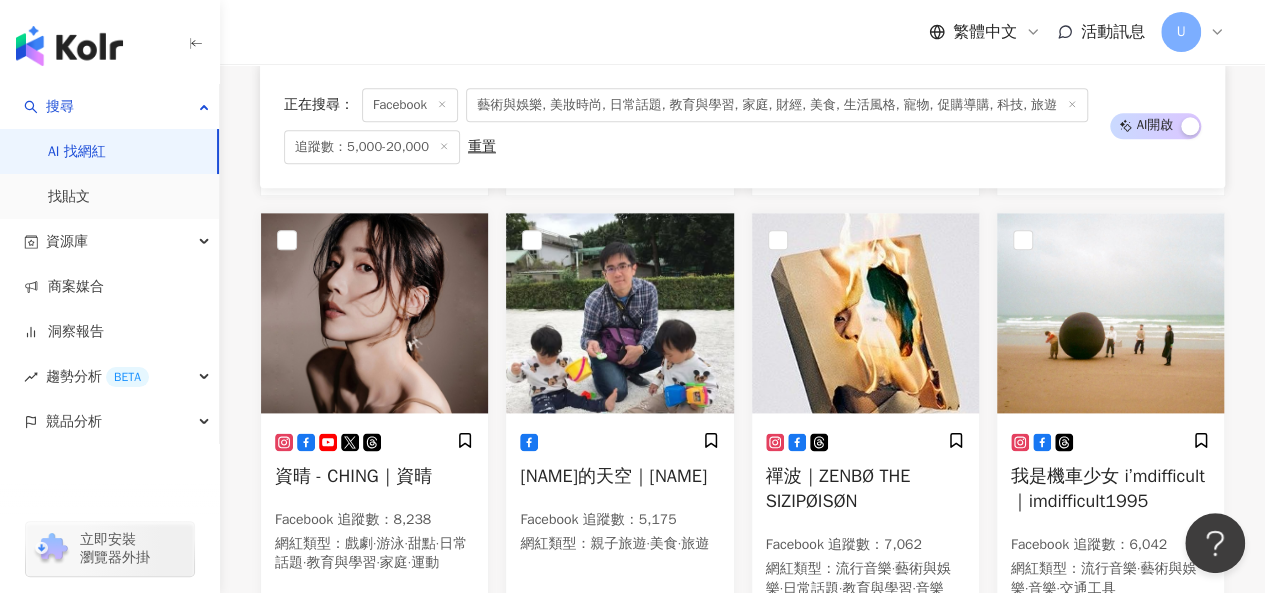 scroll, scrollTop: 721, scrollLeft: 0, axis: vertical 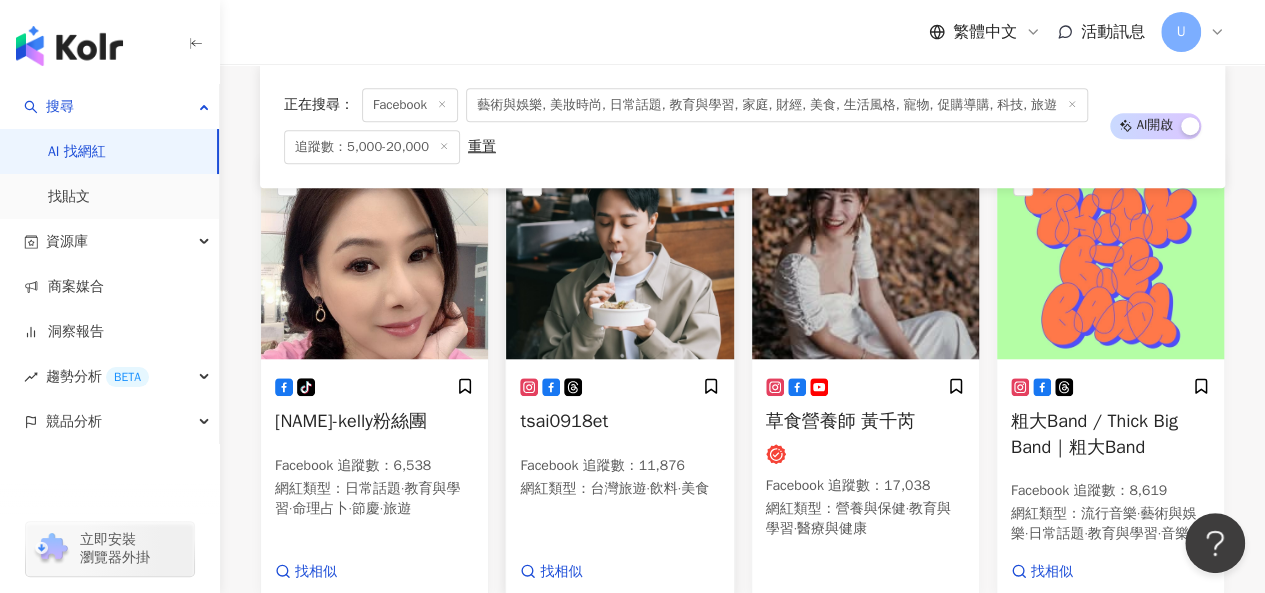 click at bounding box center [619, 259] 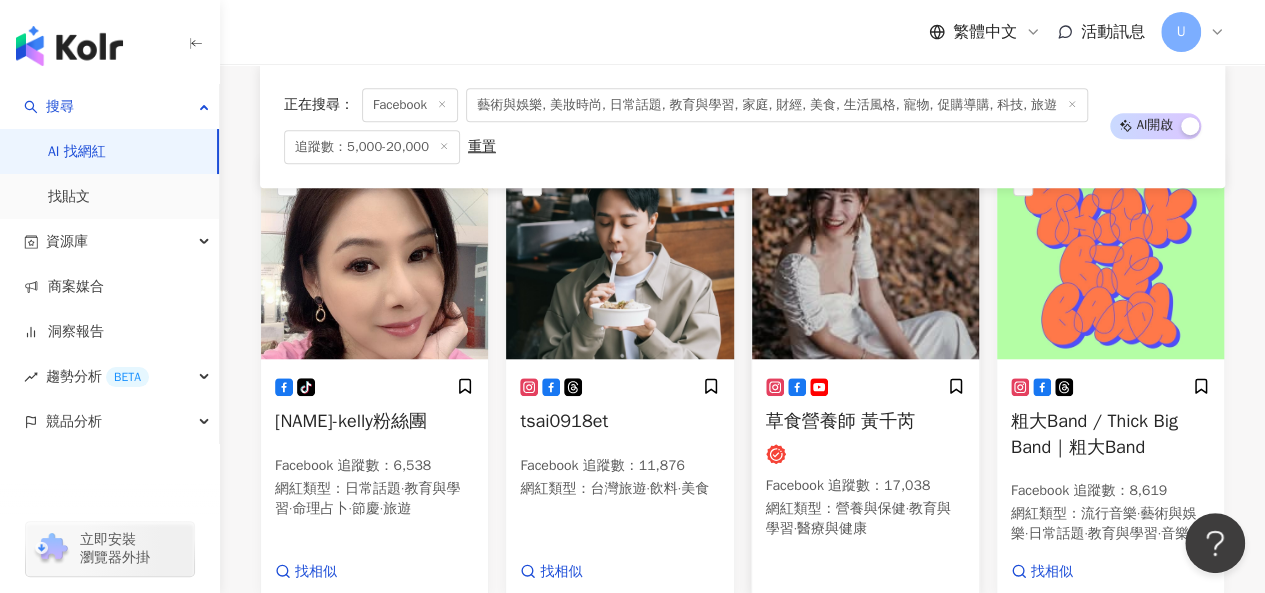 click at bounding box center [865, 259] 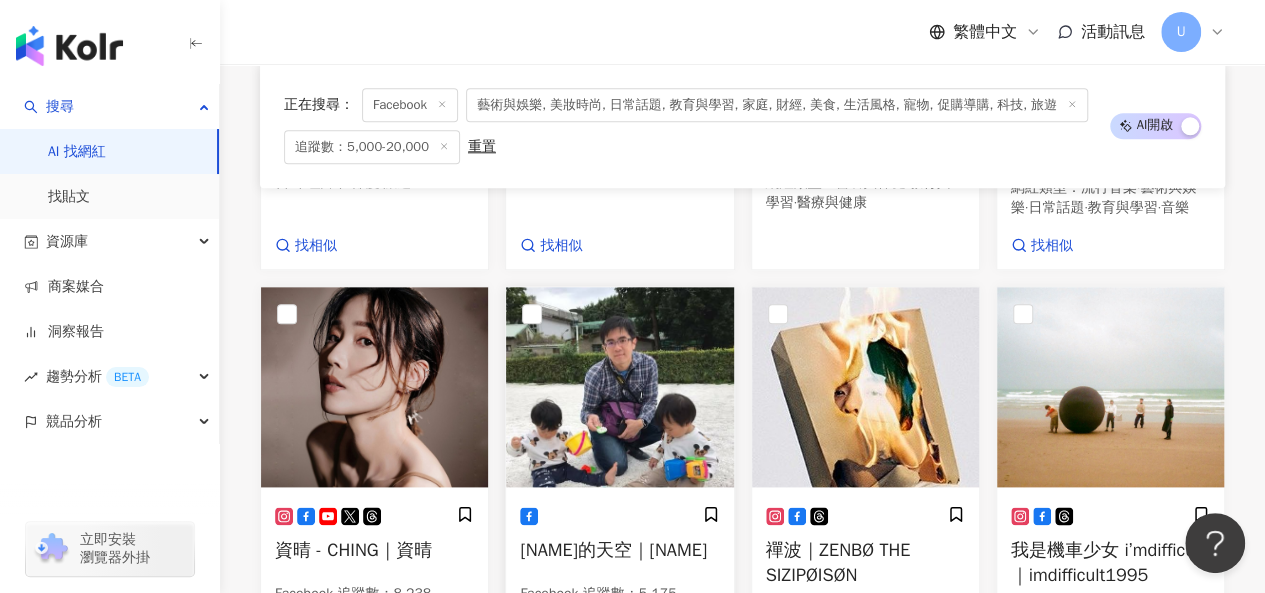 scroll, scrollTop: 1121, scrollLeft: 0, axis: vertical 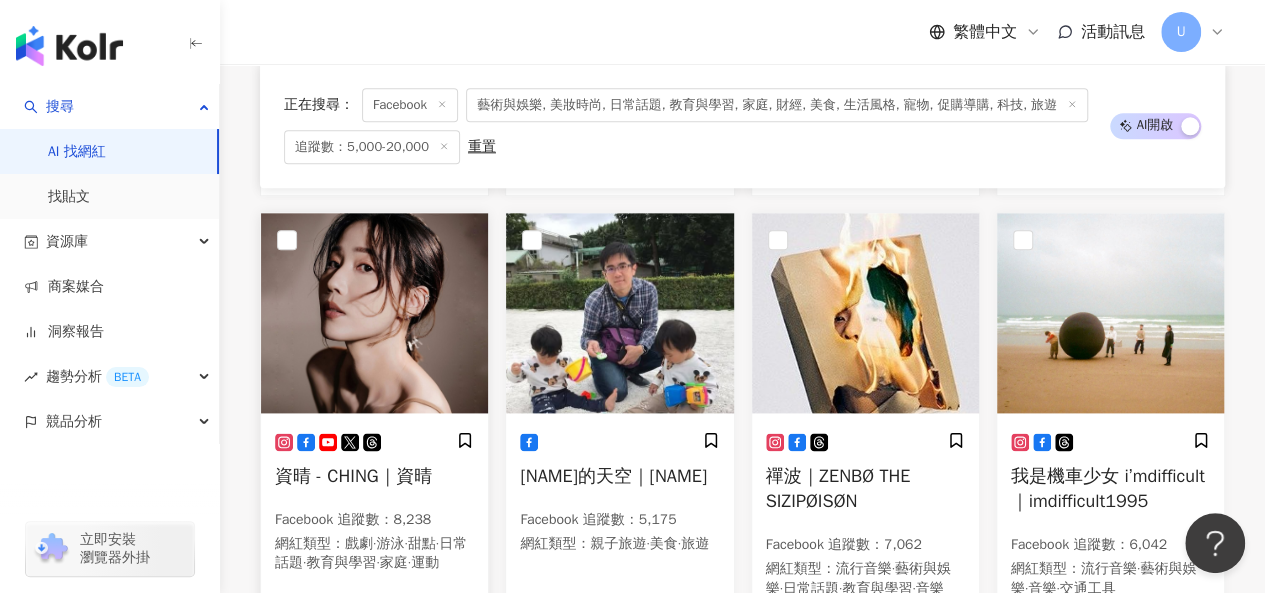 click at bounding box center (374, 313) 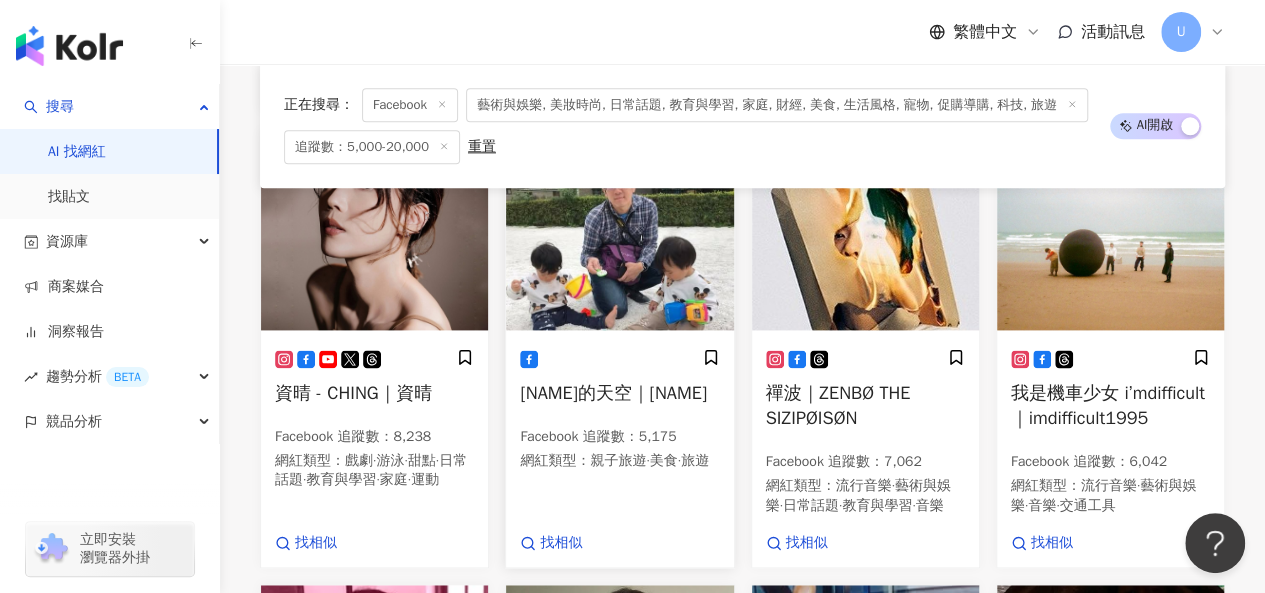 scroll, scrollTop: 1221, scrollLeft: 0, axis: vertical 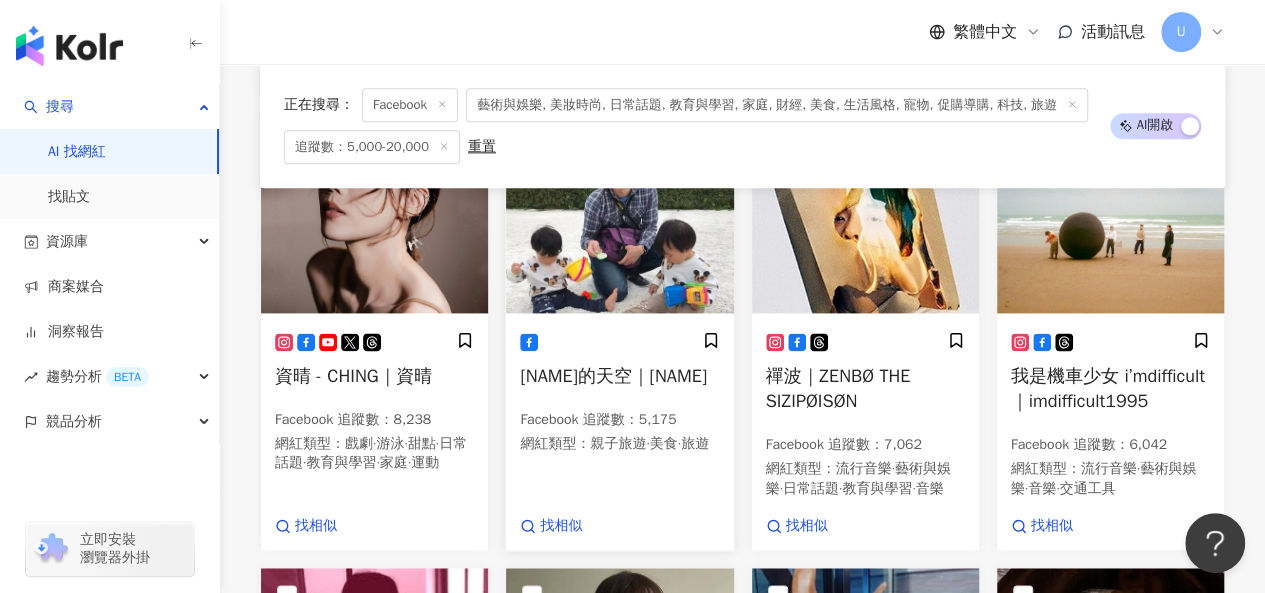 click at bounding box center (619, 213) 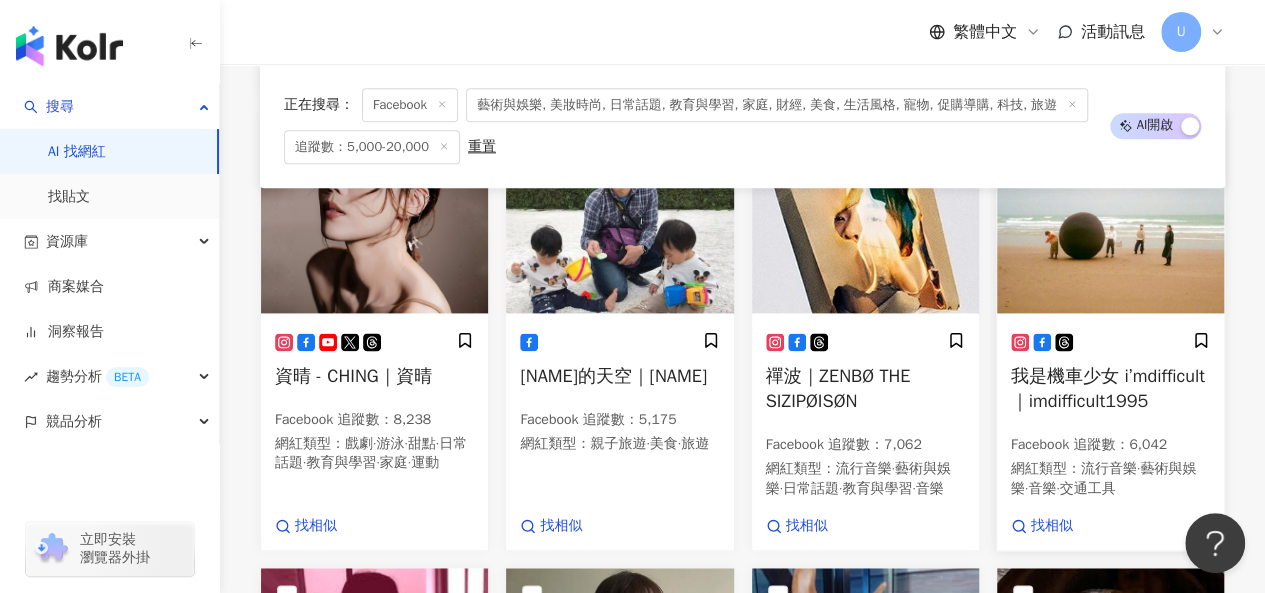 click at bounding box center [1110, 213] 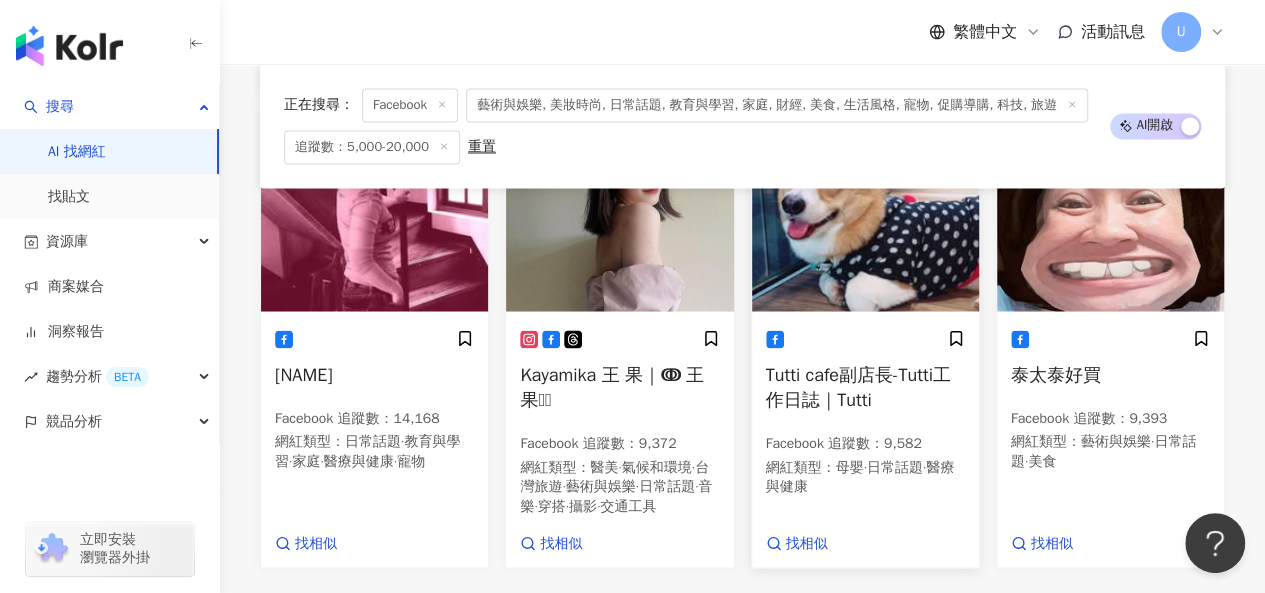 scroll, scrollTop: 1721, scrollLeft: 0, axis: vertical 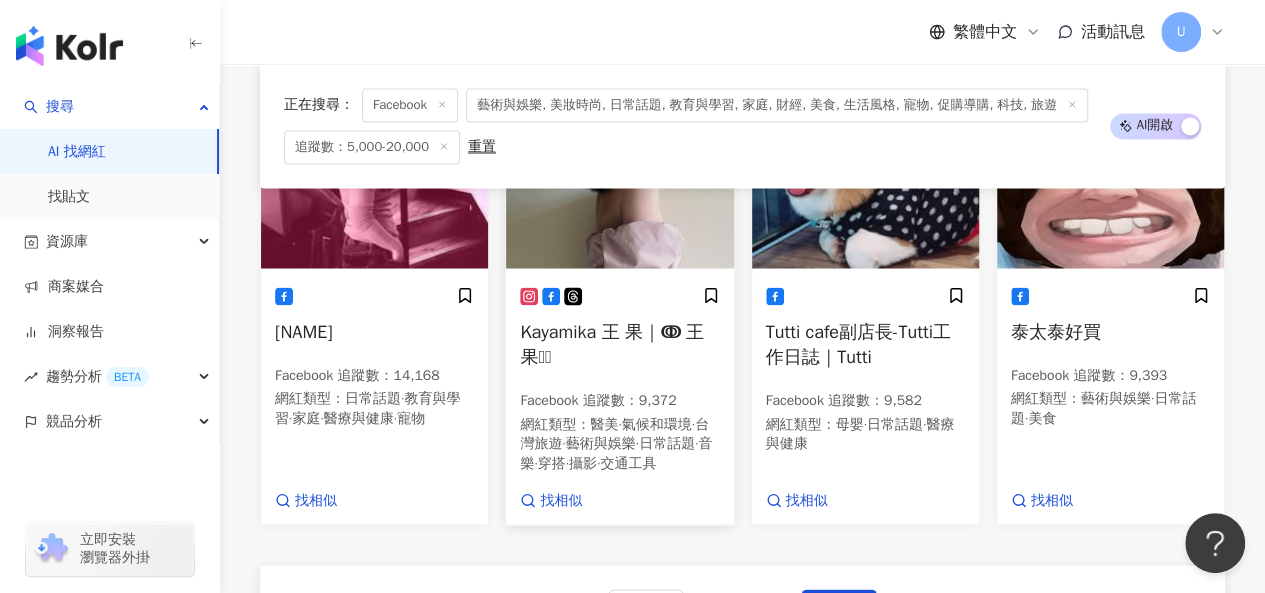 click at bounding box center (619, 168) 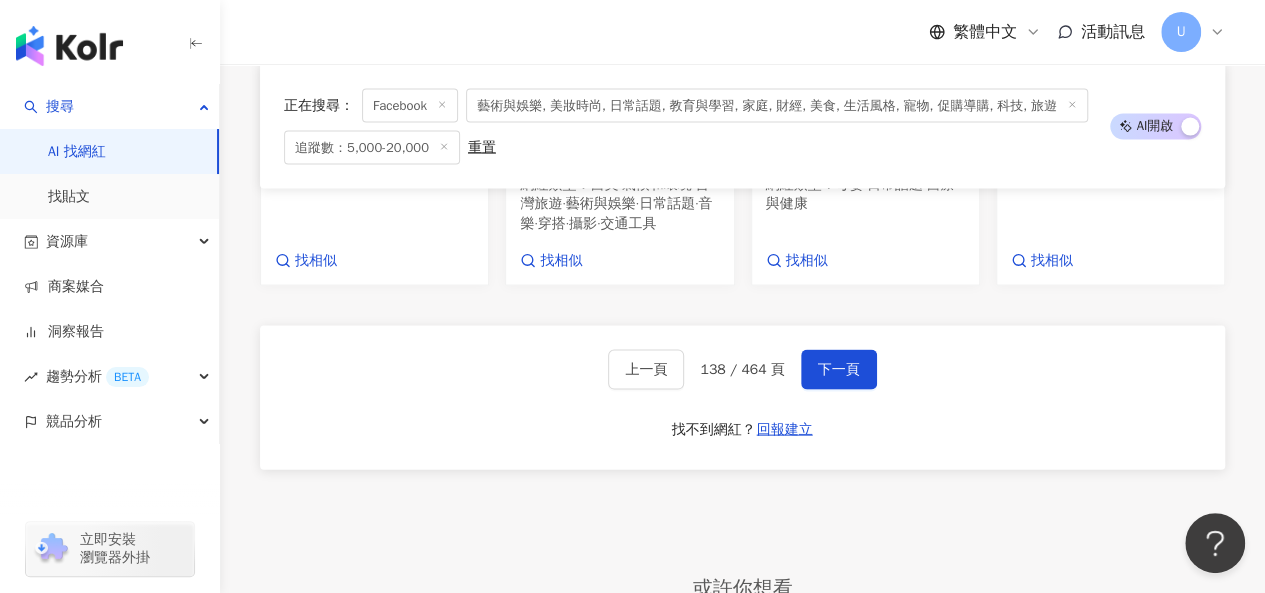 scroll, scrollTop: 1821, scrollLeft: 0, axis: vertical 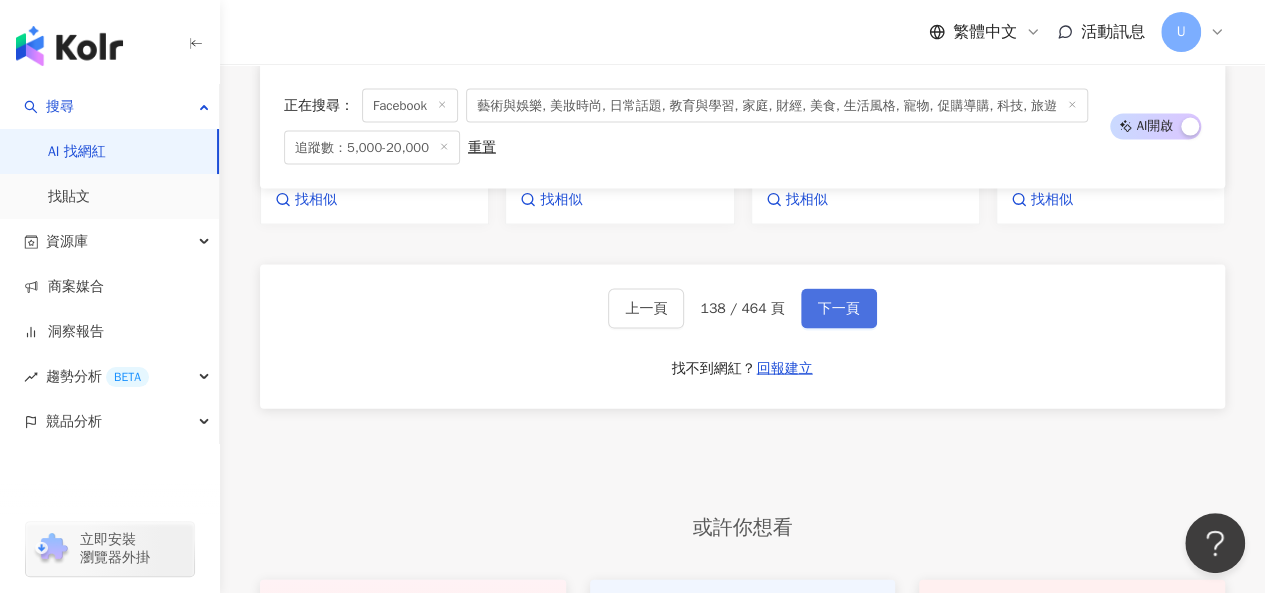 click on "下一頁" at bounding box center [839, 309] 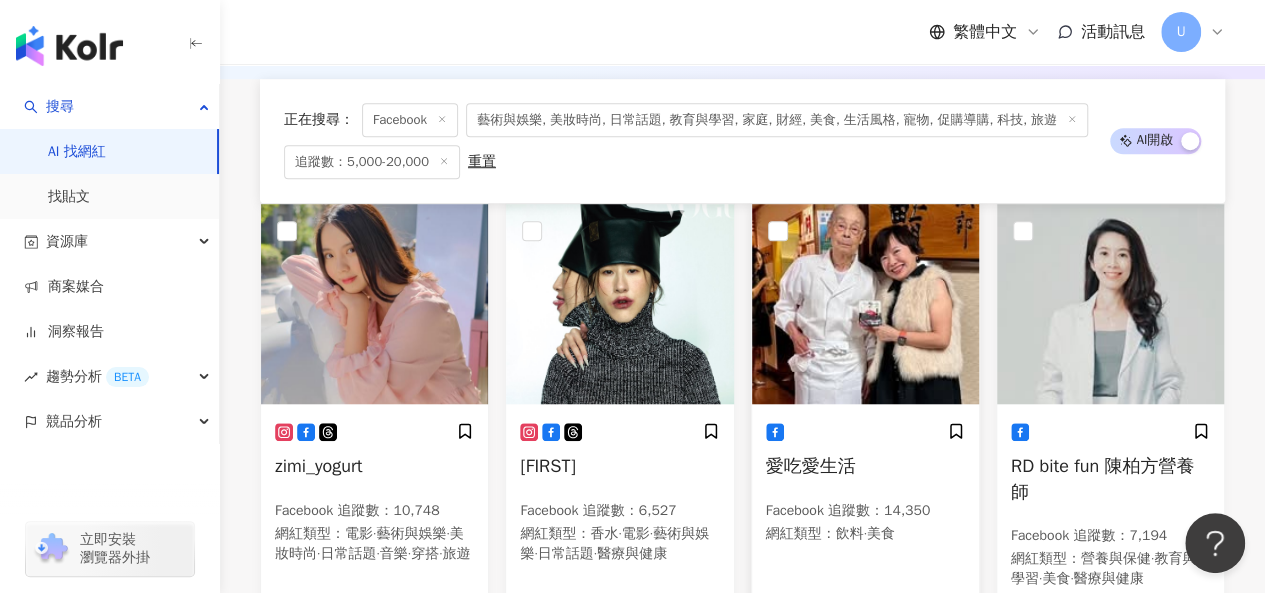 scroll, scrollTop: 841, scrollLeft: 0, axis: vertical 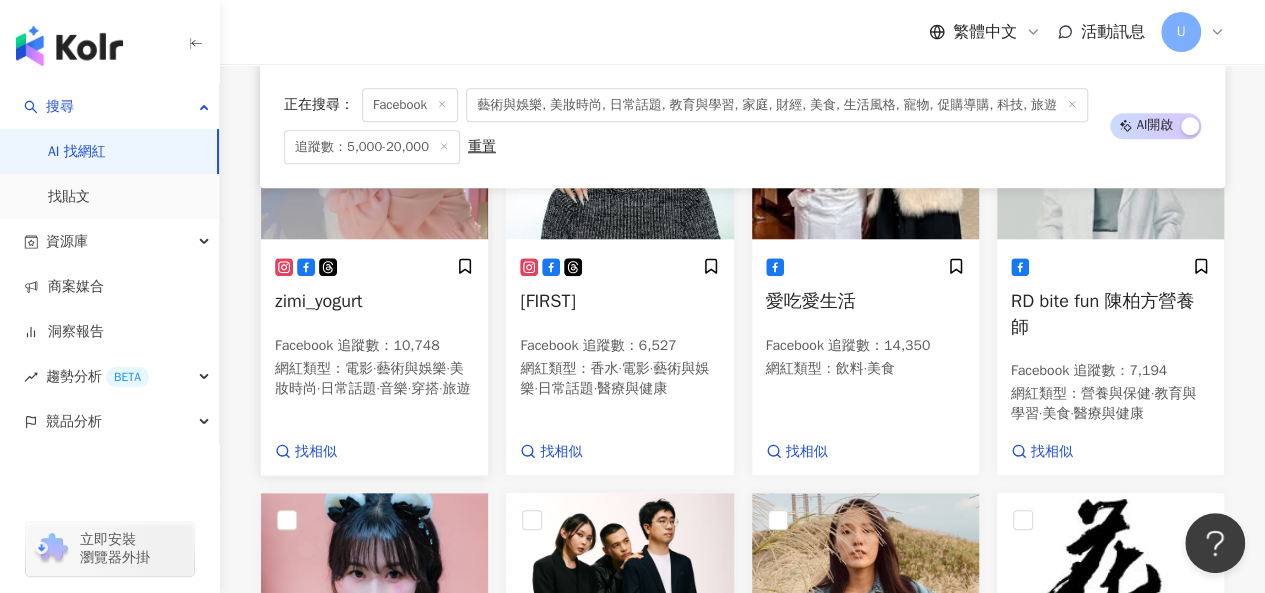 click on "zimi_yogurt Facebook   追蹤數 ： 10,748 網紅類型 ： 電影  ·  藝術與娛樂  ·  美妝時尚  ·  日常話題  ·  音樂  ·  穿搭  ·  旅遊 找相似" at bounding box center [374, 359] 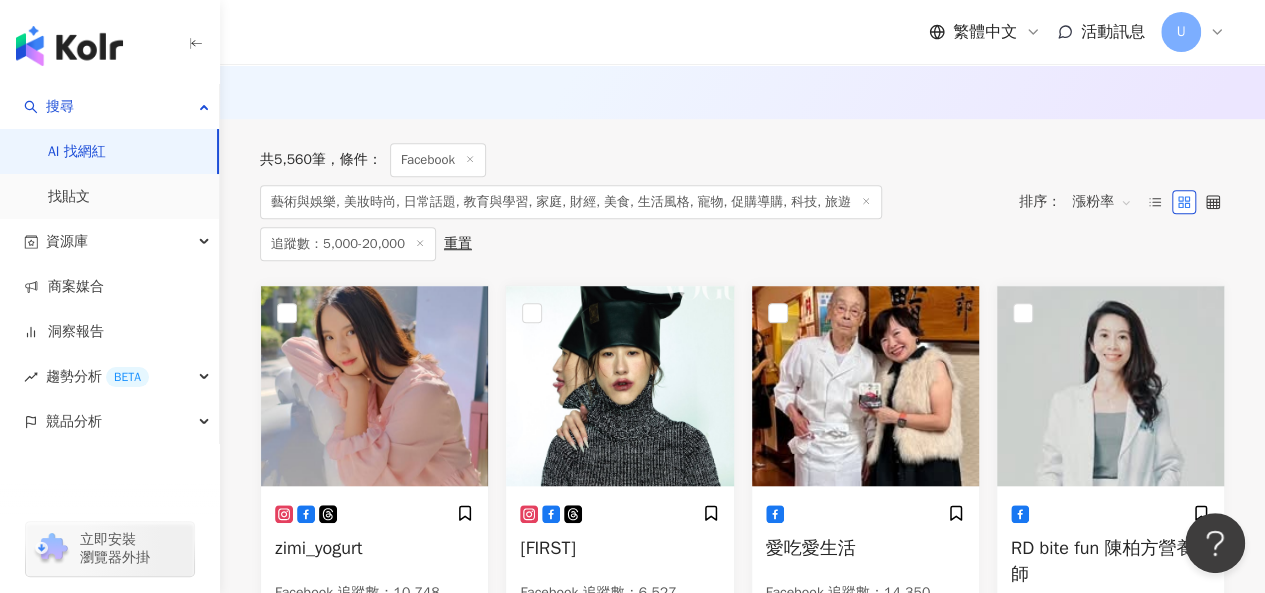 scroll, scrollTop: 541, scrollLeft: 0, axis: vertical 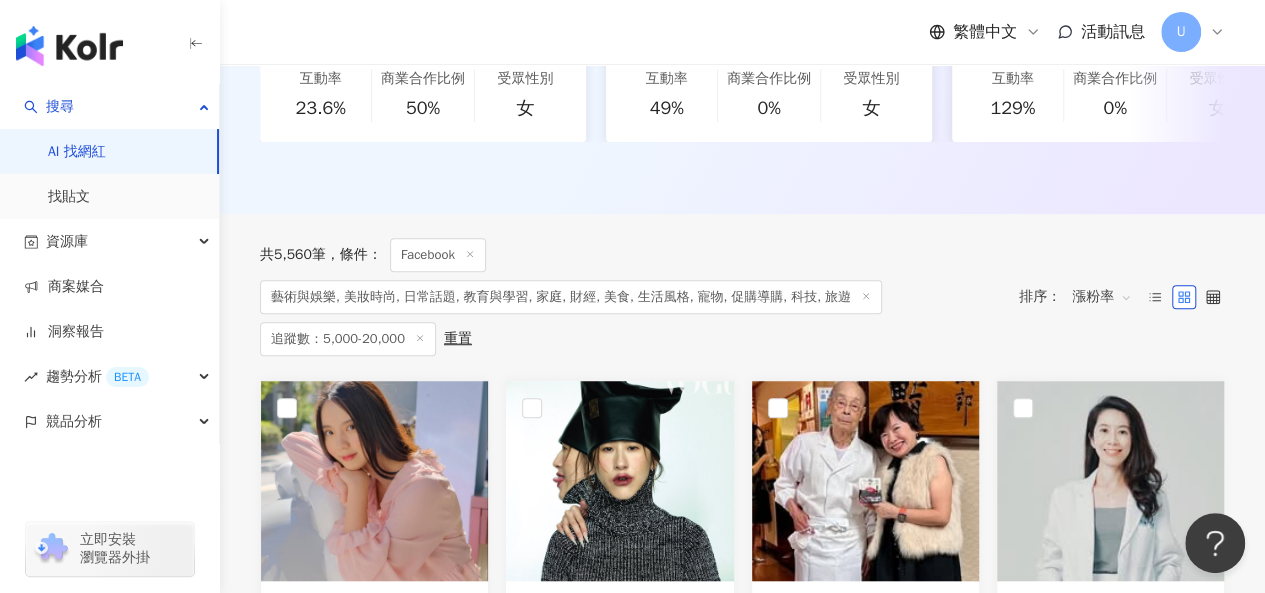 click at bounding box center [619, 481] 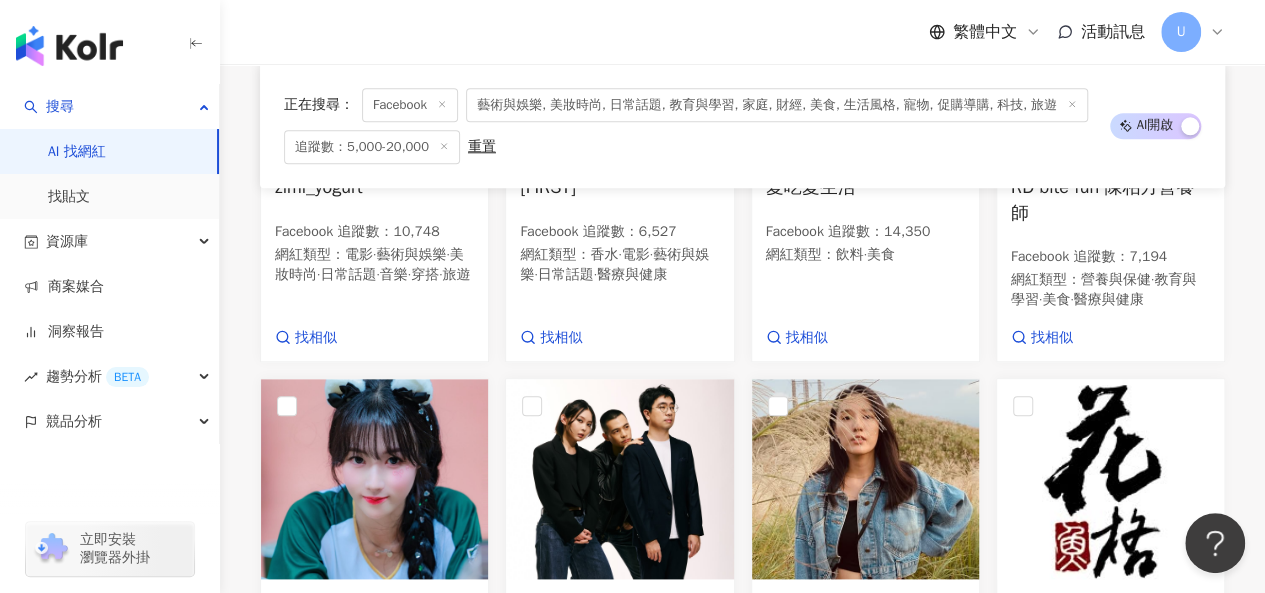 scroll, scrollTop: 1141, scrollLeft: 0, axis: vertical 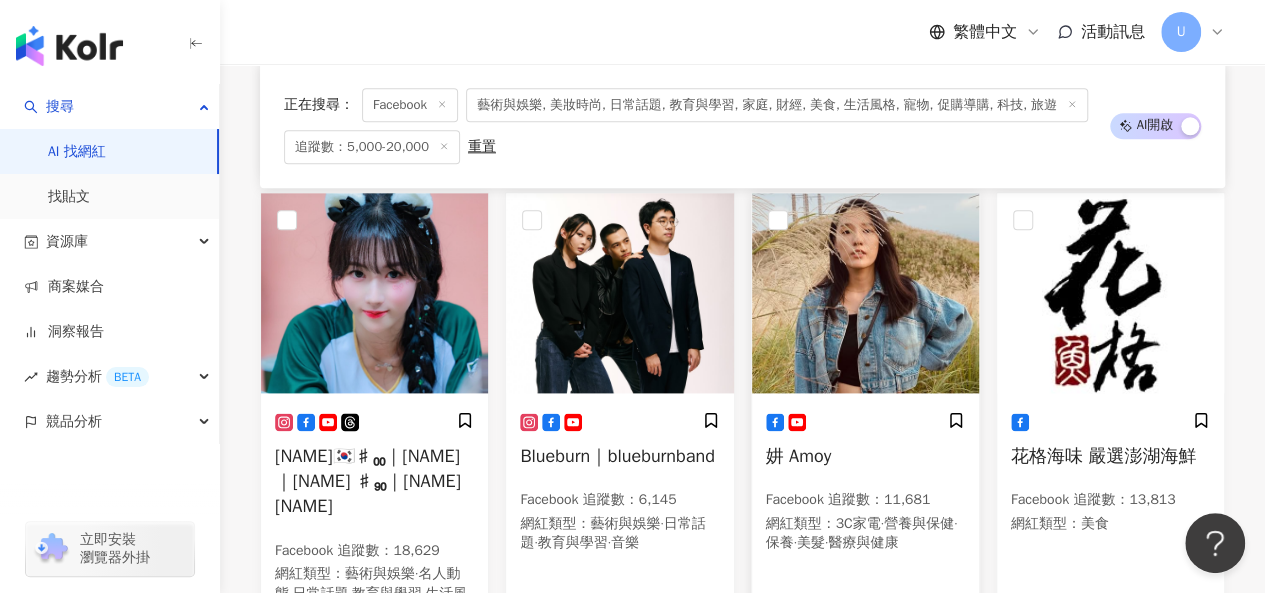 click at bounding box center [865, 293] 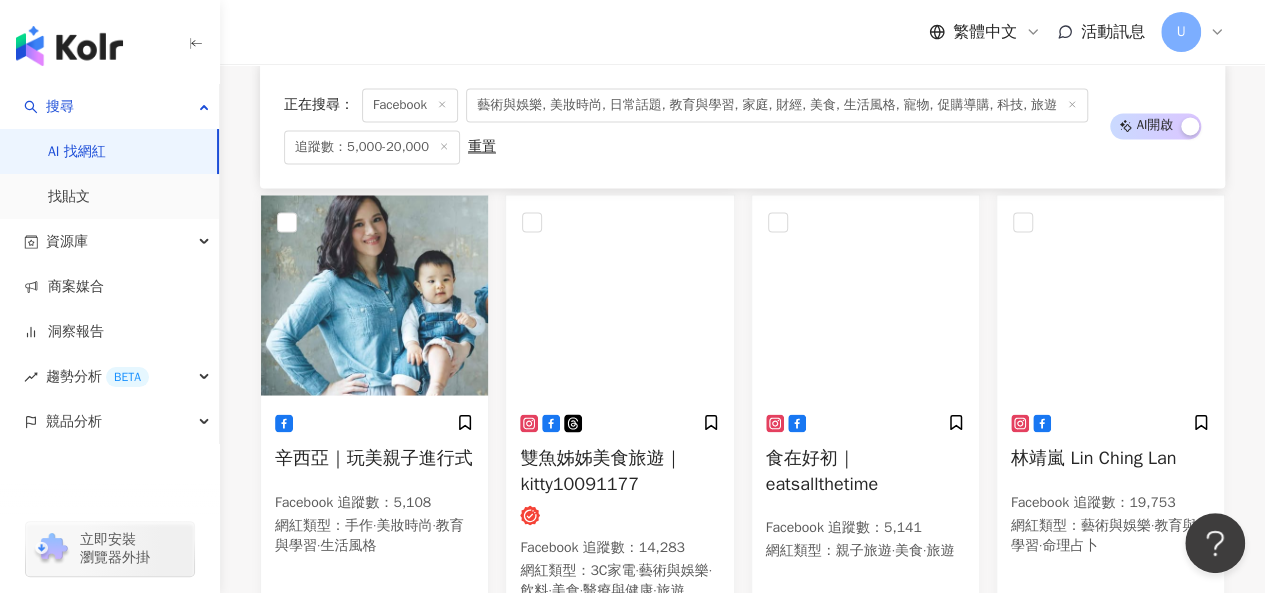 scroll, scrollTop: 1641, scrollLeft: 0, axis: vertical 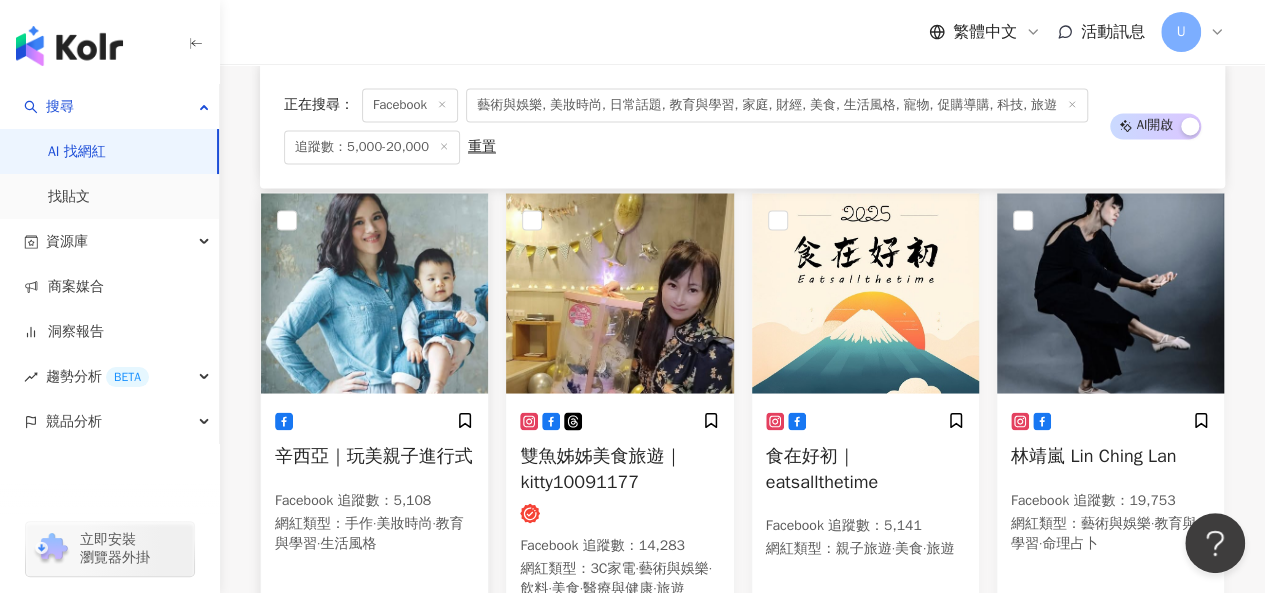 click at bounding box center (374, 293) 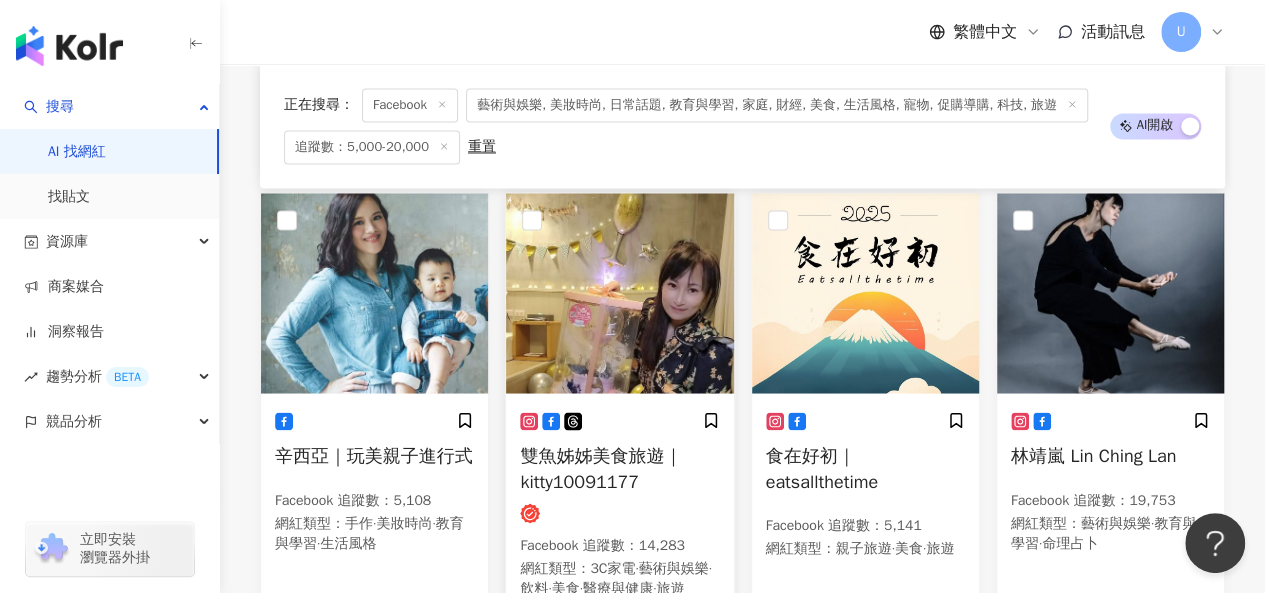 click at bounding box center (619, 293) 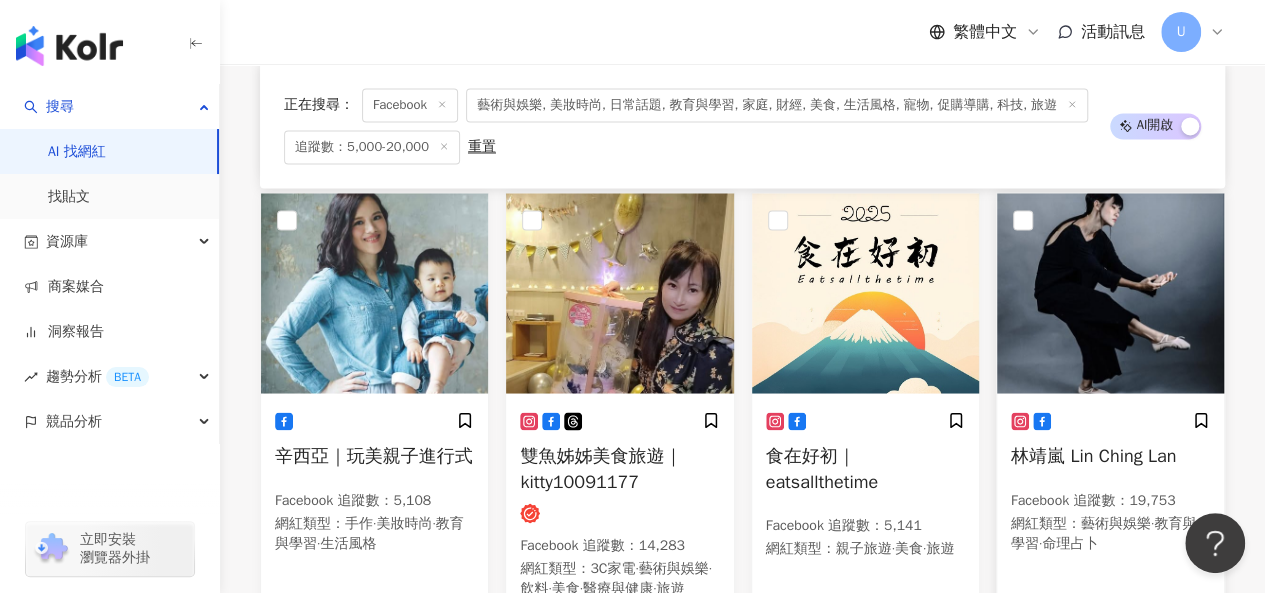 click at bounding box center (1110, 293) 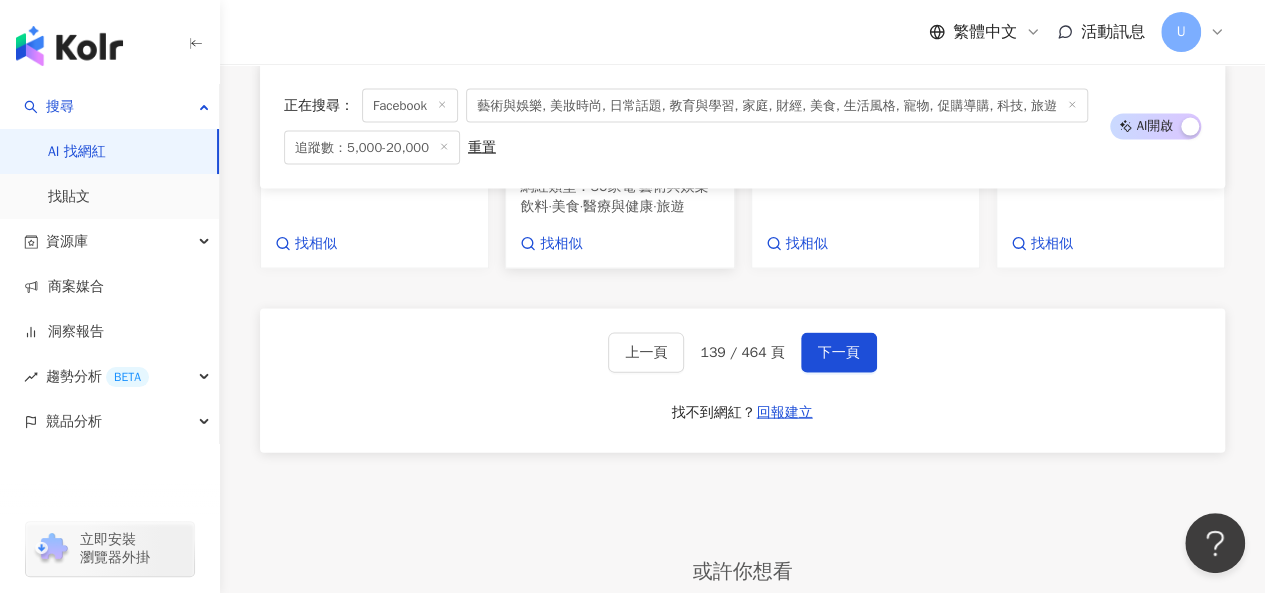 scroll, scrollTop: 2041, scrollLeft: 0, axis: vertical 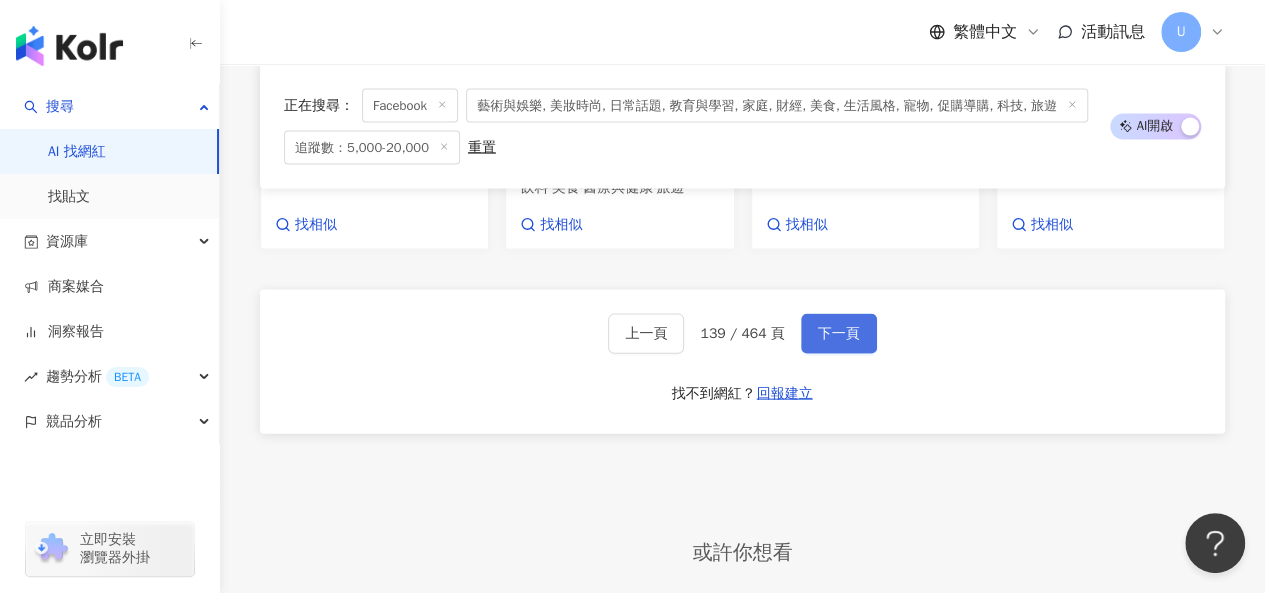 click on "下一頁" at bounding box center (839, 334) 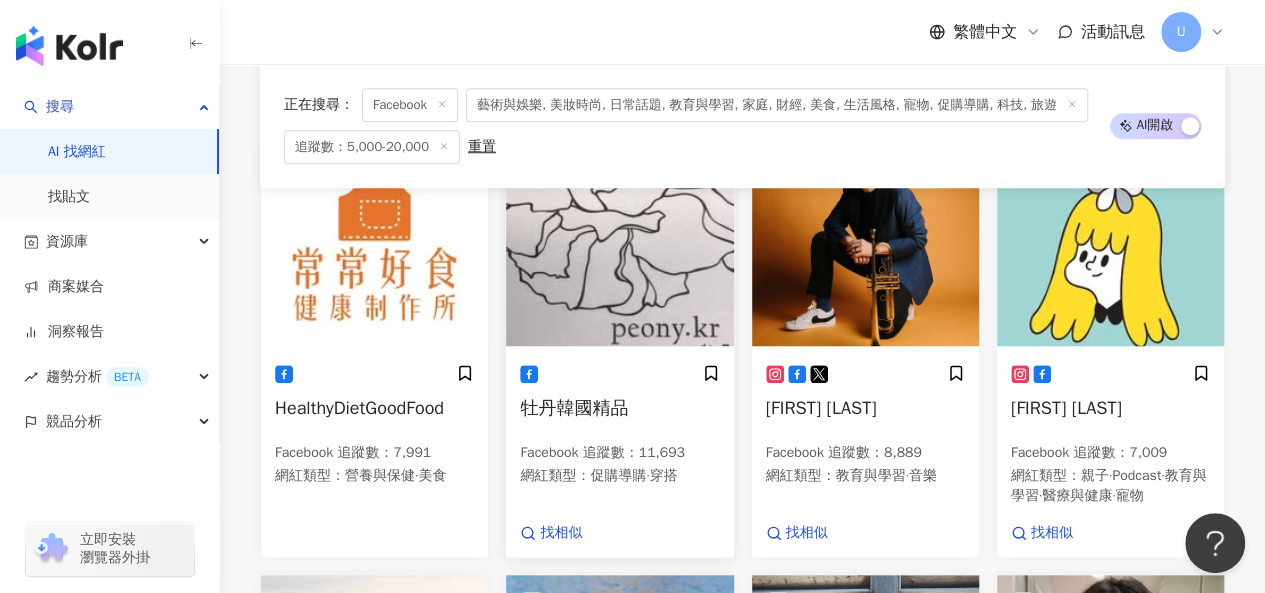 scroll, scrollTop: 765, scrollLeft: 0, axis: vertical 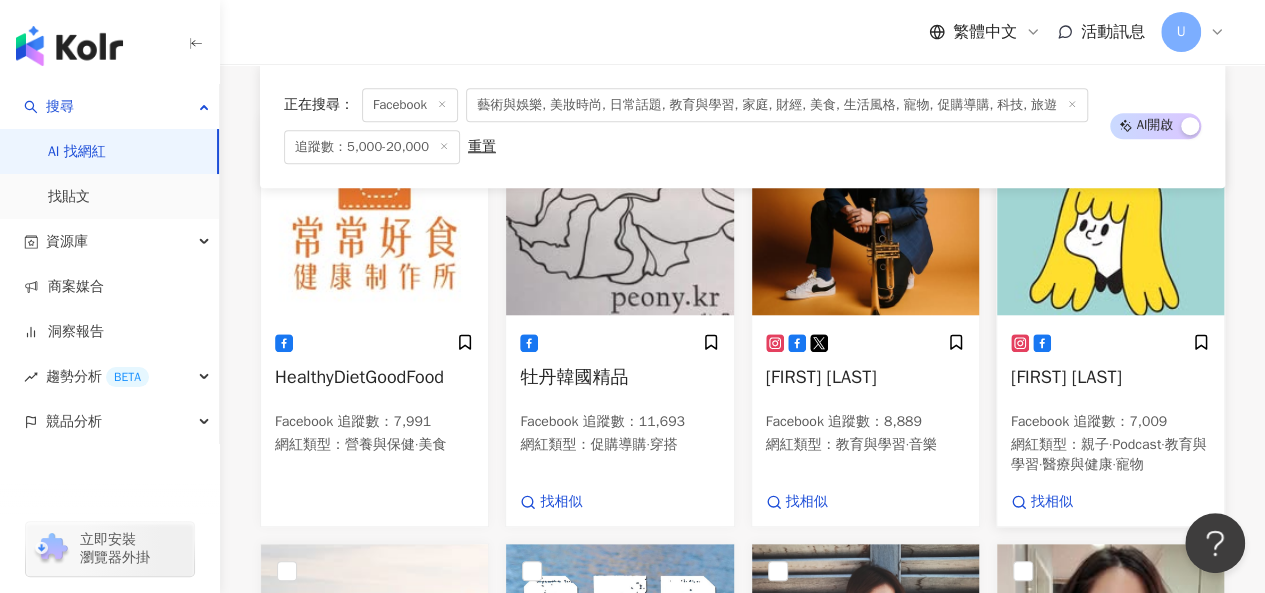 click at bounding box center [1110, 215] 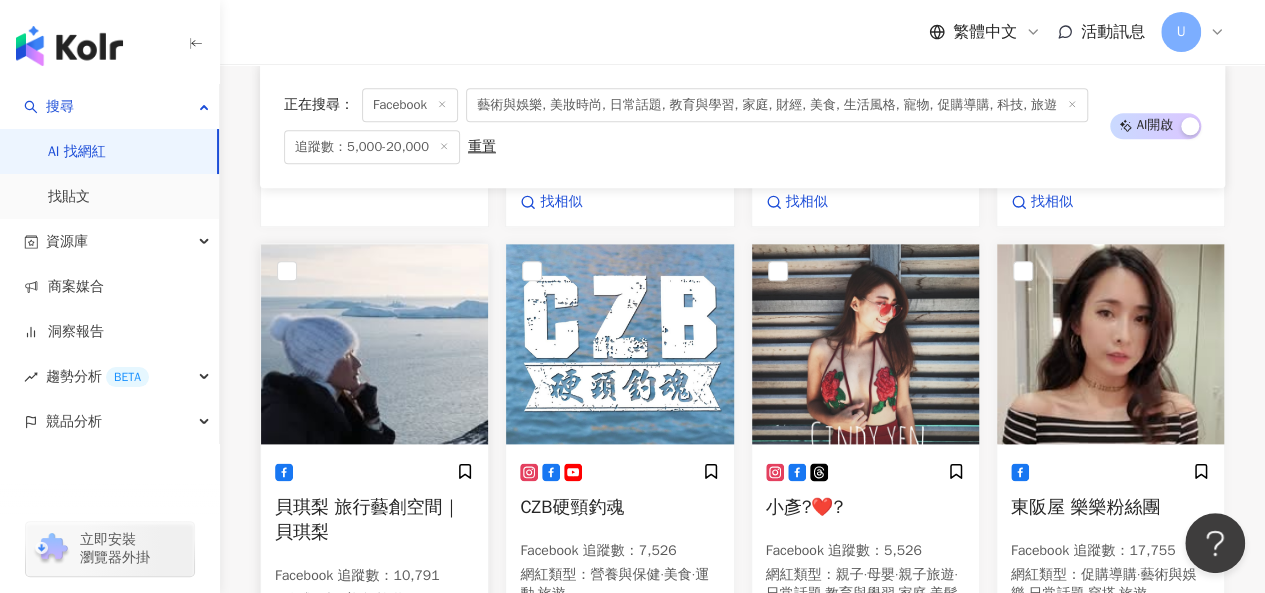 scroll, scrollTop: 1265, scrollLeft: 0, axis: vertical 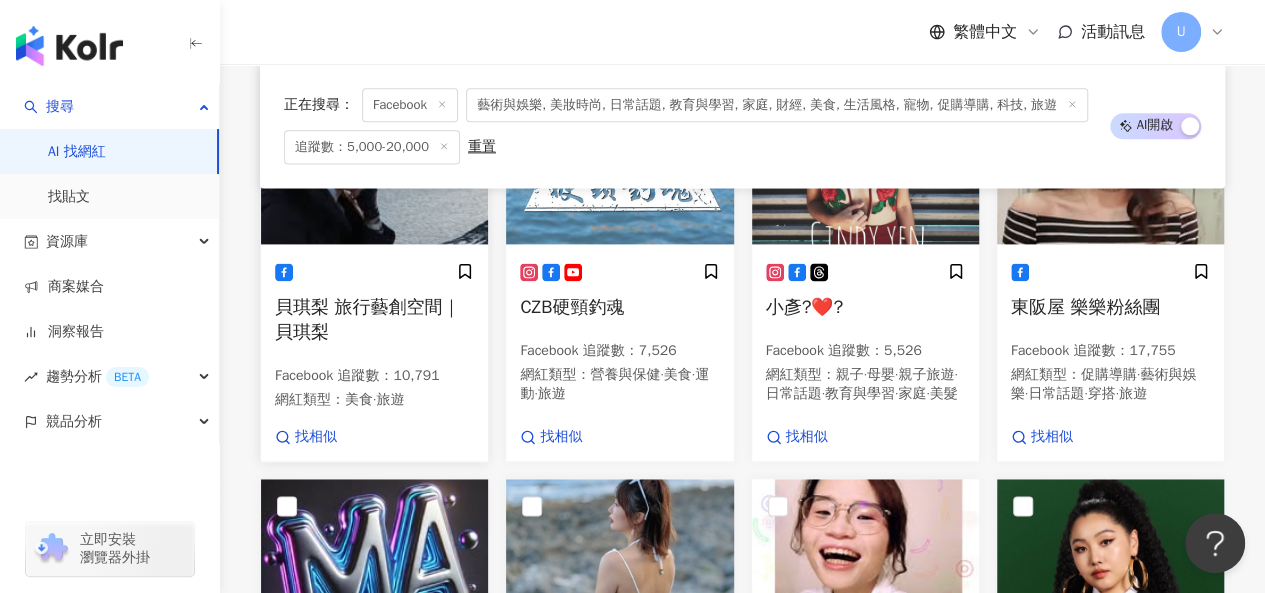 click at bounding box center (374, 144) 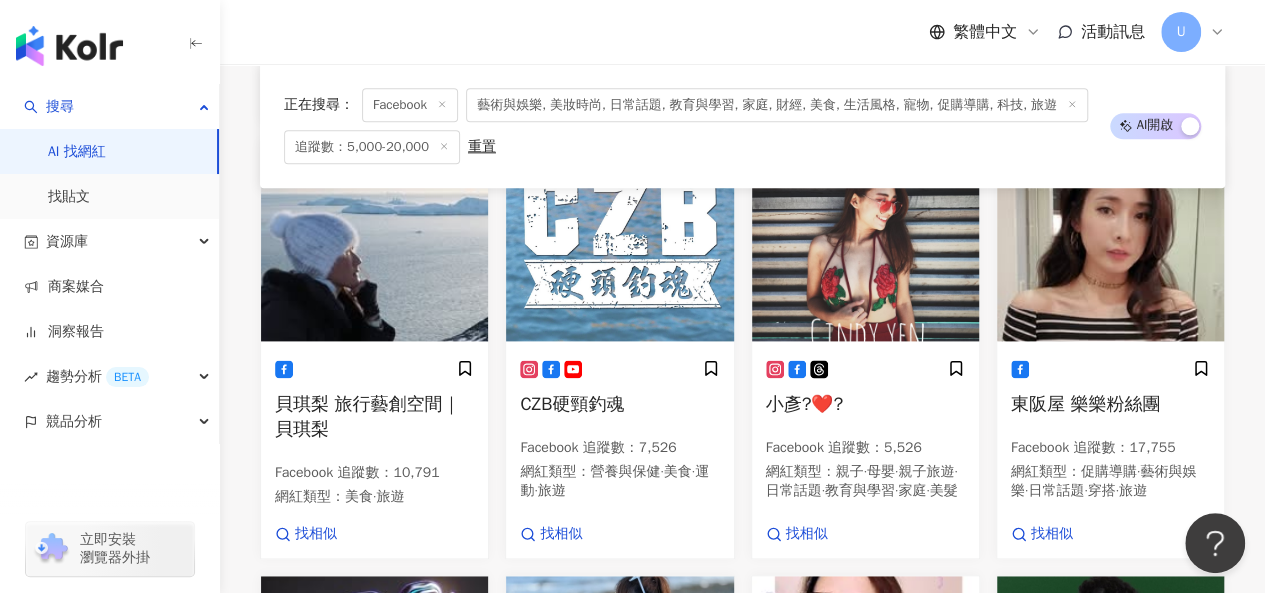 scroll, scrollTop: 1165, scrollLeft: 0, axis: vertical 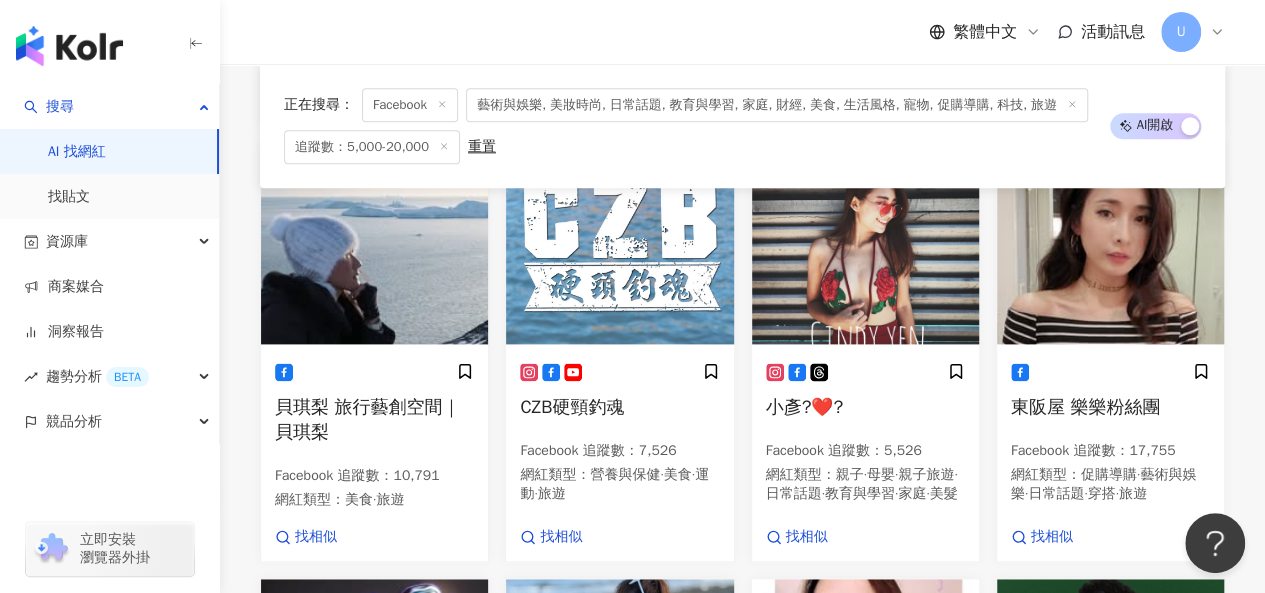 click at bounding box center [865, 244] 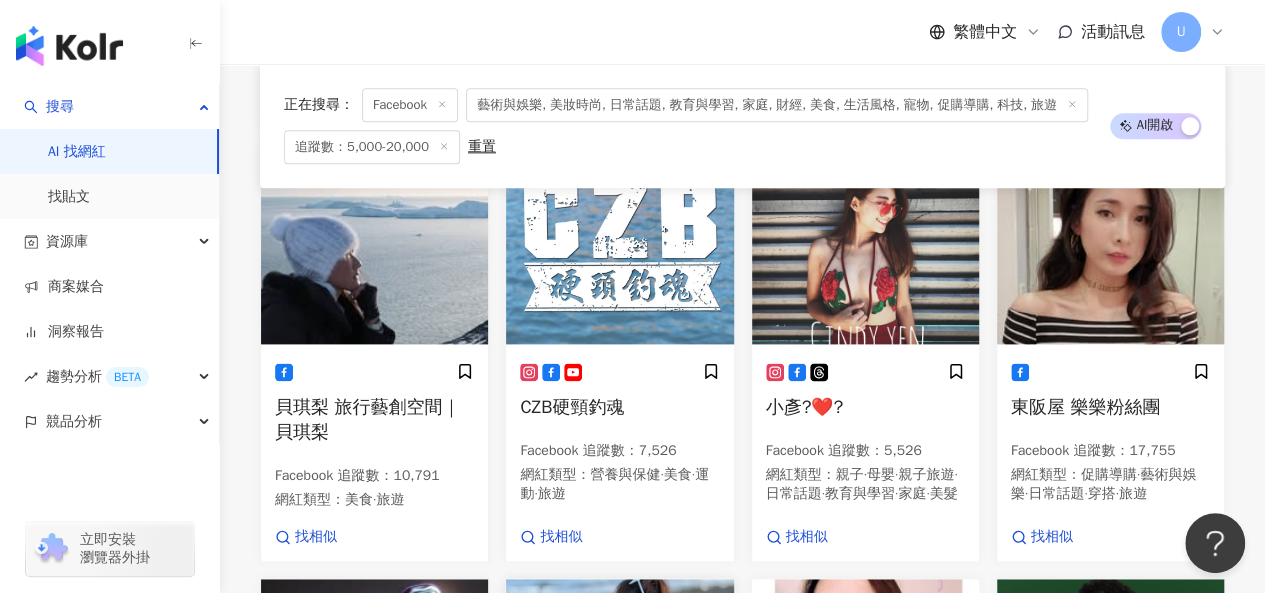 scroll, scrollTop: 1665, scrollLeft: 0, axis: vertical 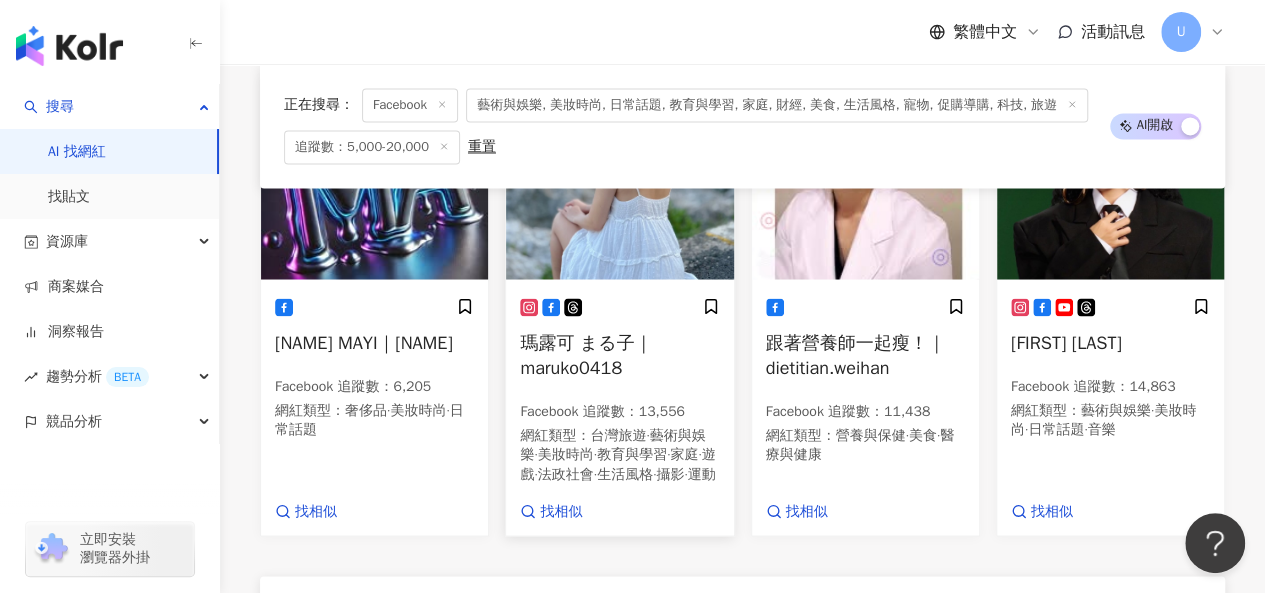 click at bounding box center [619, 179] 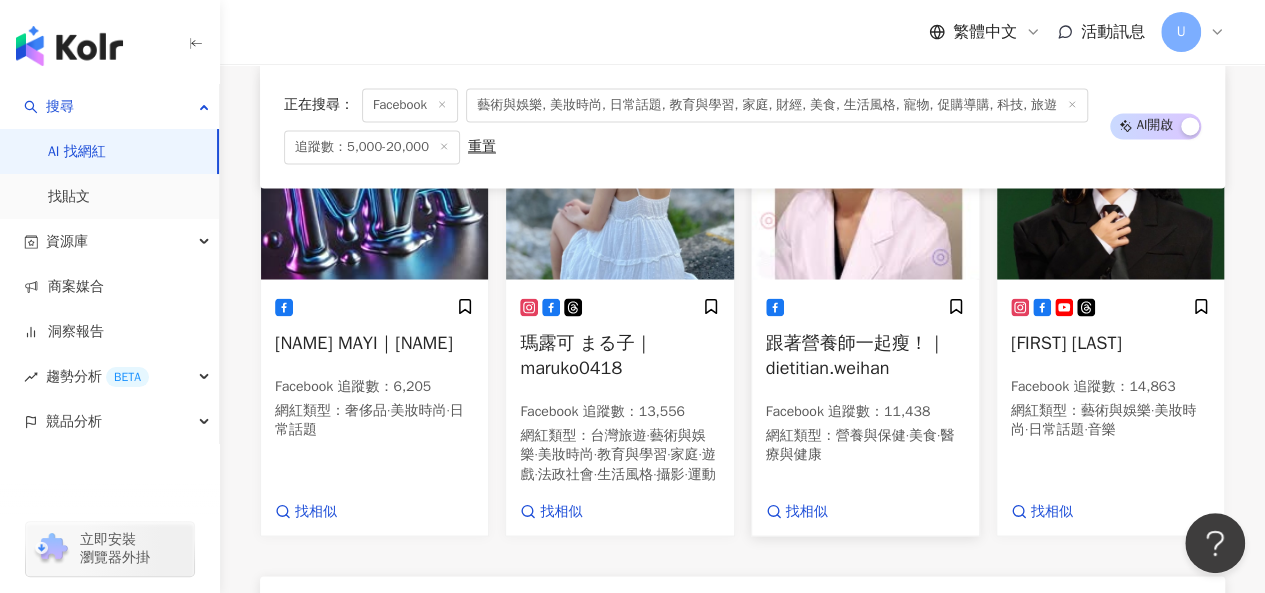 click at bounding box center [865, 179] 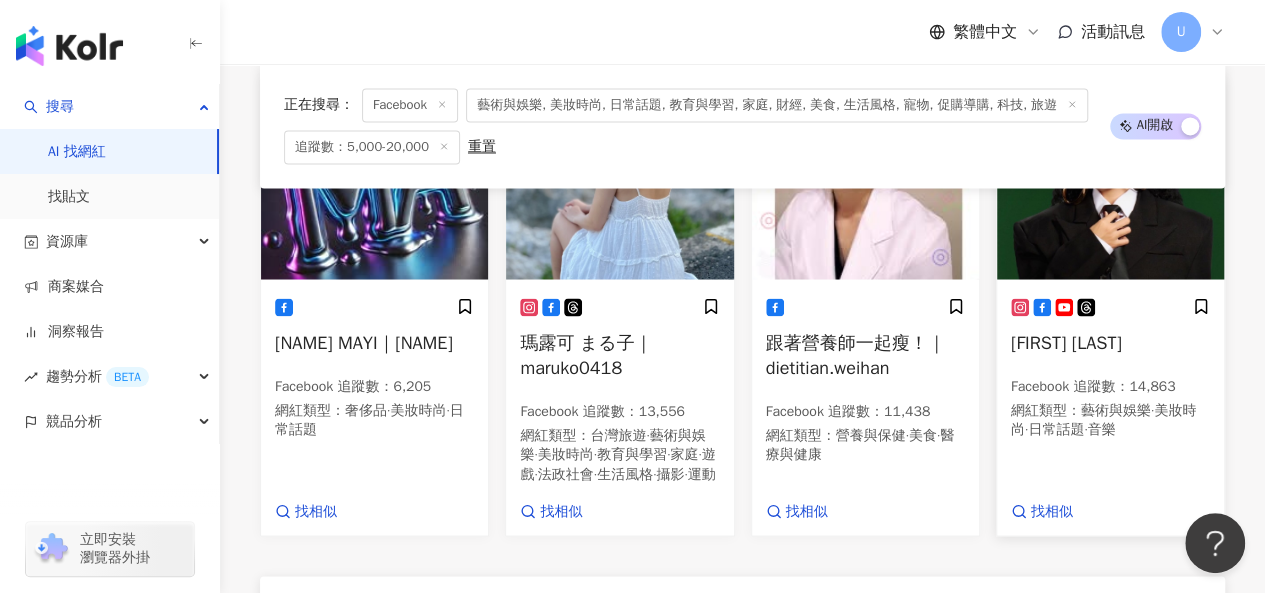 click at bounding box center (1110, 179) 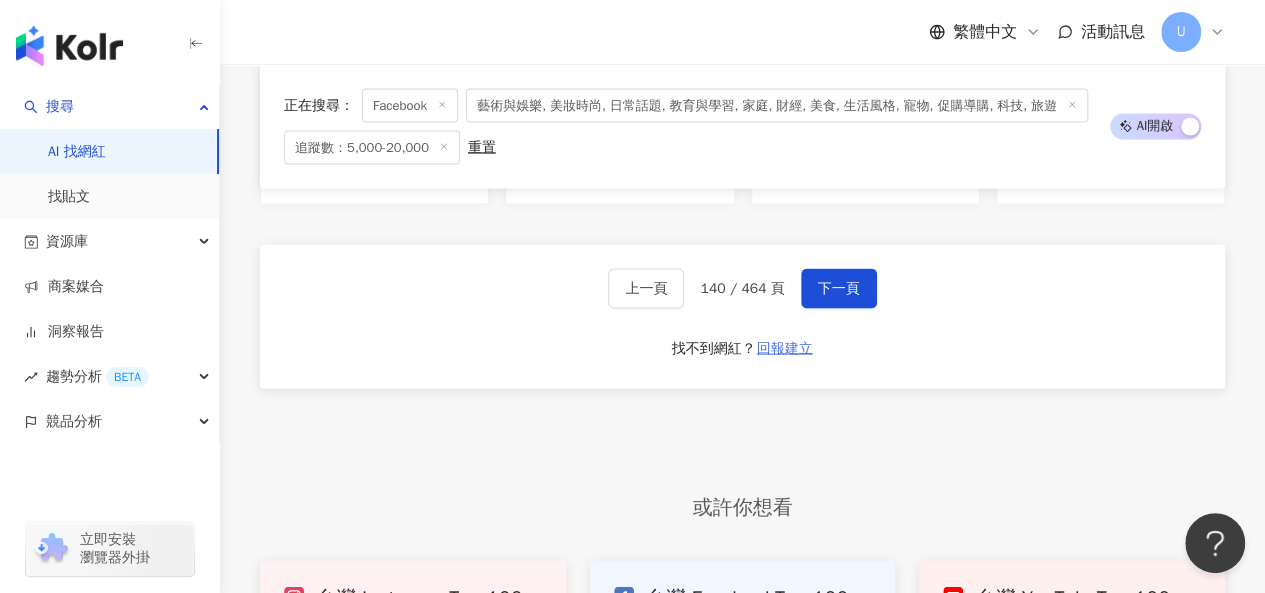 scroll, scrollTop: 1998, scrollLeft: 0, axis: vertical 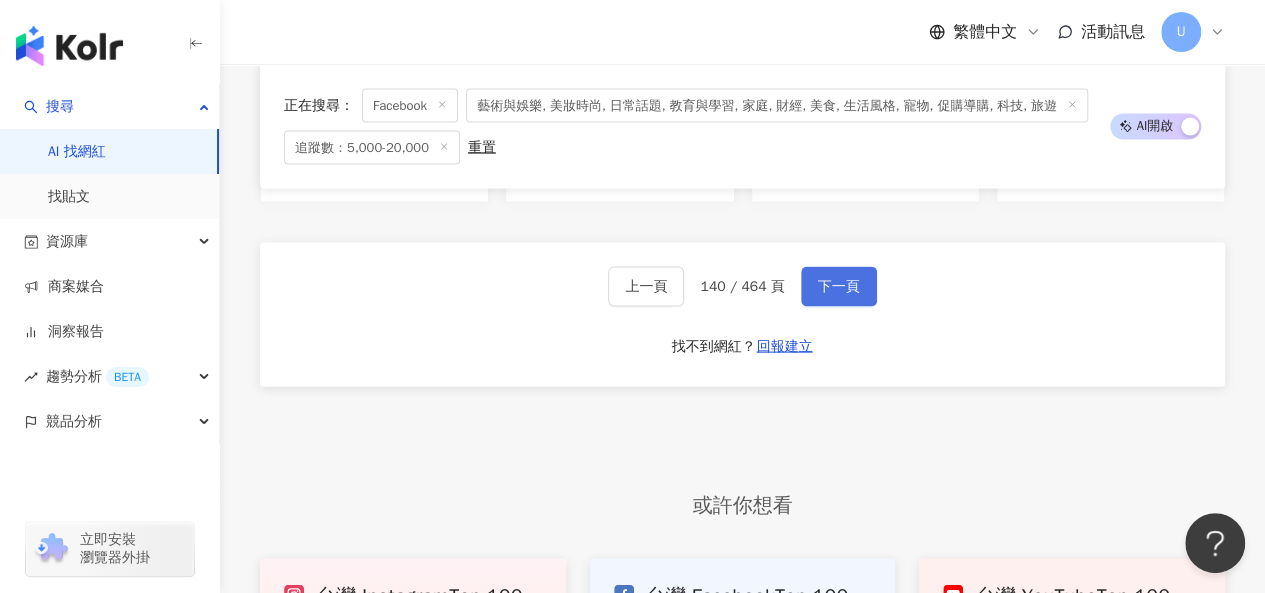 click on "下一頁" at bounding box center (839, 287) 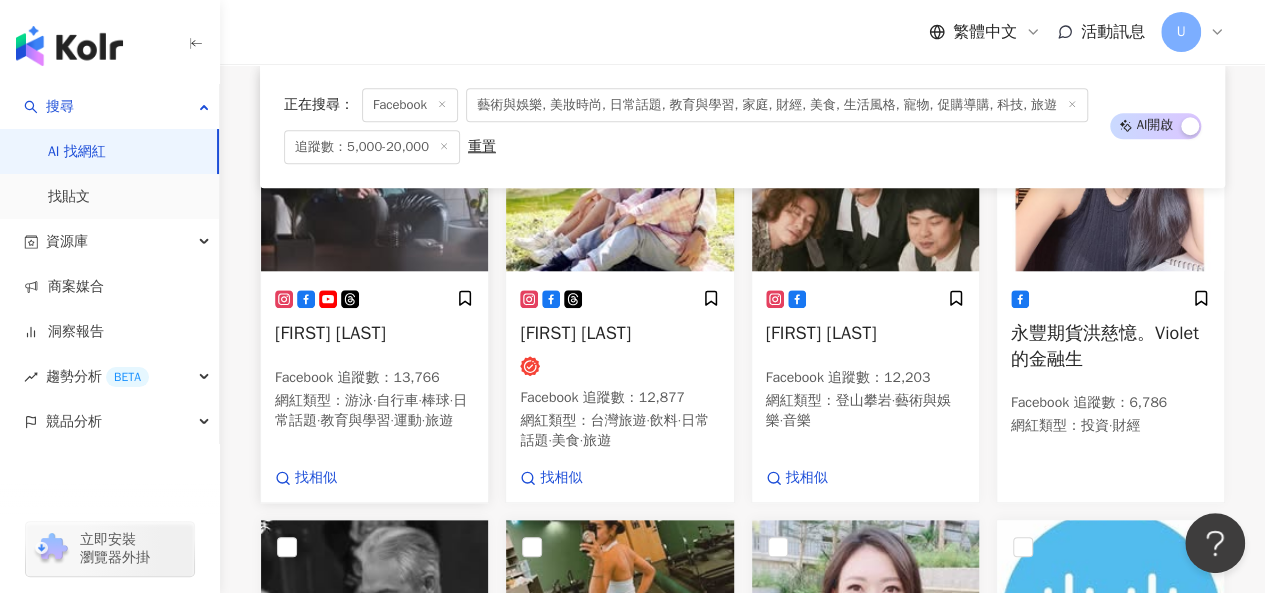 scroll, scrollTop: 808, scrollLeft: 0, axis: vertical 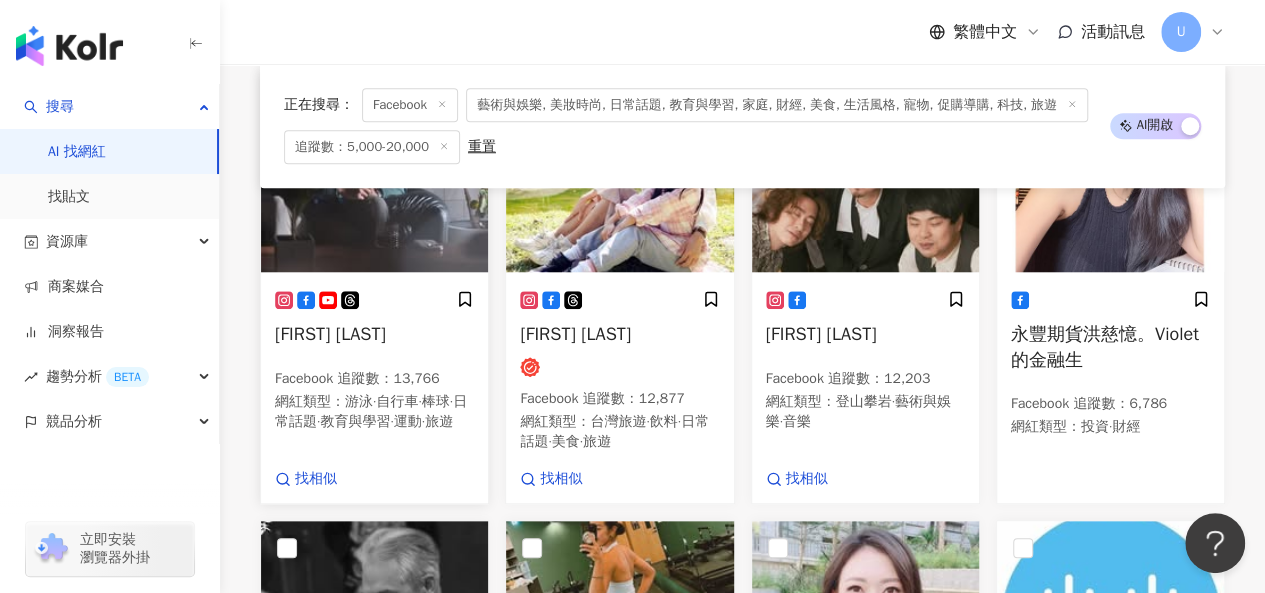 click at bounding box center (374, 172) 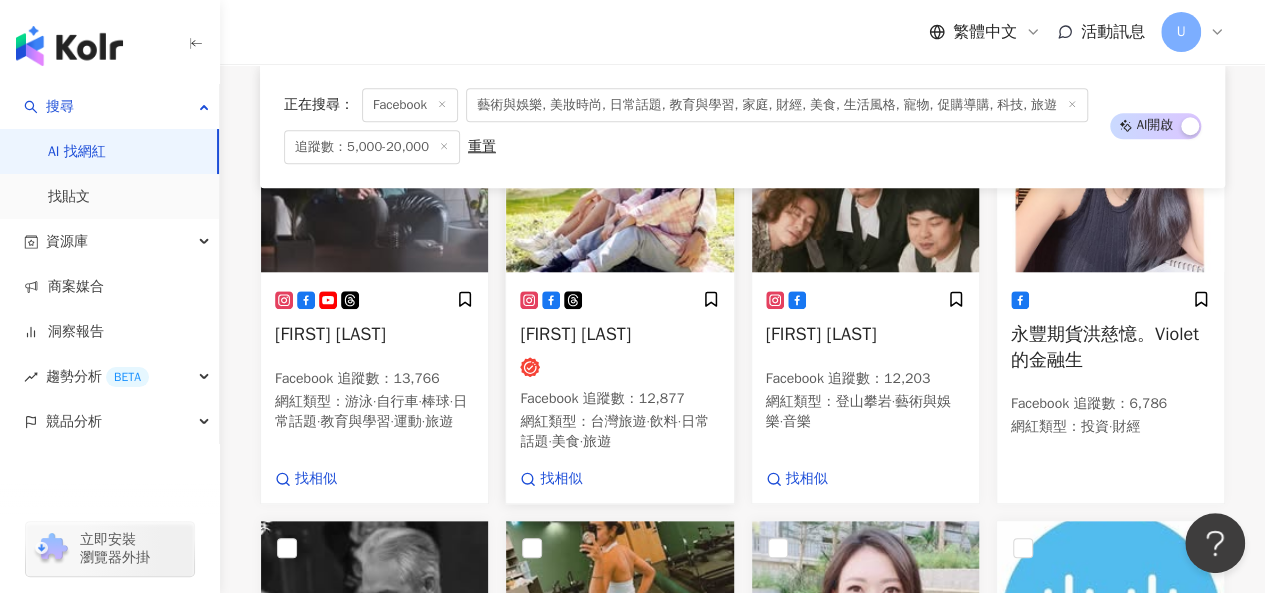 click at bounding box center [619, 172] 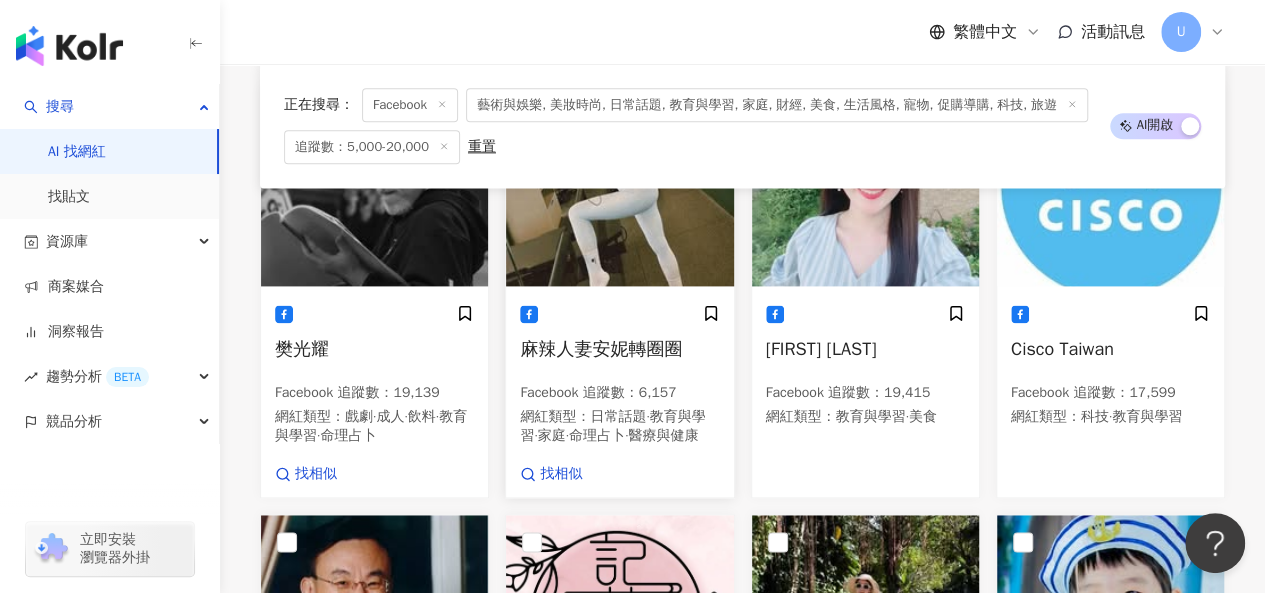 scroll, scrollTop: 1244, scrollLeft: 0, axis: vertical 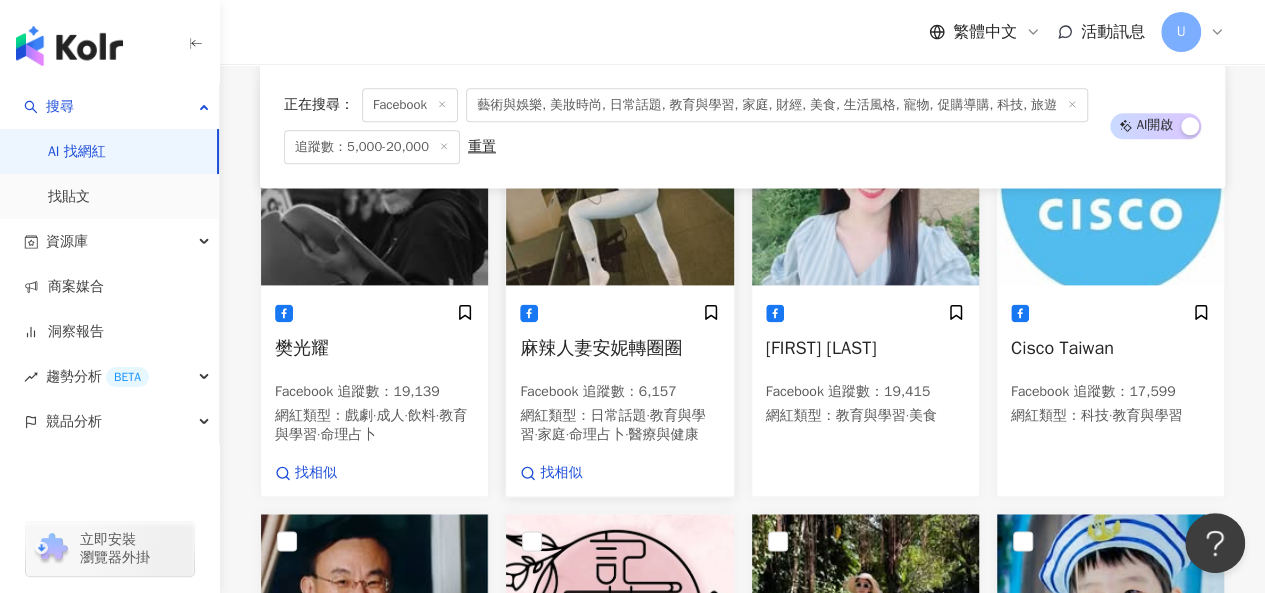 click at bounding box center (619, 185) 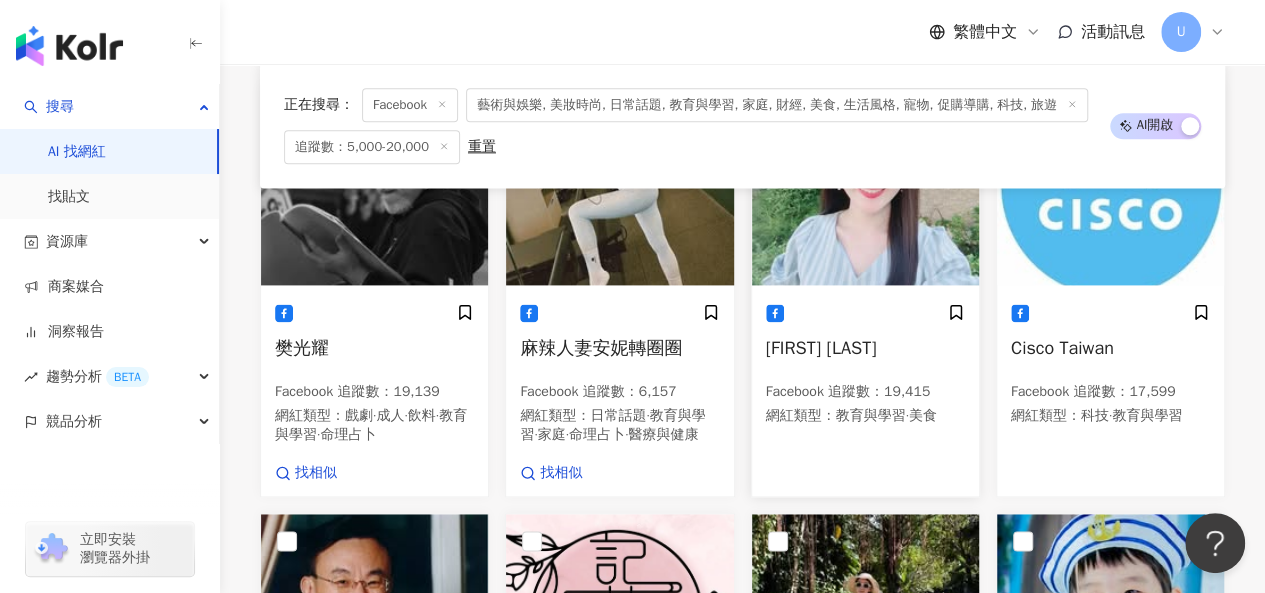 click at bounding box center (865, 185) 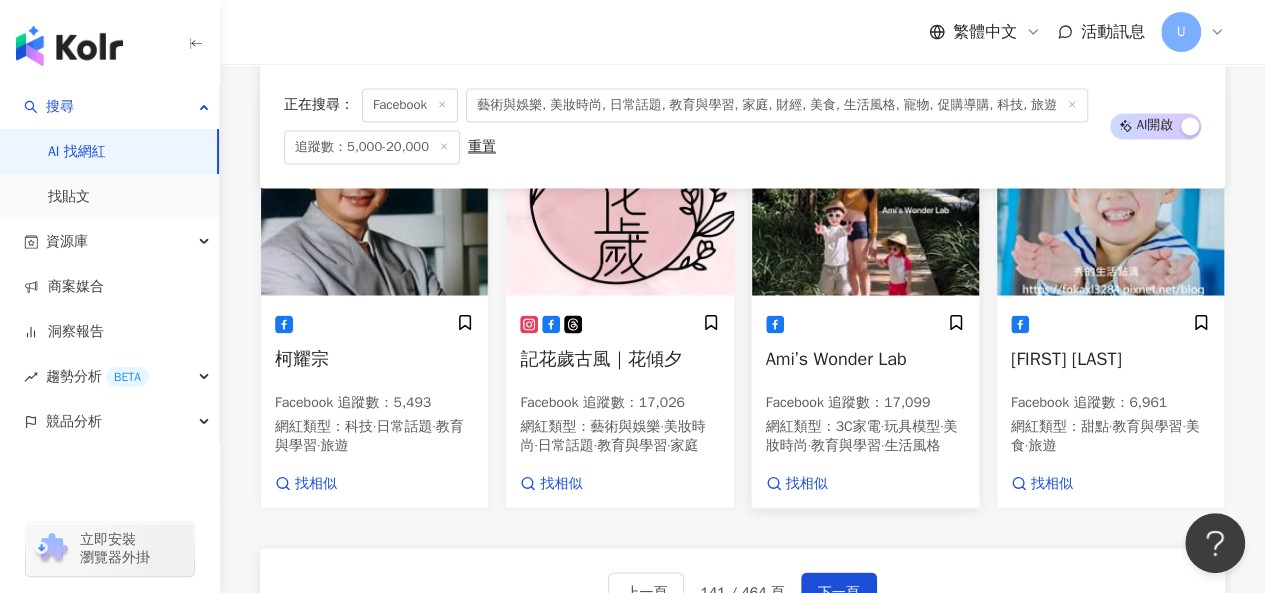 scroll, scrollTop: 1665, scrollLeft: 0, axis: vertical 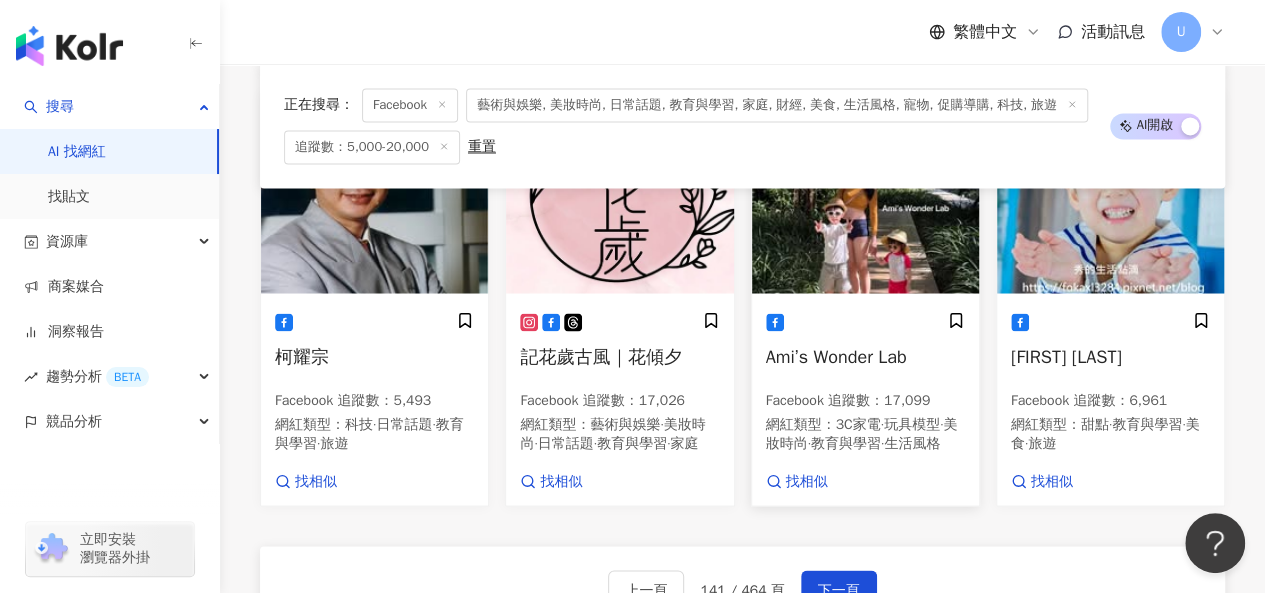 click at bounding box center (865, 193) 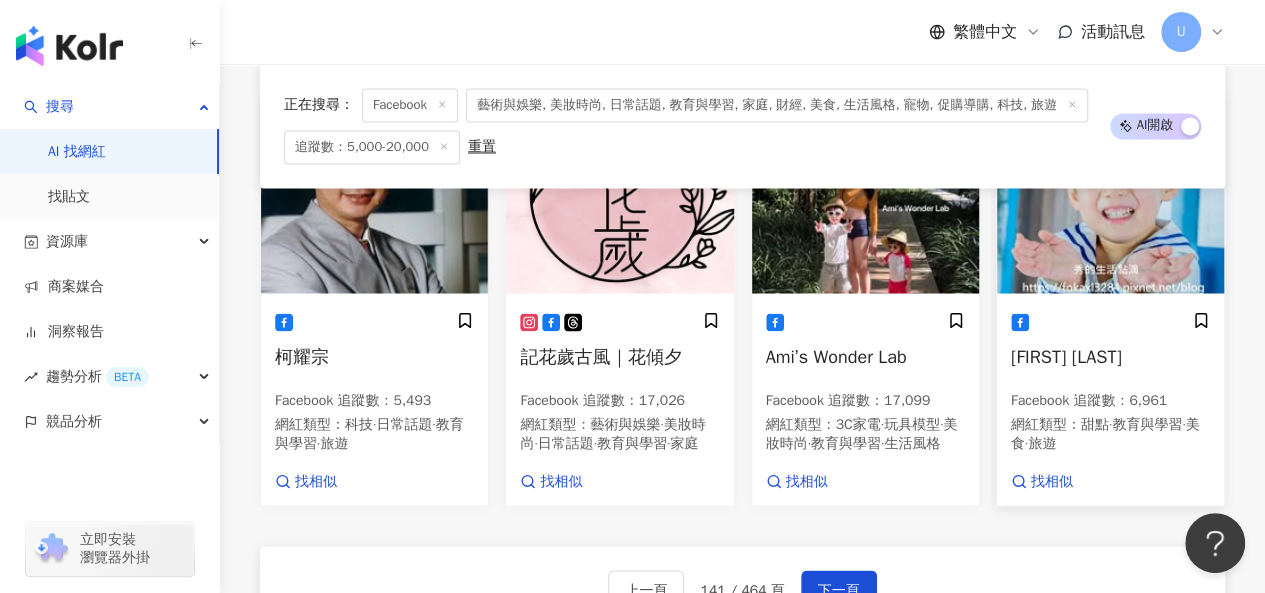 click at bounding box center (1110, 193) 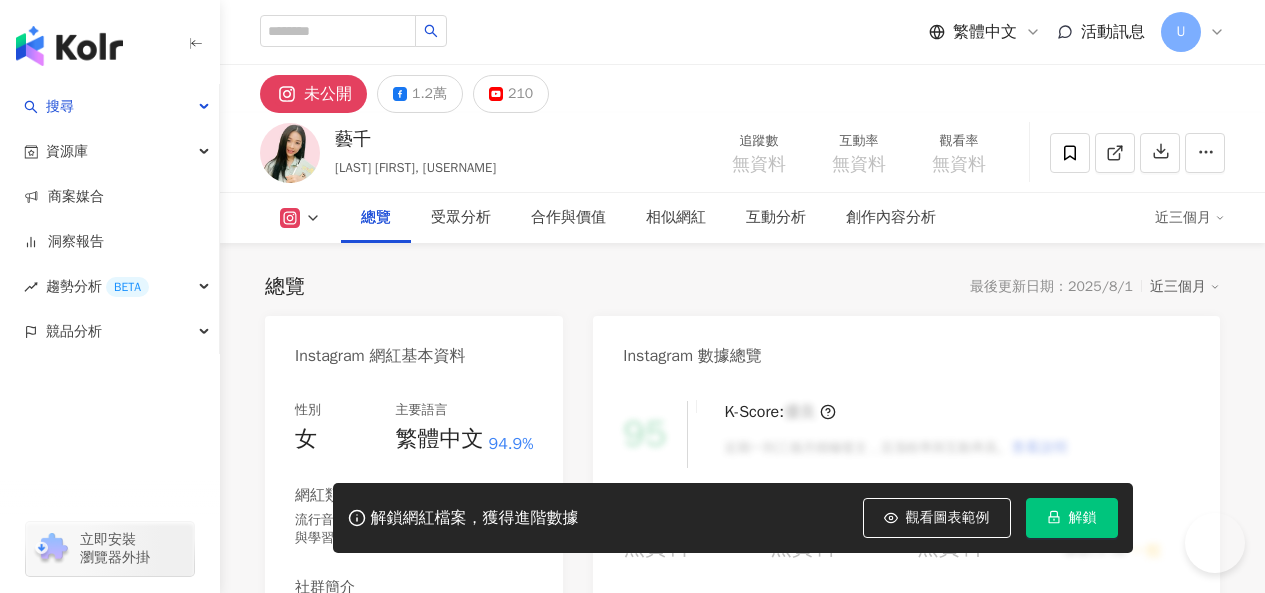 scroll, scrollTop: 0, scrollLeft: 0, axis: both 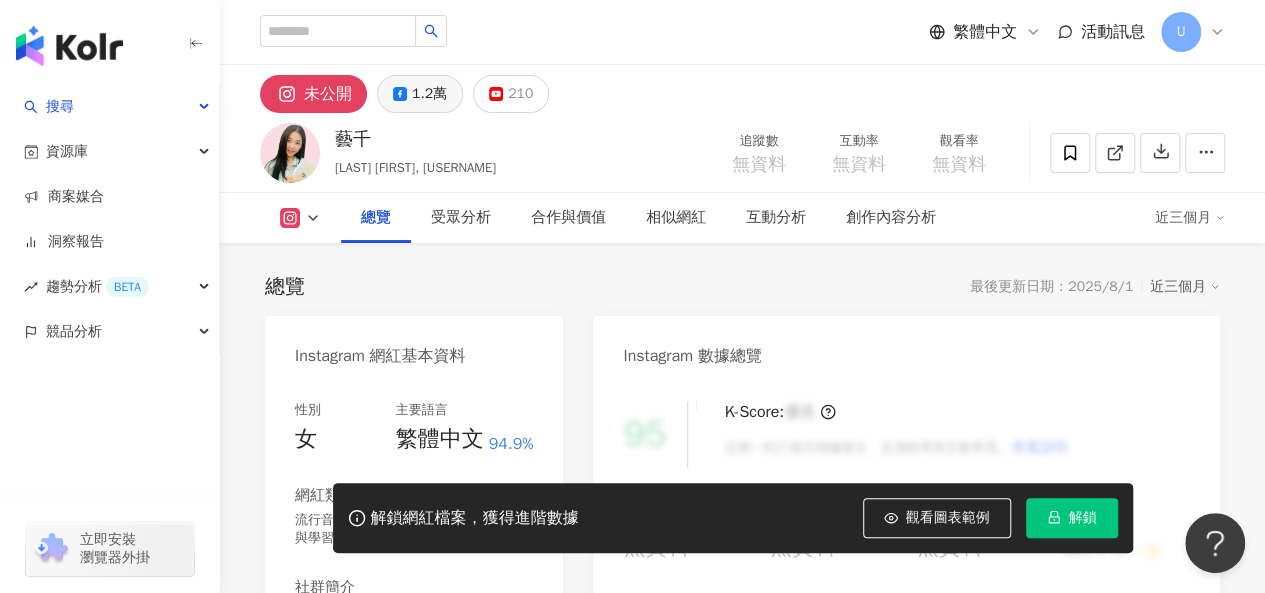 click on "1.2萬" at bounding box center (429, 94) 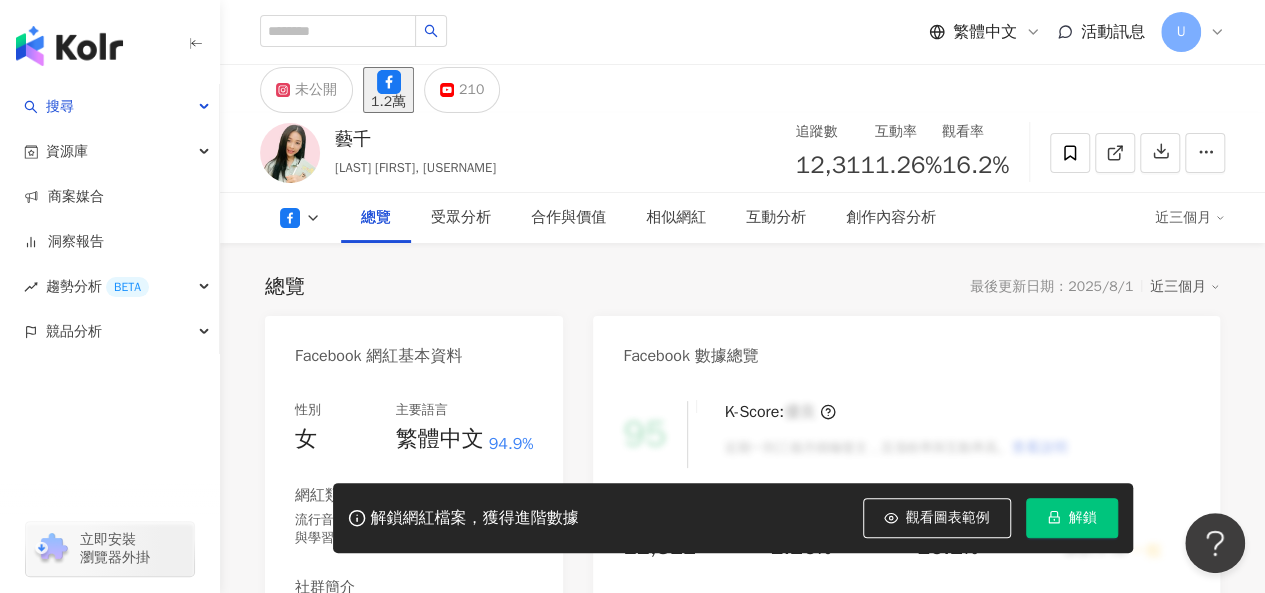 click on "https://www.facebook.com/529225420438960" at bounding box center (424, 657) 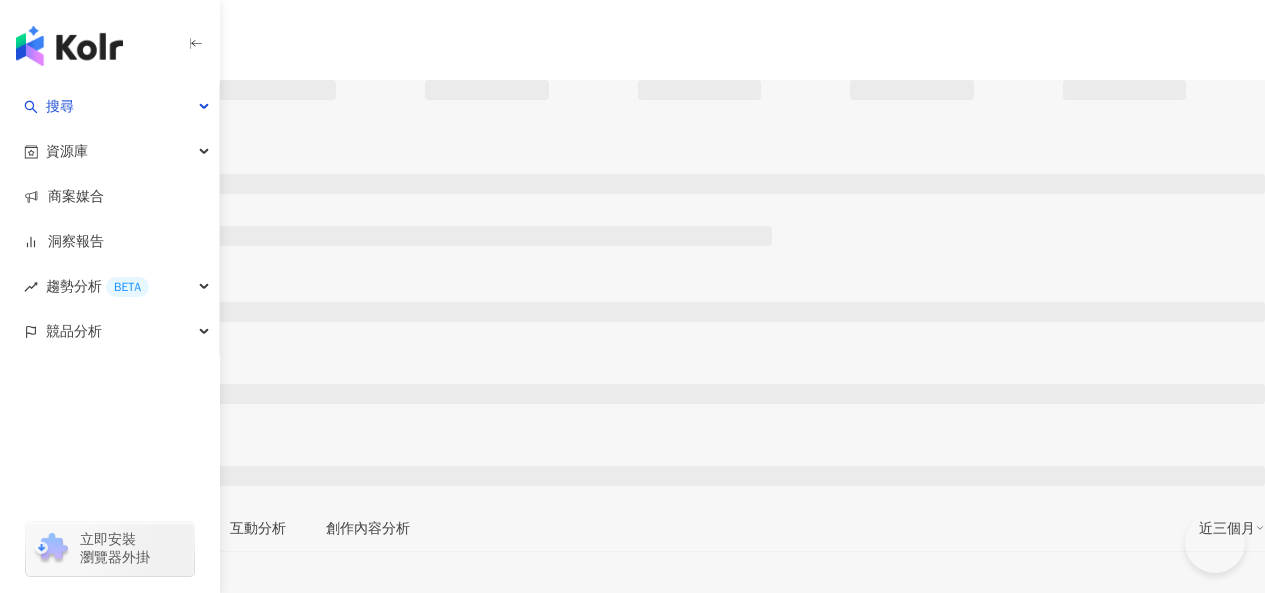 scroll, scrollTop: 0, scrollLeft: 0, axis: both 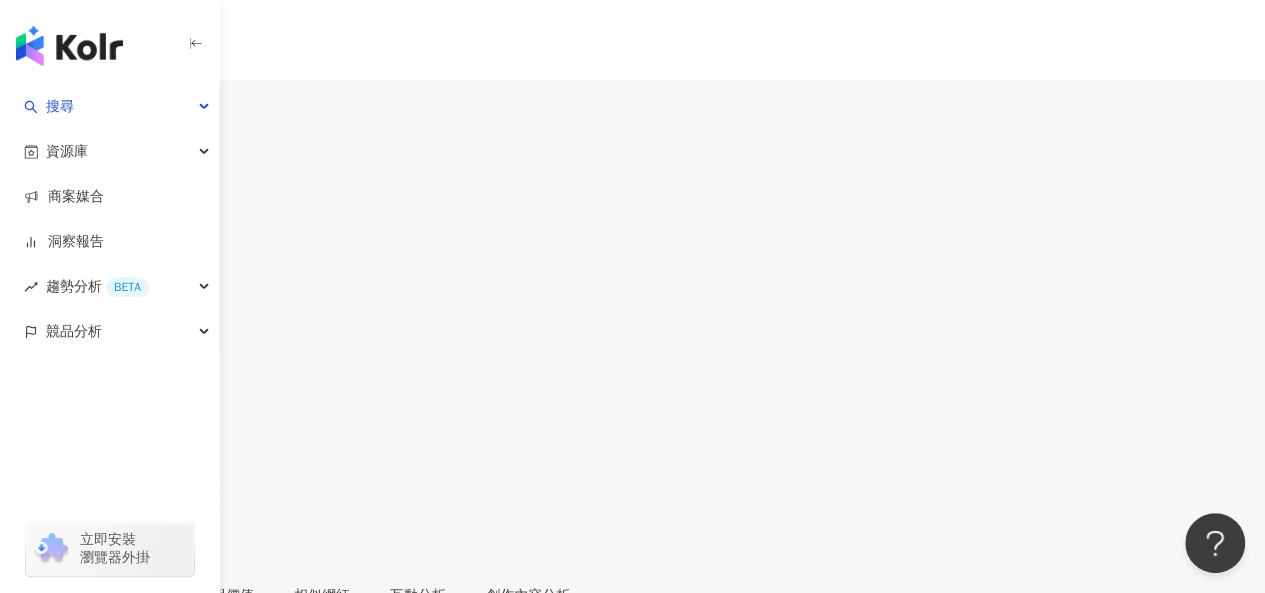 click on "9,979" at bounding box center [68, 119] 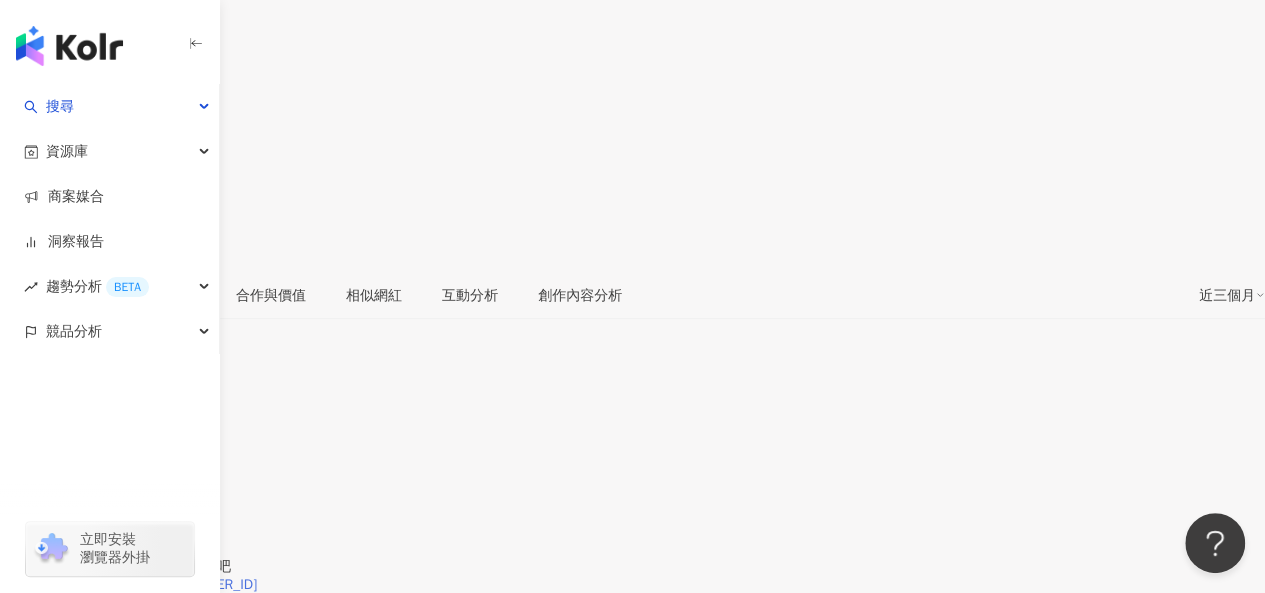 click on "https://www.facebook.com/342454345899736" at bounding box center [138, 585] 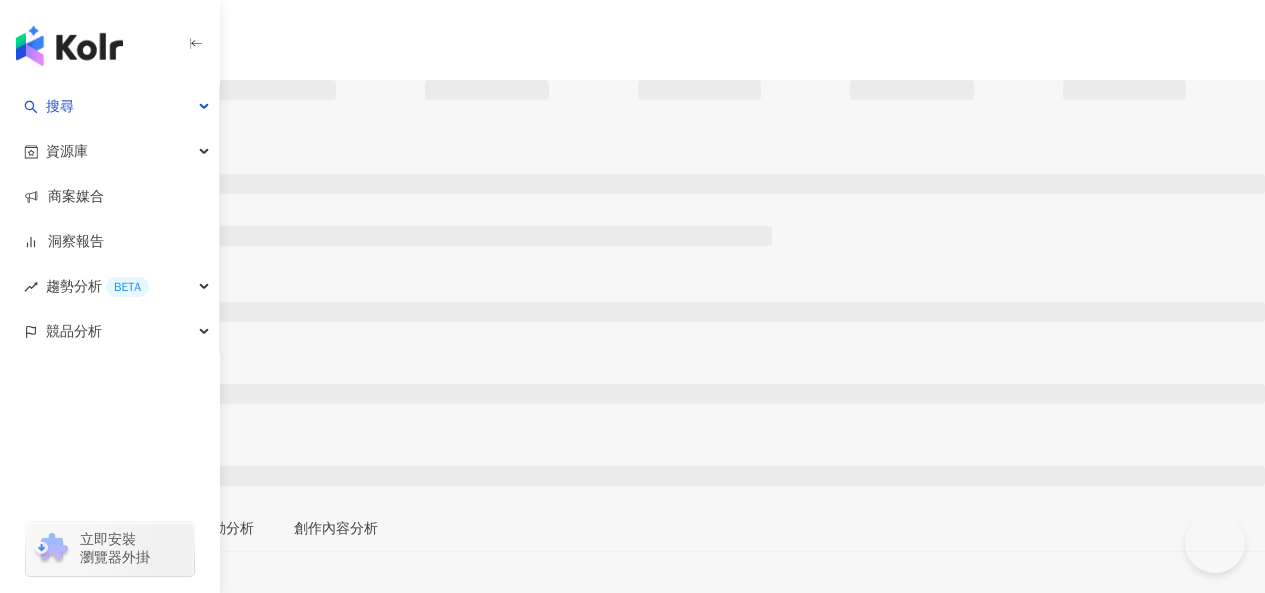 scroll, scrollTop: 0, scrollLeft: 0, axis: both 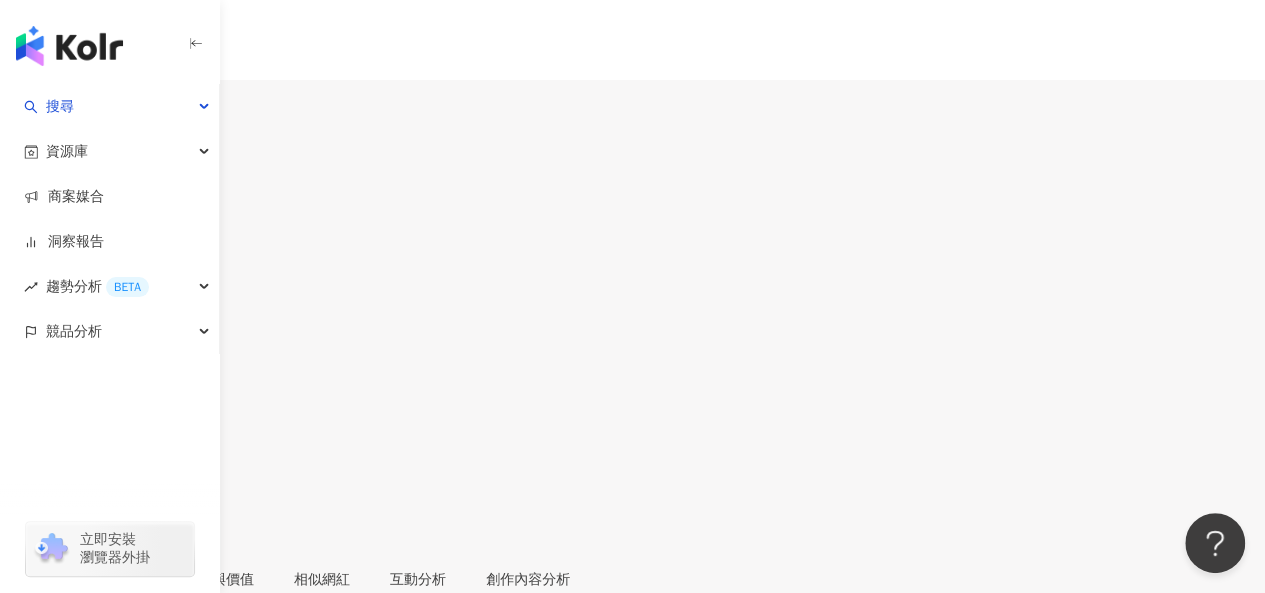 click on "9,149" at bounding box center (68, 119) 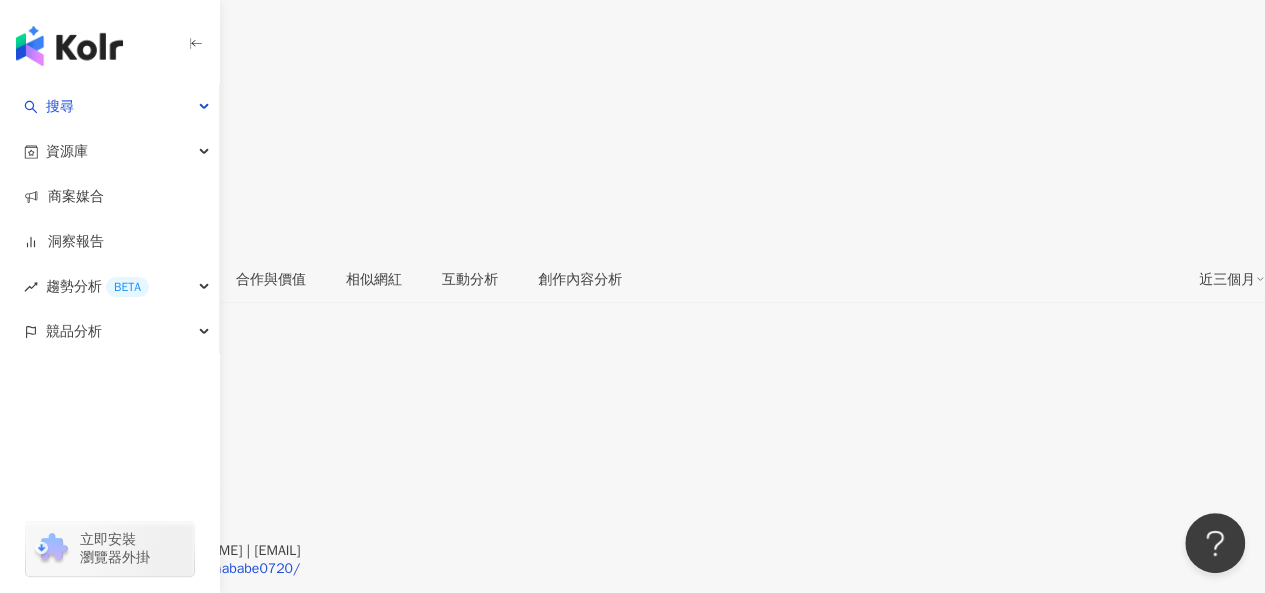 scroll, scrollTop: 400, scrollLeft: 0, axis: vertical 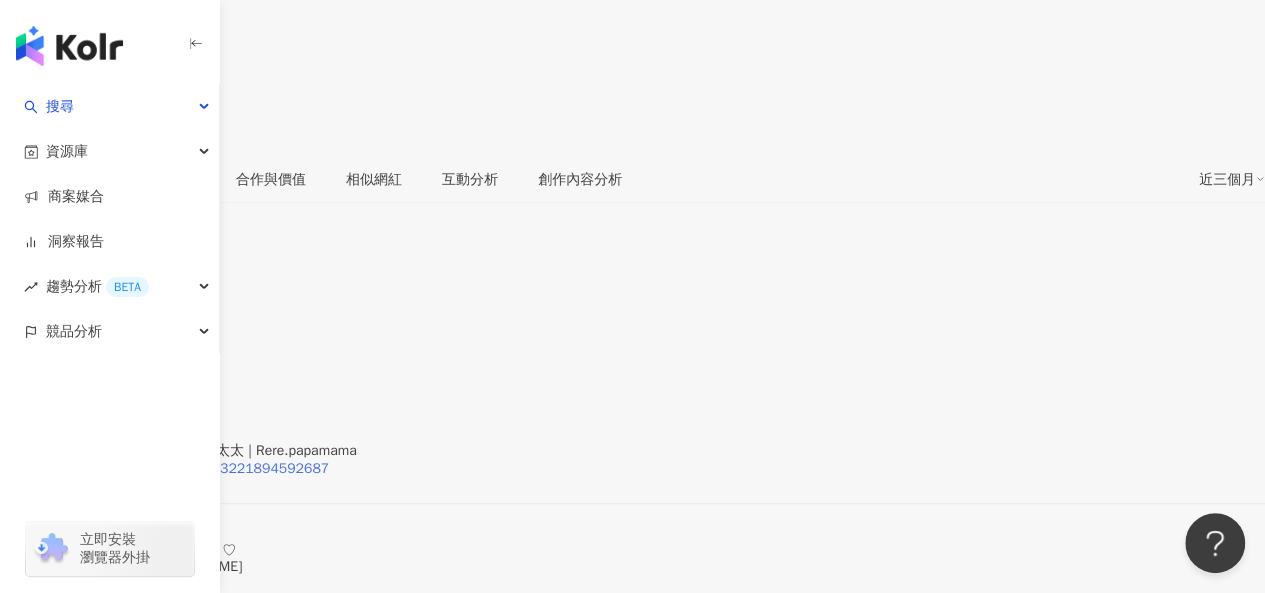 click on "https://www.facebook.com/1423221894592687" at bounding box center (174, 469) 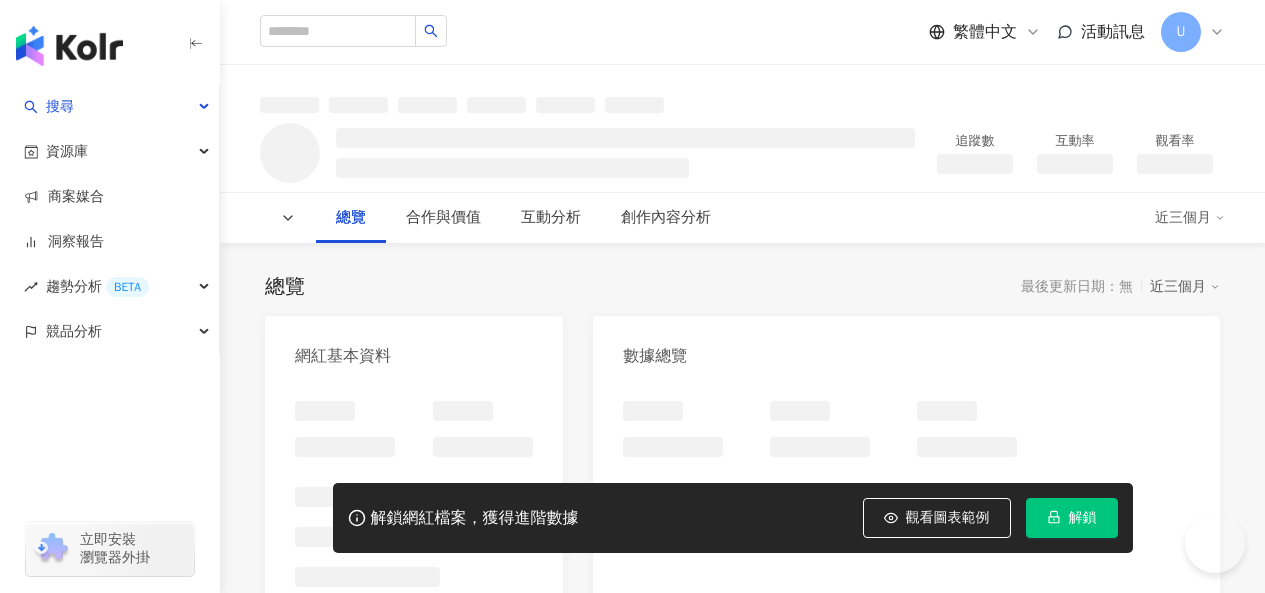 scroll, scrollTop: 0, scrollLeft: 0, axis: both 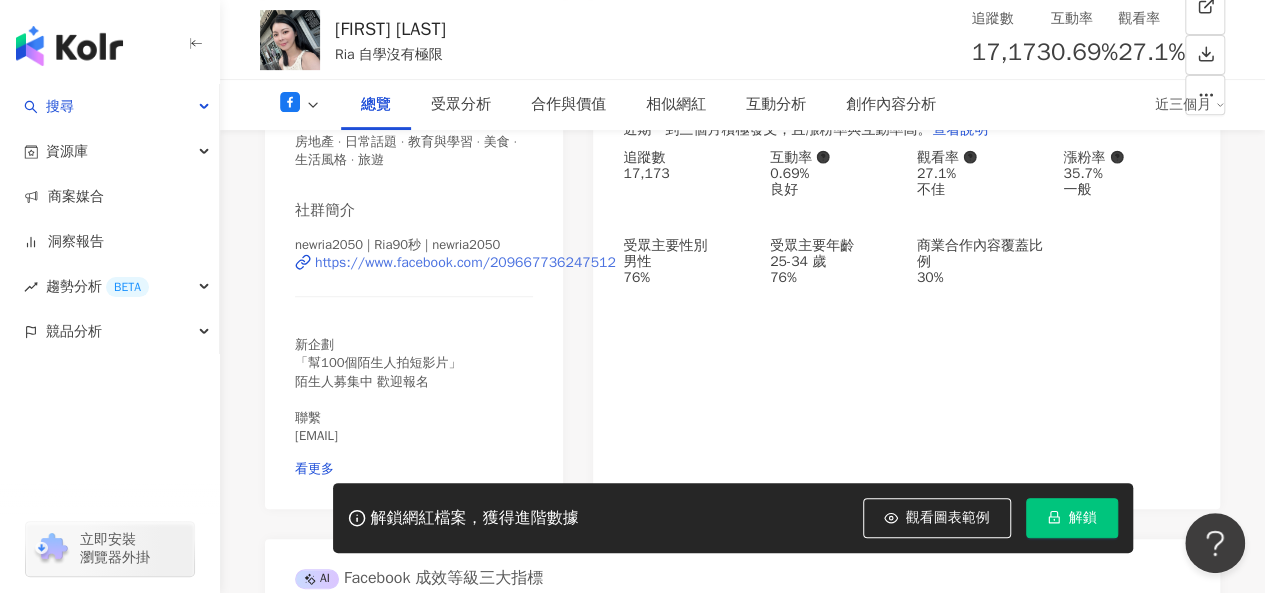 click on "https://www.facebook.com/209667736247512" at bounding box center [465, 263] 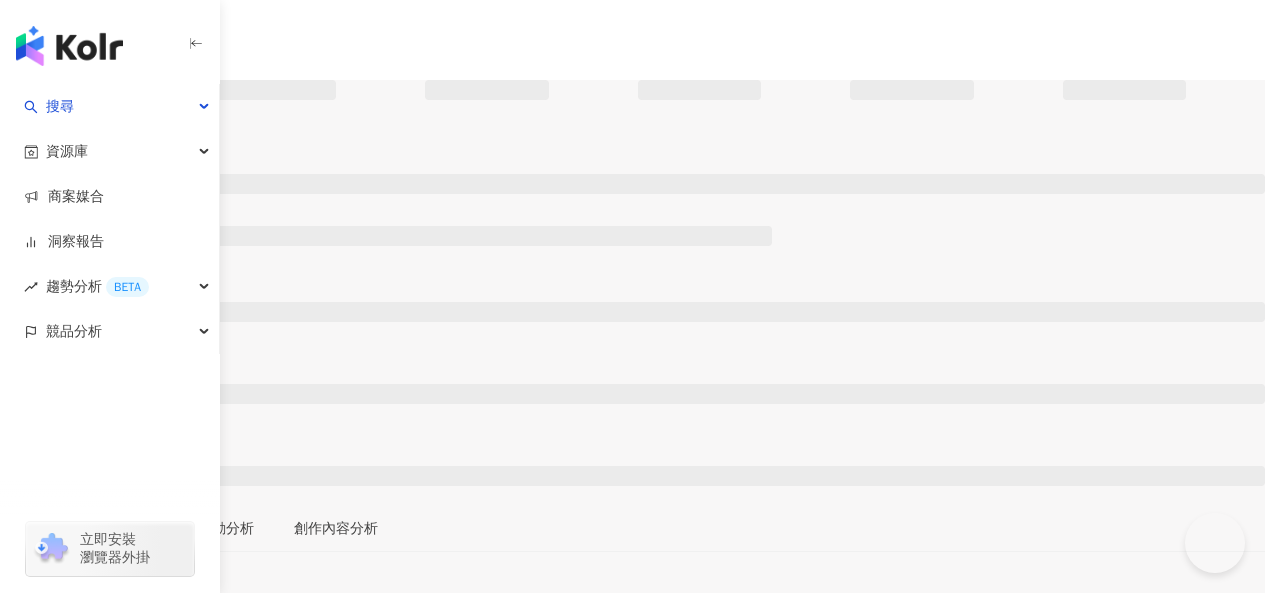scroll, scrollTop: 0, scrollLeft: 0, axis: both 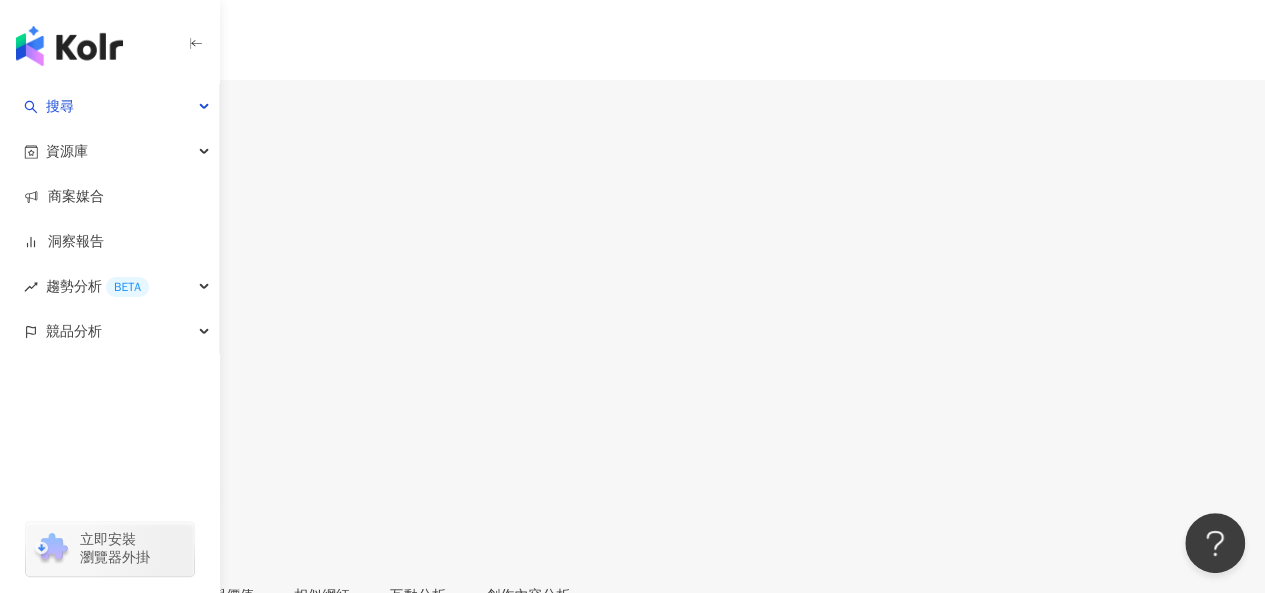 click 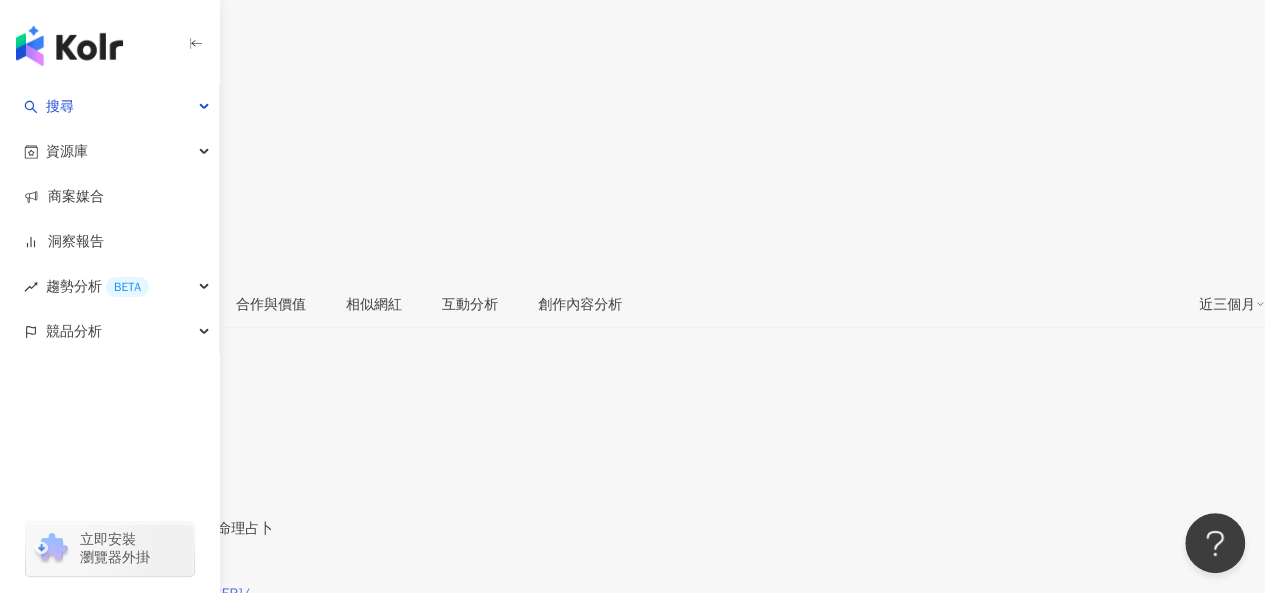 scroll, scrollTop: 298, scrollLeft: 0, axis: vertical 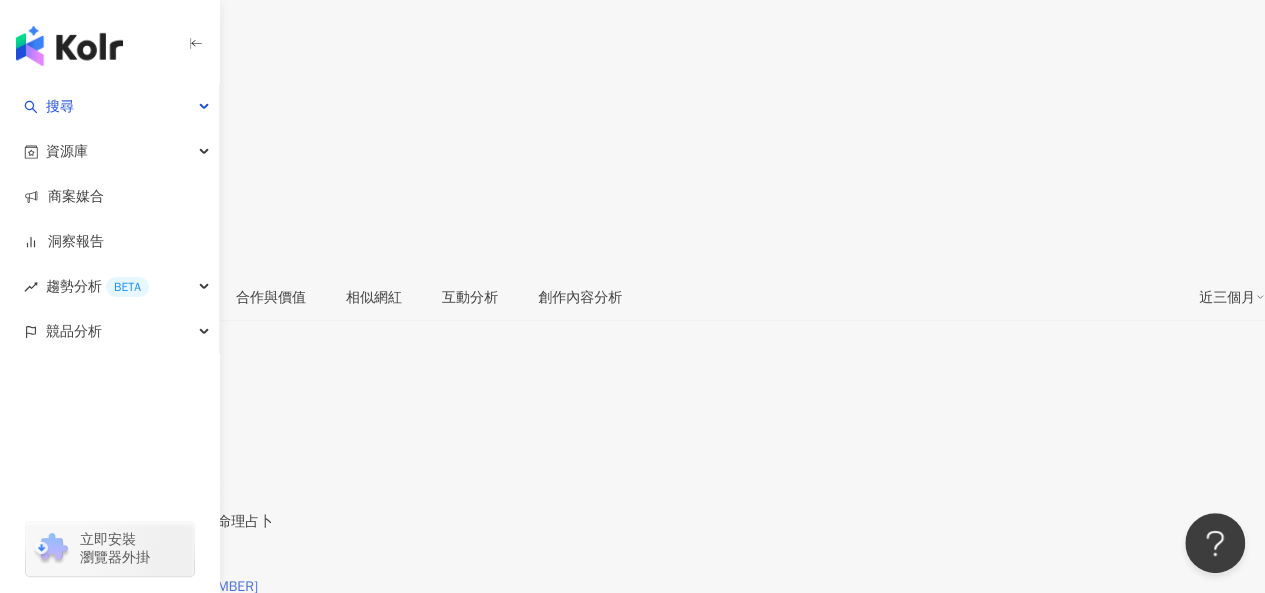 click on "https://www.facebook.com/763374543740568" at bounding box center (139, 587) 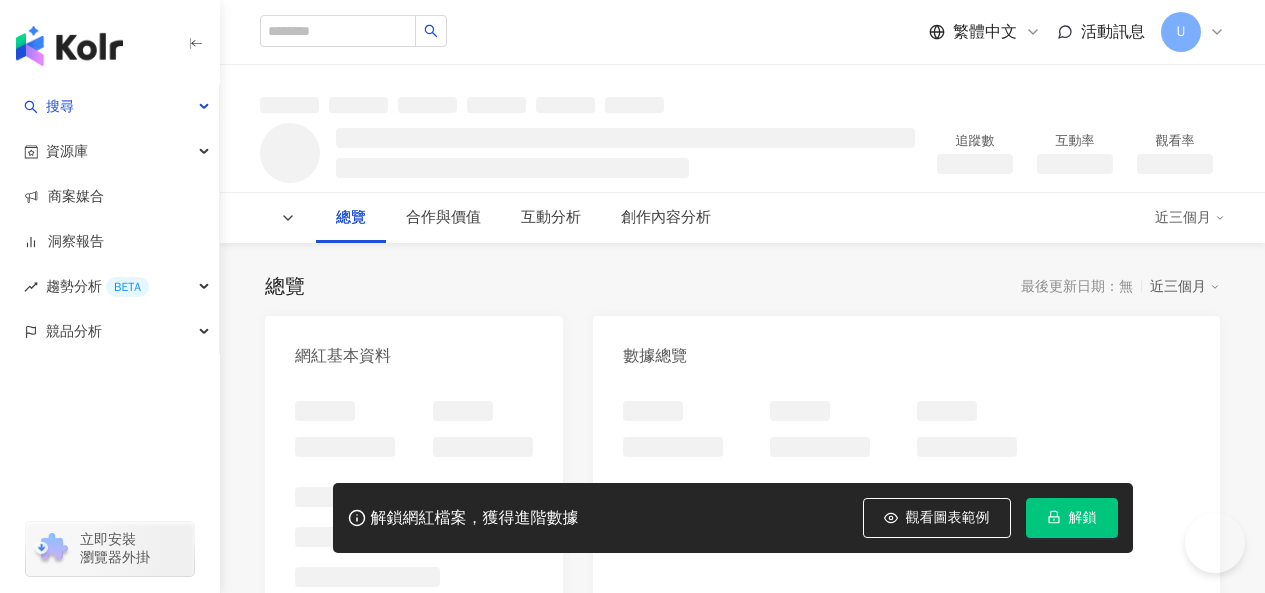 scroll, scrollTop: 0, scrollLeft: 0, axis: both 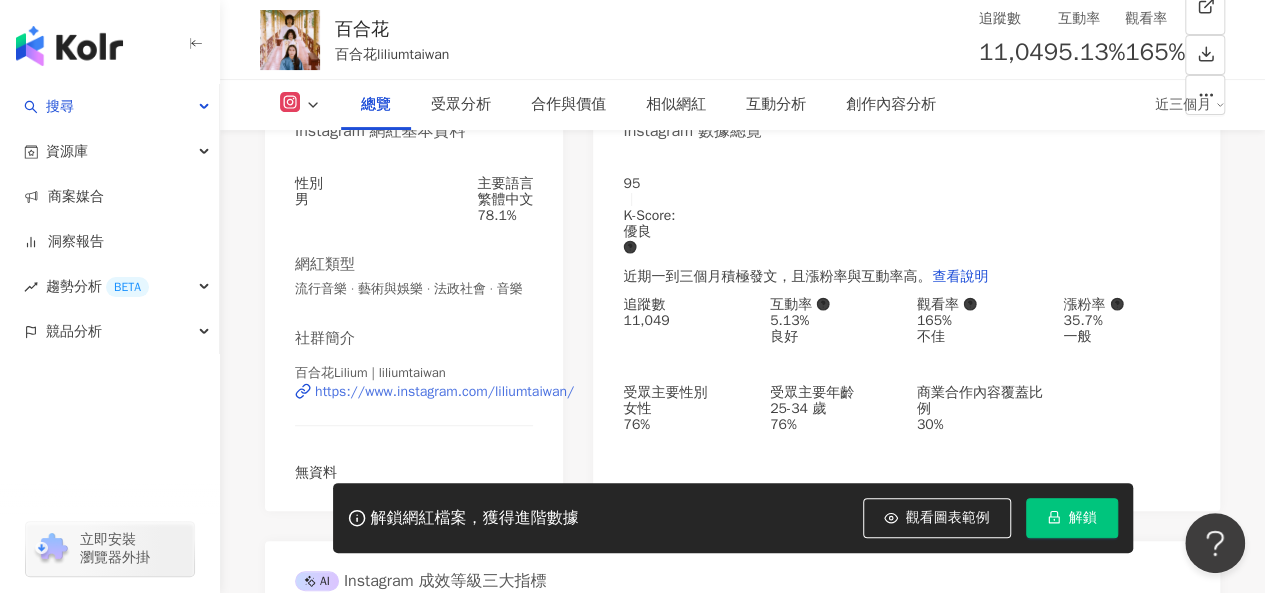 click on "https://www.instagram.com/liliumtaiwan/" at bounding box center (444, 392) 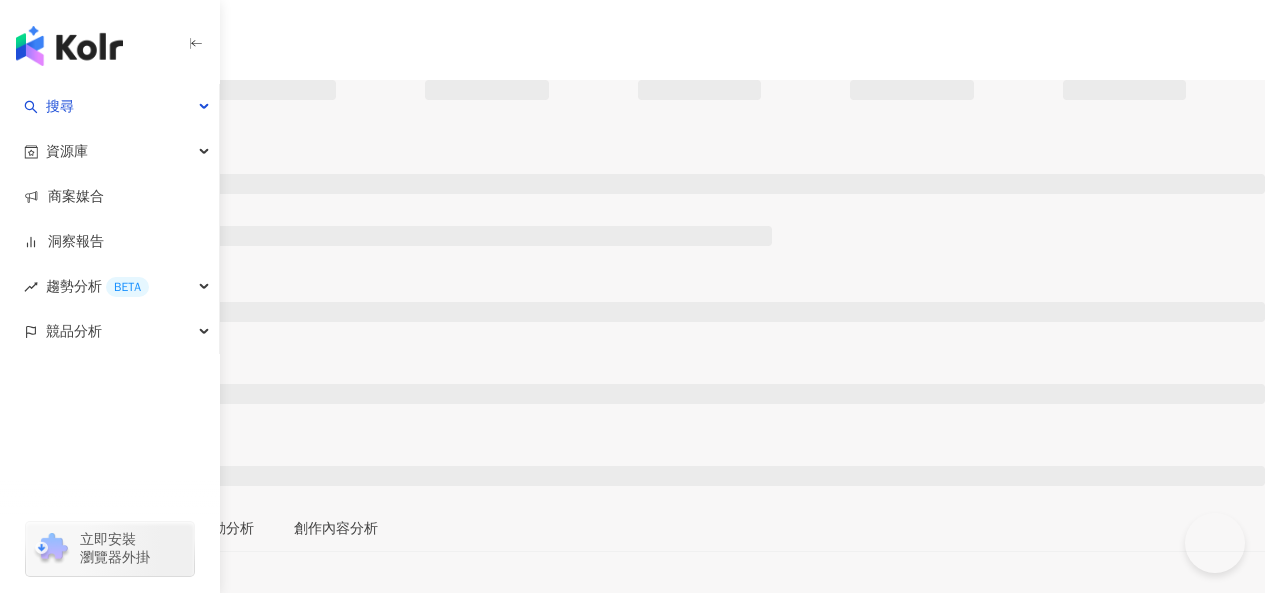 scroll, scrollTop: 0, scrollLeft: 0, axis: both 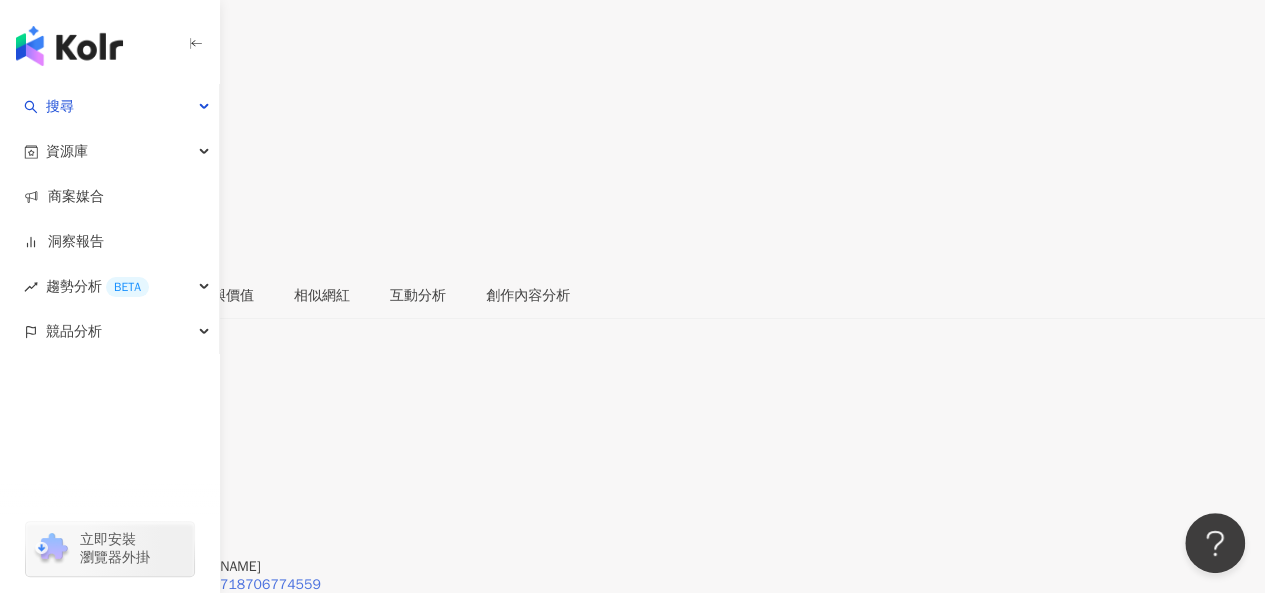 click on "https://www.facebook.com/333718706774559" at bounding box center [170, 585] 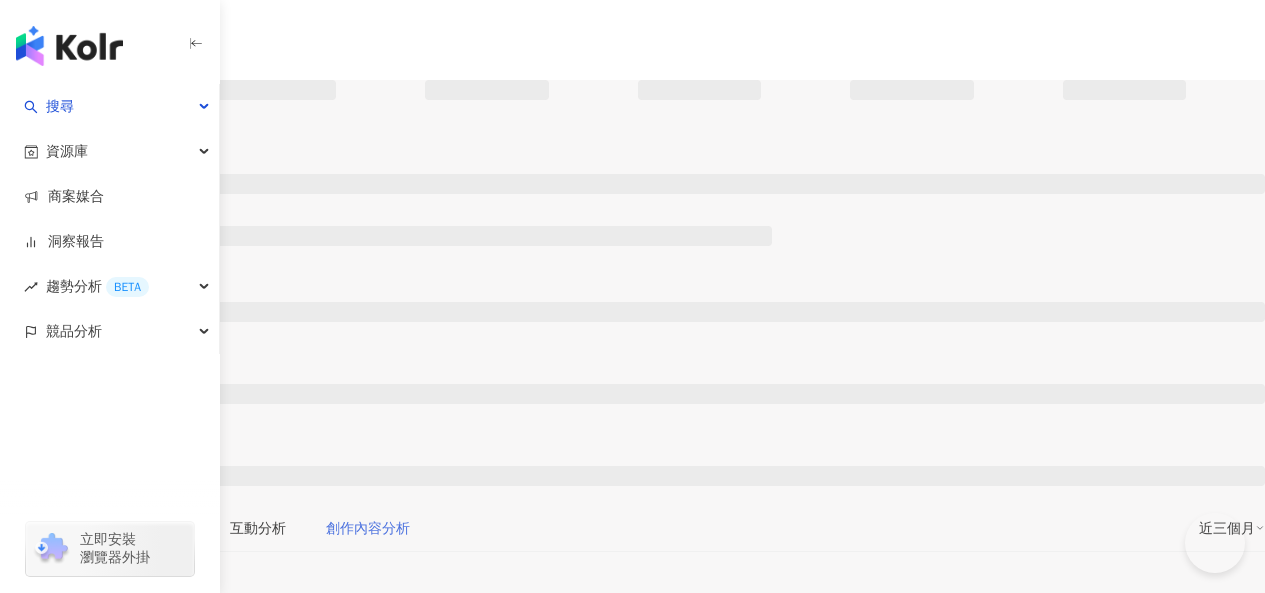 scroll, scrollTop: 0, scrollLeft: 0, axis: both 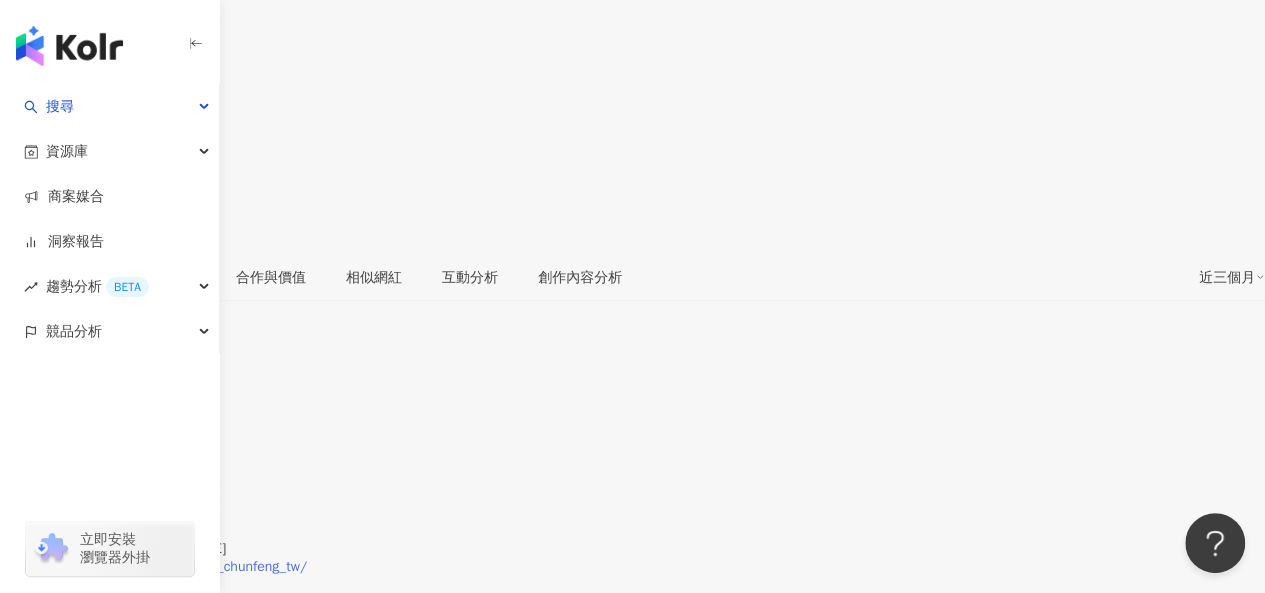 click on "https://www.instagram.com/wu_chunfeng_tw/" at bounding box center [163, 567] 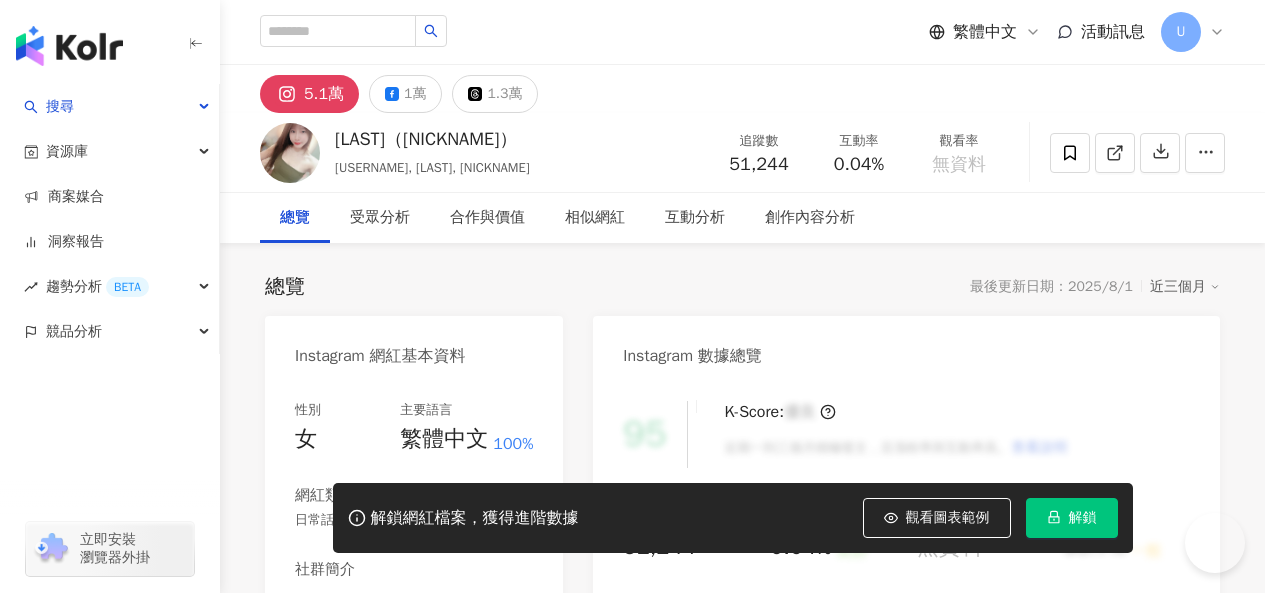scroll, scrollTop: 0, scrollLeft: 0, axis: both 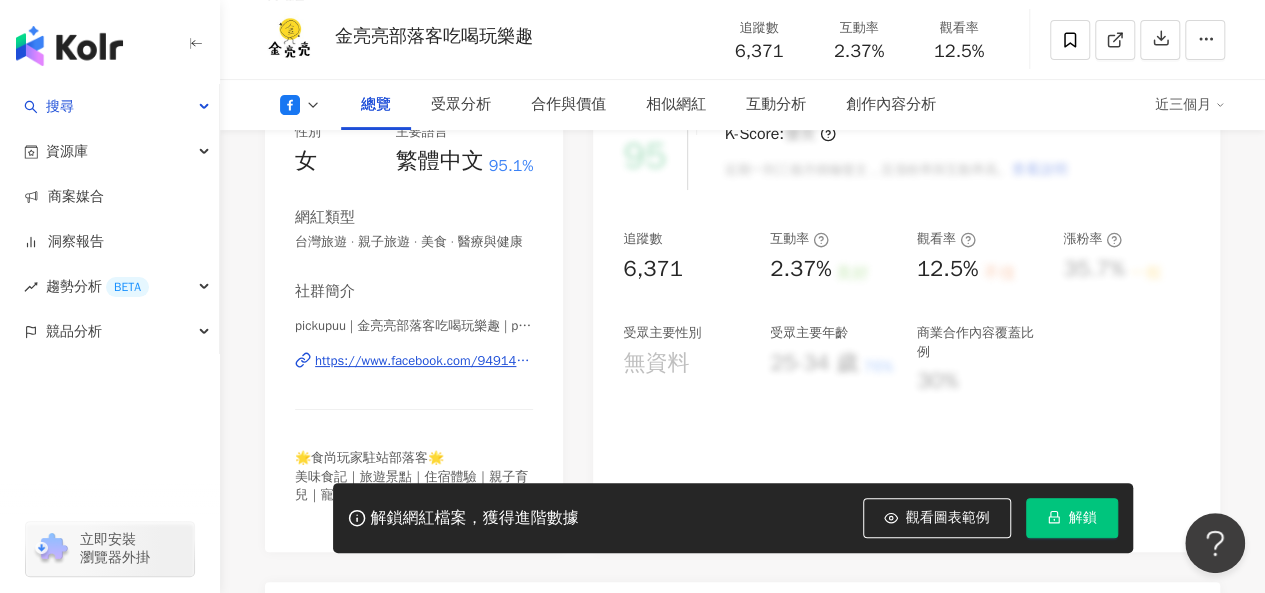 click on "https://www.facebook.com/949148731798636" at bounding box center (424, 361) 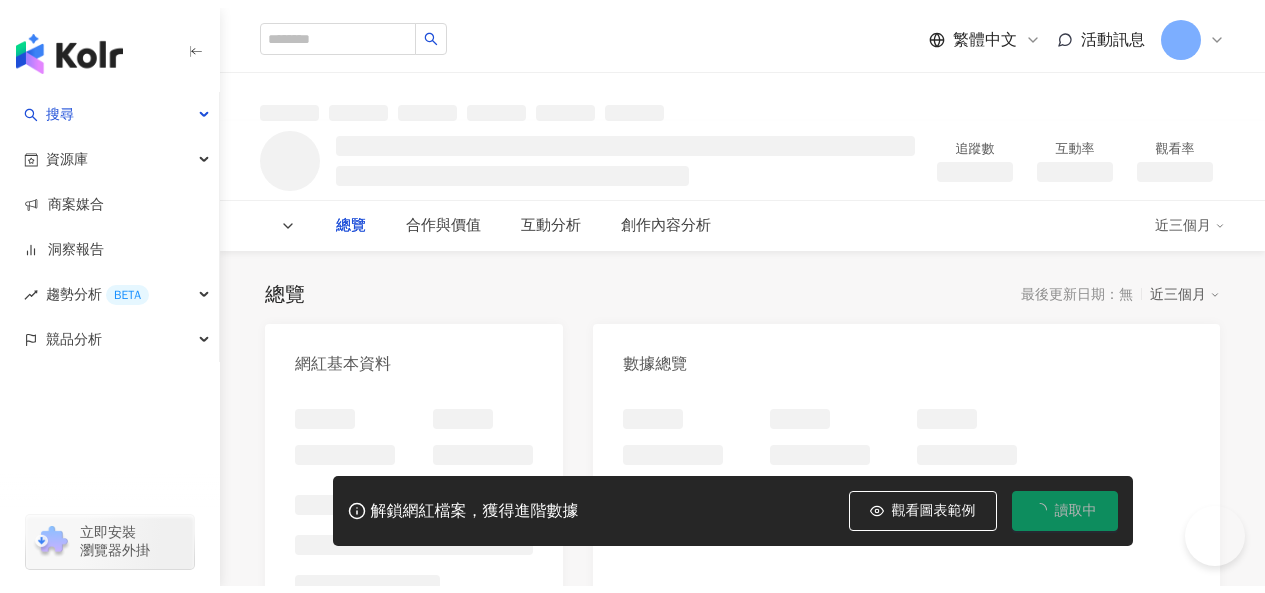 scroll, scrollTop: 0, scrollLeft: 0, axis: both 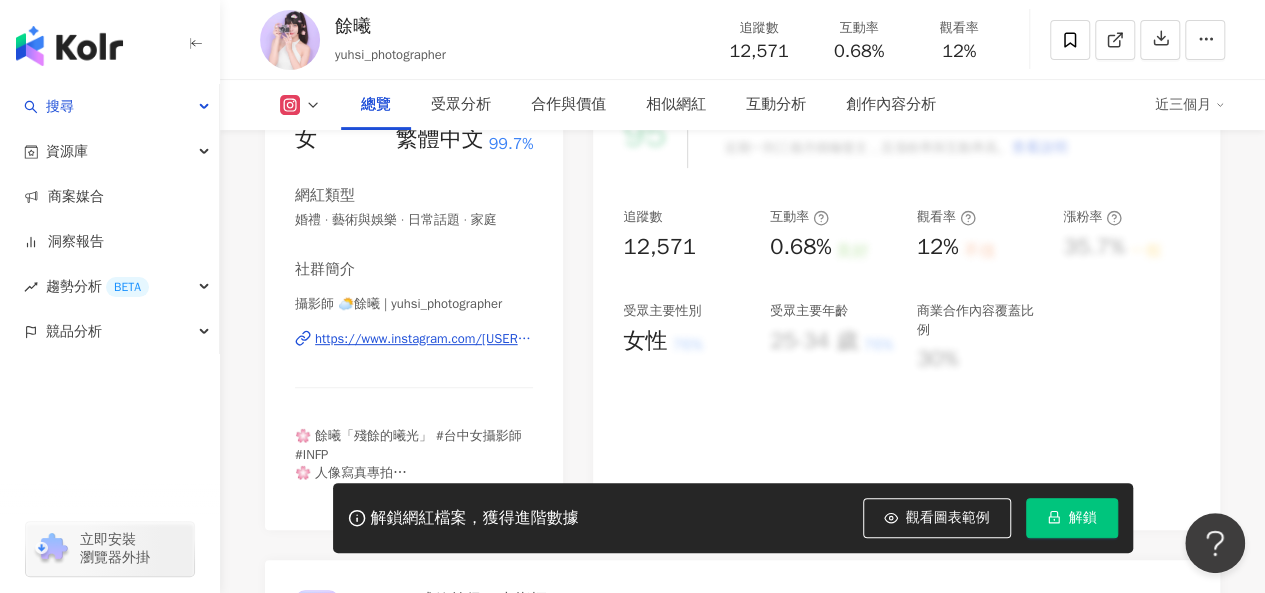 click on "https://www.instagram.com/[USERNAME]/" at bounding box center (424, 339) 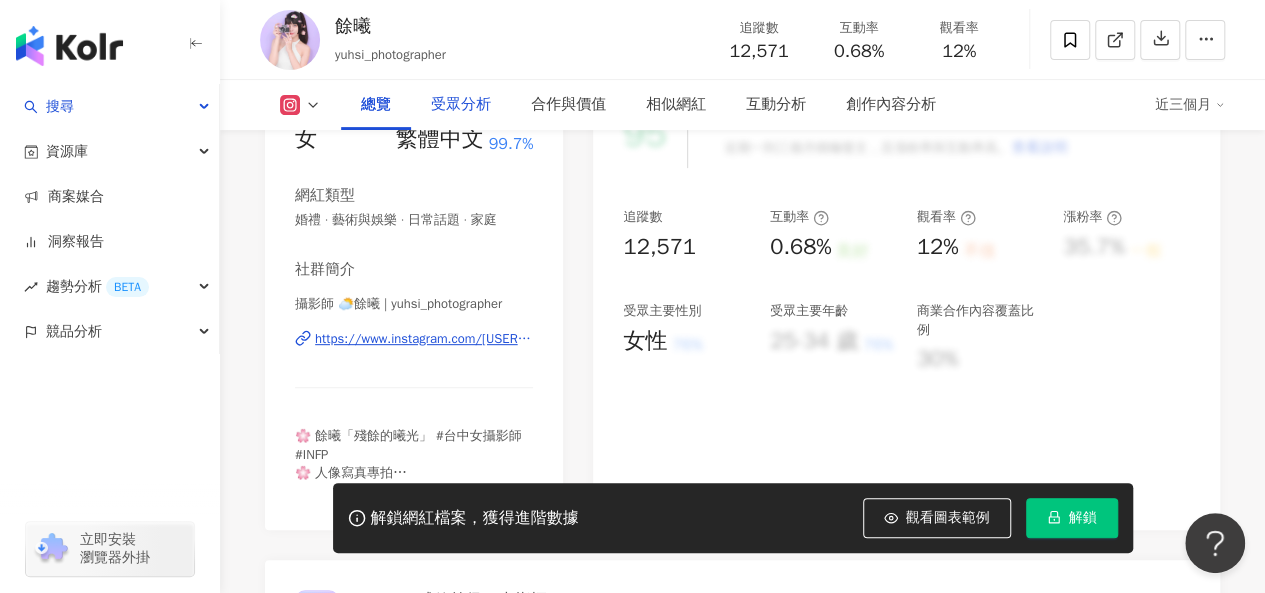 scroll, scrollTop: 0, scrollLeft: 0, axis: both 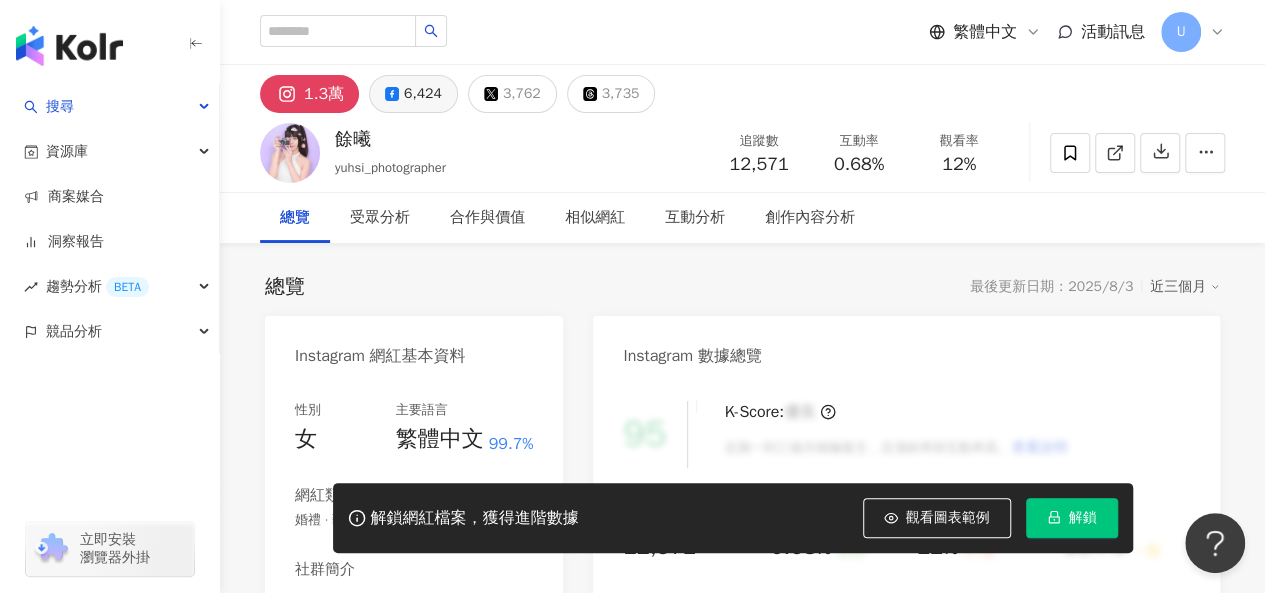 click on "6,424" at bounding box center (413, 94) 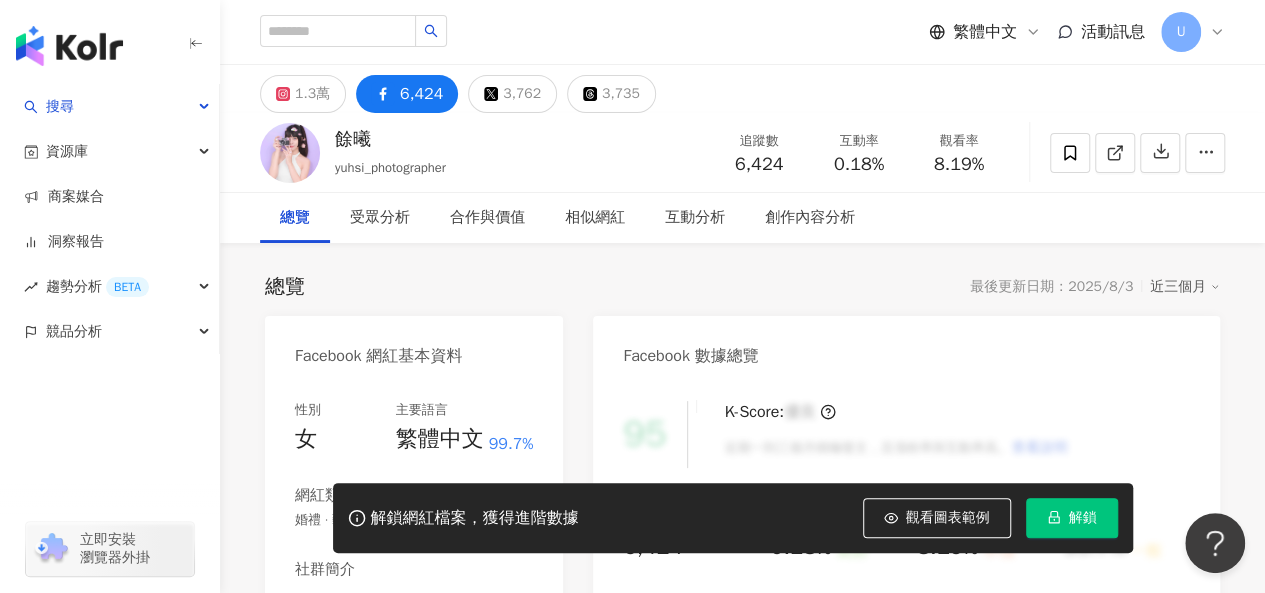 click on "https://www.facebook.com/1725574421026428" at bounding box center (406, 639) 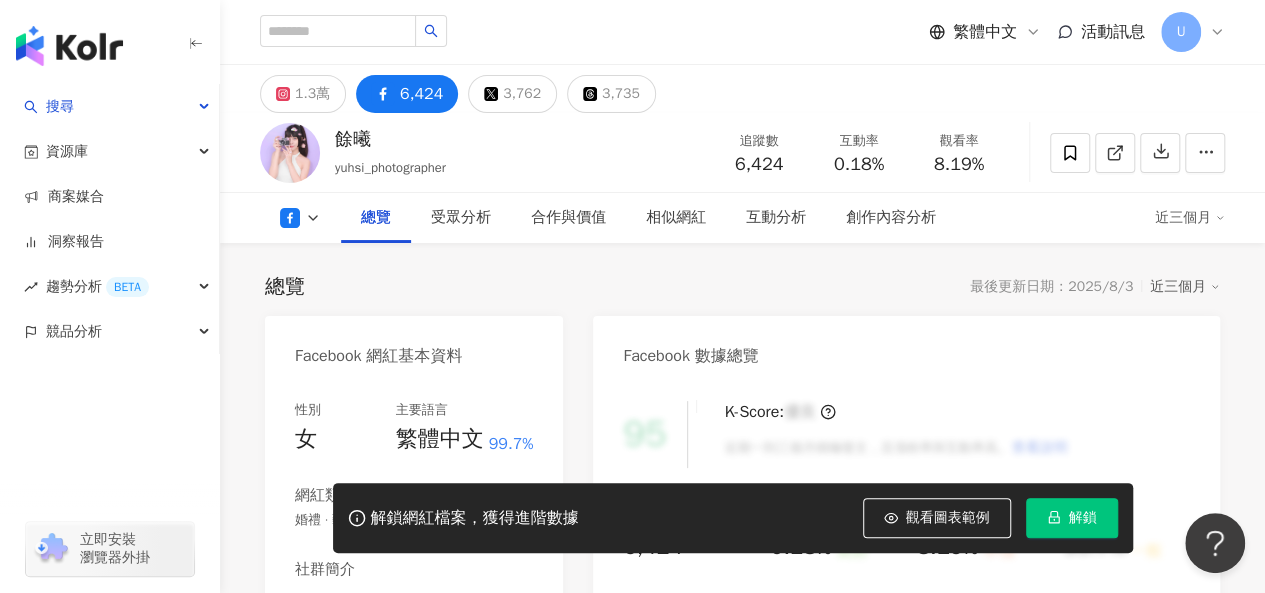 scroll, scrollTop: 352, scrollLeft: 0, axis: vertical 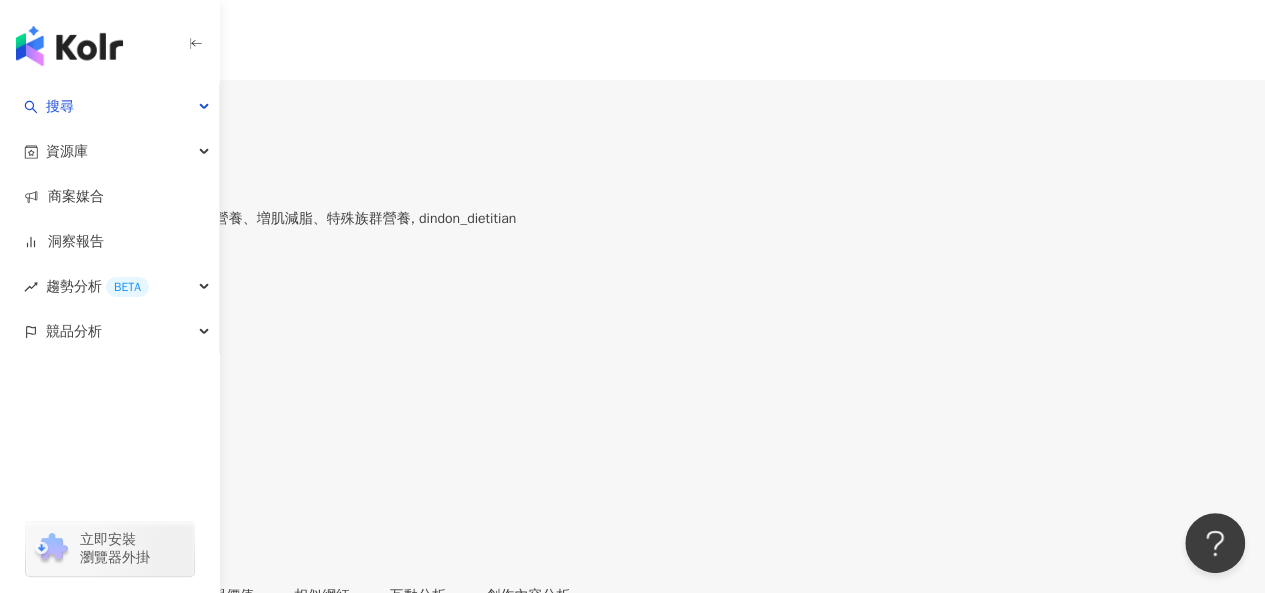 click on "9,299" at bounding box center [81, 110] 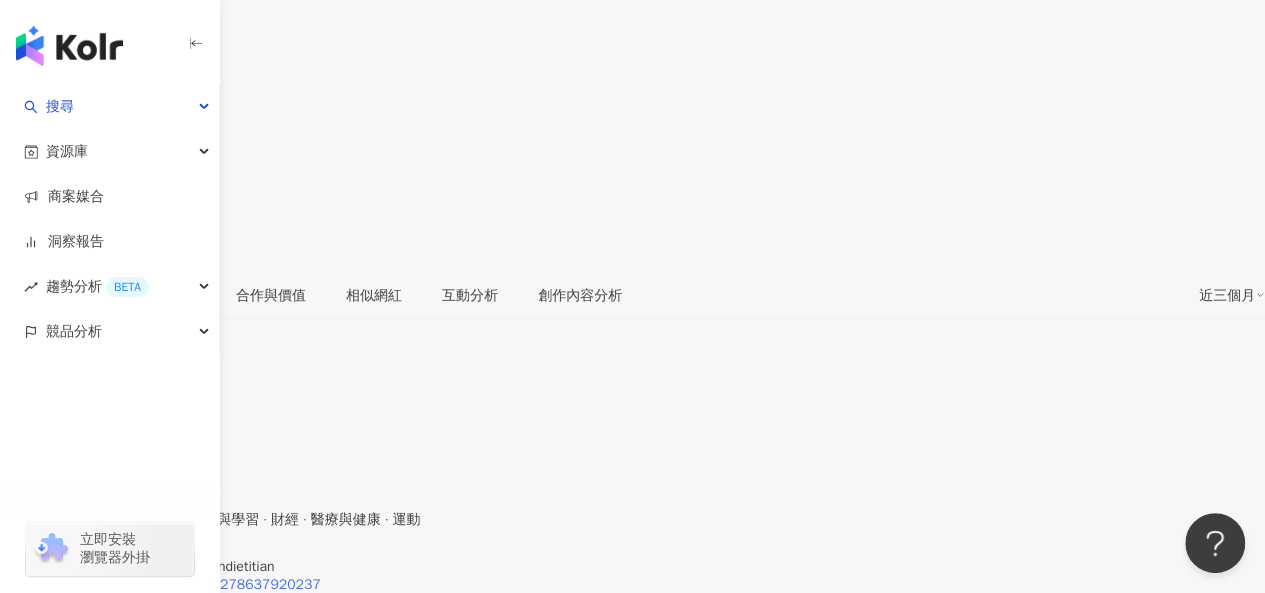 click on "https://www.facebook.com/104278637920237" at bounding box center [170, 585] 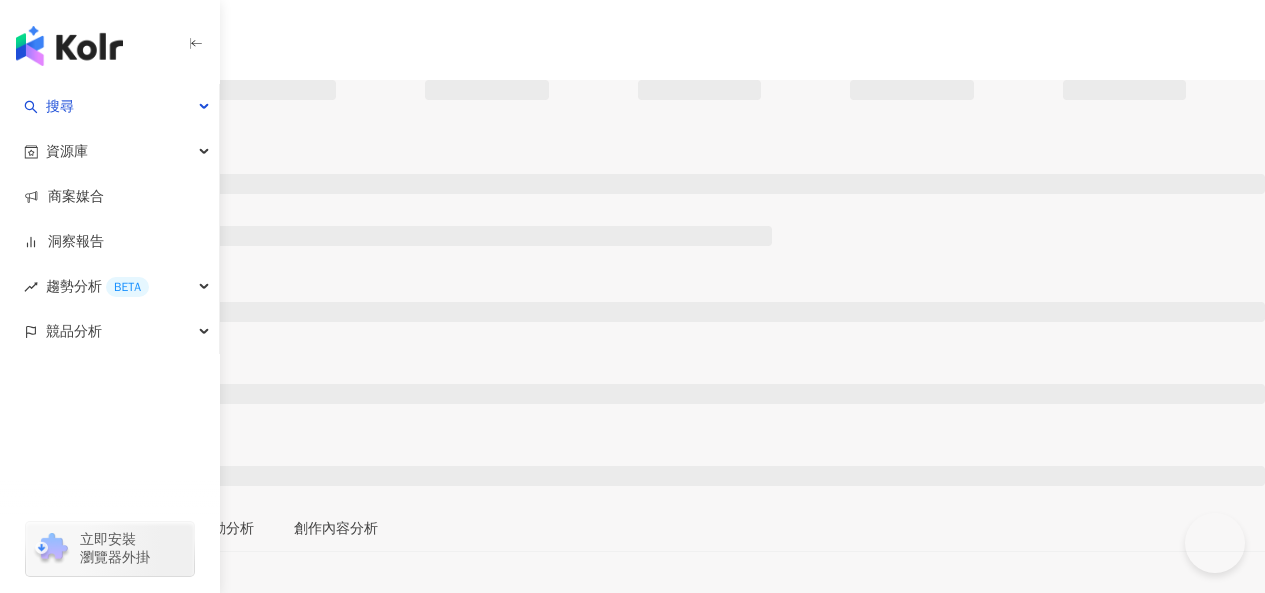 scroll, scrollTop: 0, scrollLeft: 0, axis: both 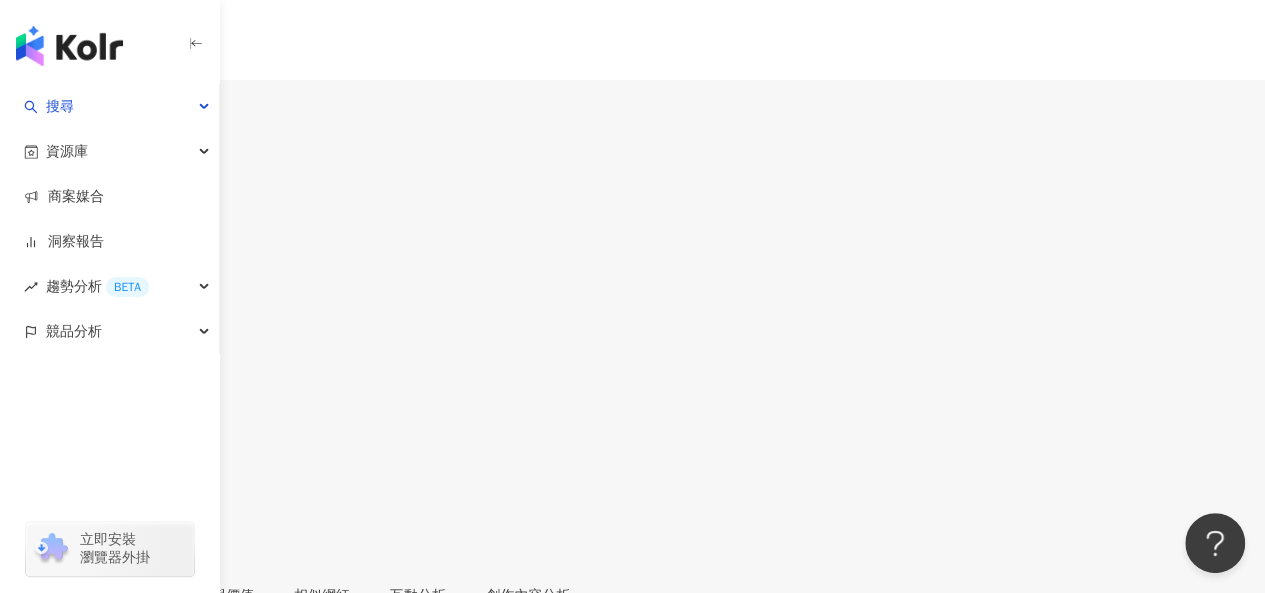 click on "https://www.facebook.com/356665291124181" at bounding box center [170, 885] 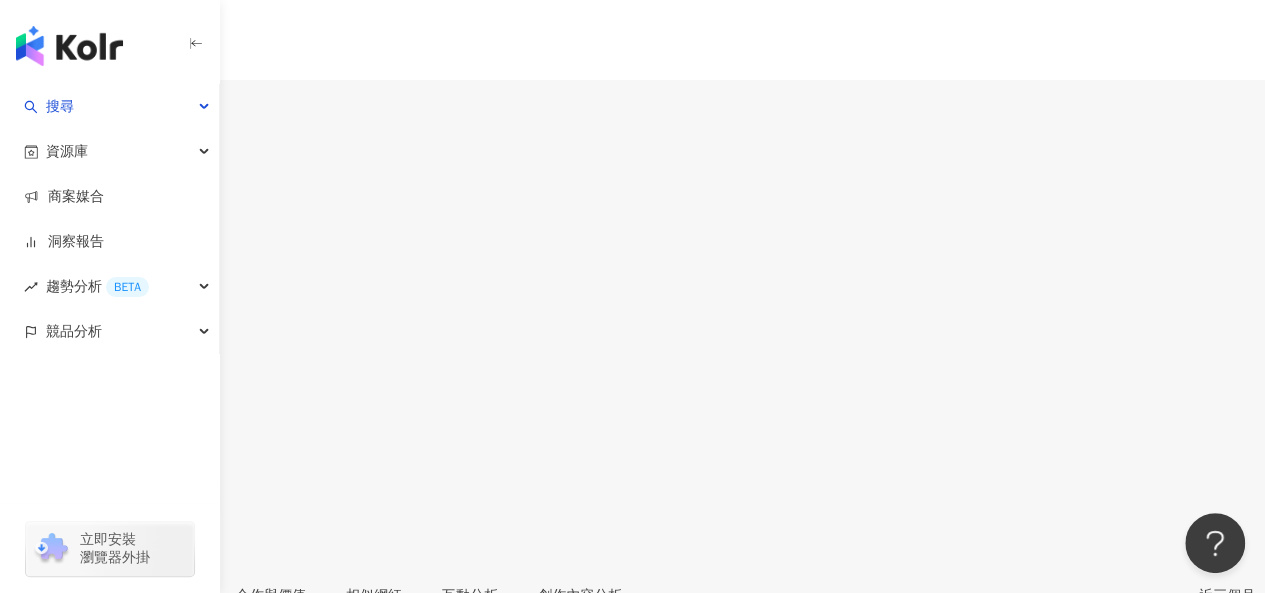 scroll, scrollTop: 308, scrollLeft: 0, axis: vertical 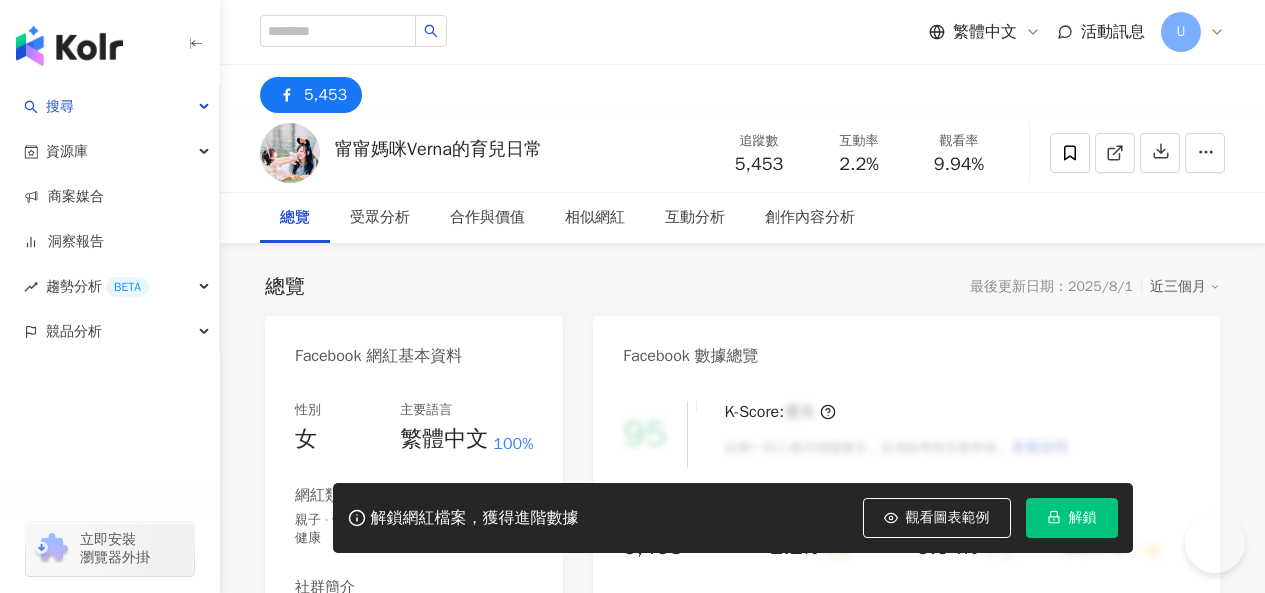 drag, startPoint x: 395, startPoint y: 397, endPoint x: 432, endPoint y: 391, distance: 37.48333 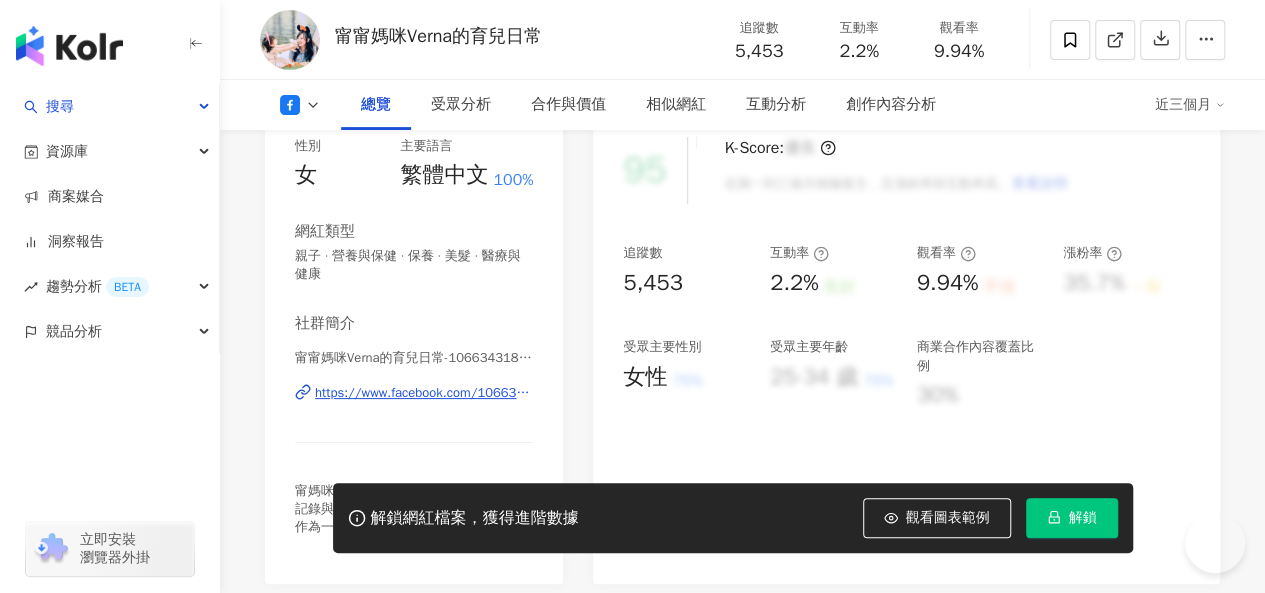 scroll, scrollTop: 264, scrollLeft: 0, axis: vertical 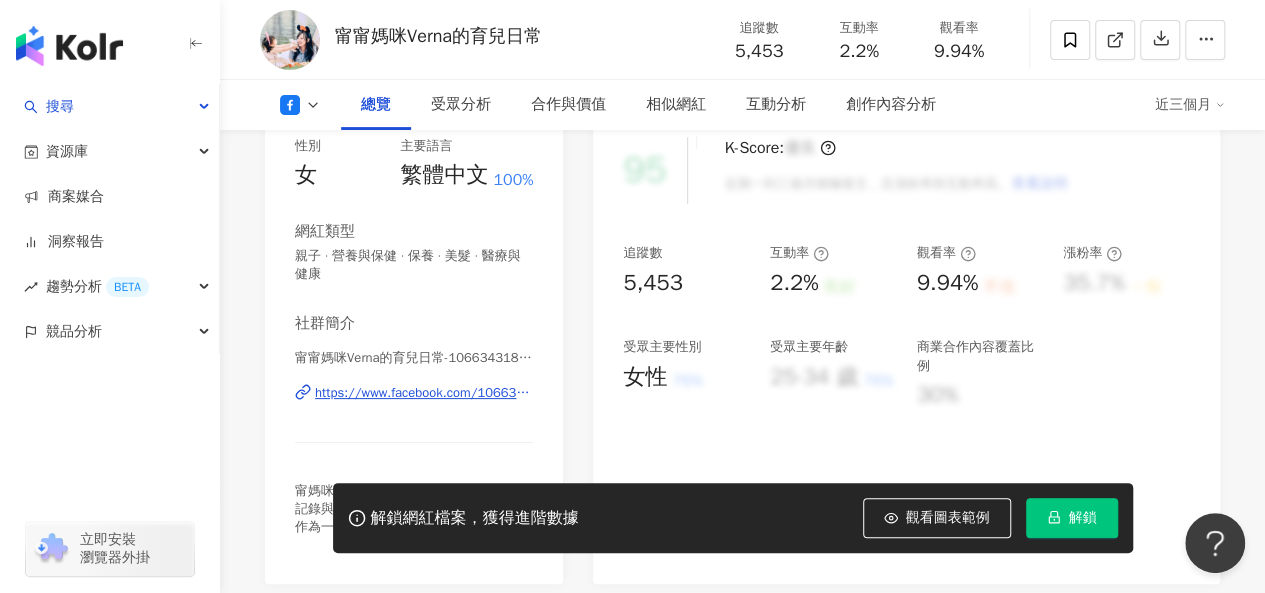 click on "https://www.facebook.com/106634318039906" at bounding box center [424, 393] 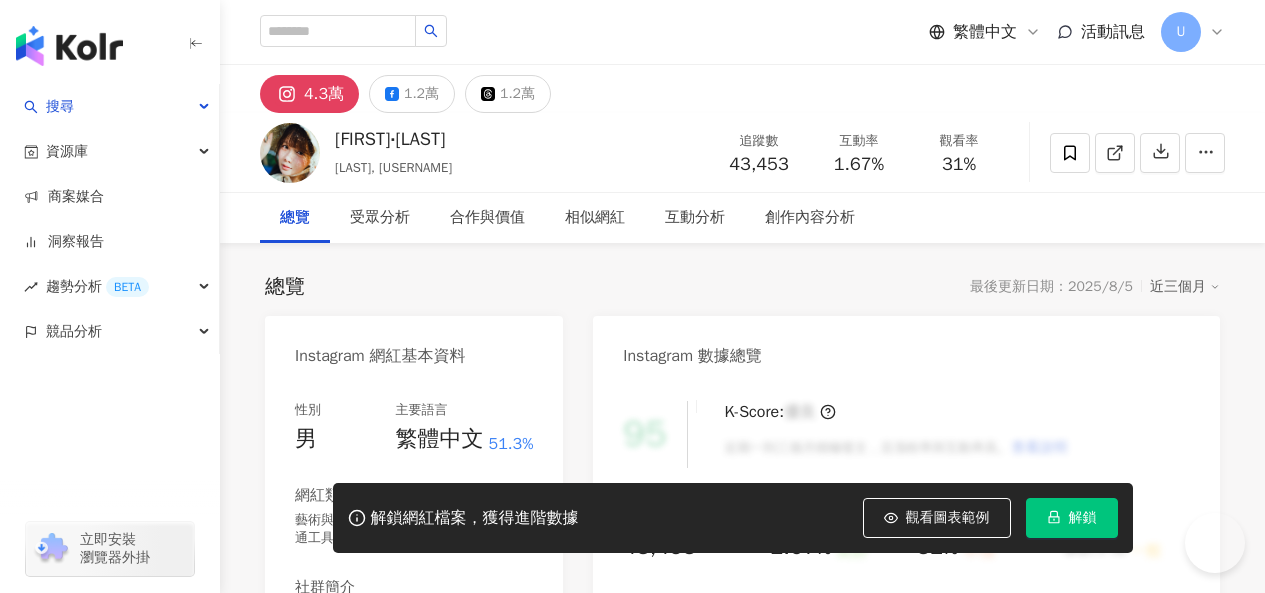 scroll, scrollTop: 0, scrollLeft: 0, axis: both 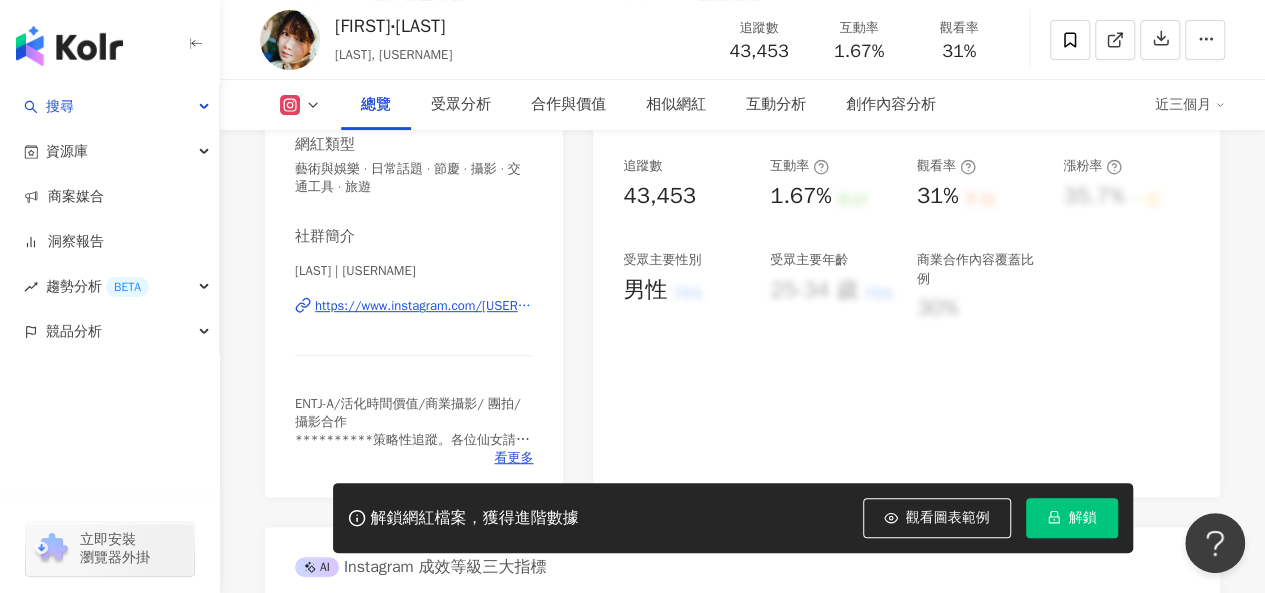 click on "https://www.instagram.com/[USERNAME]/" at bounding box center (424, 306) 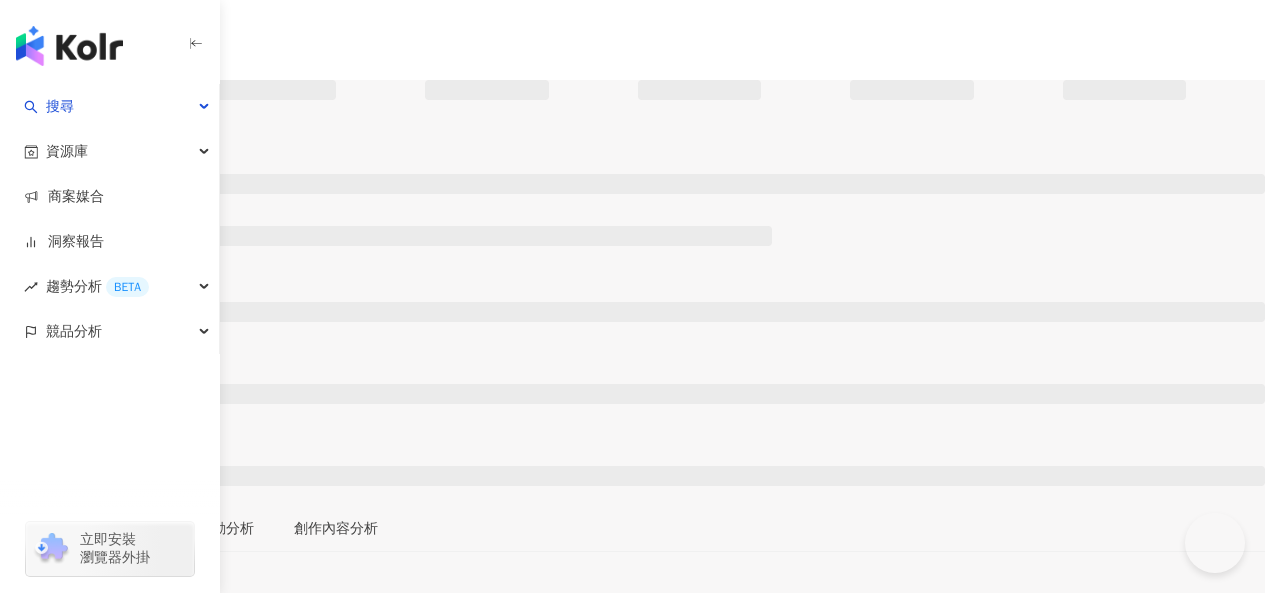 scroll, scrollTop: 0, scrollLeft: 0, axis: both 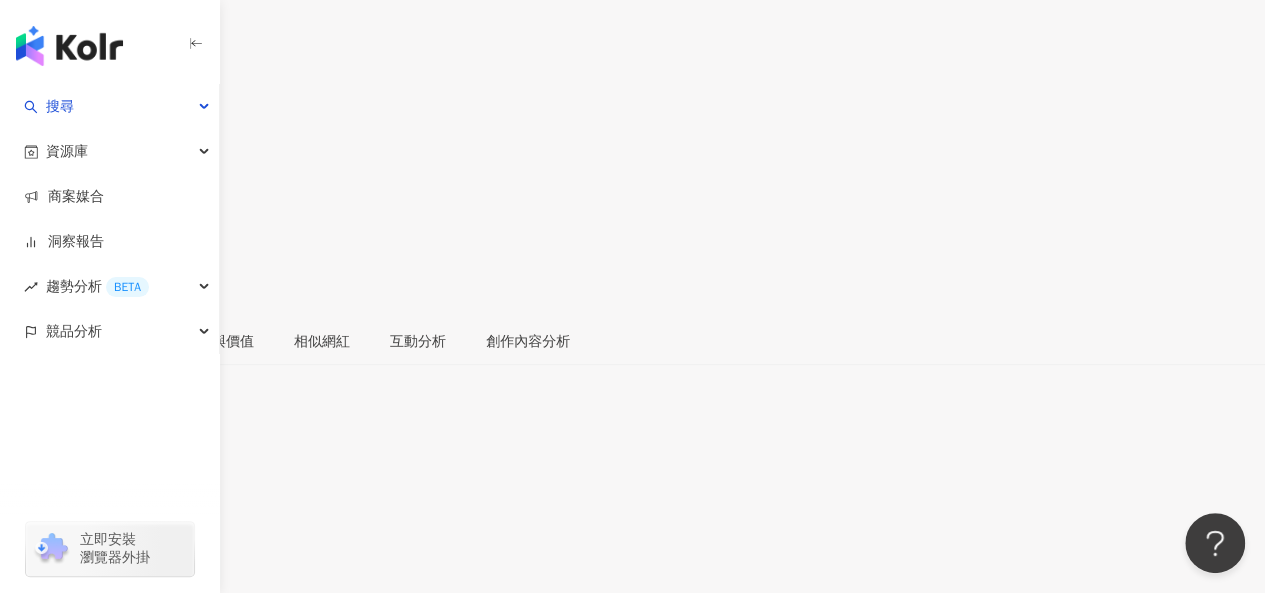 click on "https://www.facebook.com/228542483950373" at bounding box center [118, 631] 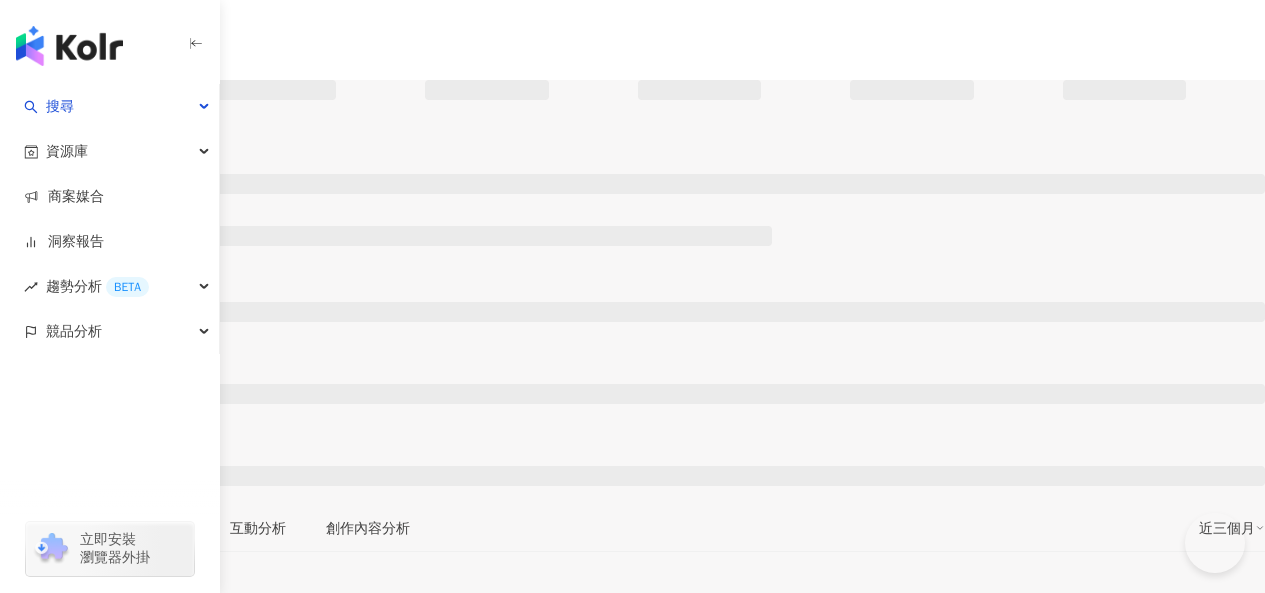 scroll, scrollTop: 0, scrollLeft: 0, axis: both 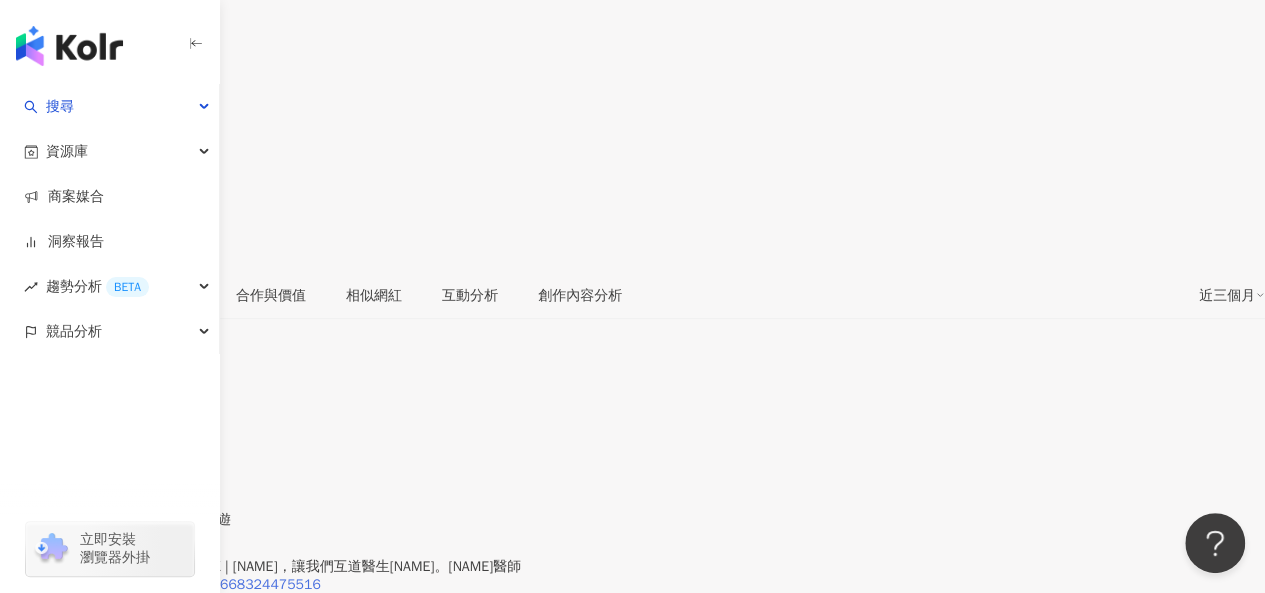 click on "https://www.facebook.com/522668324475516" at bounding box center [170, 585] 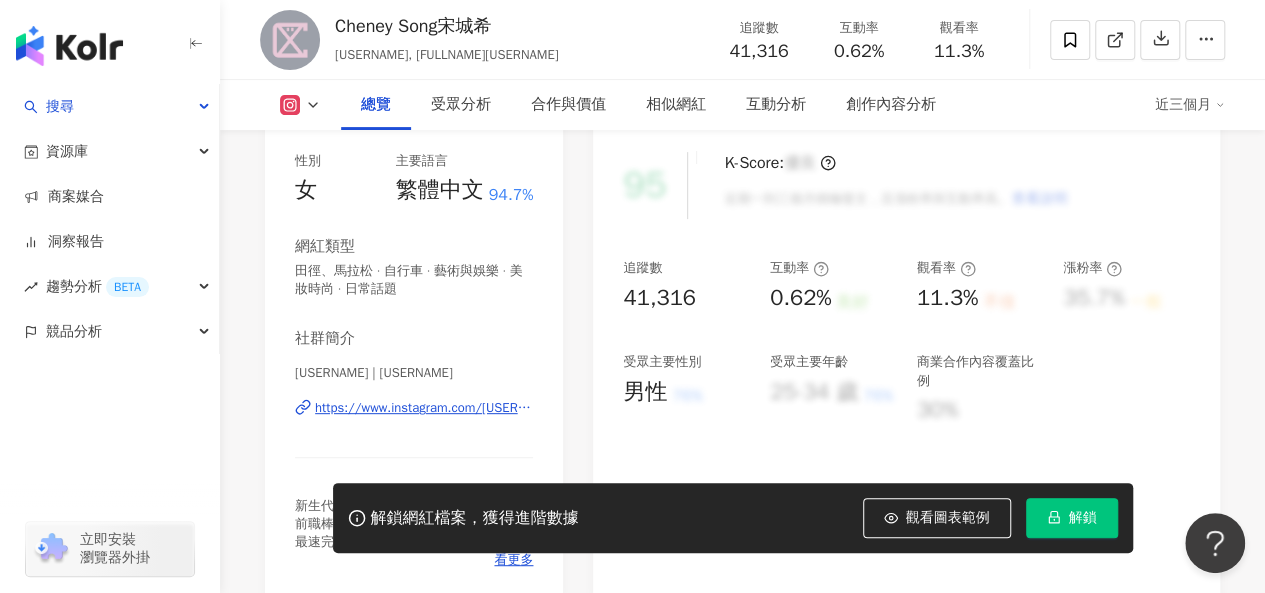 scroll, scrollTop: 265, scrollLeft: 0, axis: vertical 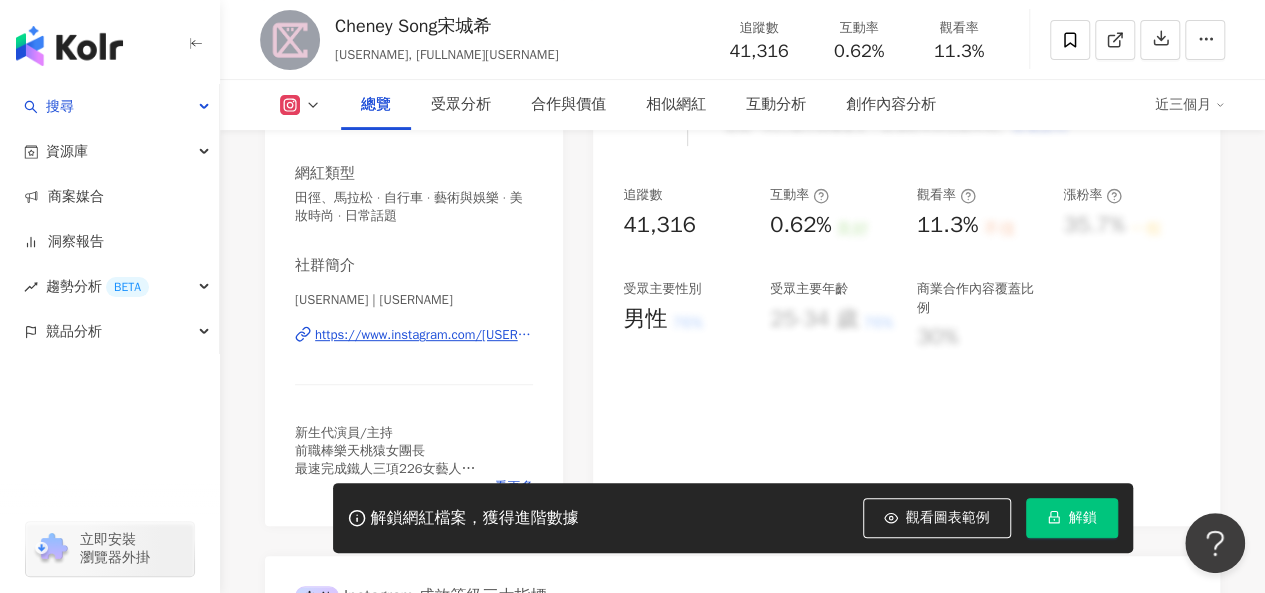 click on "https://www.instagram.com/cheneysong1006/" at bounding box center [424, 335] 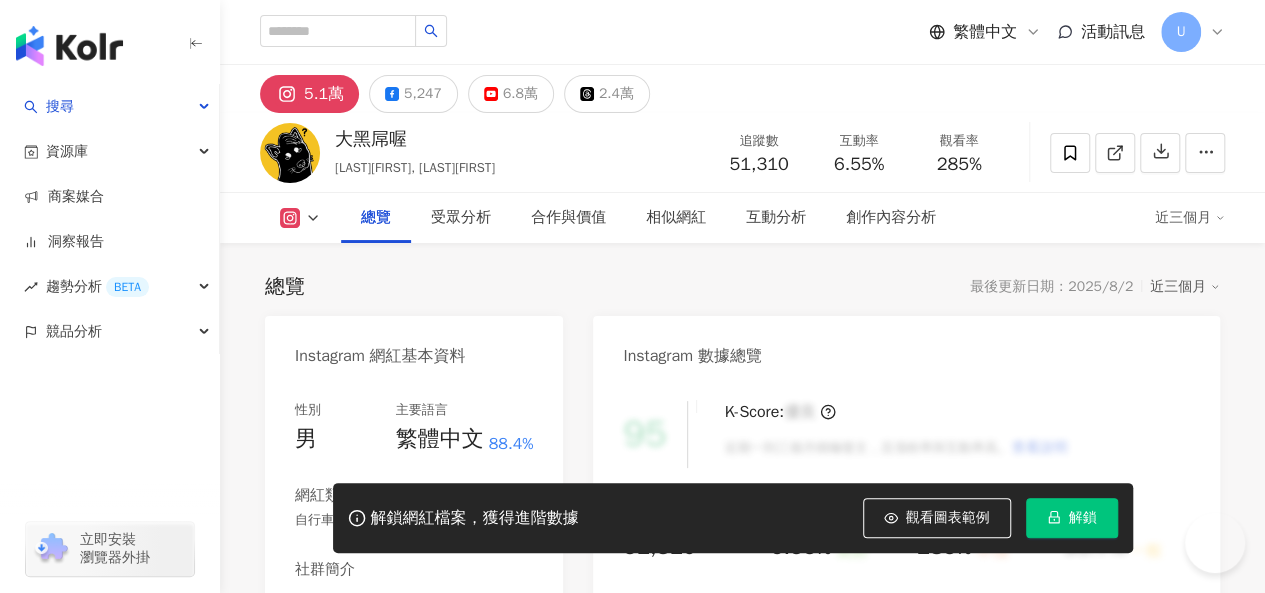scroll, scrollTop: 300, scrollLeft: 0, axis: vertical 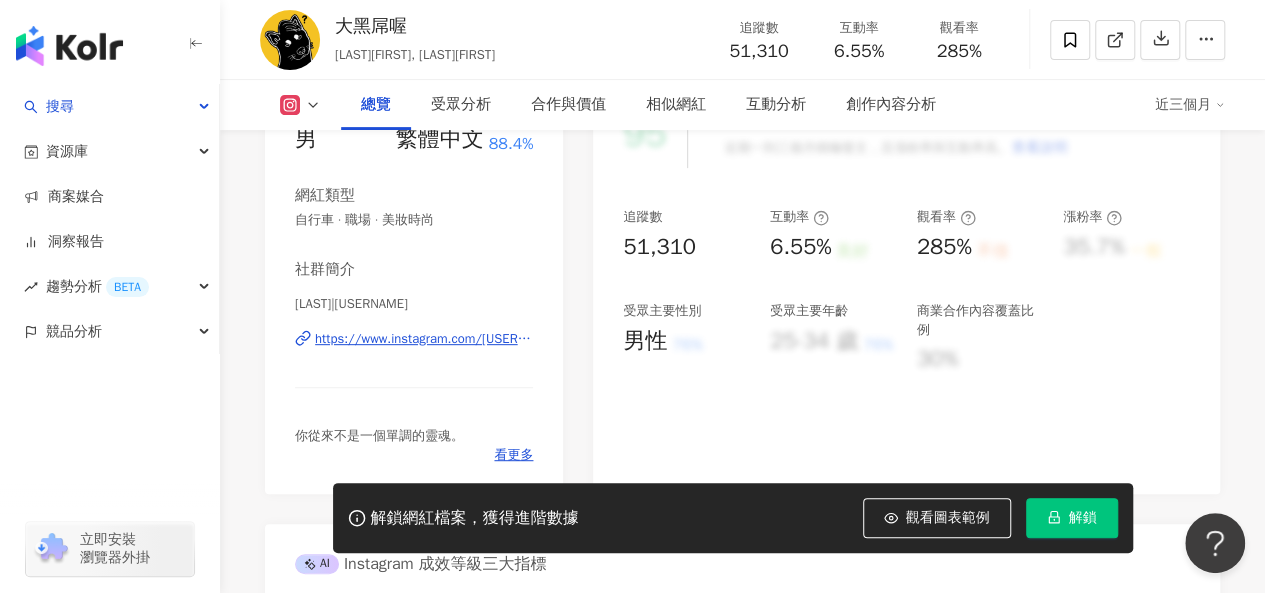 click on "https://www.instagram.com/heichen8136/" at bounding box center (424, 339) 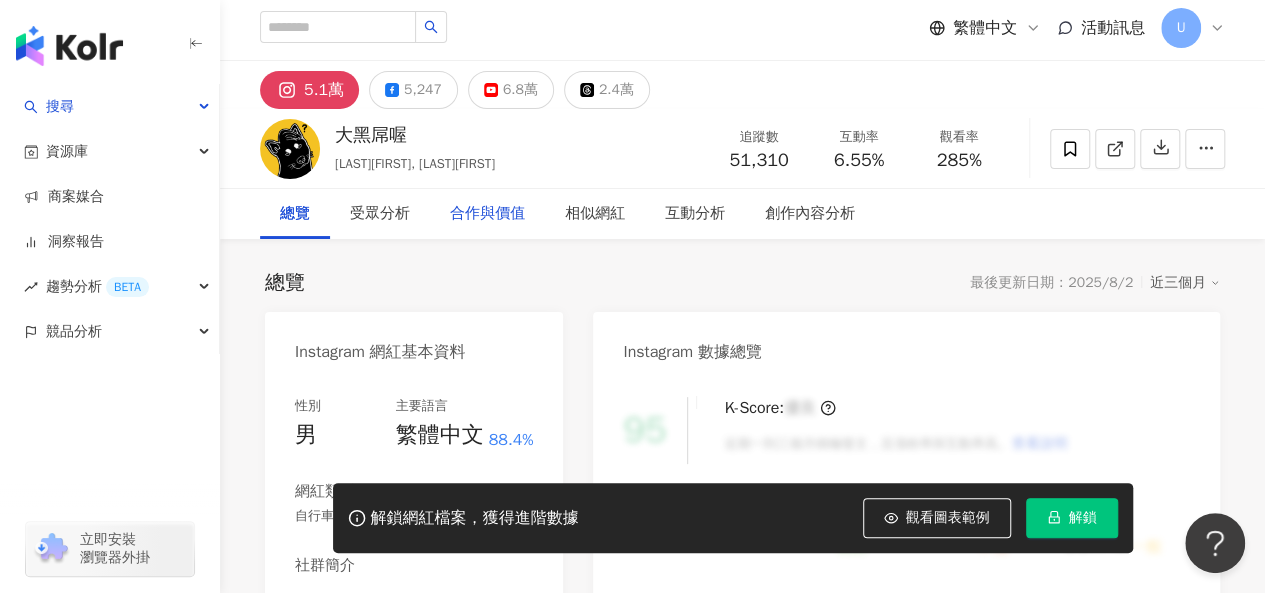 scroll, scrollTop: 0, scrollLeft: 0, axis: both 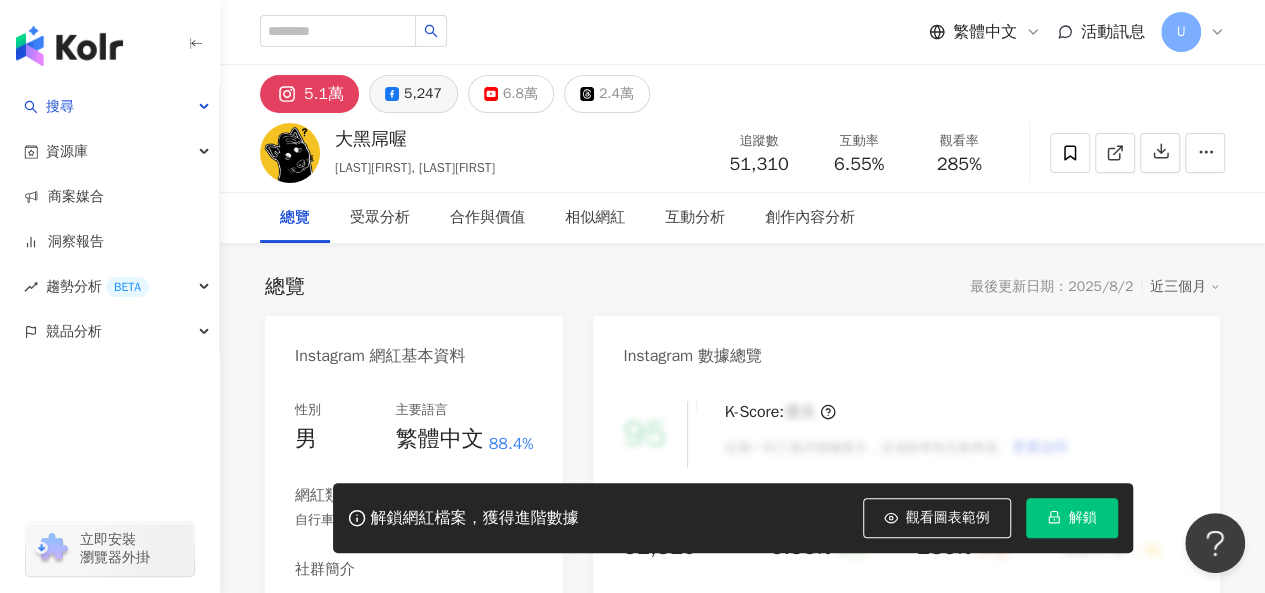 click on "5,247" at bounding box center [423, 94] 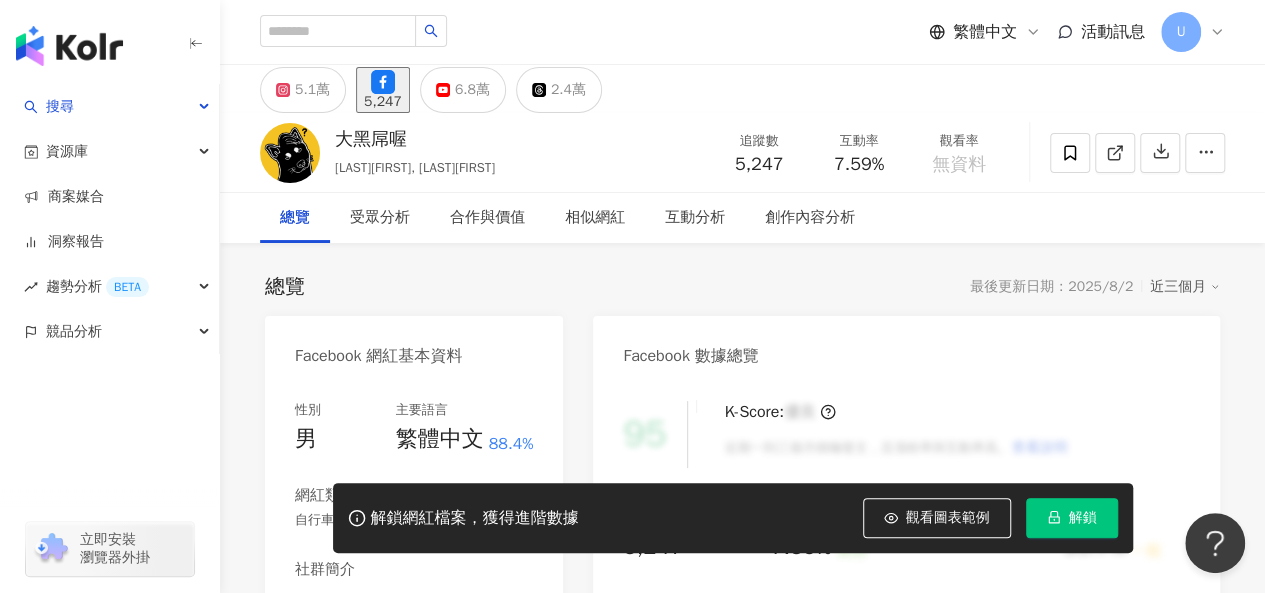 click on "https://www.facebook.com/173859166623378" at bounding box center [406, 639] 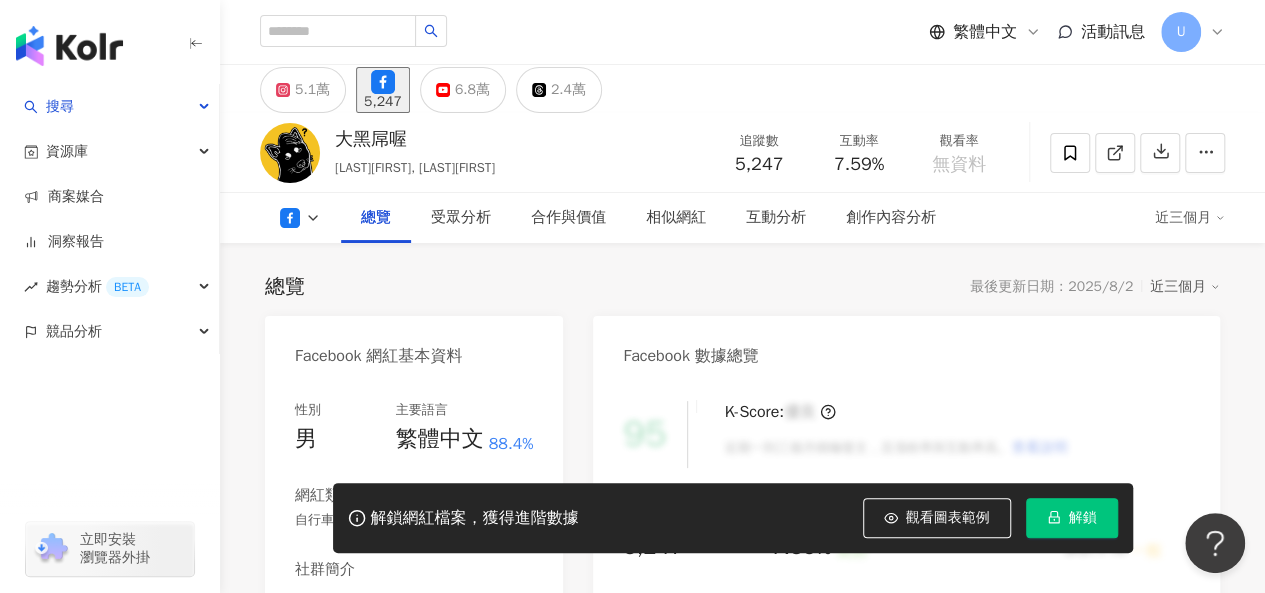 scroll, scrollTop: 300, scrollLeft: 0, axis: vertical 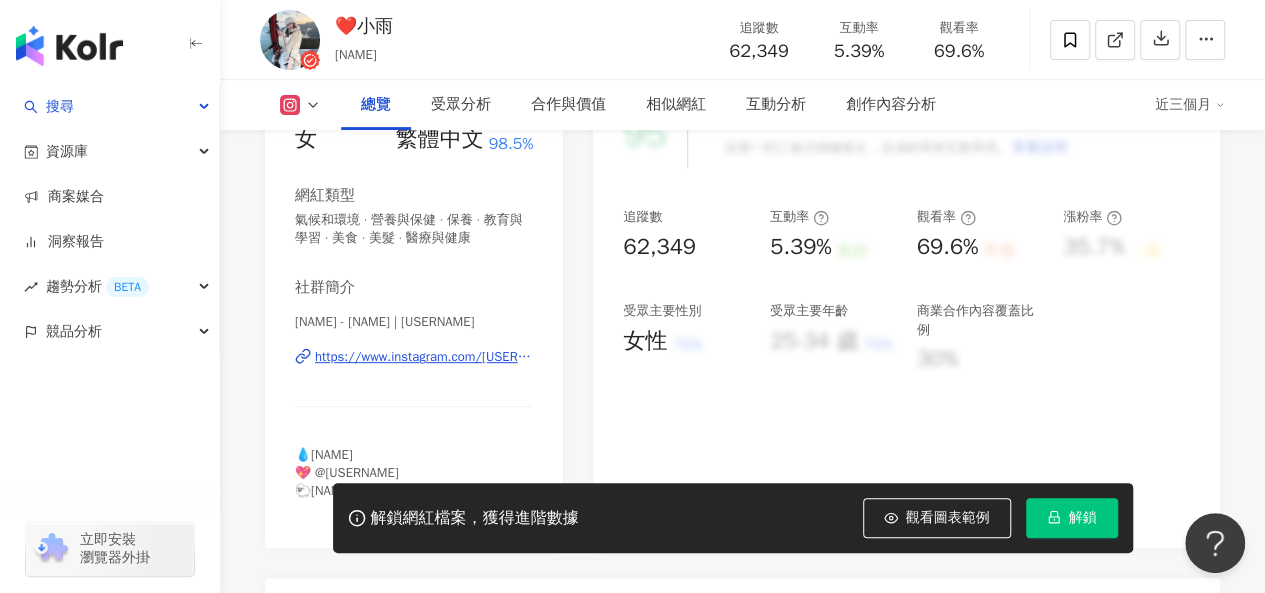 click on "https://www.instagram.com/lamrainpin/" at bounding box center [424, 357] 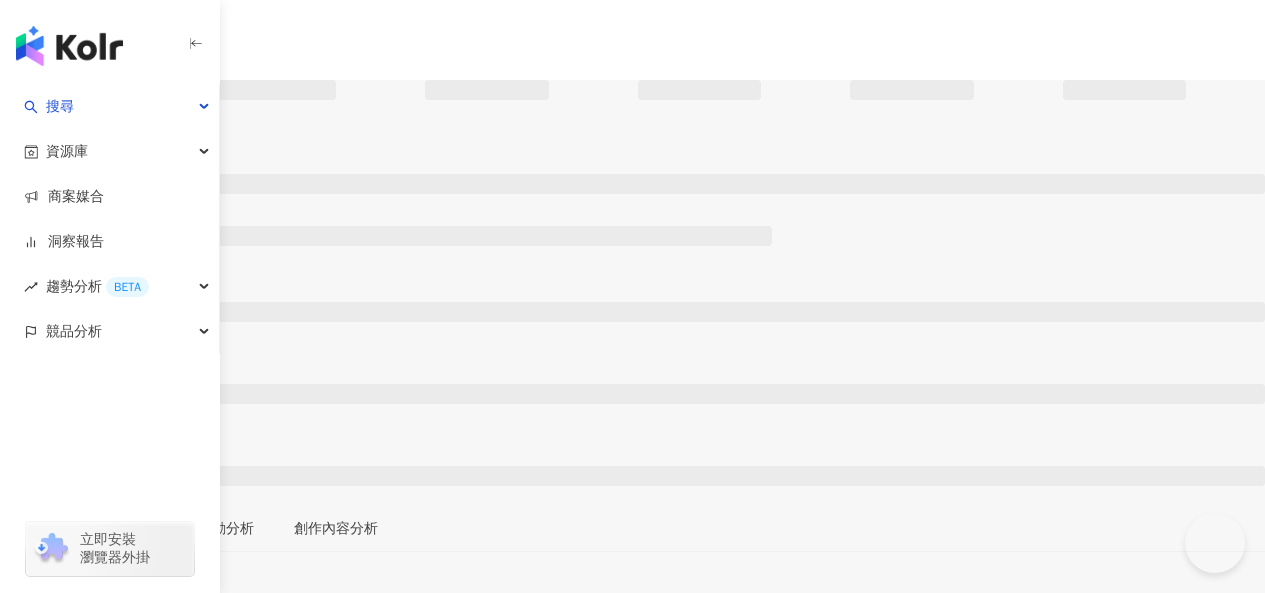scroll, scrollTop: 0, scrollLeft: 0, axis: both 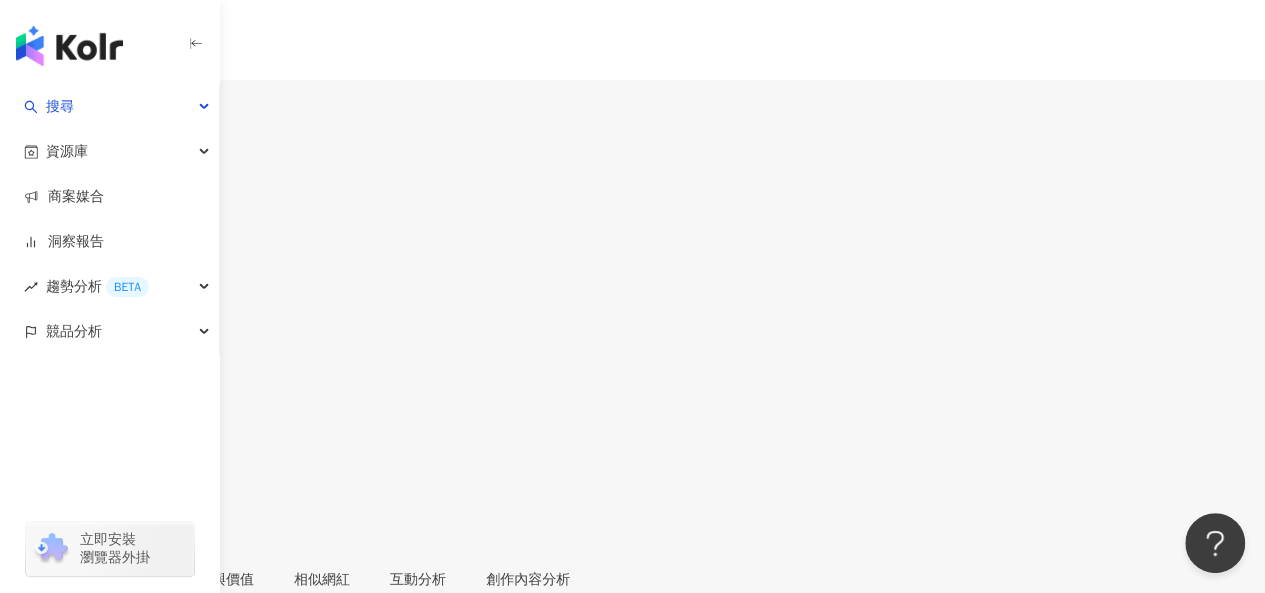 click on "https://www.facebook.com/108817354188373" at bounding box center (170, 869) 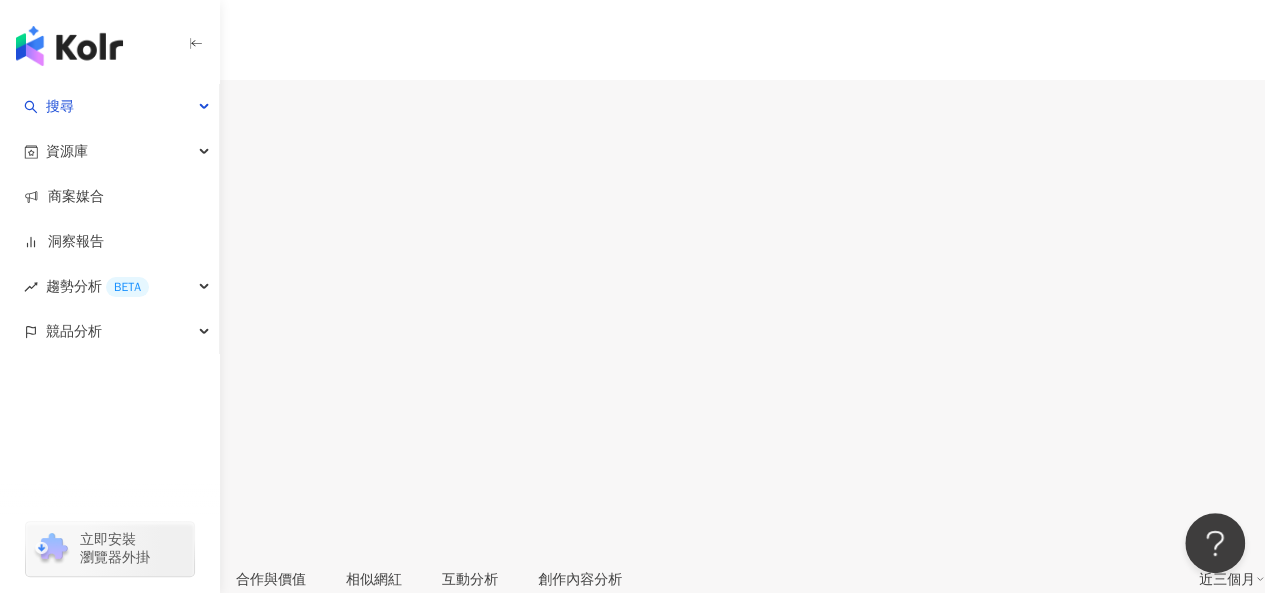 scroll, scrollTop: 313, scrollLeft: 0, axis: vertical 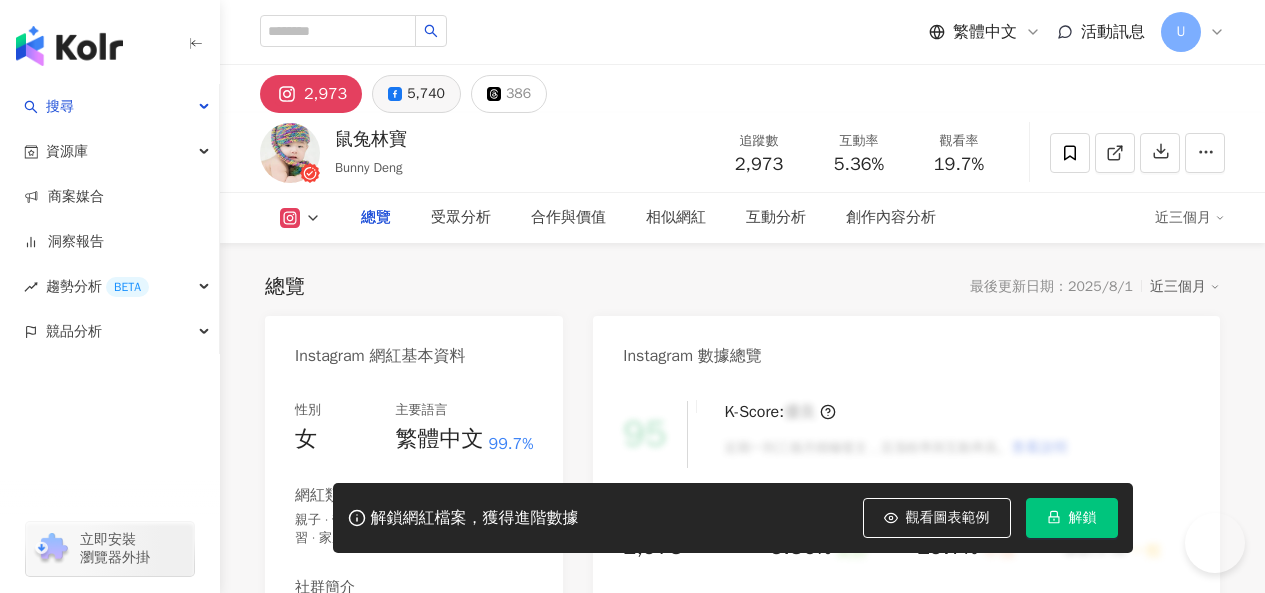 click on "5,740" at bounding box center [426, 94] 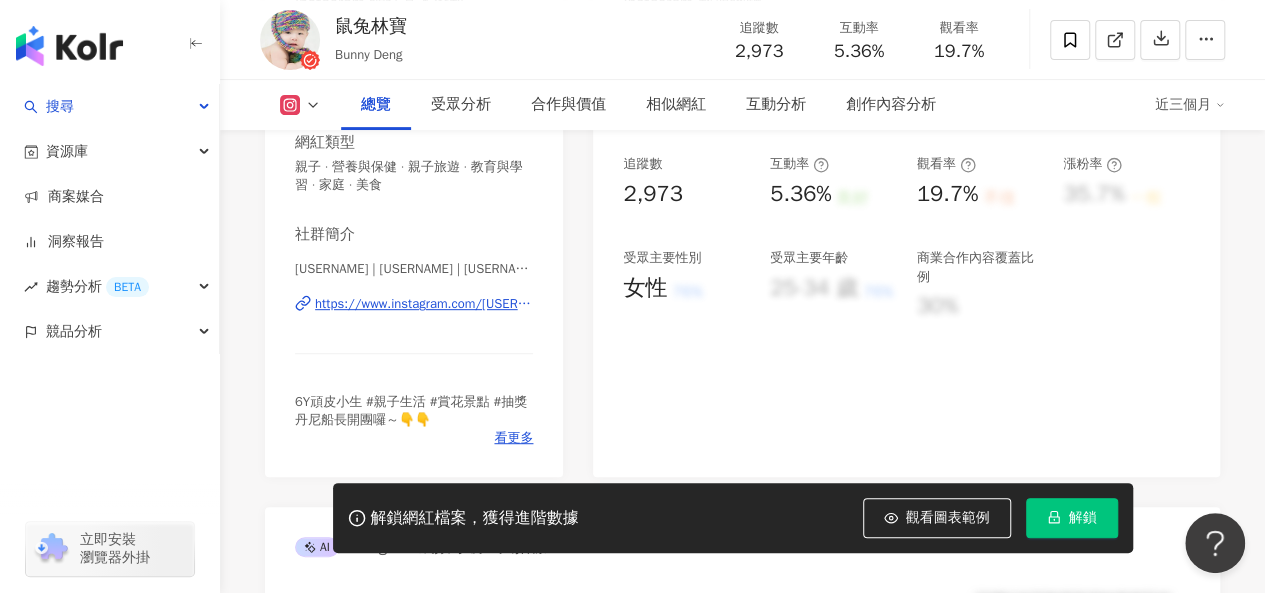 scroll, scrollTop: 0, scrollLeft: 0, axis: both 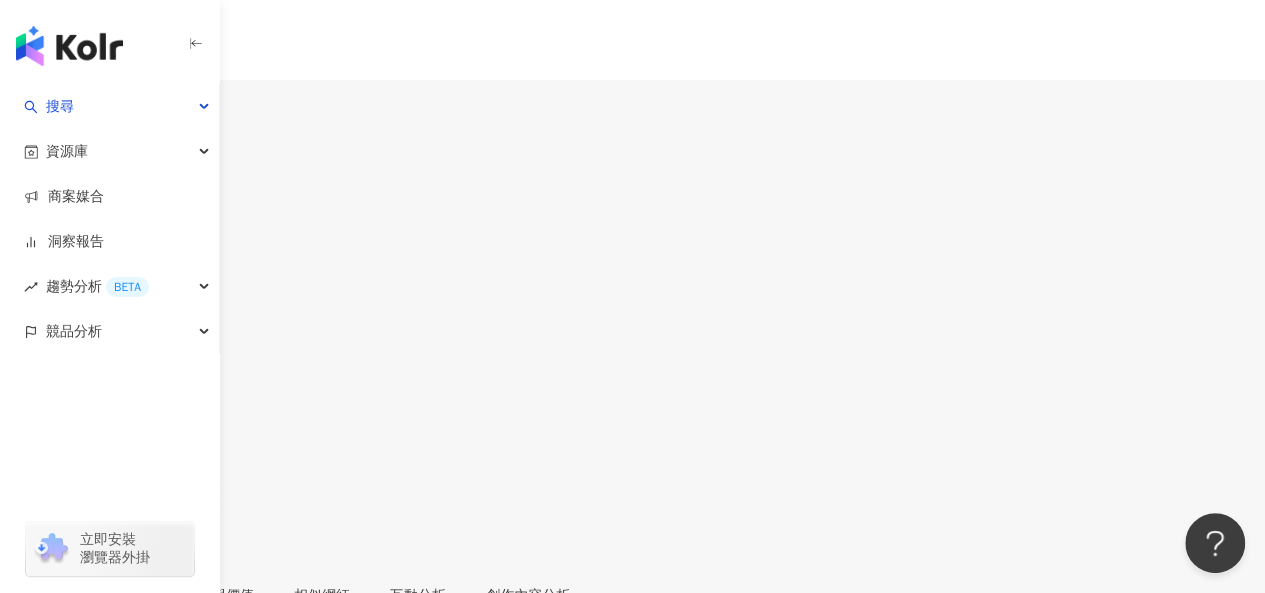 click on "1.1萬" at bounding box center [76, 119] 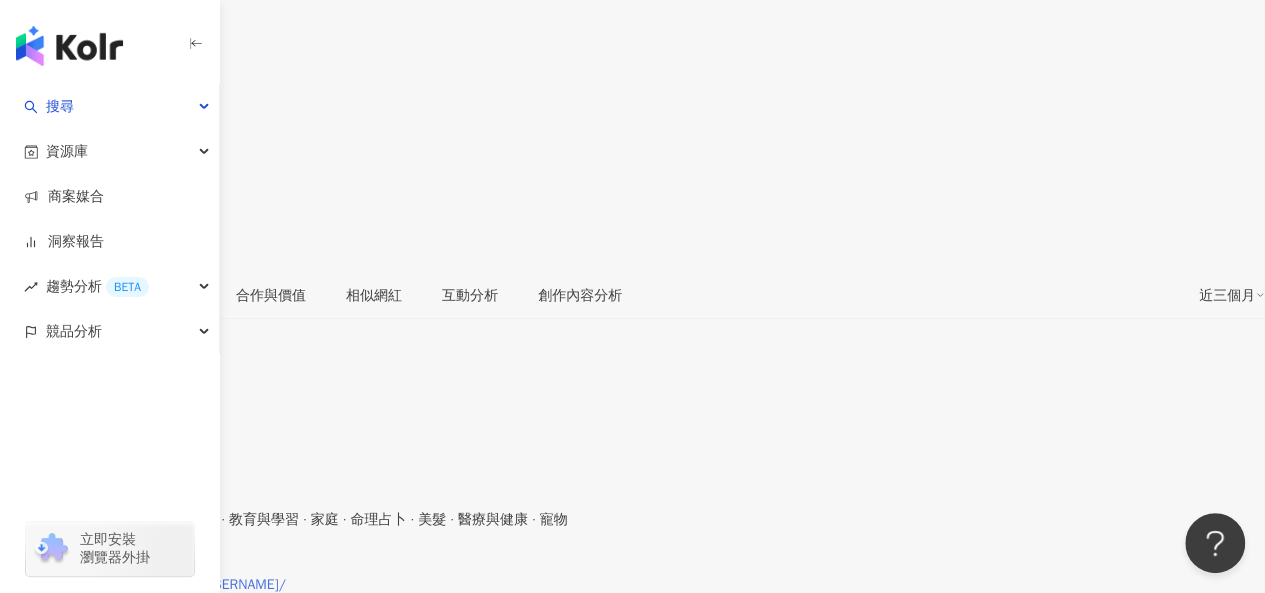 click on "https://www.instagram.com/chi.nien.jaz/" at bounding box center (153, 585) 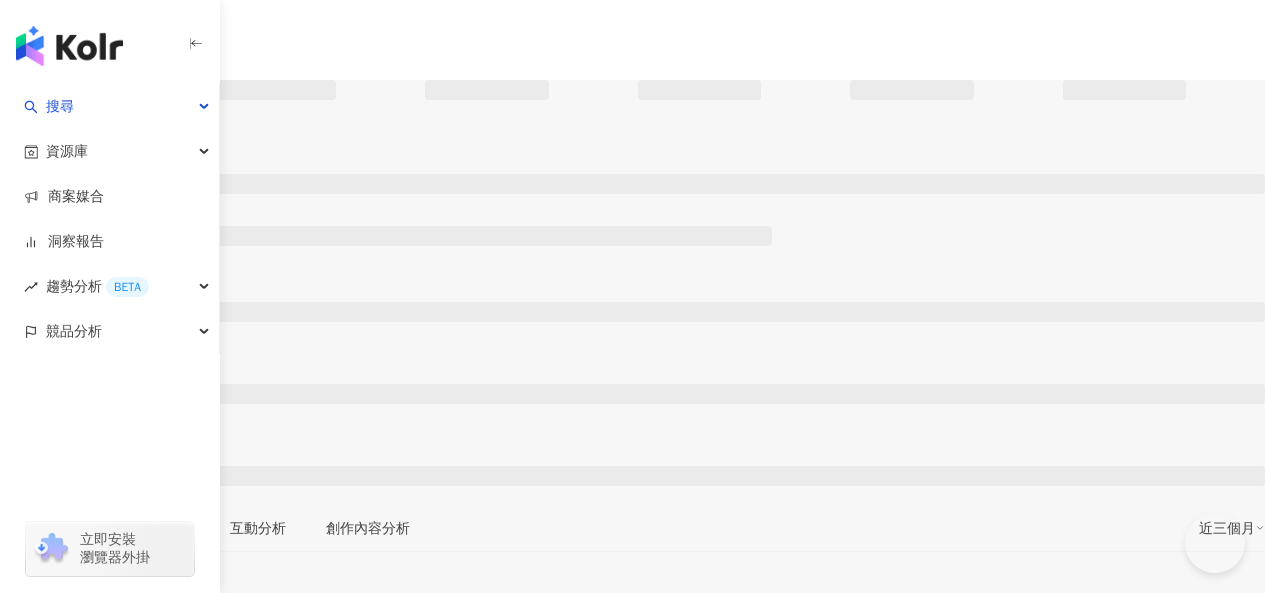 scroll, scrollTop: 0, scrollLeft: 0, axis: both 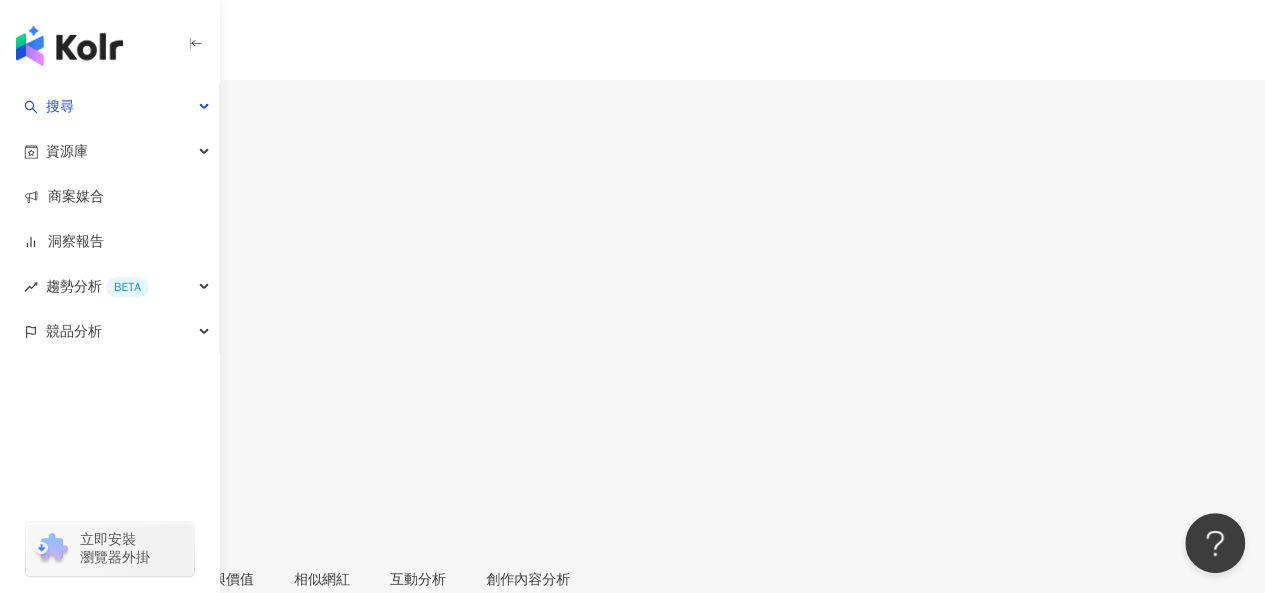 click on "1.3萬" at bounding box center (79, 119) 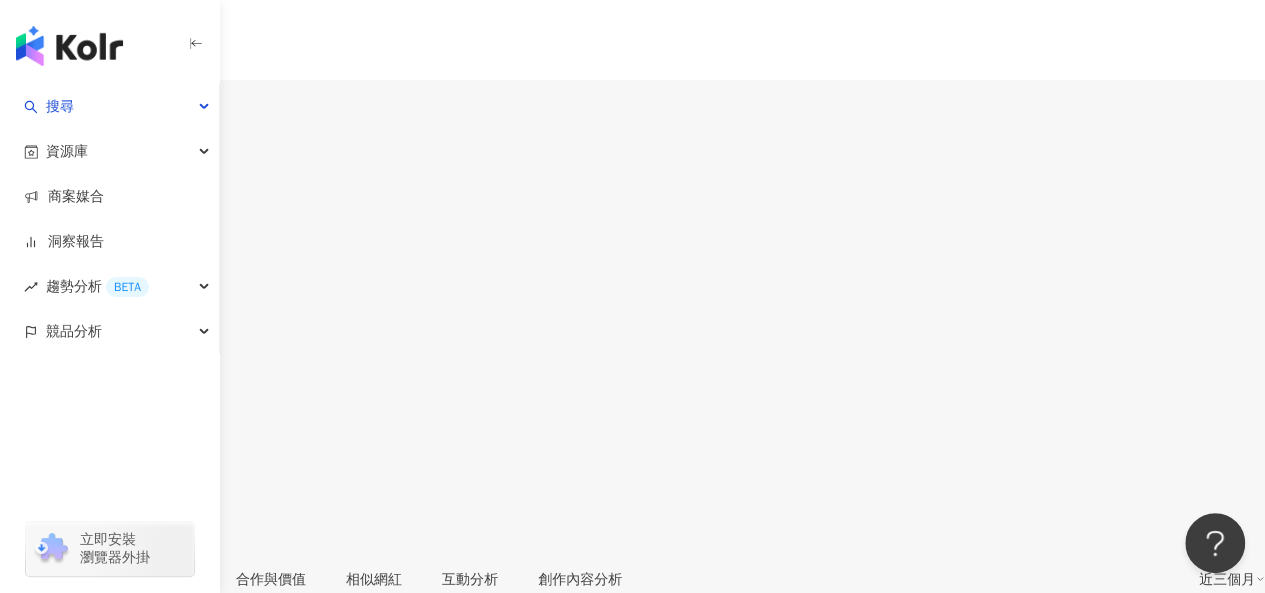scroll, scrollTop: 300, scrollLeft: 0, axis: vertical 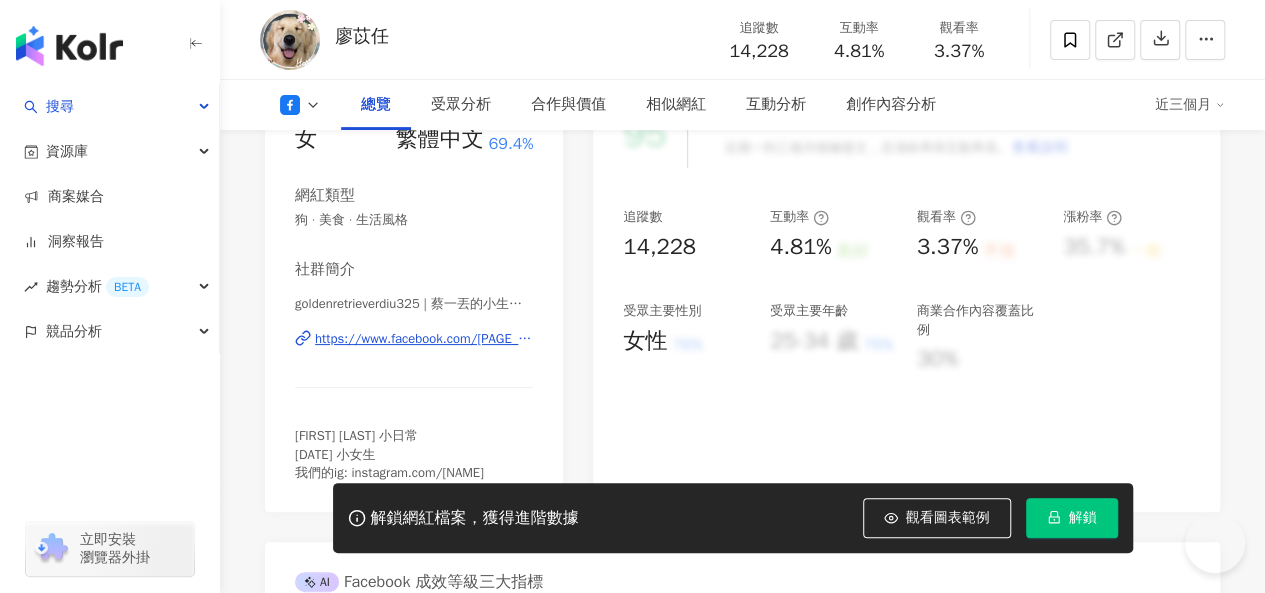 click on "https://www.facebook.com/109234587591857" at bounding box center (424, 339) 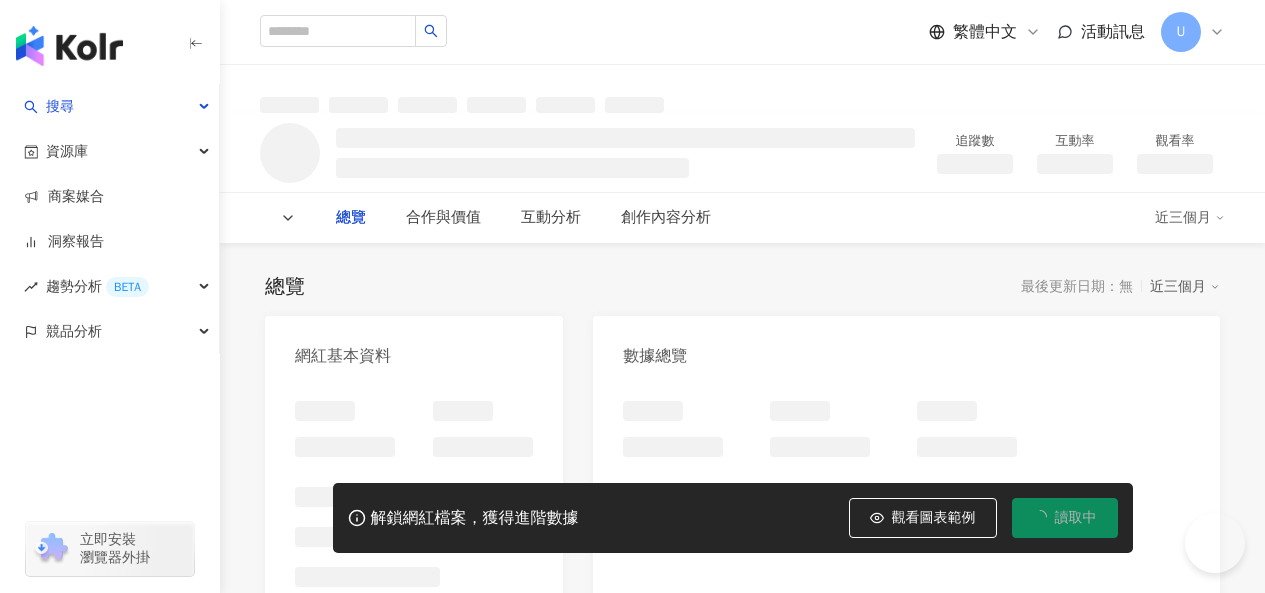 scroll, scrollTop: 0, scrollLeft: 0, axis: both 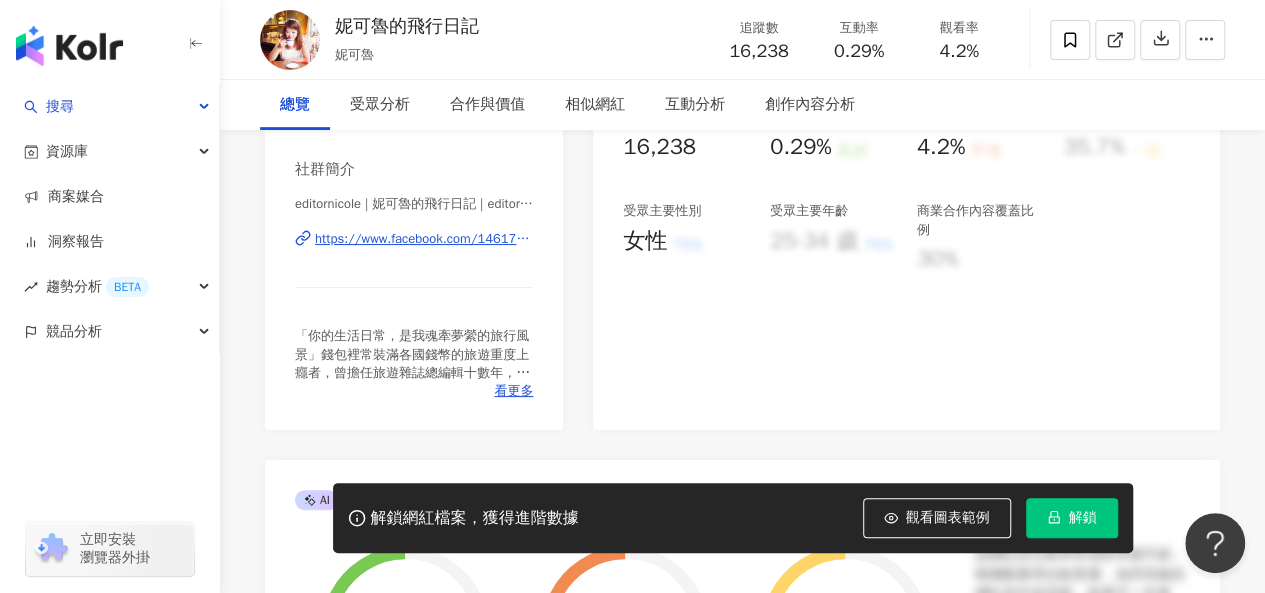 click on "https://www.facebook.com/1461775374112842" at bounding box center [424, 239] 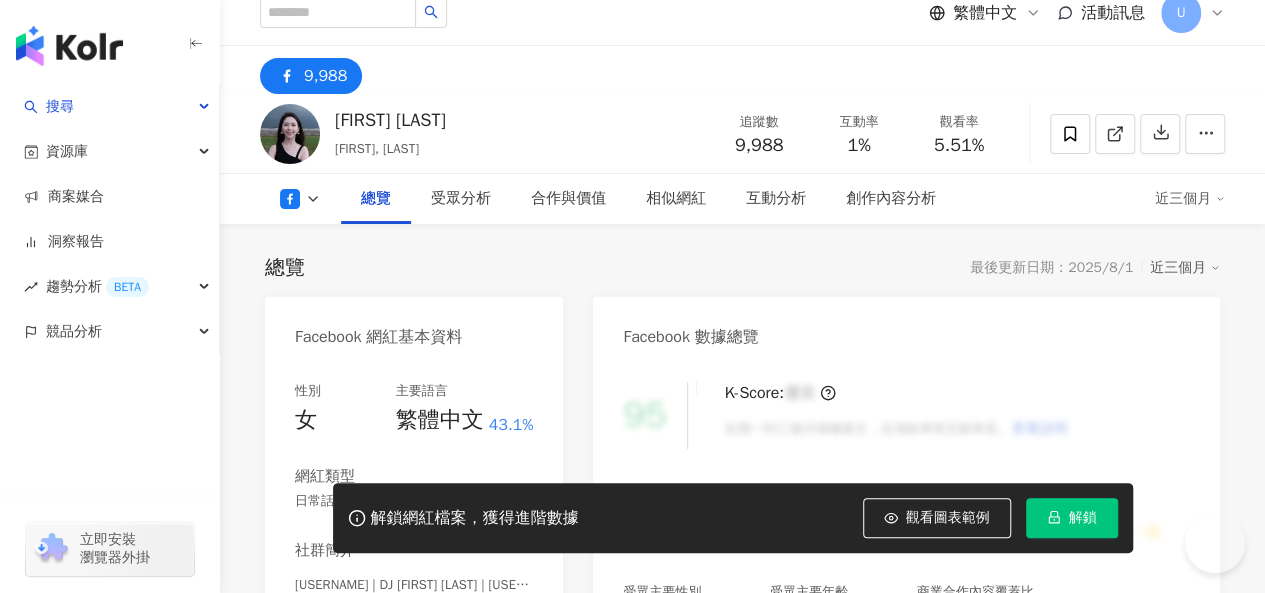 scroll, scrollTop: 400, scrollLeft: 0, axis: vertical 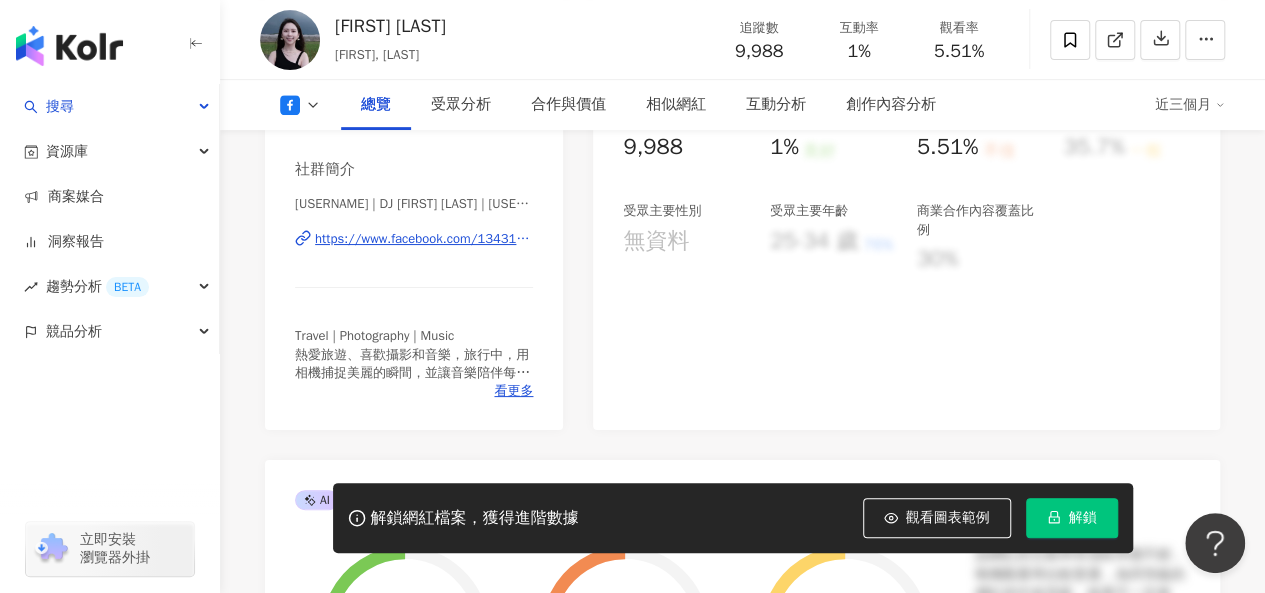 click on "https://www.facebook.com/134314127217760" at bounding box center [424, 239] 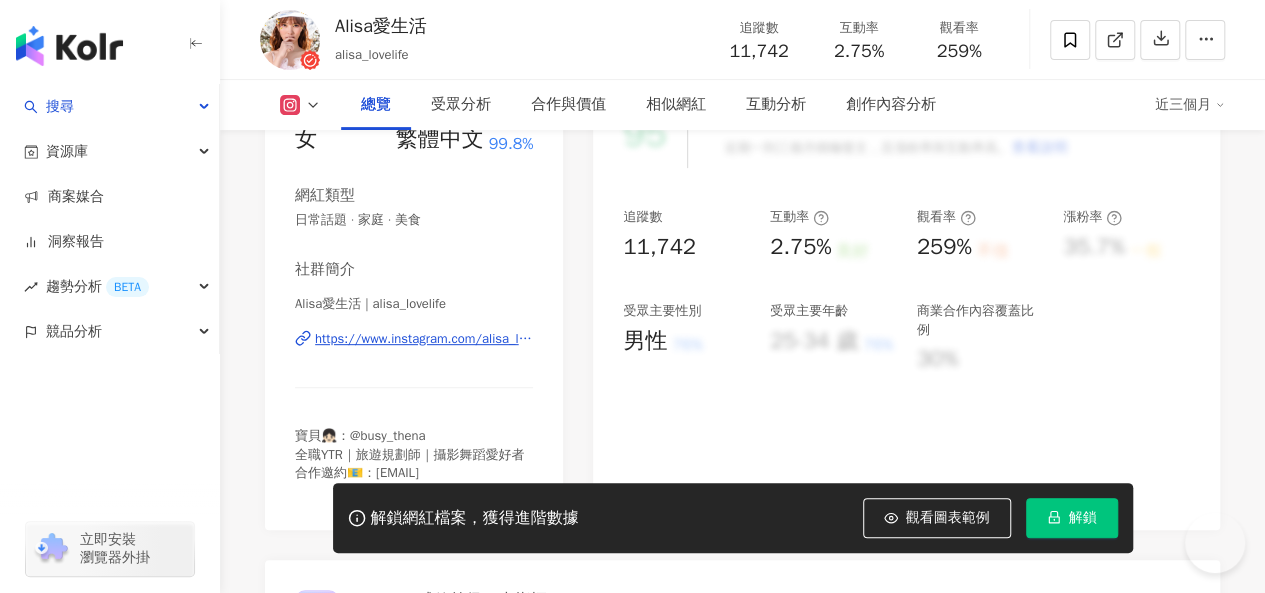 scroll, scrollTop: 300, scrollLeft: 0, axis: vertical 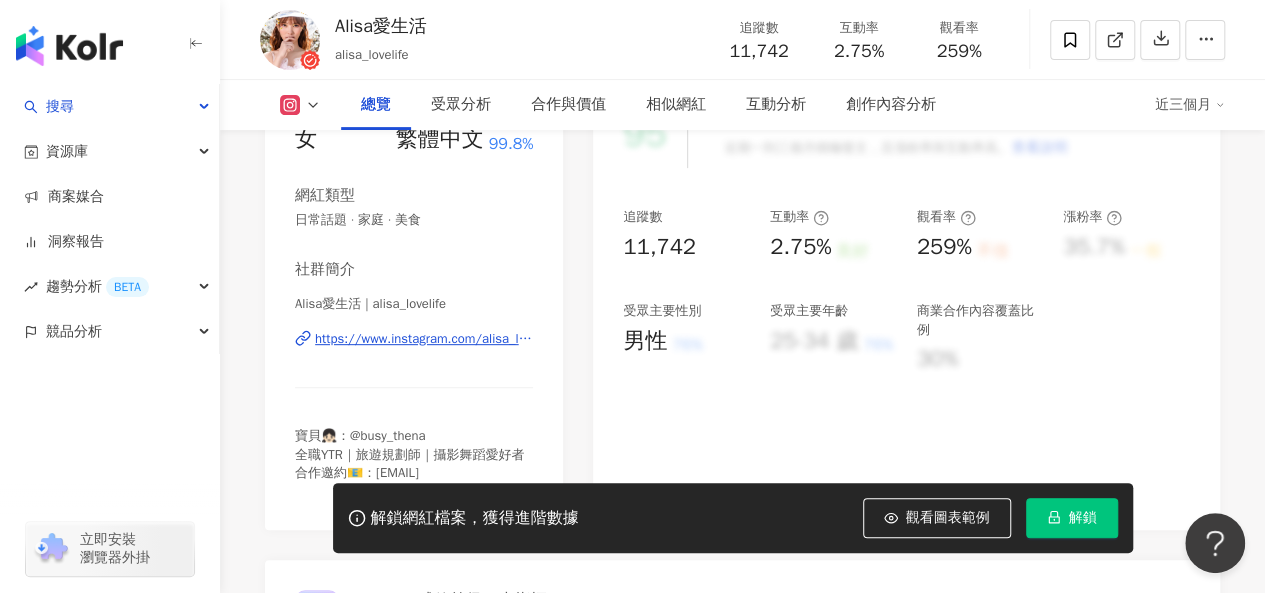 click on "https://www.instagram.com/alisa_lovelife/" at bounding box center [424, 339] 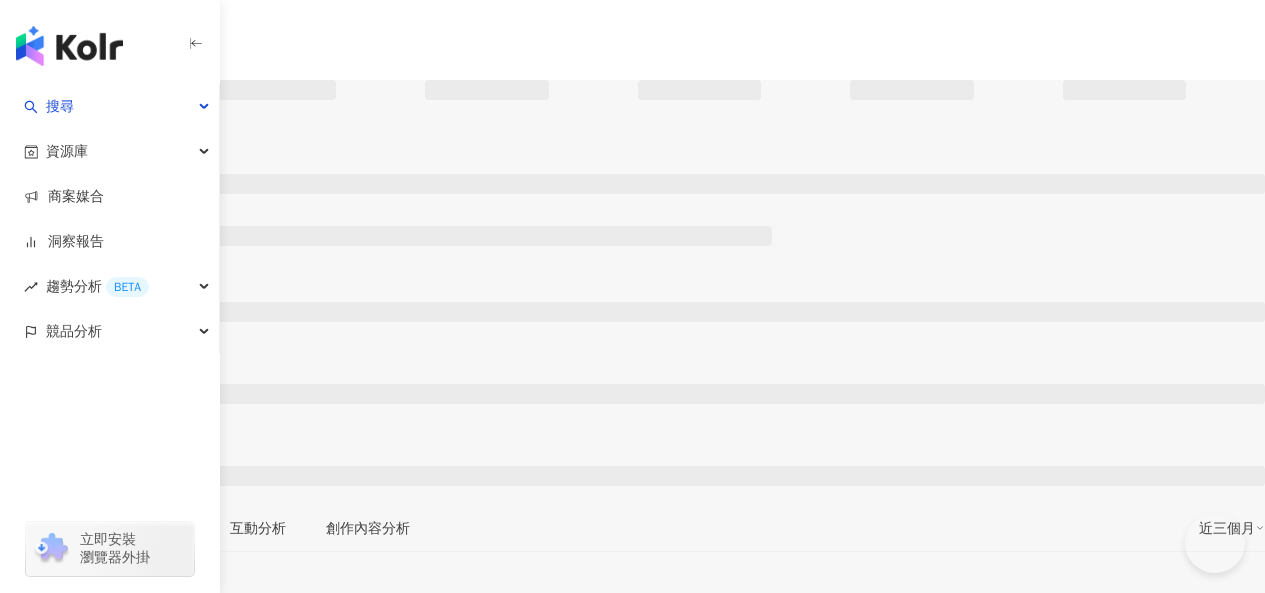scroll, scrollTop: 0, scrollLeft: 0, axis: both 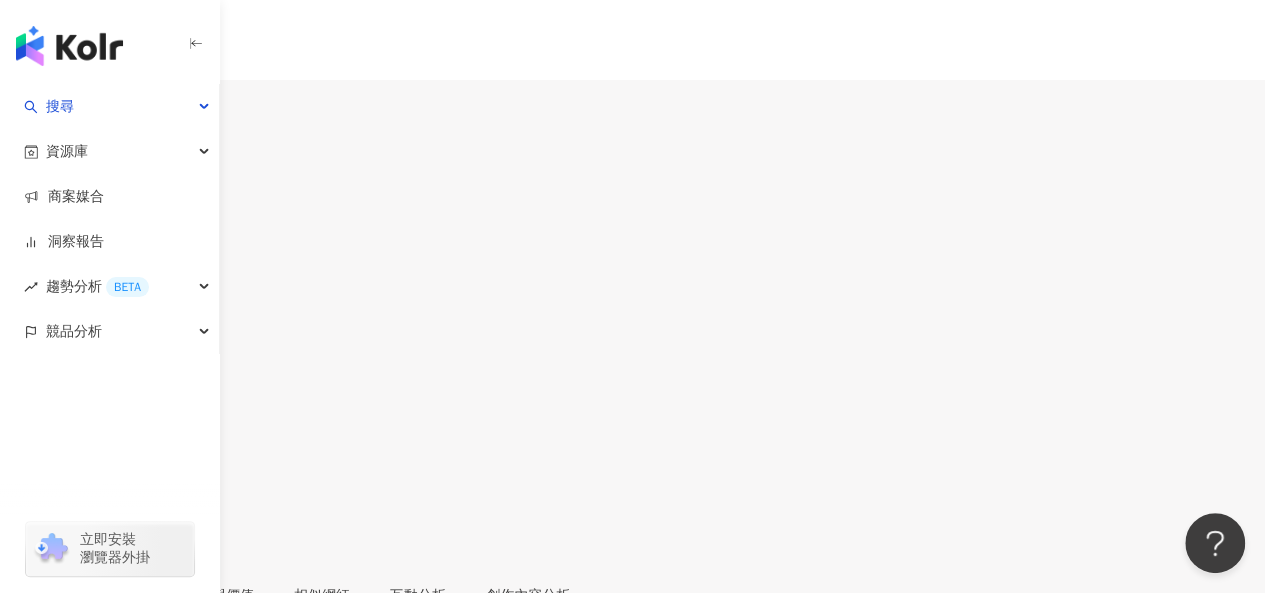 click on "5,232" at bounding box center (68, 119) 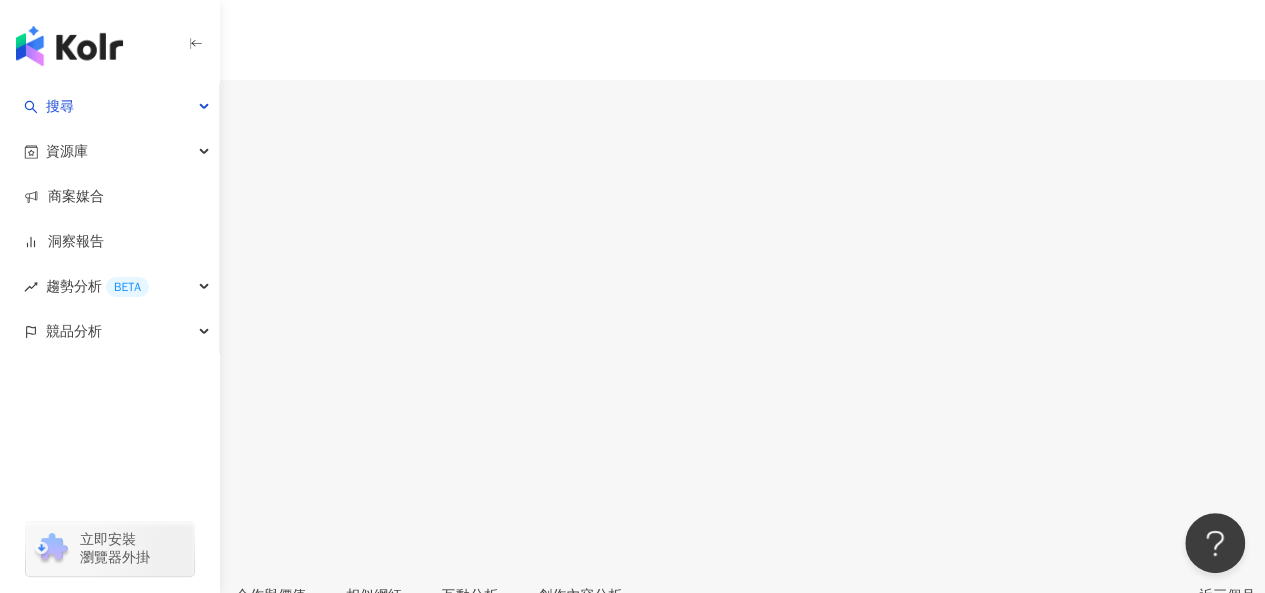 scroll, scrollTop: 300, scrollLeft: 0, axis: vertical 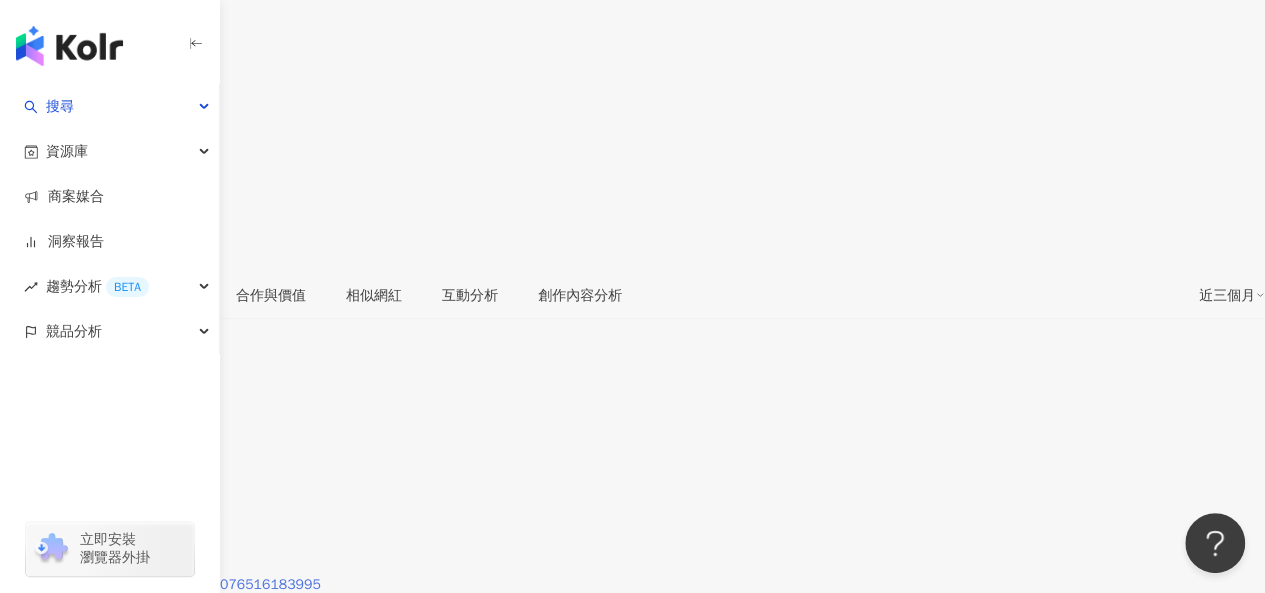 click on "https://www.facebook.com/705076516183995" at bounding box center (170, 585) 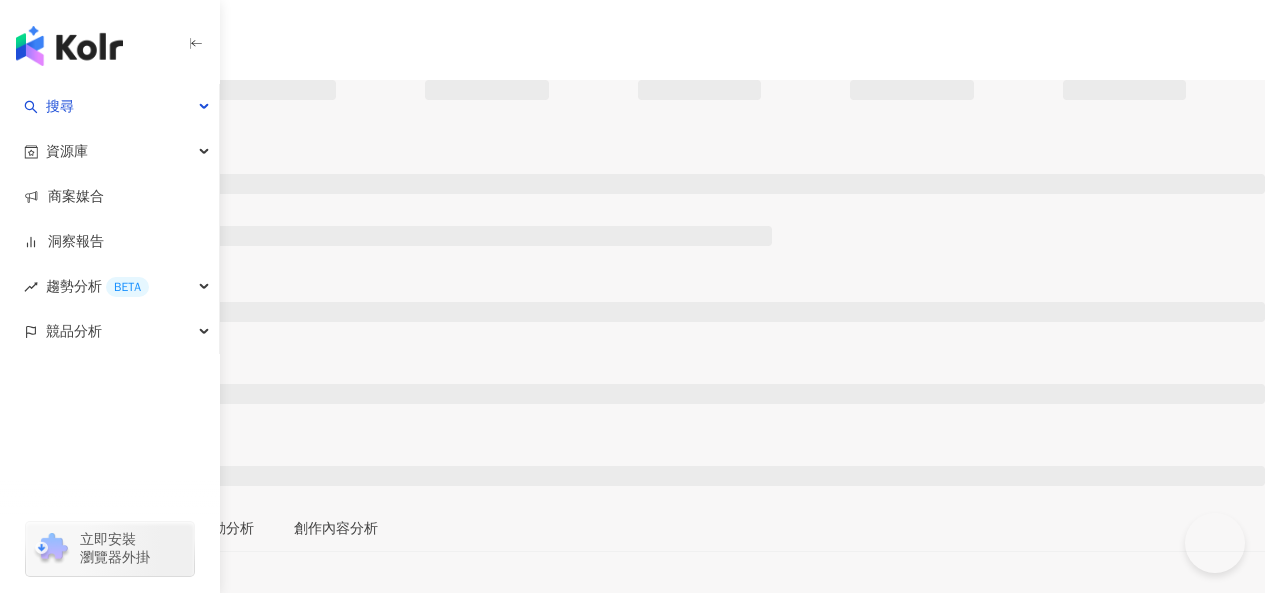 scroll, scrollTop: 0, scrollLeft: 0, axis: both 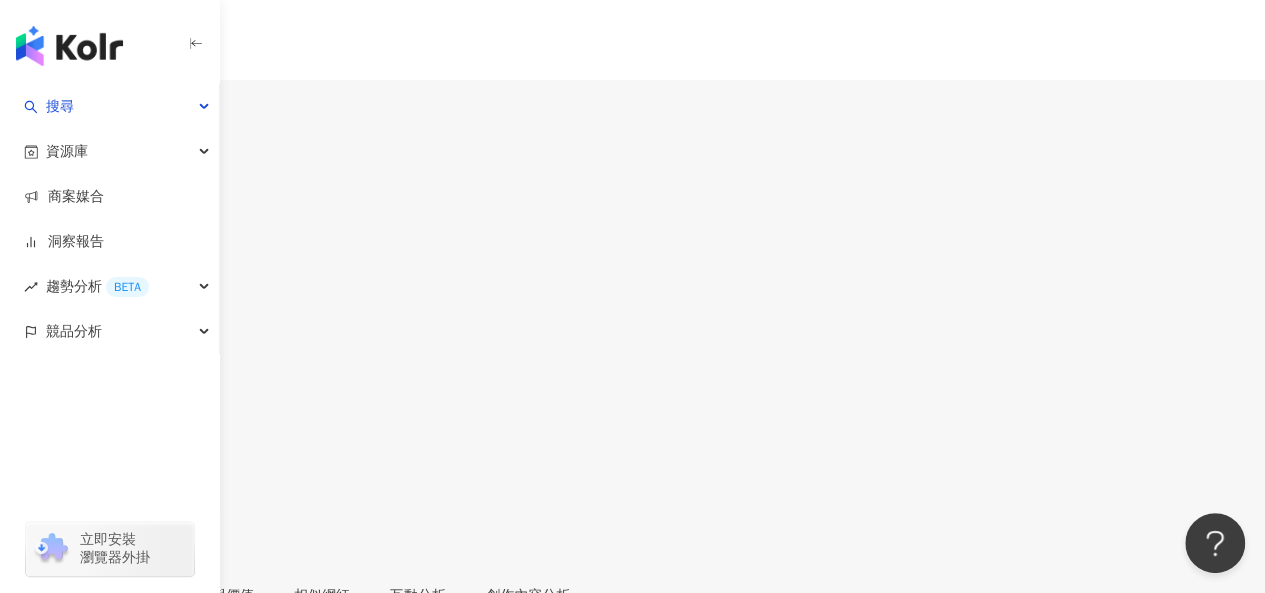 click on "1.4萬" at bounding box center [66, 119] 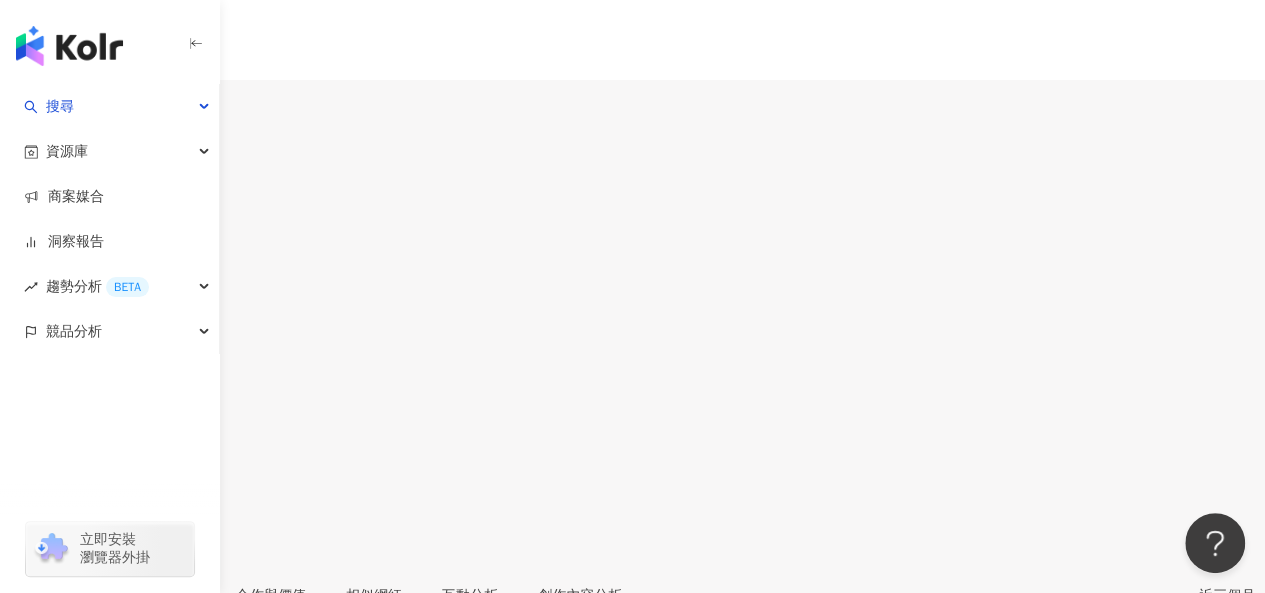 scroll, scrollTop: 300, scrollLeft: 0, axis: vertical 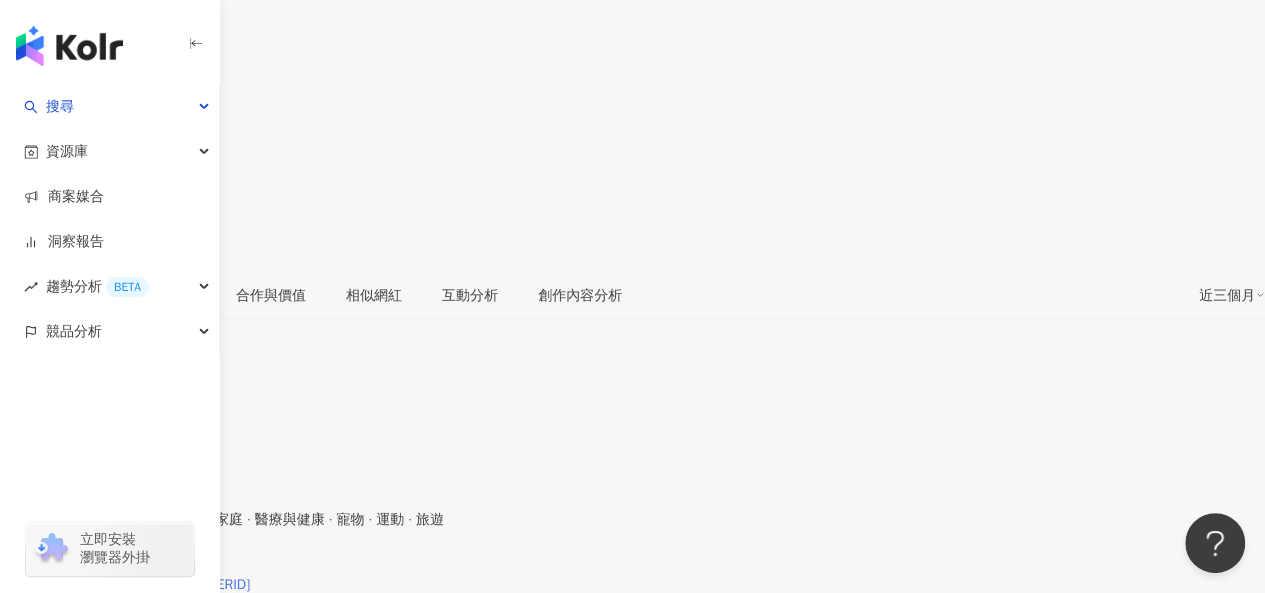 click on "https://www.facebook.com/702368736565186" at bounding box center [135, 585] 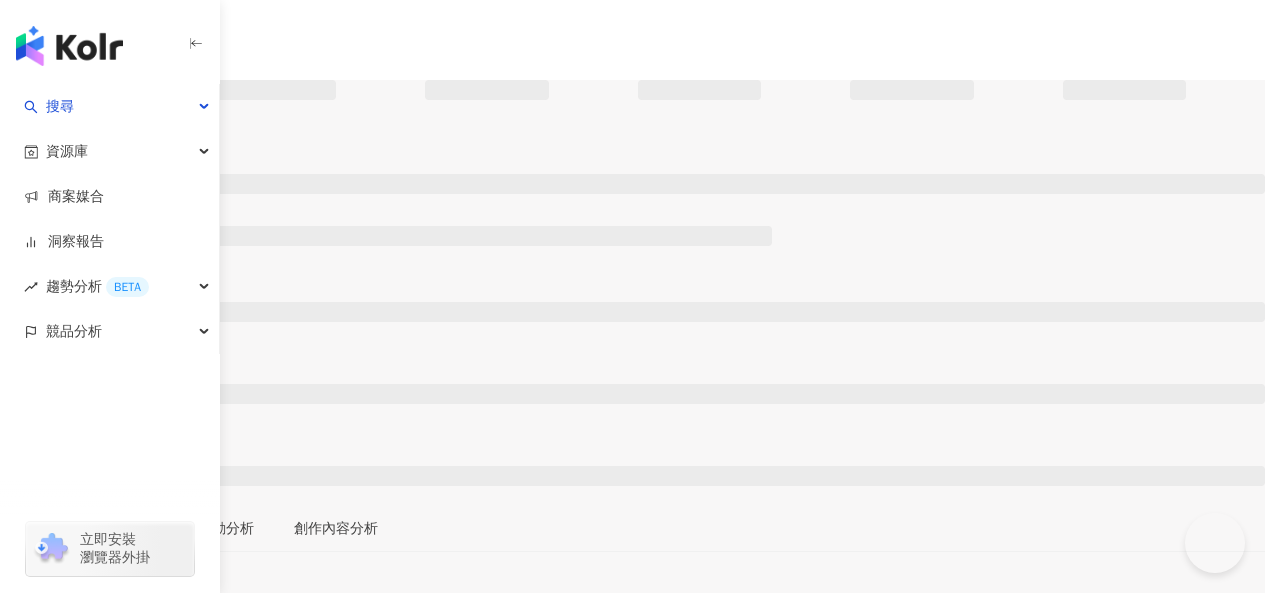 scroll, scrollTop: 0, scrollLeft: 0, axis: both 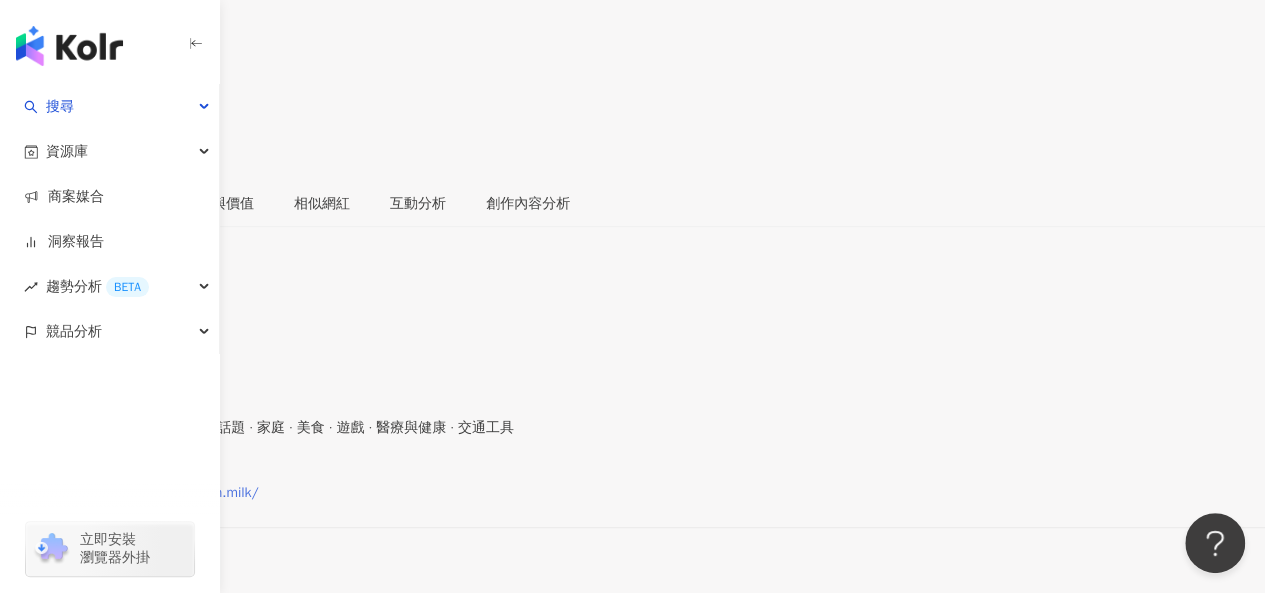 click on "https://www.instagram.com/fish.milk/" at bounding box center [139, 493] 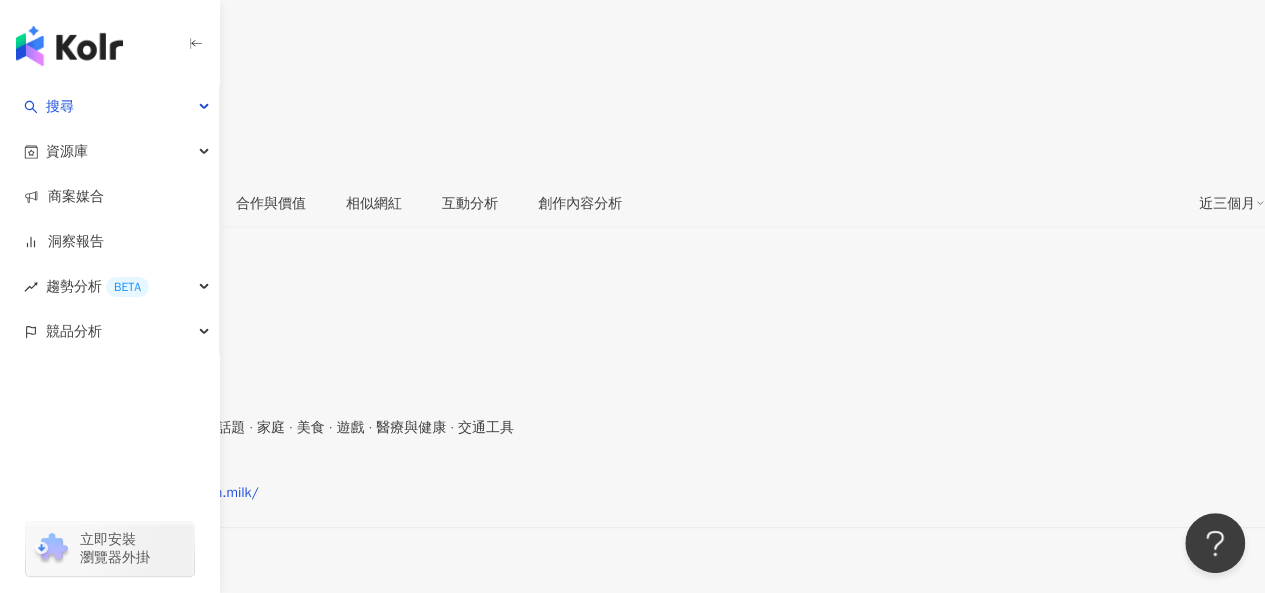 click on "5,935" at bounding box center (78, -273) 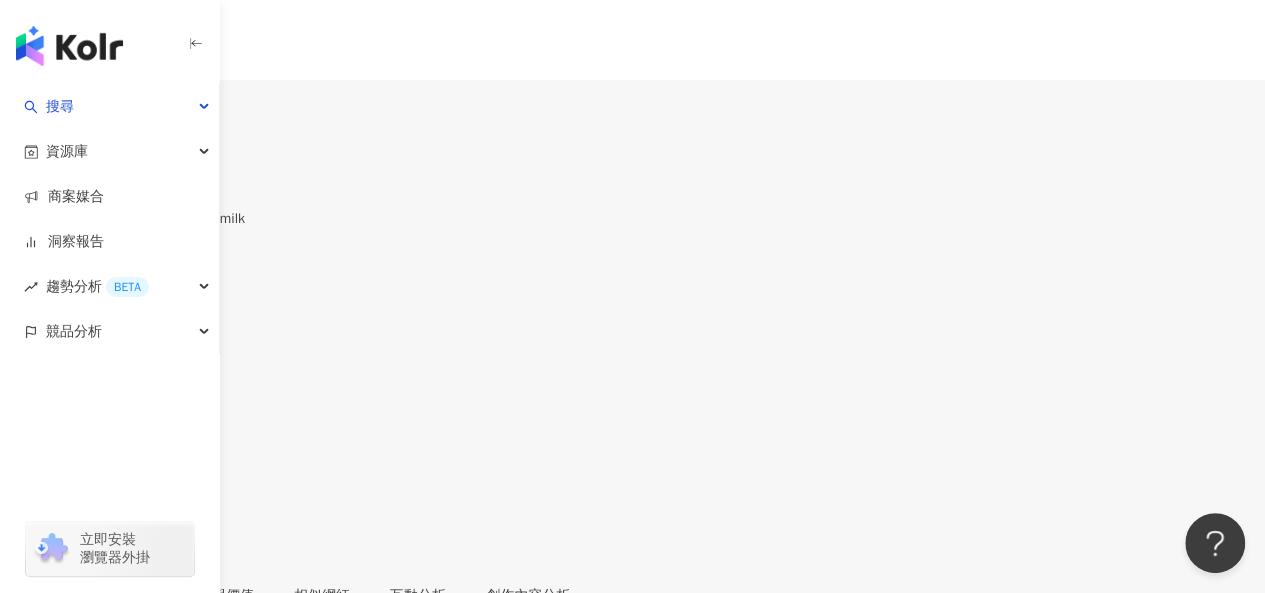 click on "5,935" at bounding box center [78, 119] 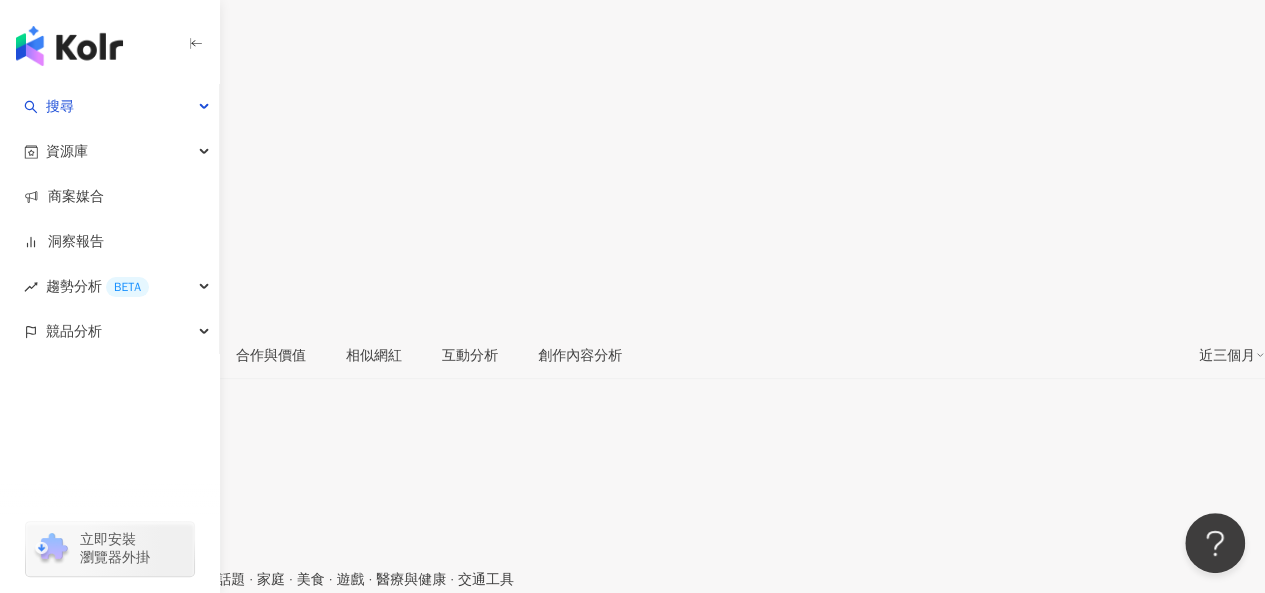scroll, scrollTop: 400, scrollLeft: 0, axis: vertical 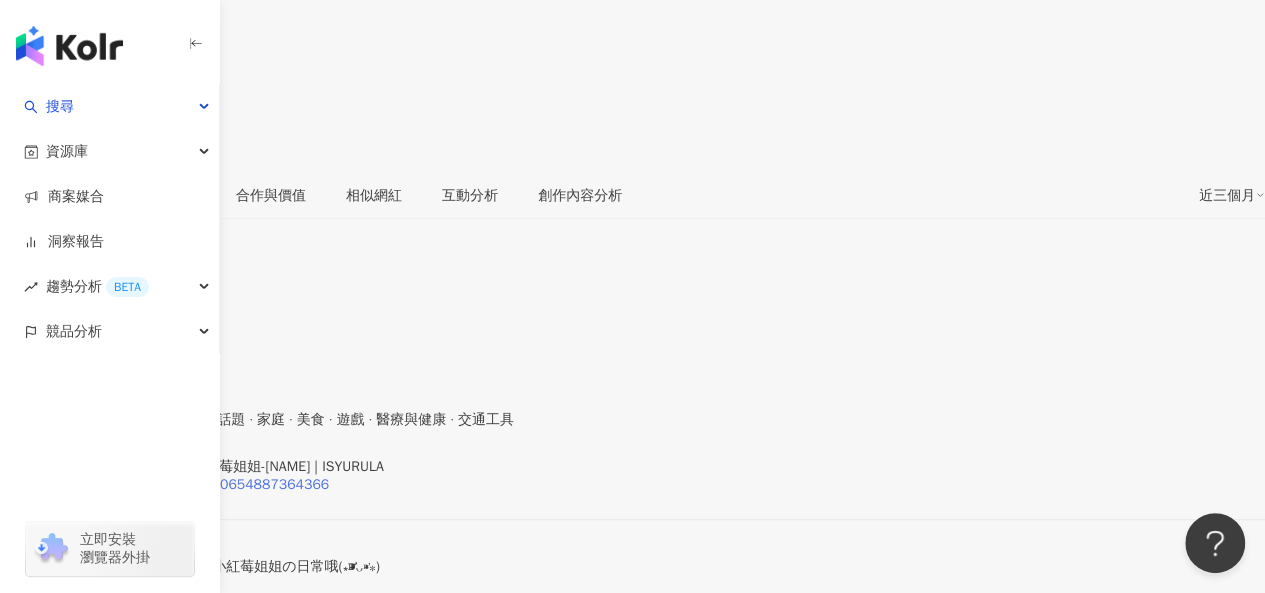 click on "https://www.facebook.com/1760654887364366" at bounding box center [174, 485] 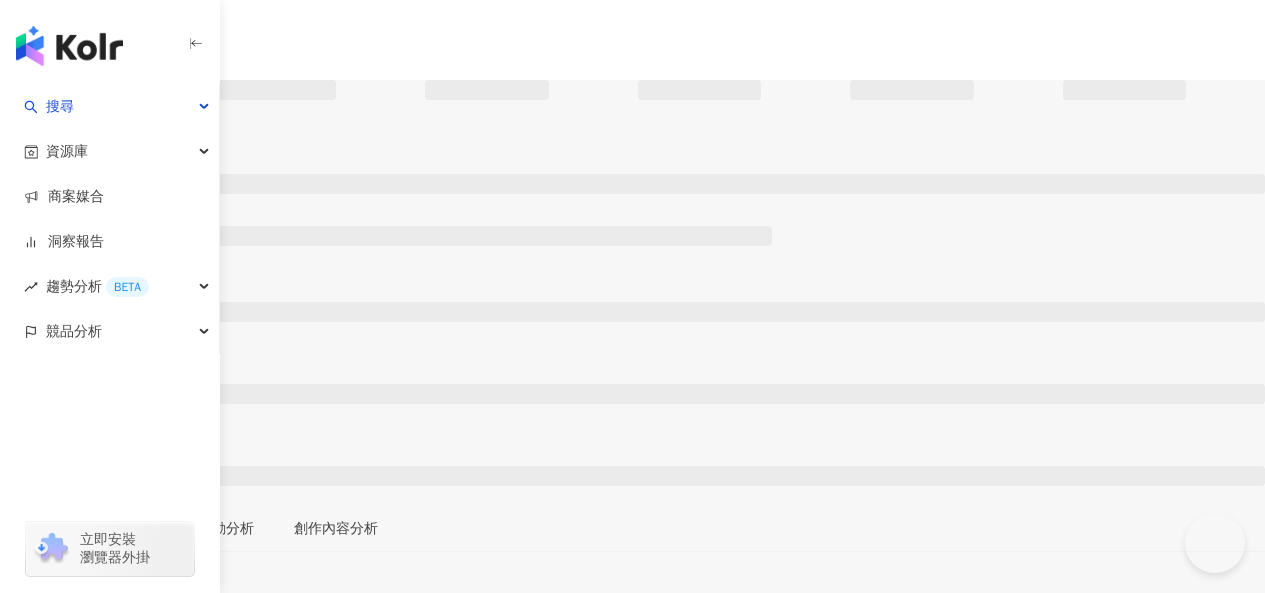 scroll, scrollTop: 0, scrollLeft: 0, axis: both 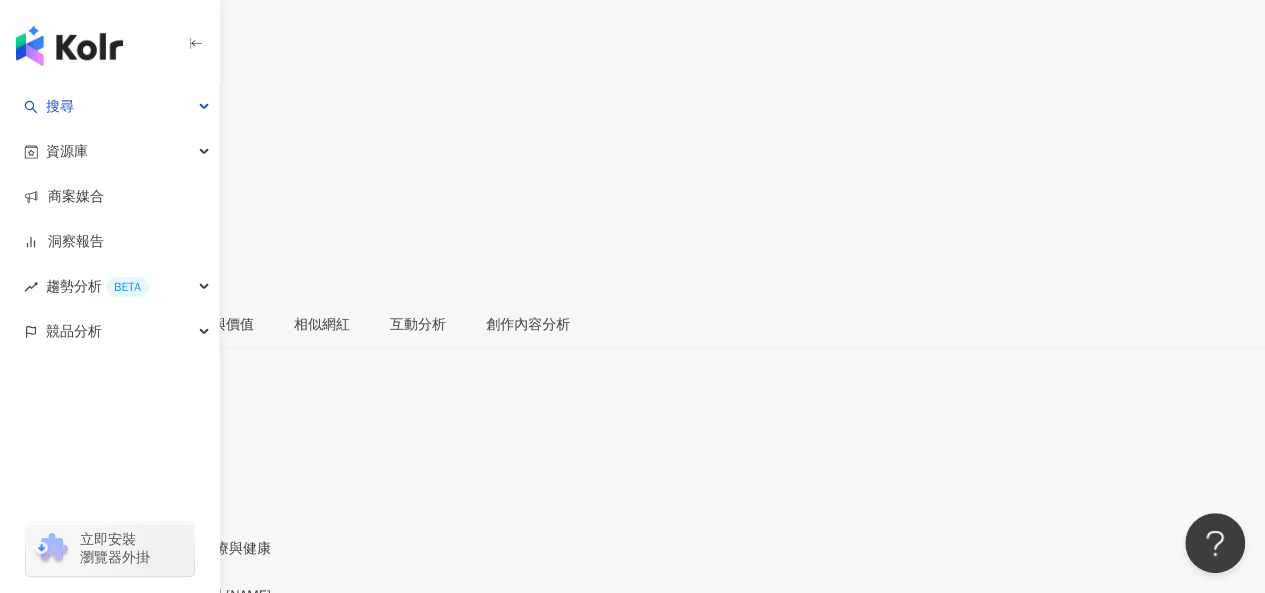 drag, startPoint x: 435, startPoint y: 274, endPoint x: 568, endPoint y: 302, distance: 135.91542 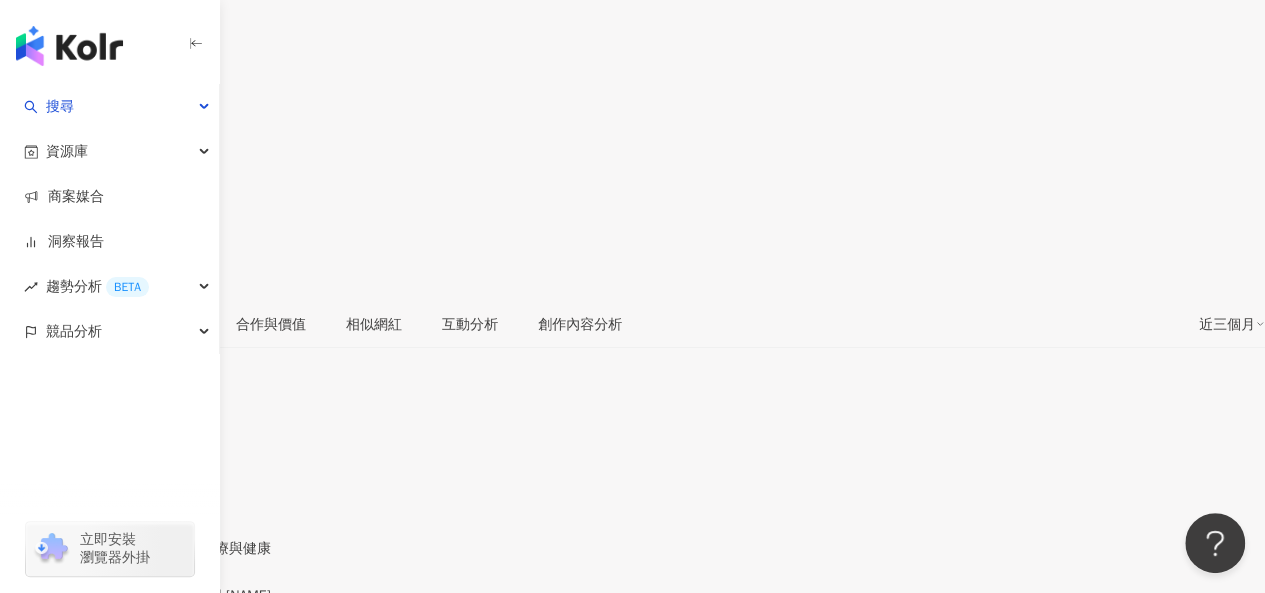 scroll, scrollTop: 380, scrollLeft: 0, axis: vertical 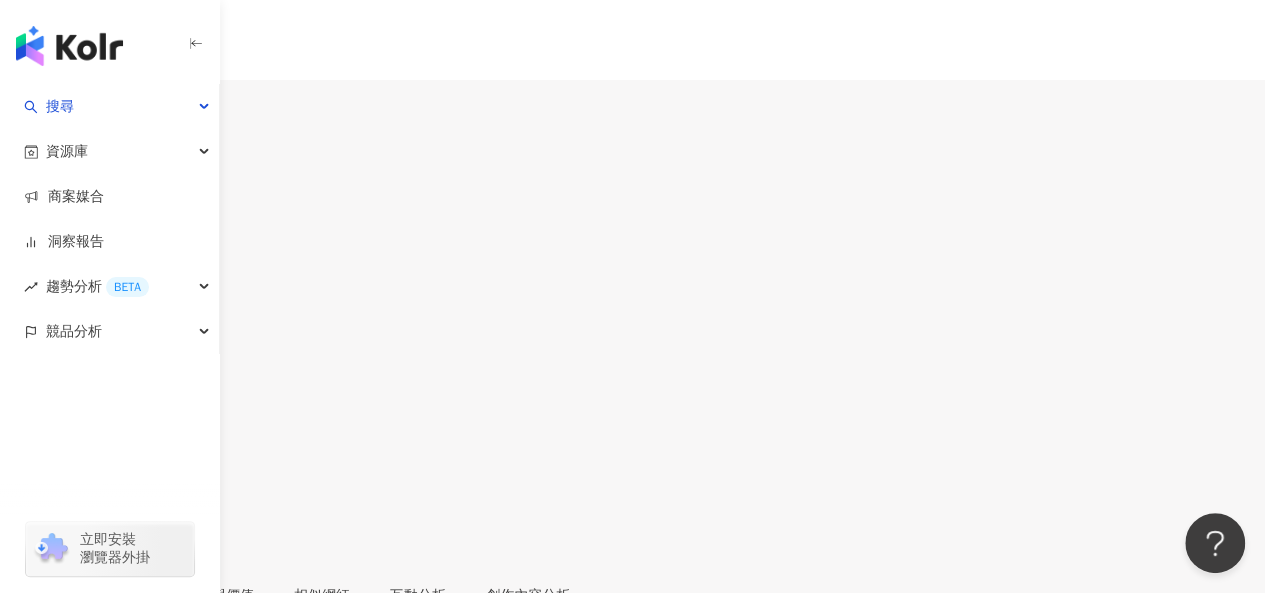 click on "https://www.facebook.com/642598922755324" at bounding box center (170, 885) 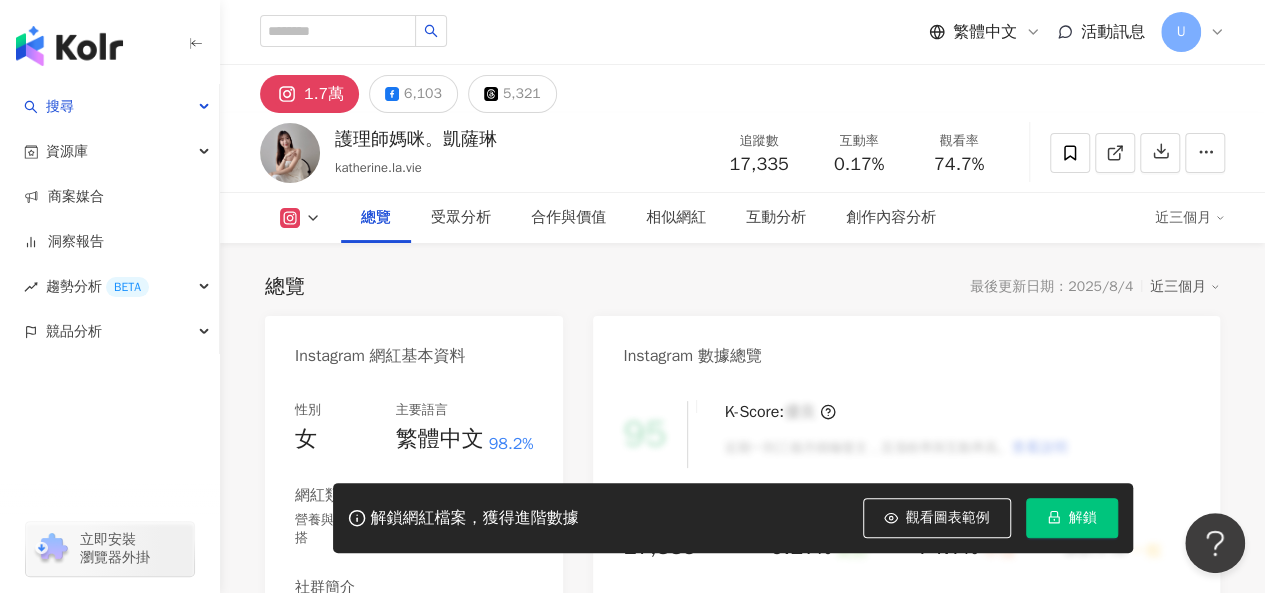 scroll, scrollTop: 400, scrollLeft: 0, axis: vertical 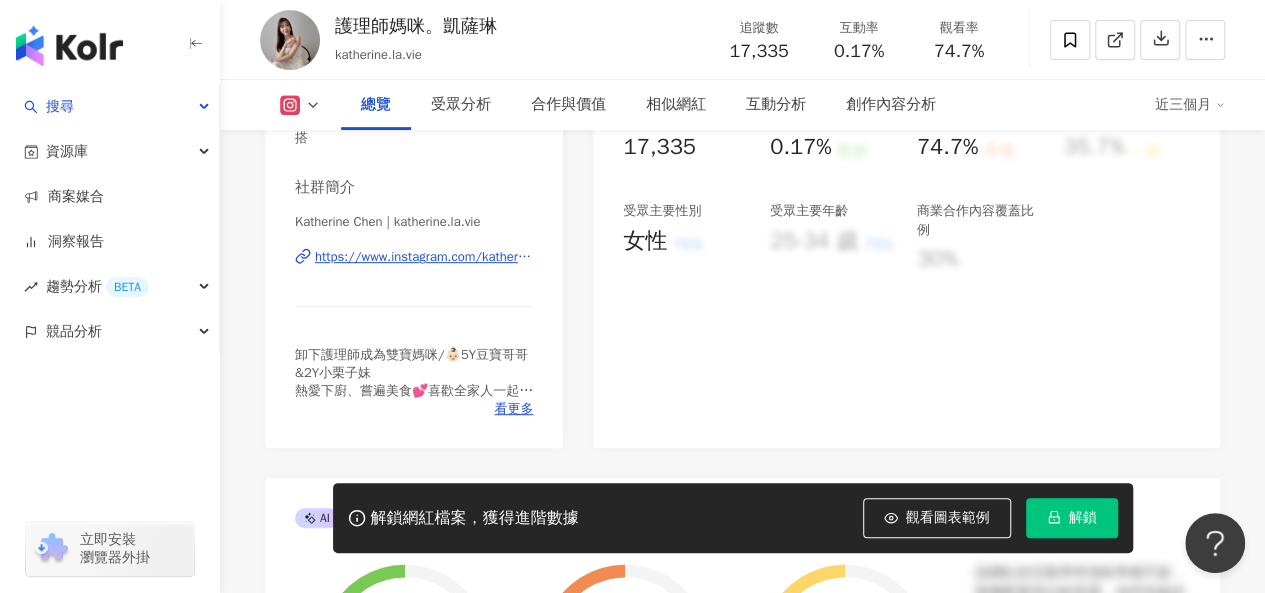 click on "https://www.instagram.com/katherine.la.vie/" at bounding box center [424, 257] 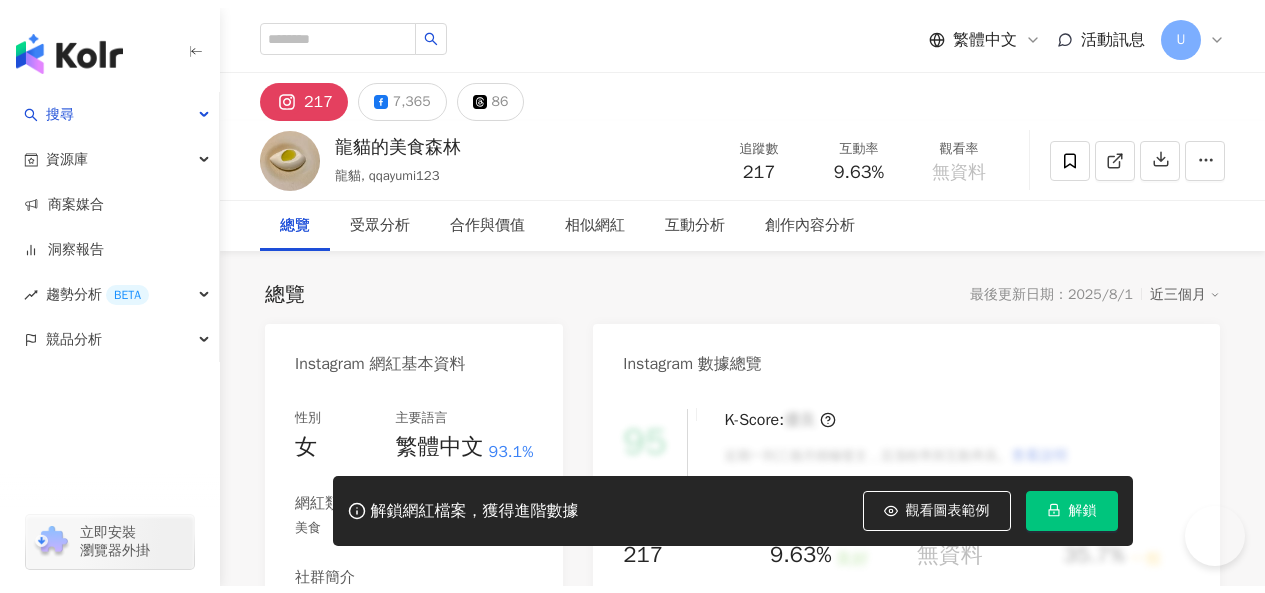scroll, scrollTop: 0, scrollLeft: 0, axis: both 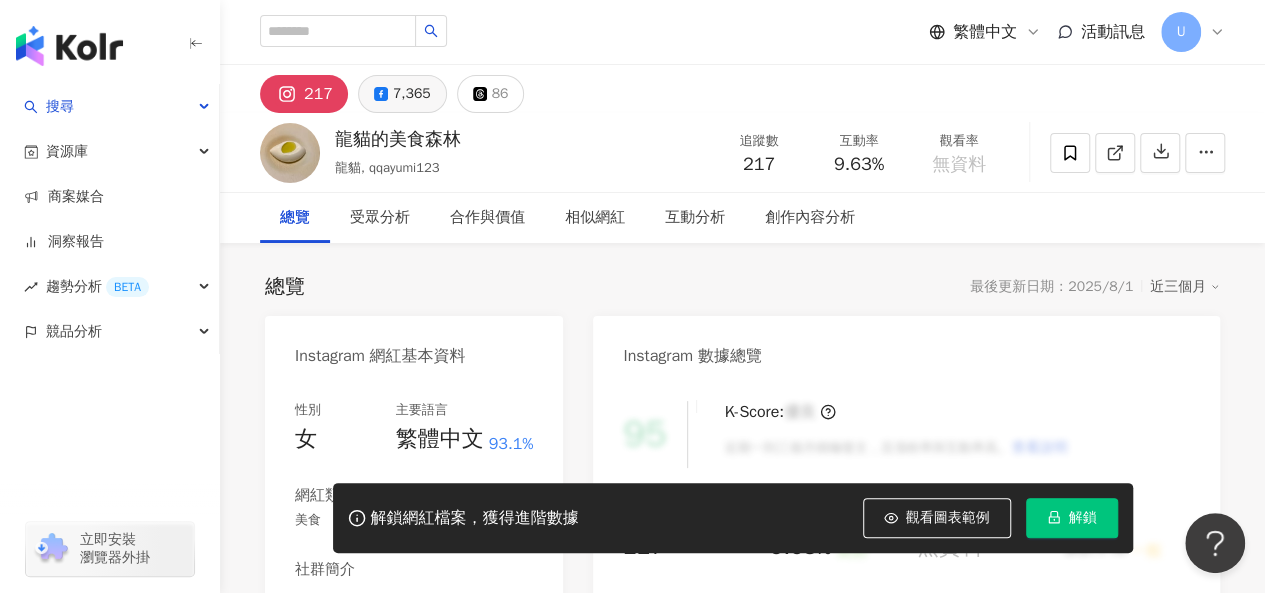 click on "7,365" at bounding box center [412, 94] 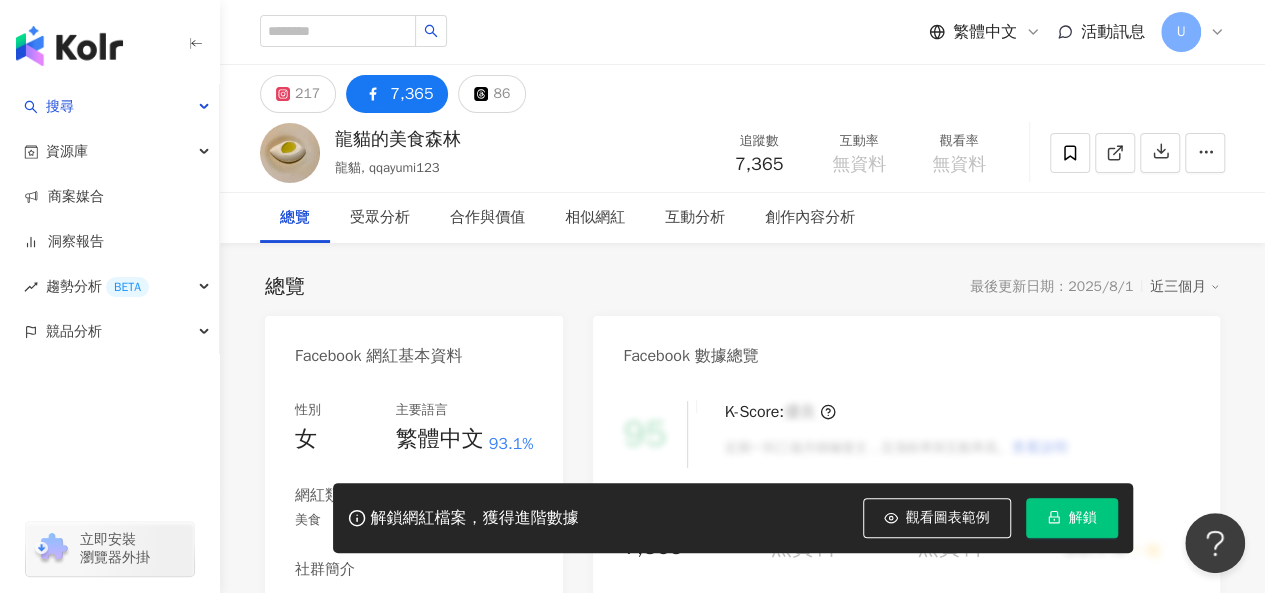 click on "https://www.facebook.com/578699108921814" at bounding box center [424, 639] 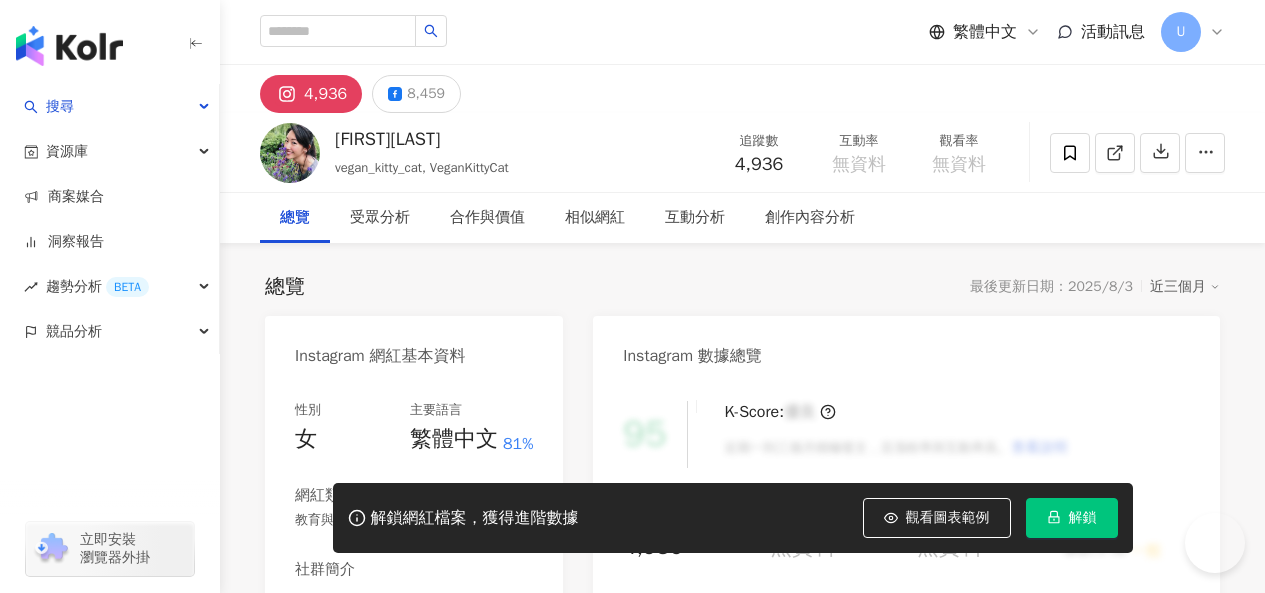scroll, scrollTop: 0, scrollLeft: 0, axis: both 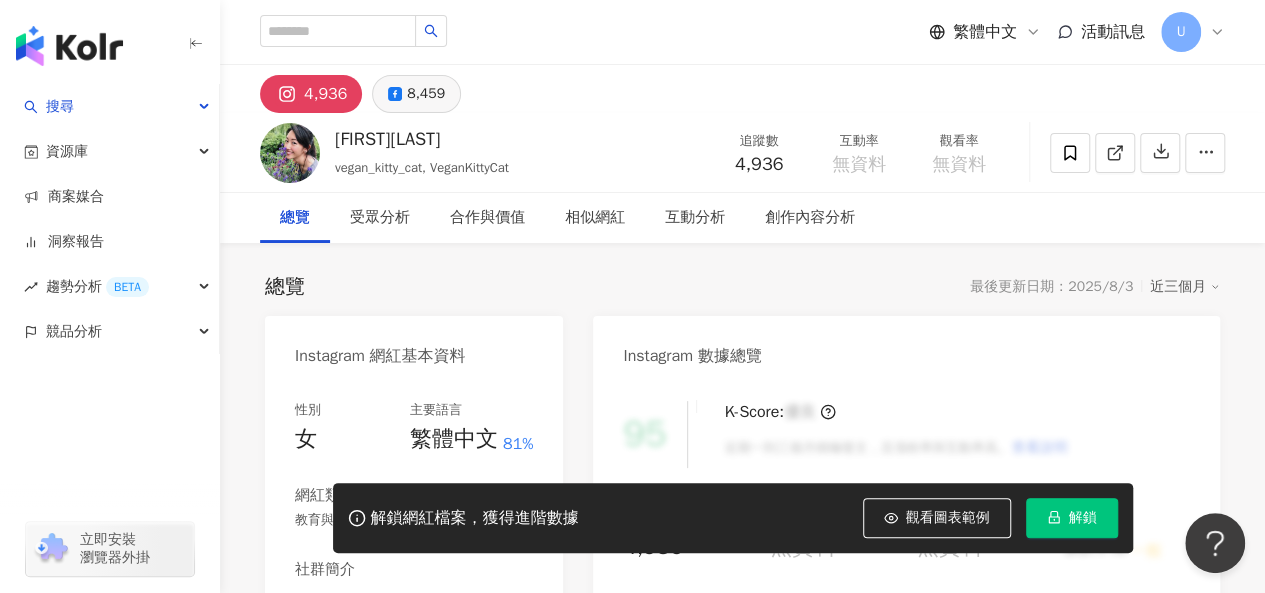 click on "8,459" at bounding box center (426, 94) 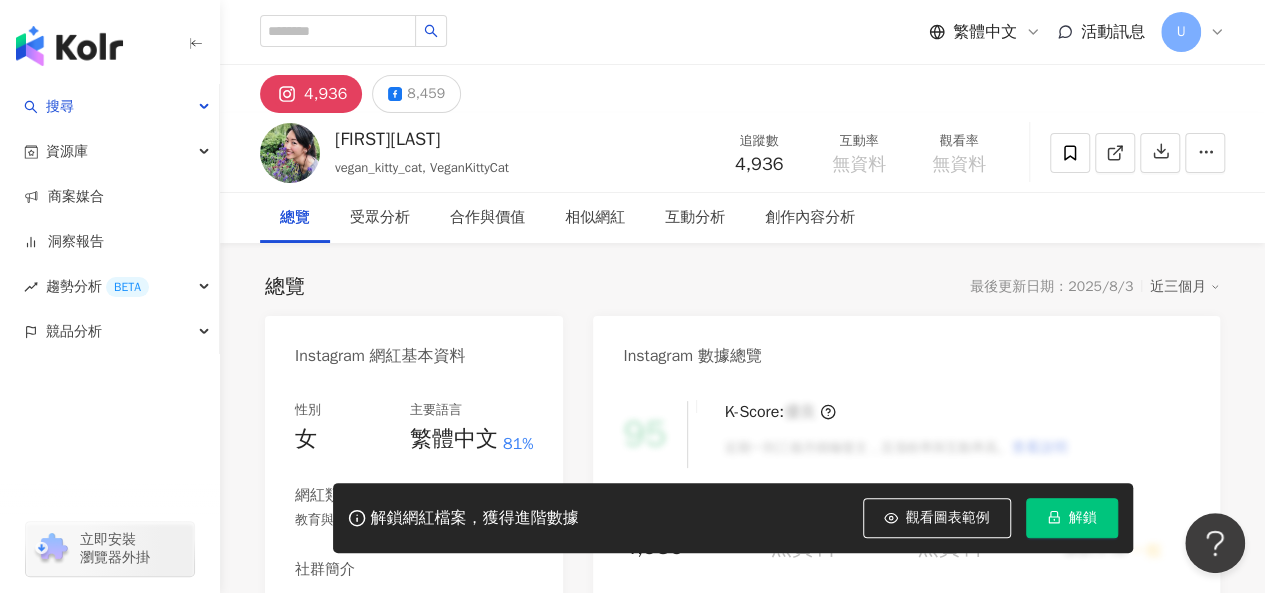 click on "https://www.instagram.com/vegan_kitty_cat/" at bounding box center [424, 639] 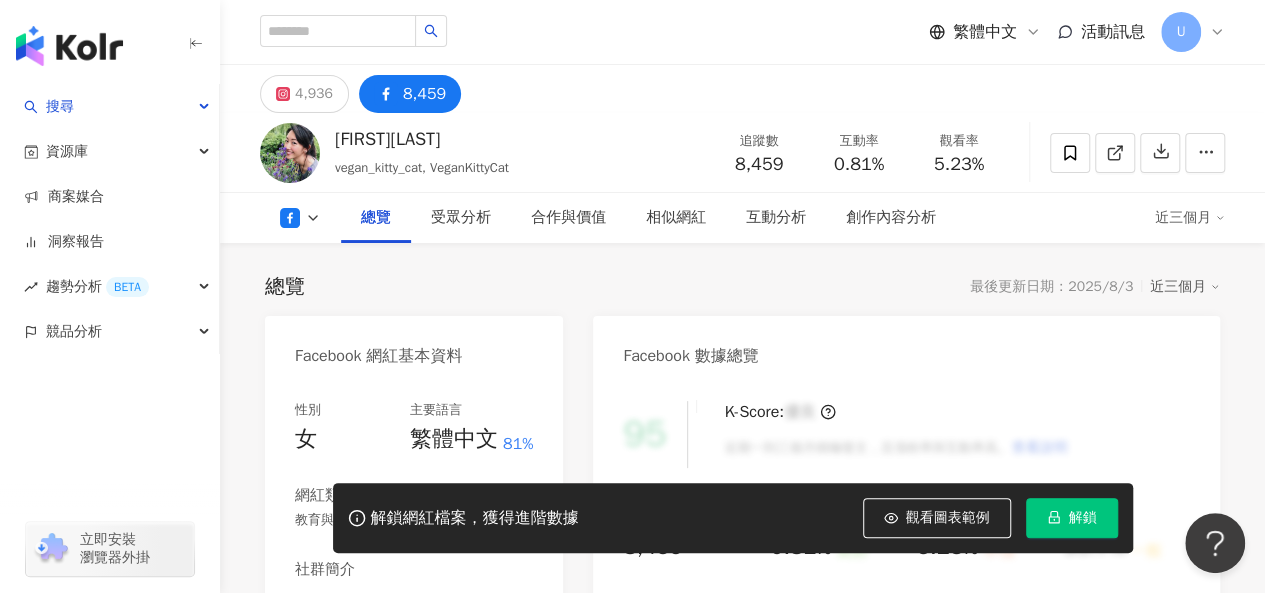 scroll, scrollTop: 319, scrollLeft: 0, axis: vertical 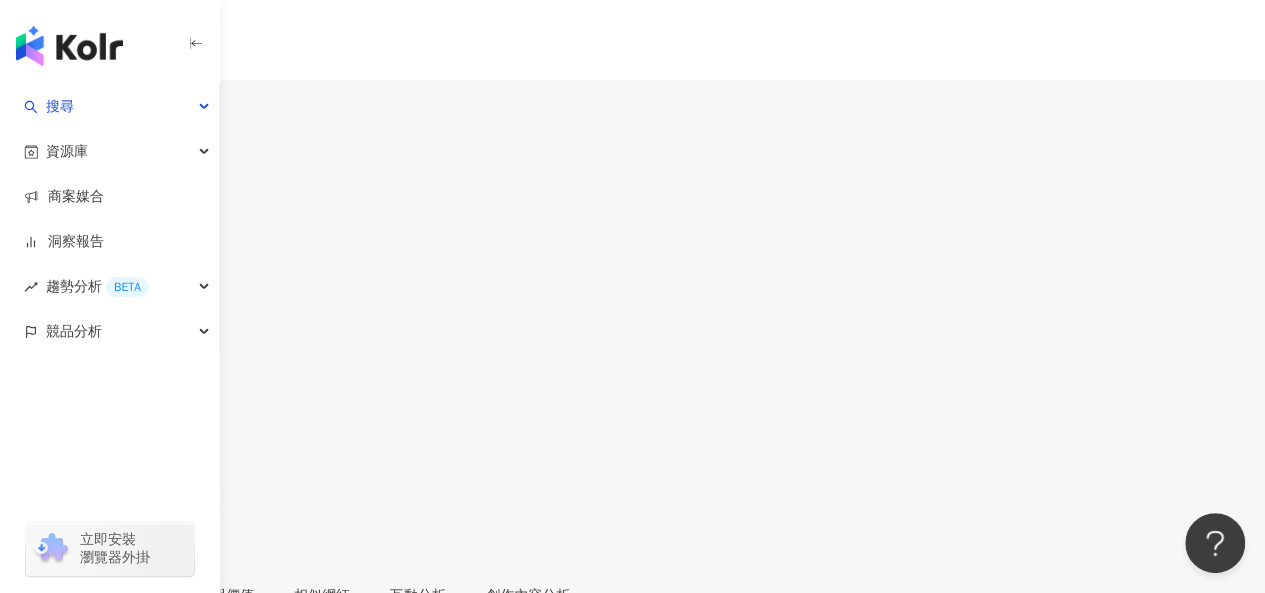 click on "6,449" at bounding box center [81, 119] 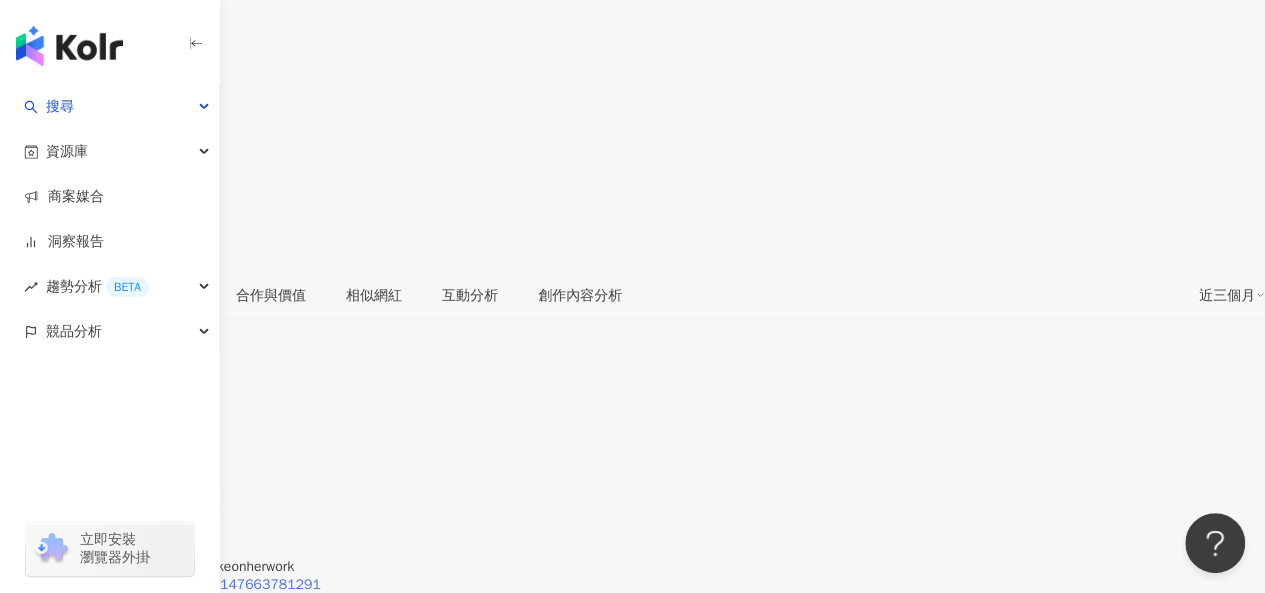 click on "https://www.facebook.com/130147663781291" at bounding box center (170, 585) 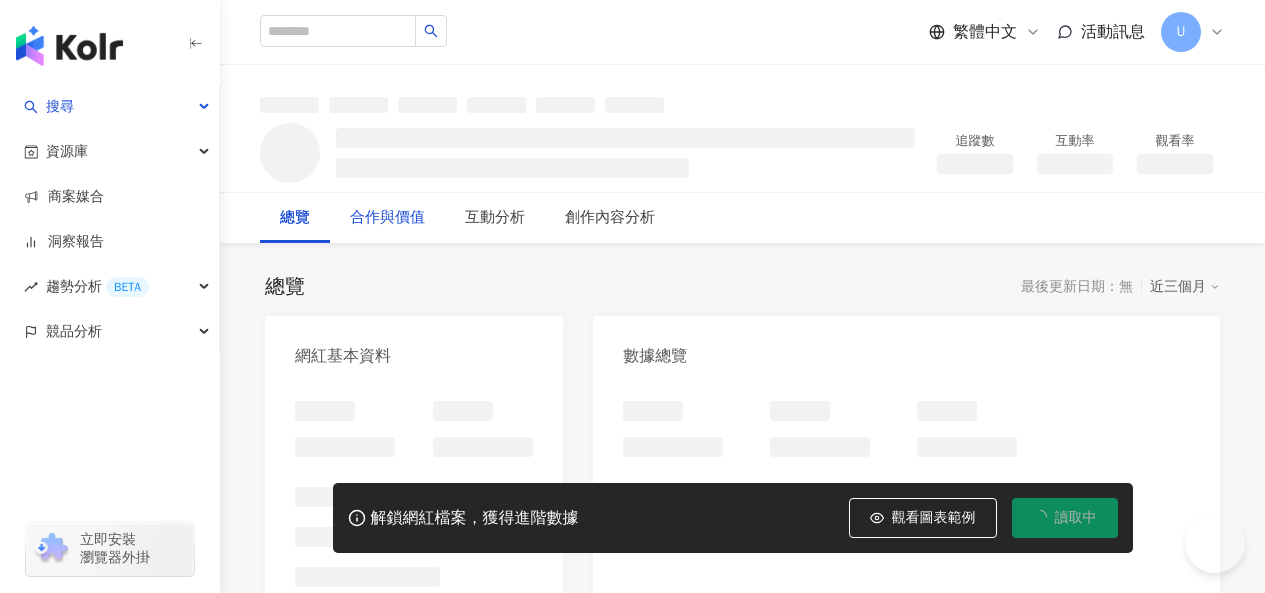 scroll, scrollTop: 0, scrollLeft: 0, axis: both 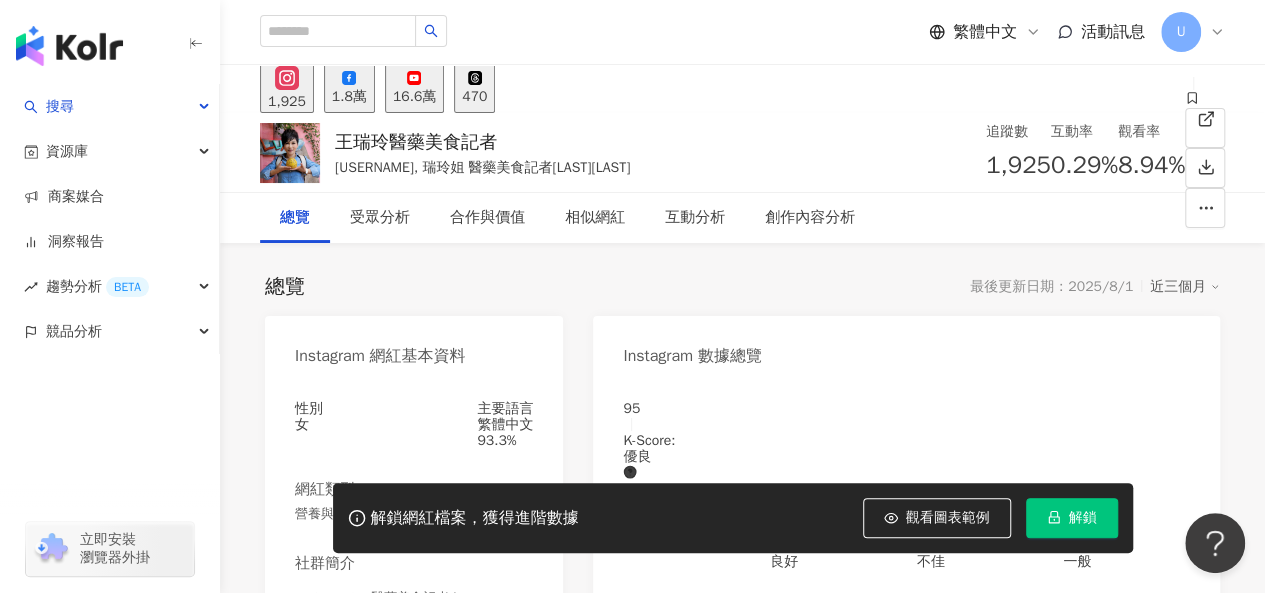 click on "1.8萬" at bounding box center (349, 88) 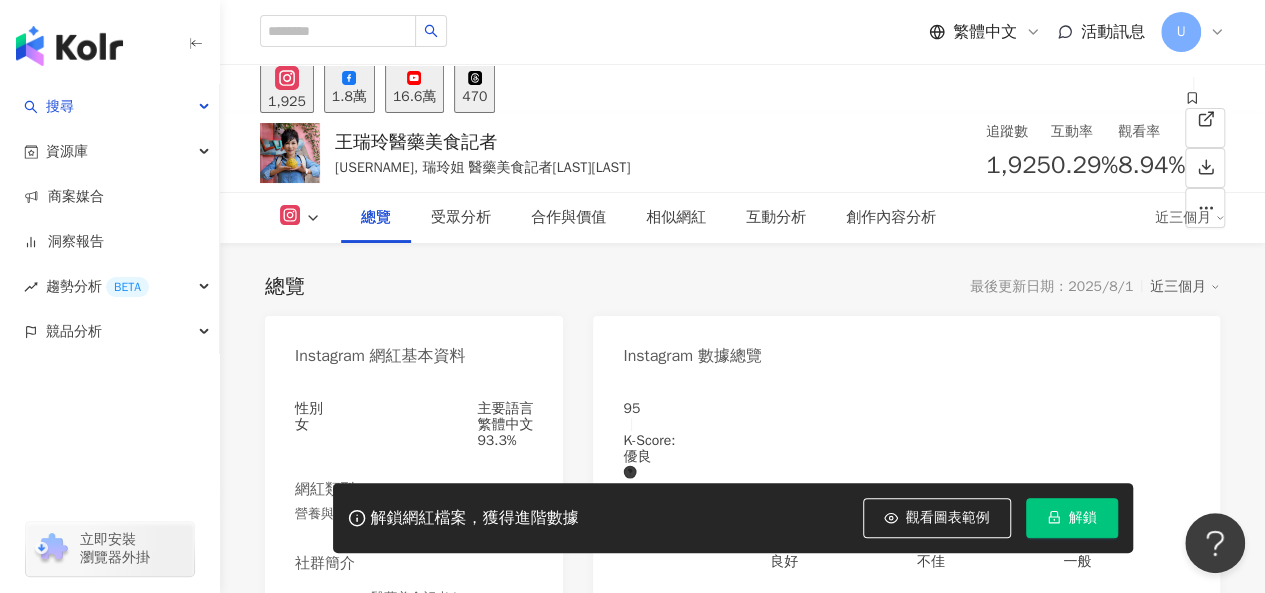 scroll, scrollTop: 300, scrollLeft: 0, axis: vertical 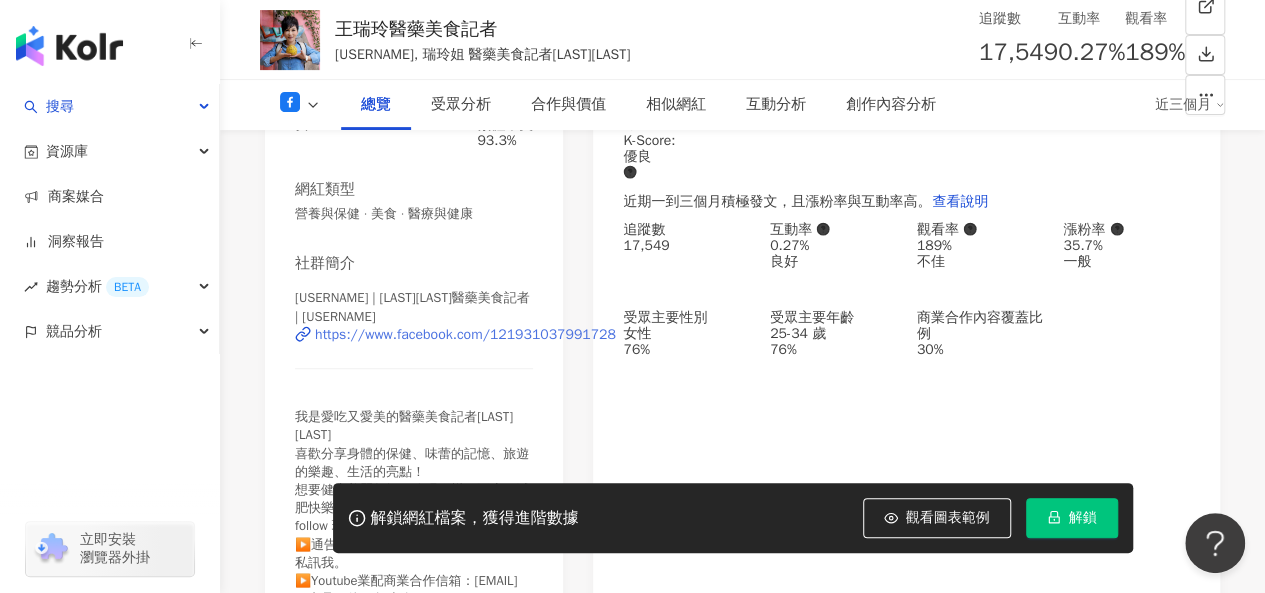 click on "https://www.facebook.com/121931037991728" at bounding box center (465, 335) 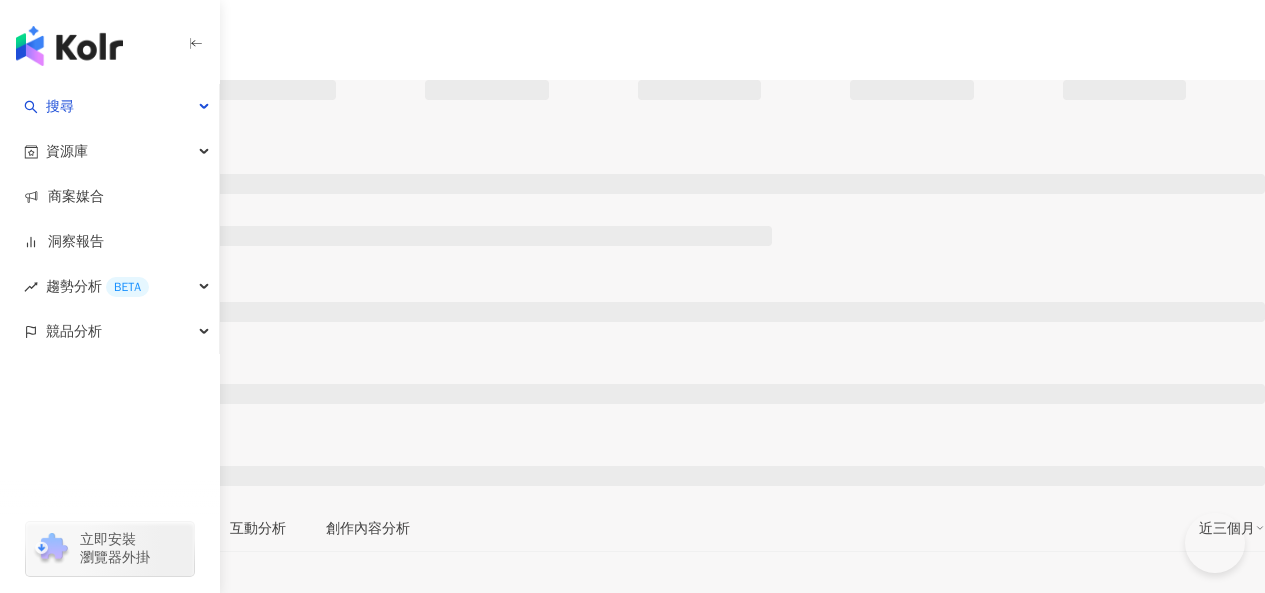scroll, scrollTop: 0, scrollLeft: 0, axis: both 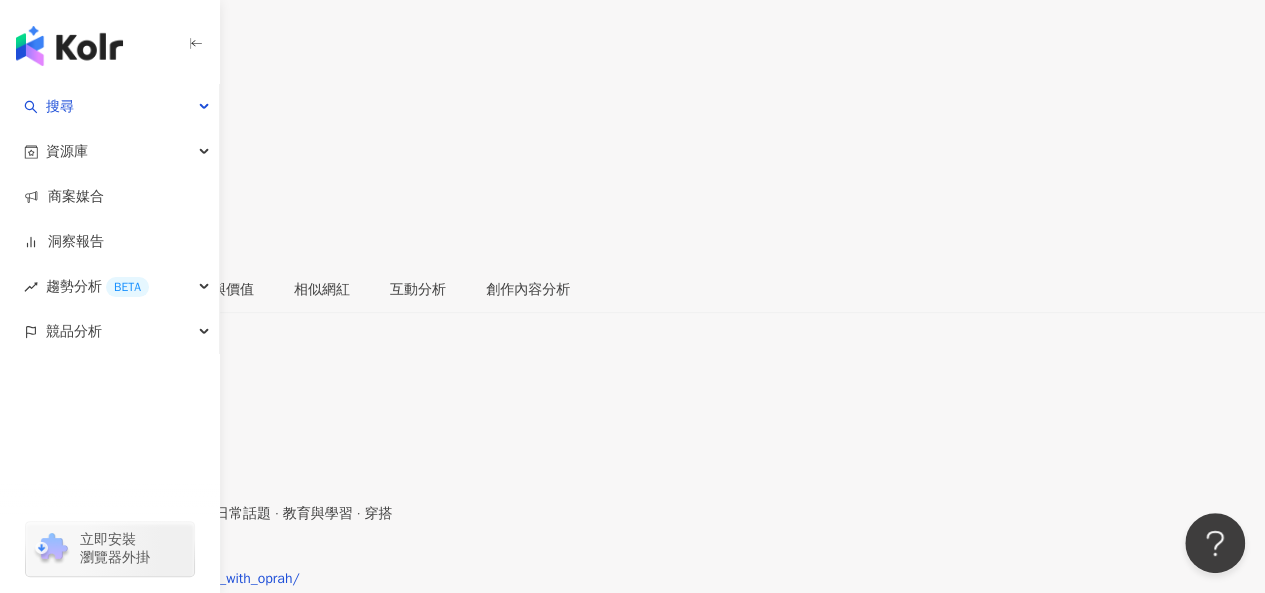 click on "https://www.instagram.com/fun_with_oprah/" at bounding box center [160, 579] 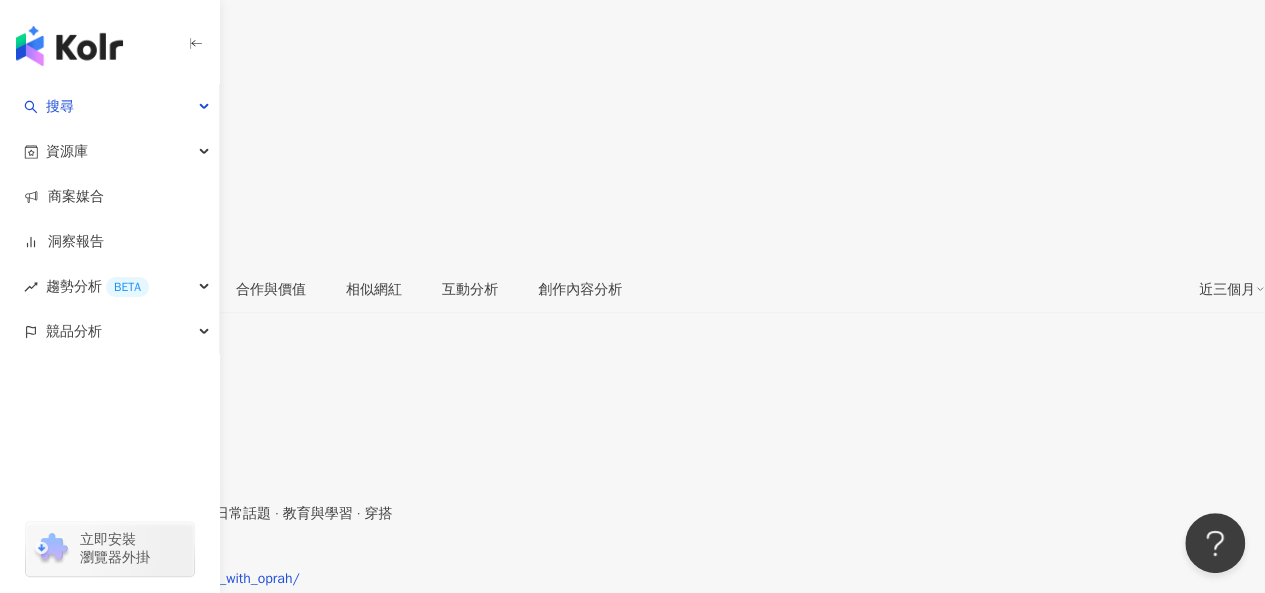 scroll, scrollTop: 400, scrollLeft: 0, axis: vertical 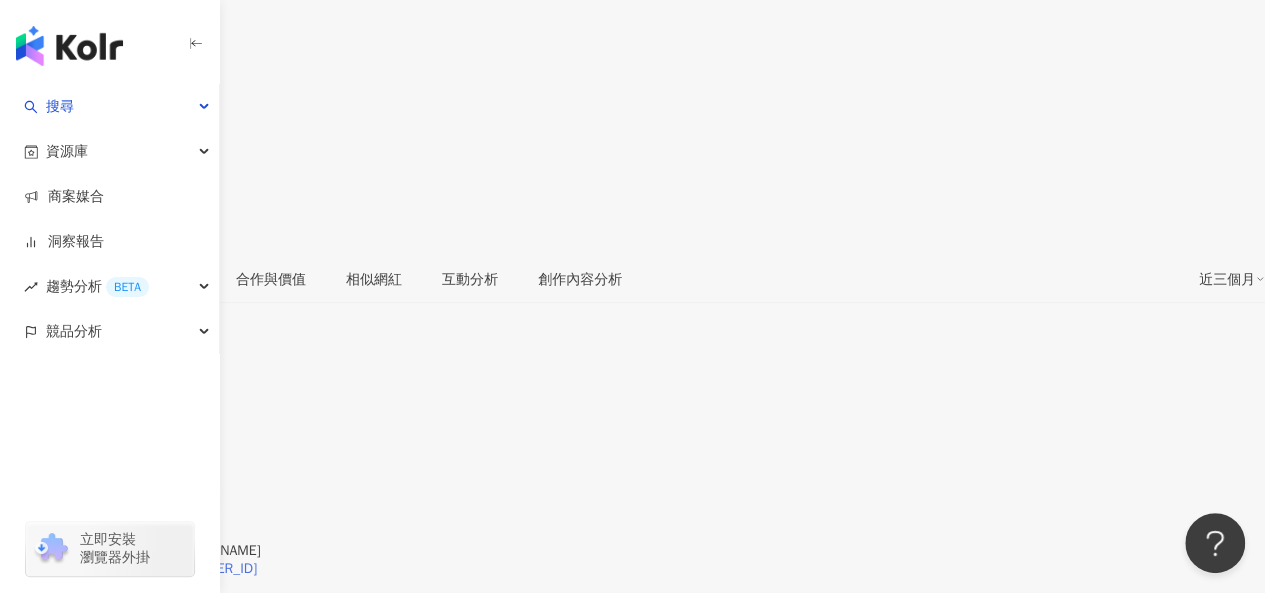 click on "https://www.facebook.com/[USER_ID]" at bounding box center (138, 569) 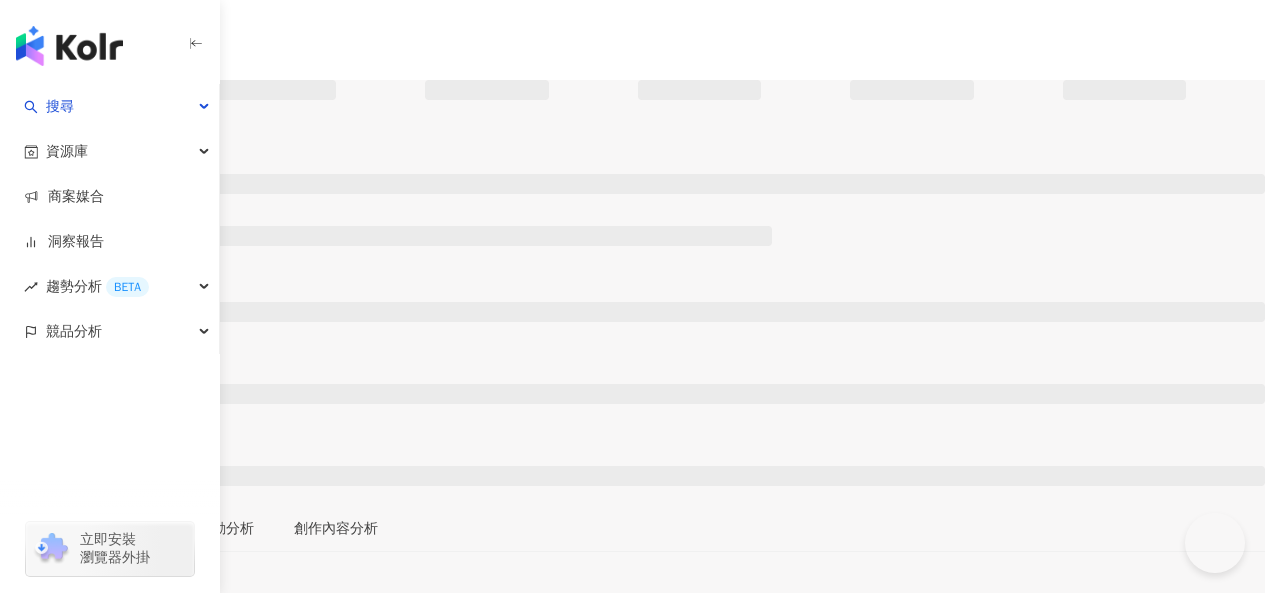 scroll, scrollTop: 0, scrollLeft: 0, axis: both 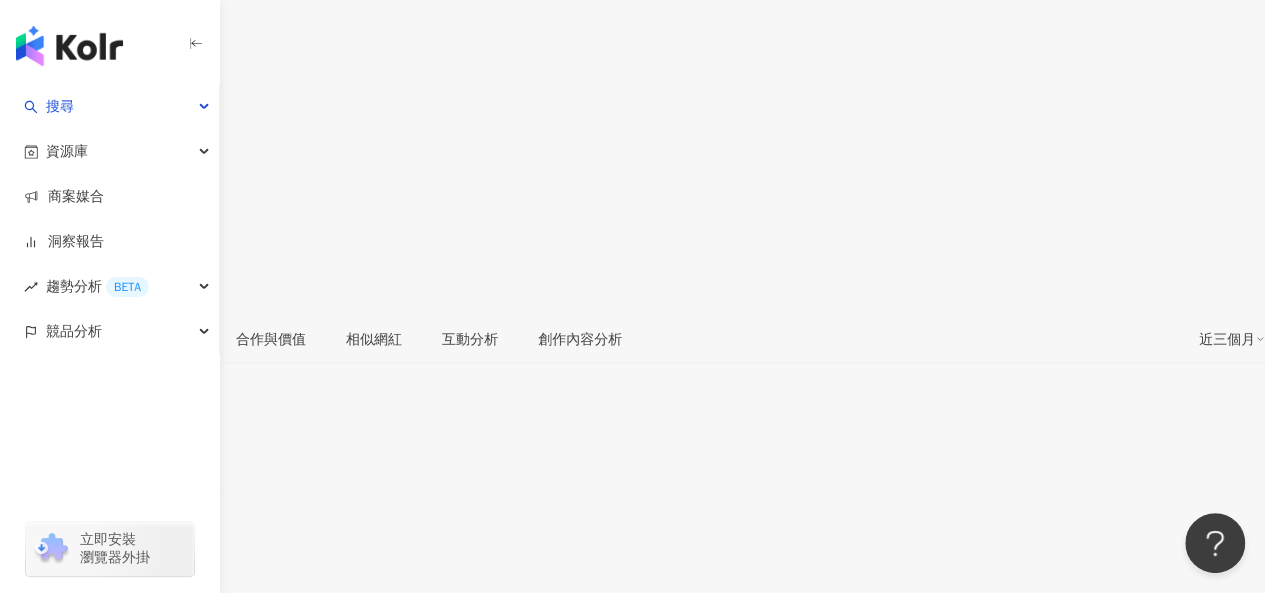 click on "https://www.facebook.com/475624315872952" at bounding box center [170, 629] 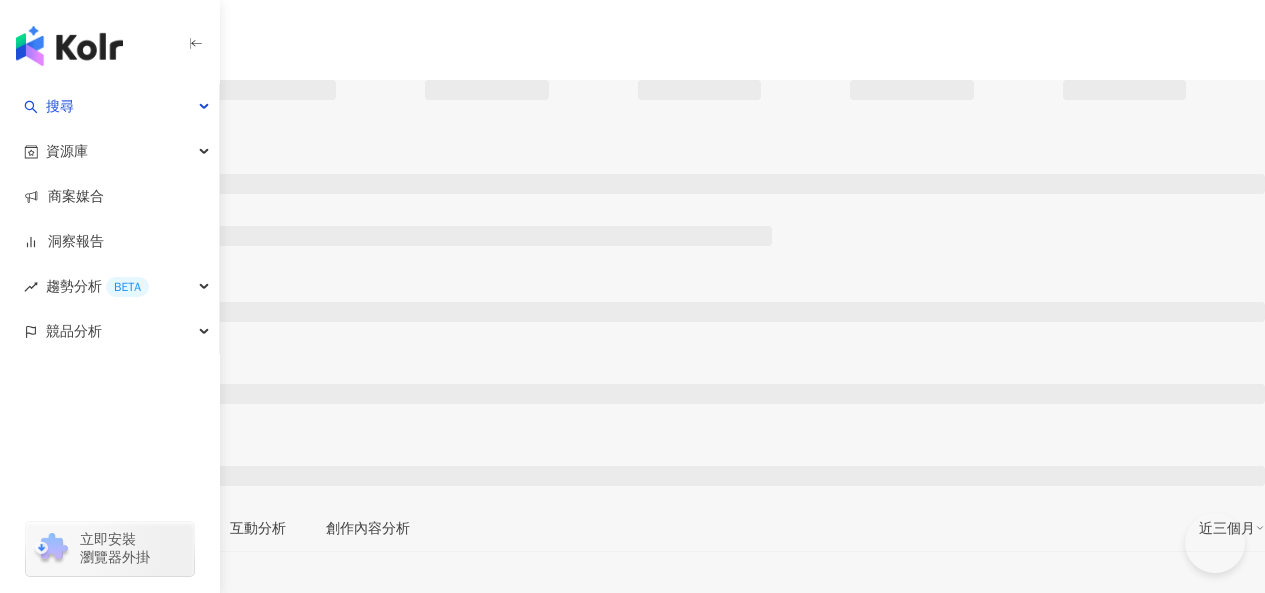 scroll, scrollTop: 0, scrollLeft: 0, axis: both 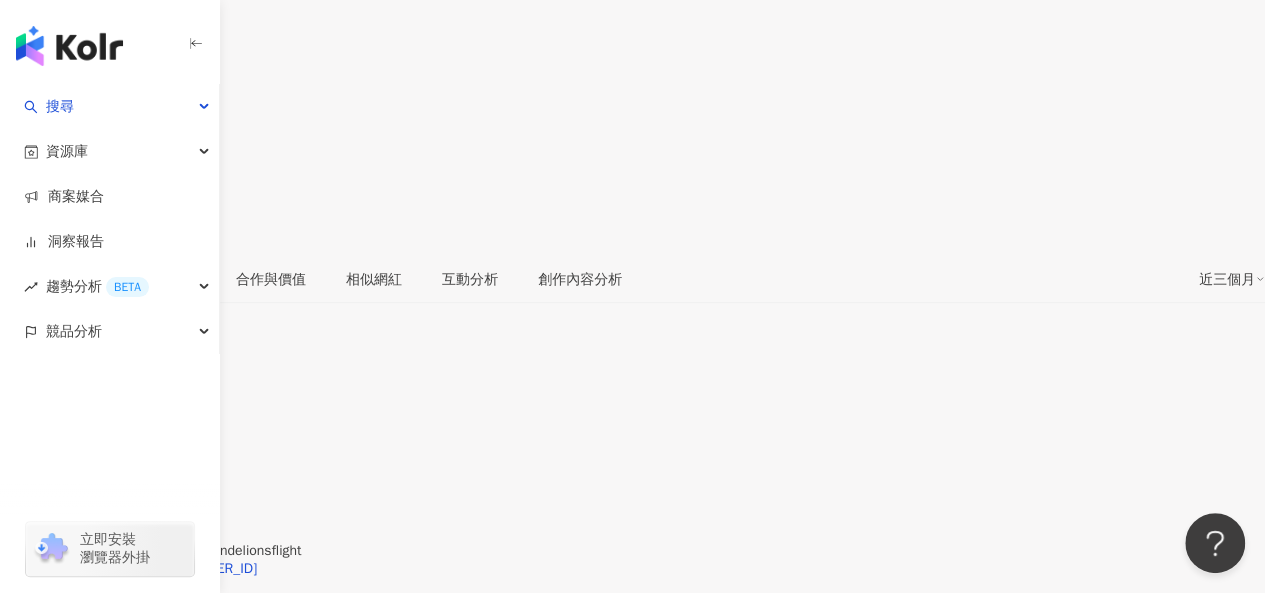 click on "dandelionsflight | 蒲公英的飛翔 | dandelionsflight https://www.facebook.com/222251197866232" at bounding box center (632, 585) 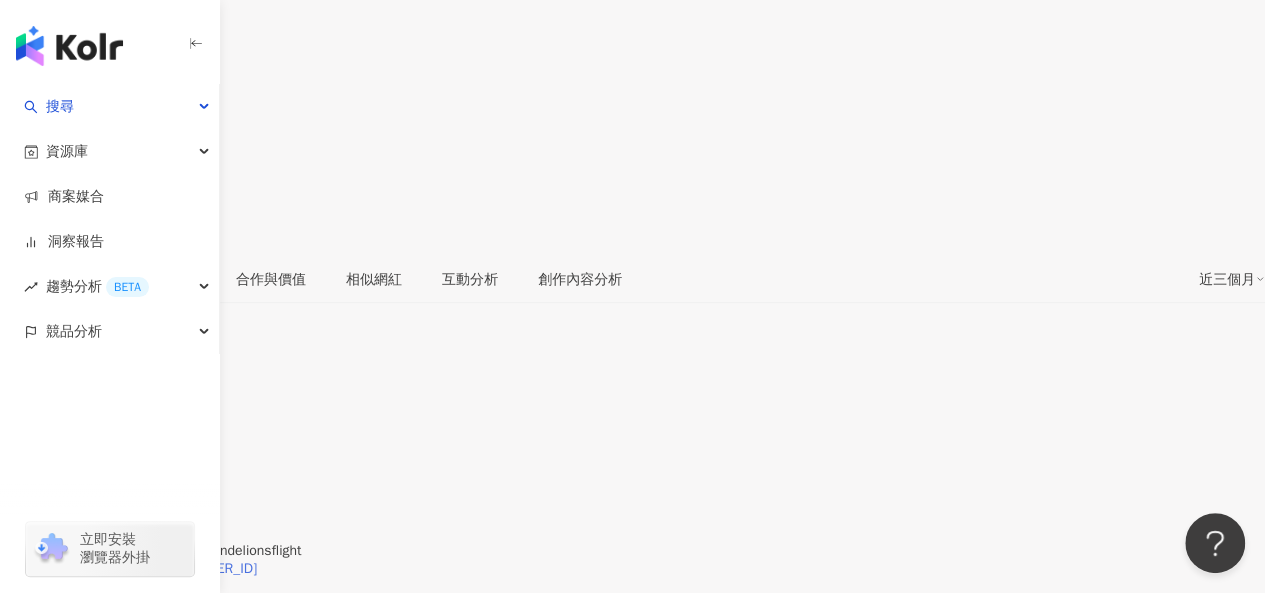 click on "https://www.facebook.com/222251197866232" at bounding box center (138, 569) 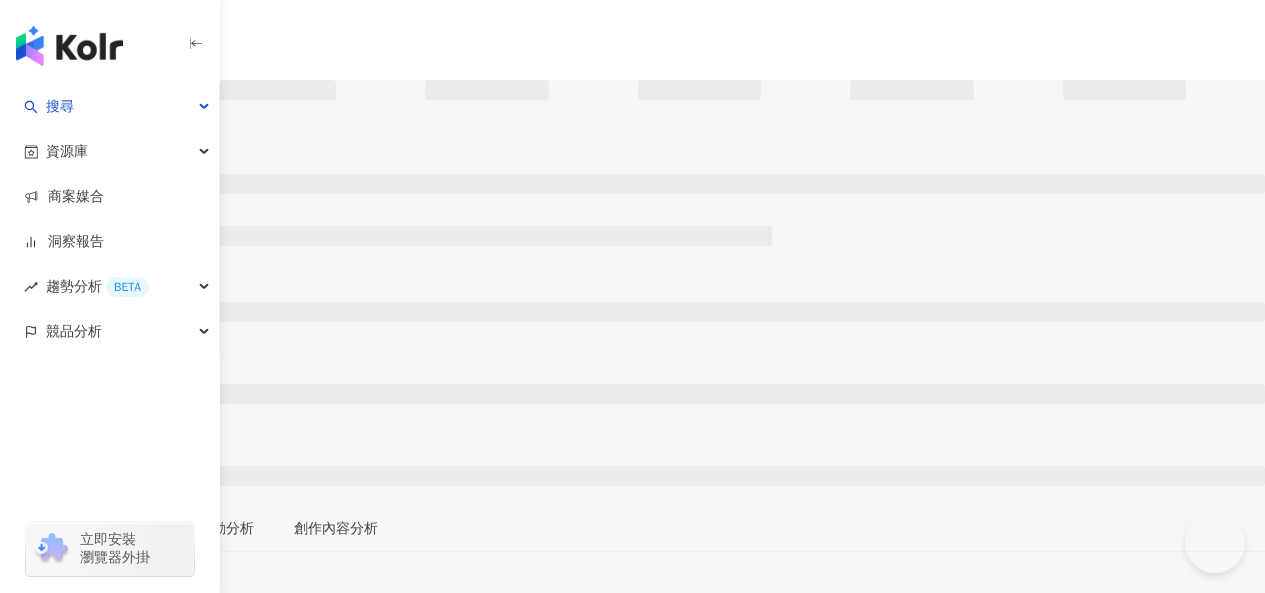 scroll, scrollTop: 0, scrollLeft: 0, axis: both 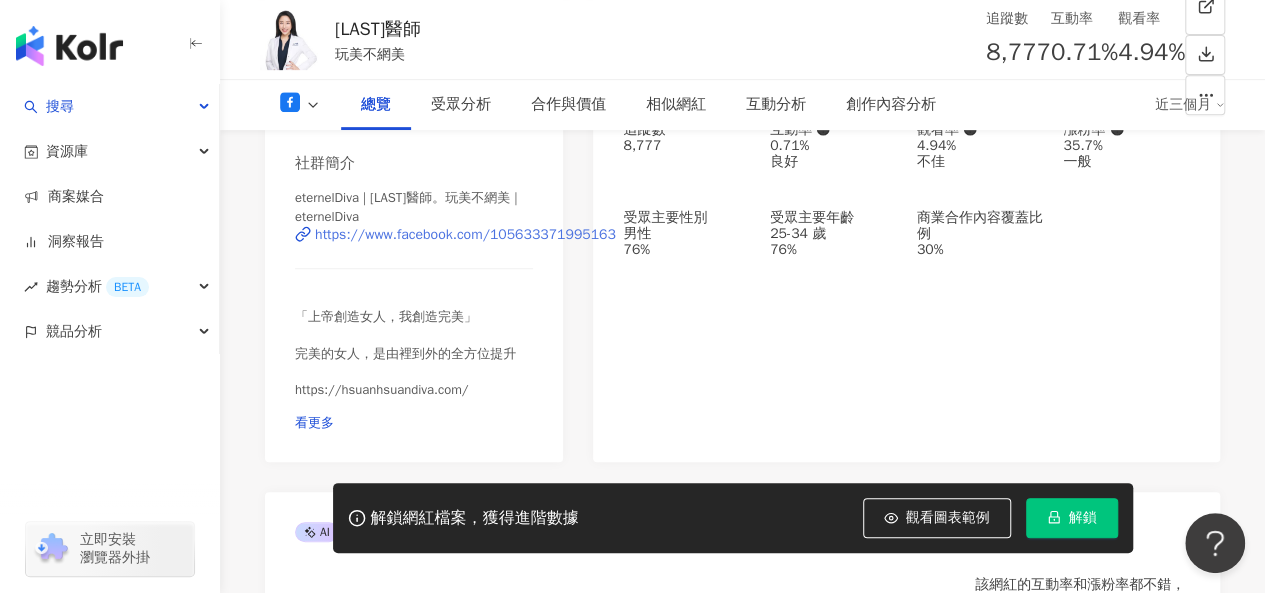 click on "https://www.facebook.com/105633371995163" at bounding box center [465, 235] 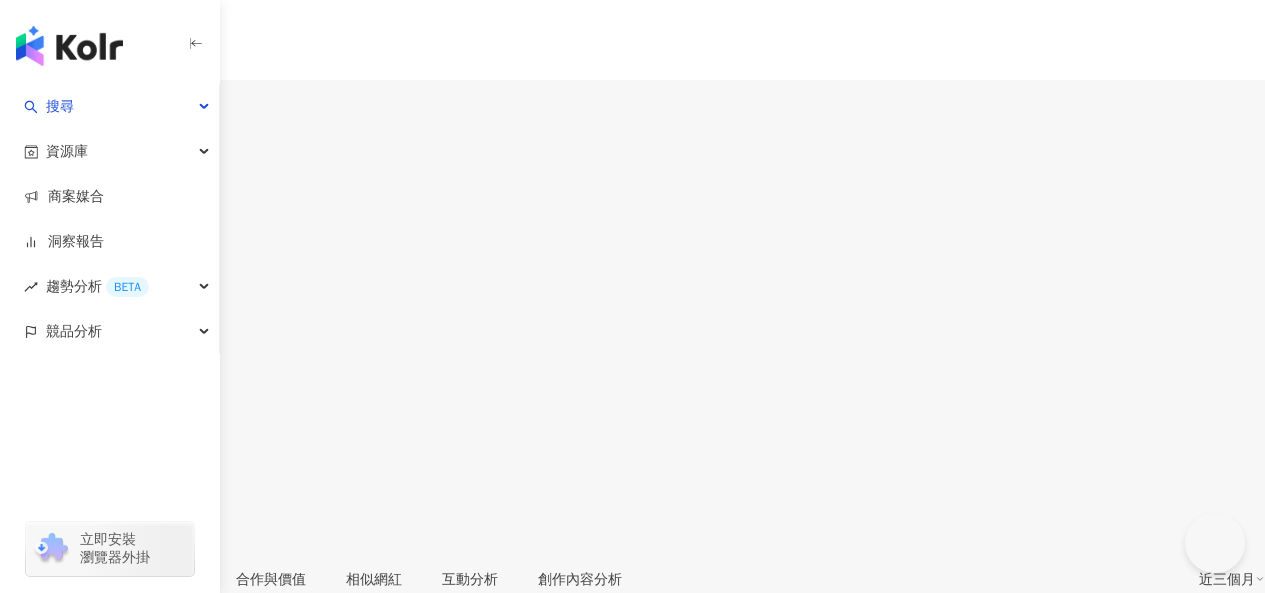 scroll, scrollTop: 238, scrollLeft: 0, axis: vertical 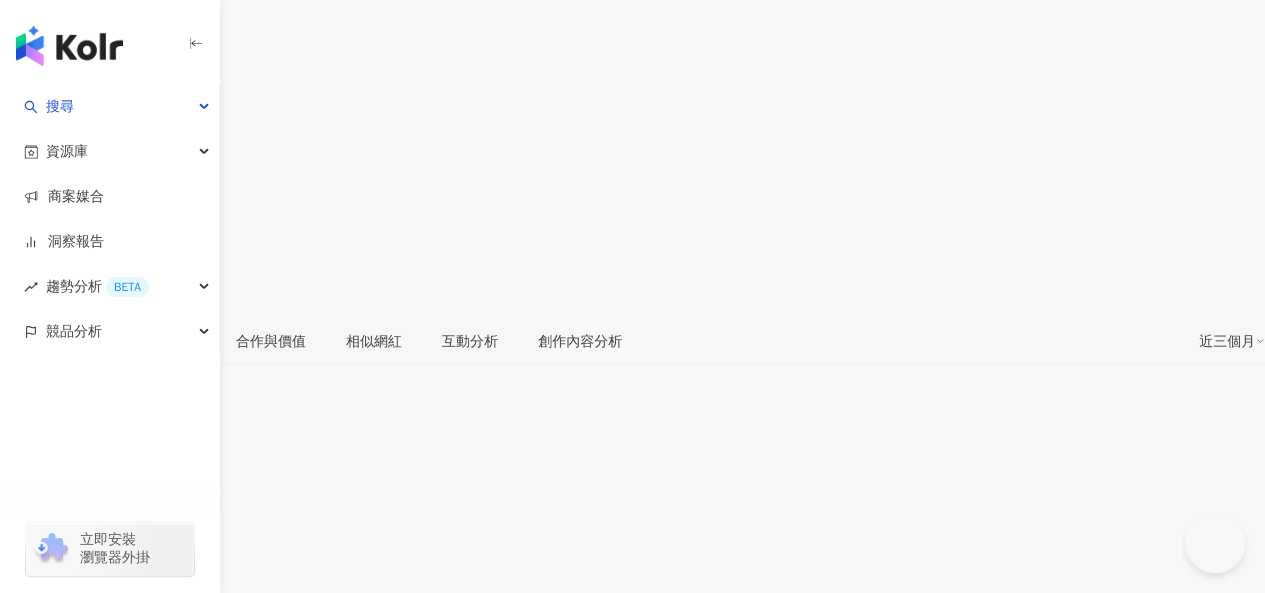 click on "https://www.facebook.com/889389367783175" at bounding box center (170, 631) 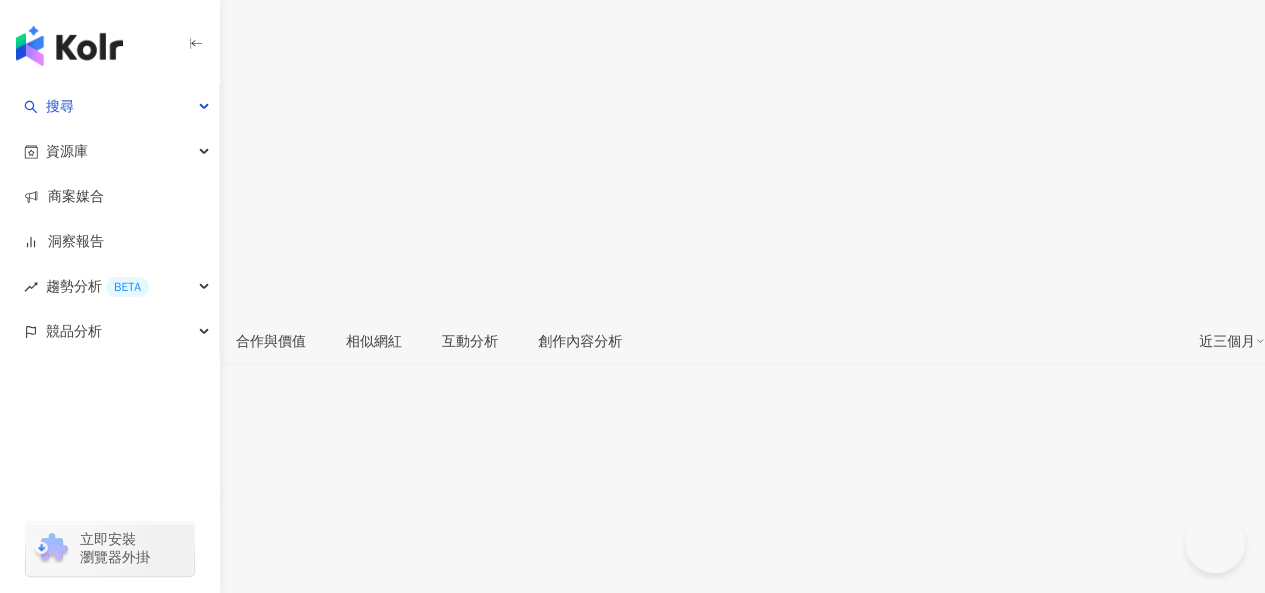 scroll, scrollTop: 280, scrollLeft: 0, axis: vertical 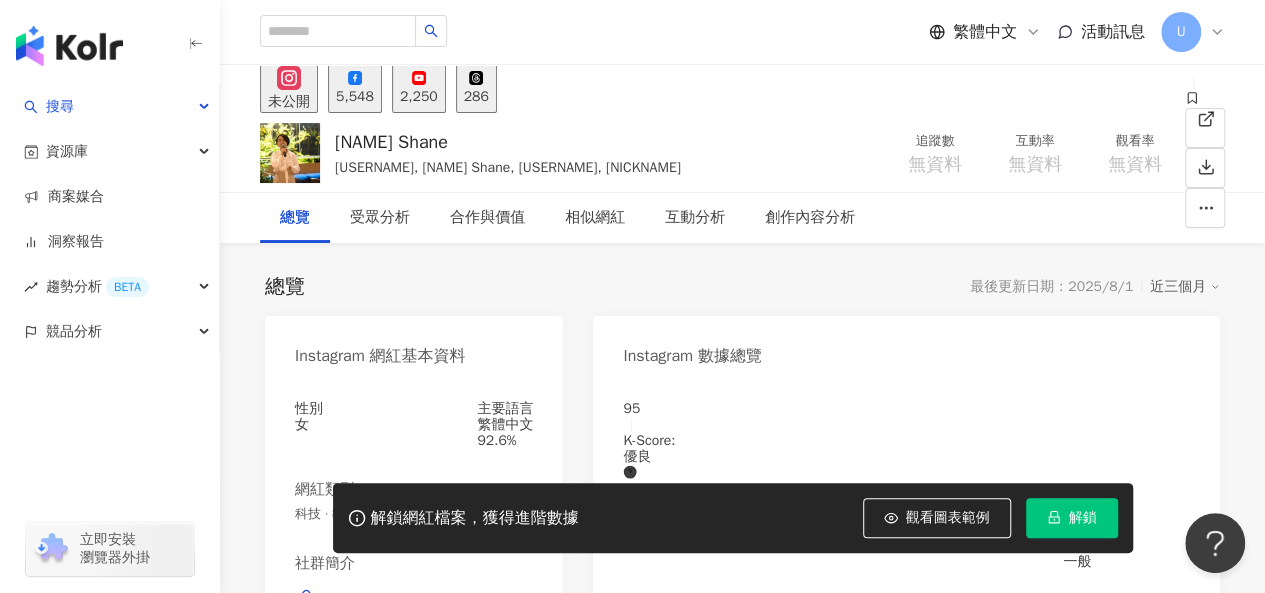 click on "5,548" at bounding box center (355, 97) 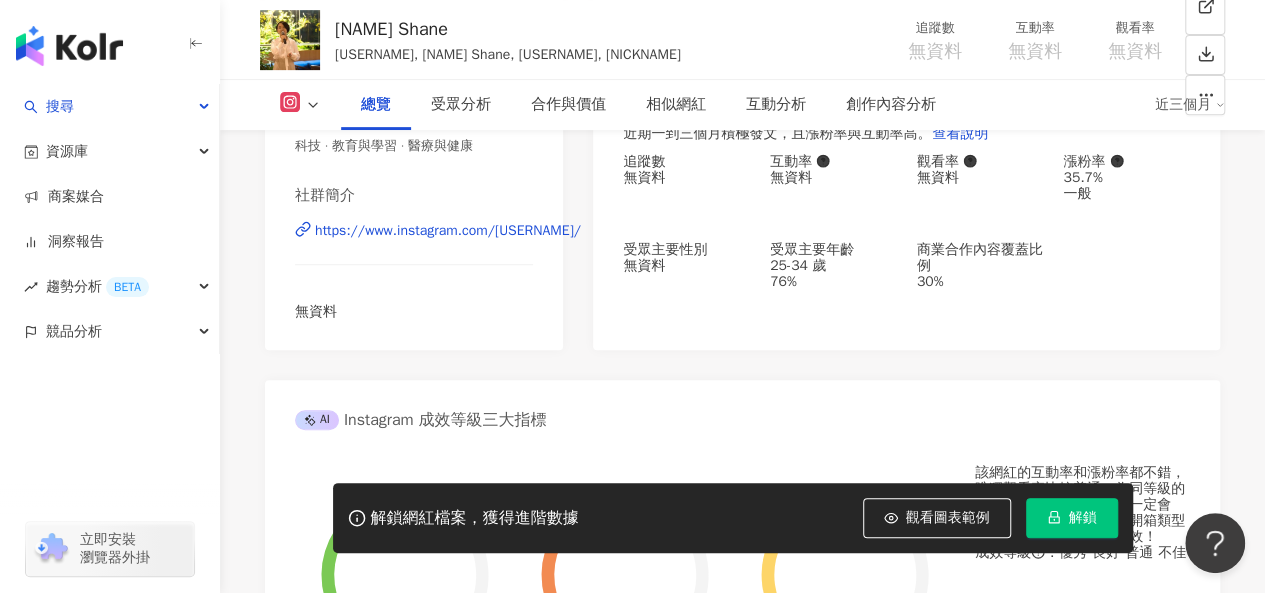 scroll, scrollTop: 400, scrollLeft: 0, axis: vertical 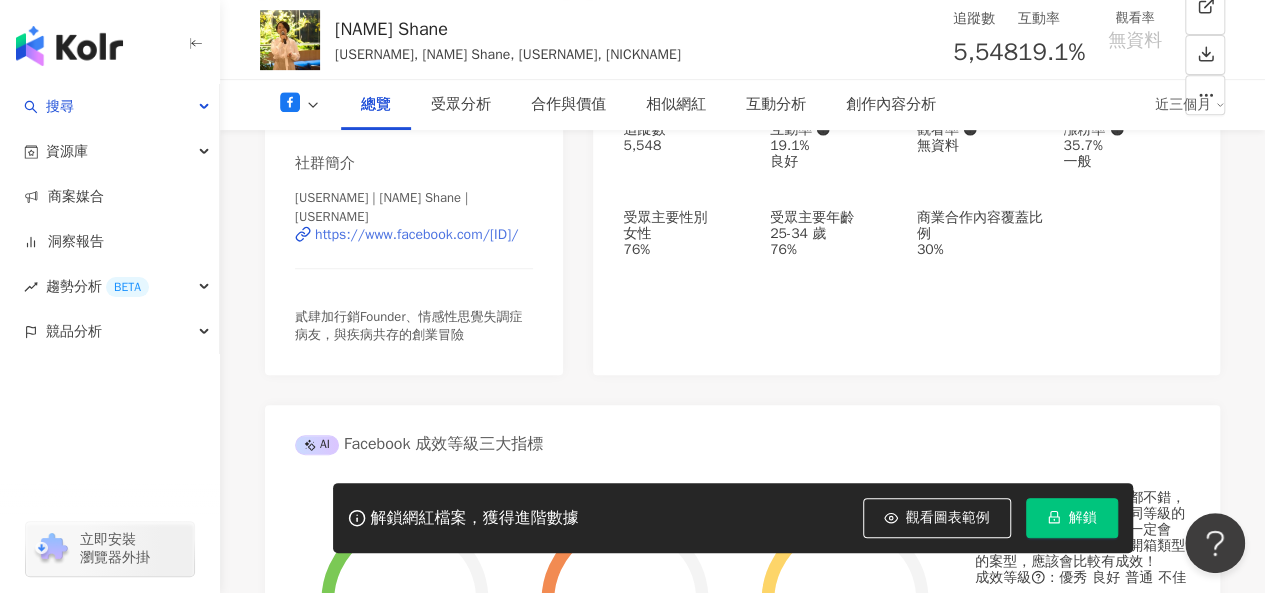 click on "https://www.facebook.com/111082007013245" at bounding box center (416, 235) 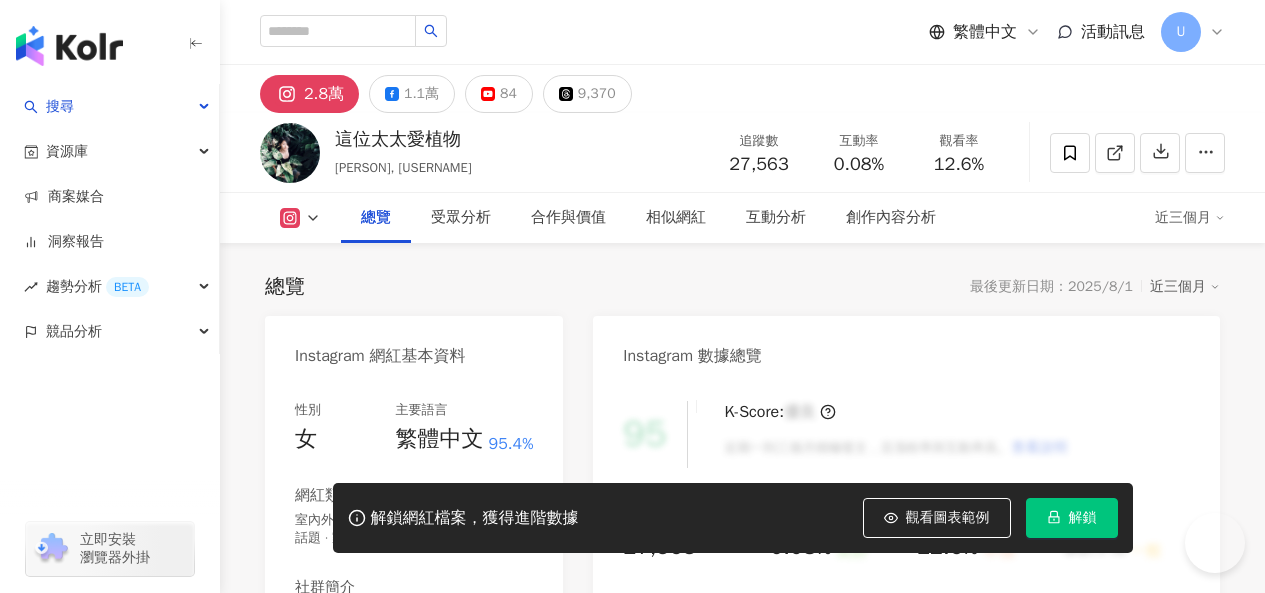 scroll, scrollTop: 0, scrollLeft: 0, axis: both 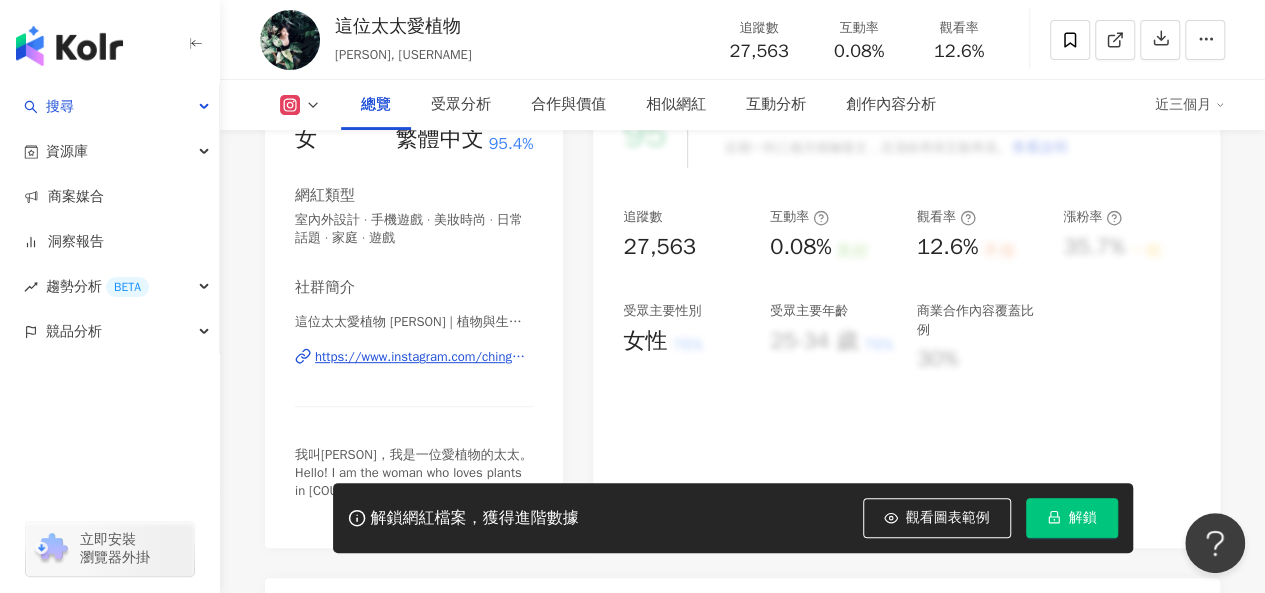 click on "https://www.instagram.com/chingwenloveplants/" at bounding box center [424, 357] 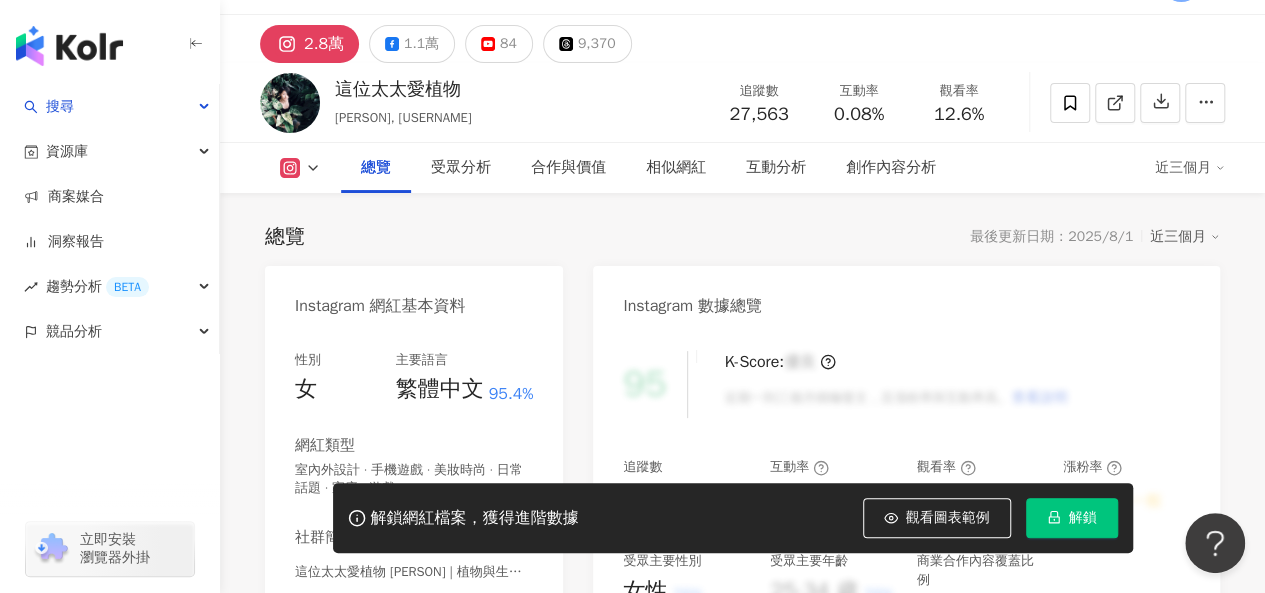 scroll, scrollTop: 0, scrollLeft: 0, axis: both 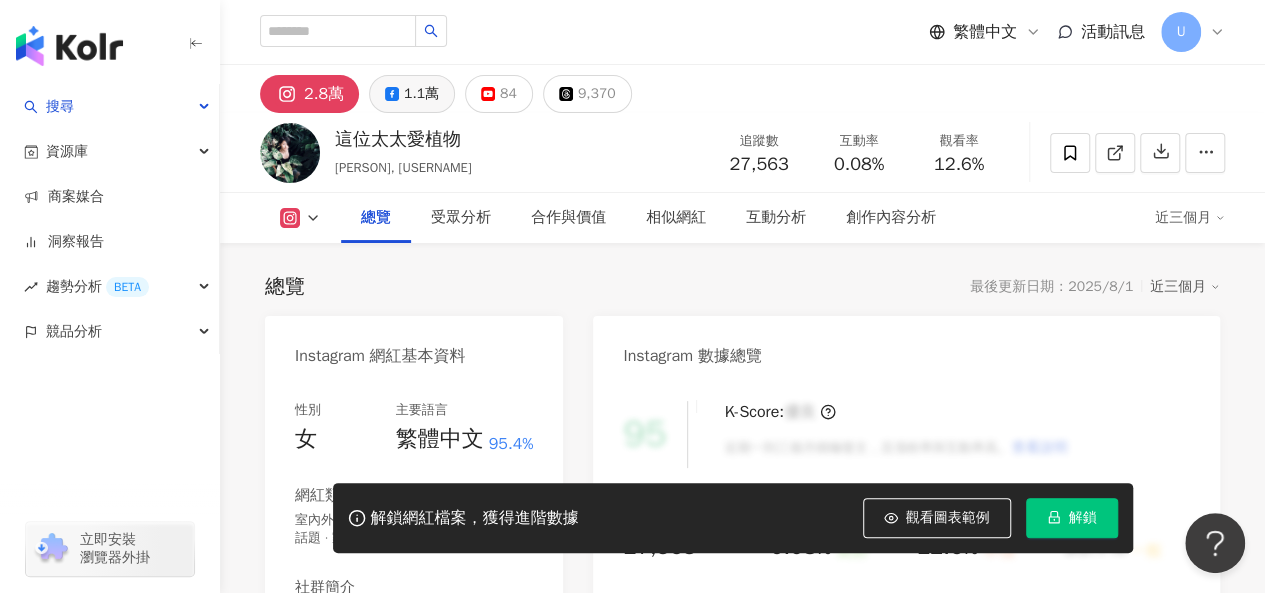 click on "1.1萬" at bounding box center (421, 94) 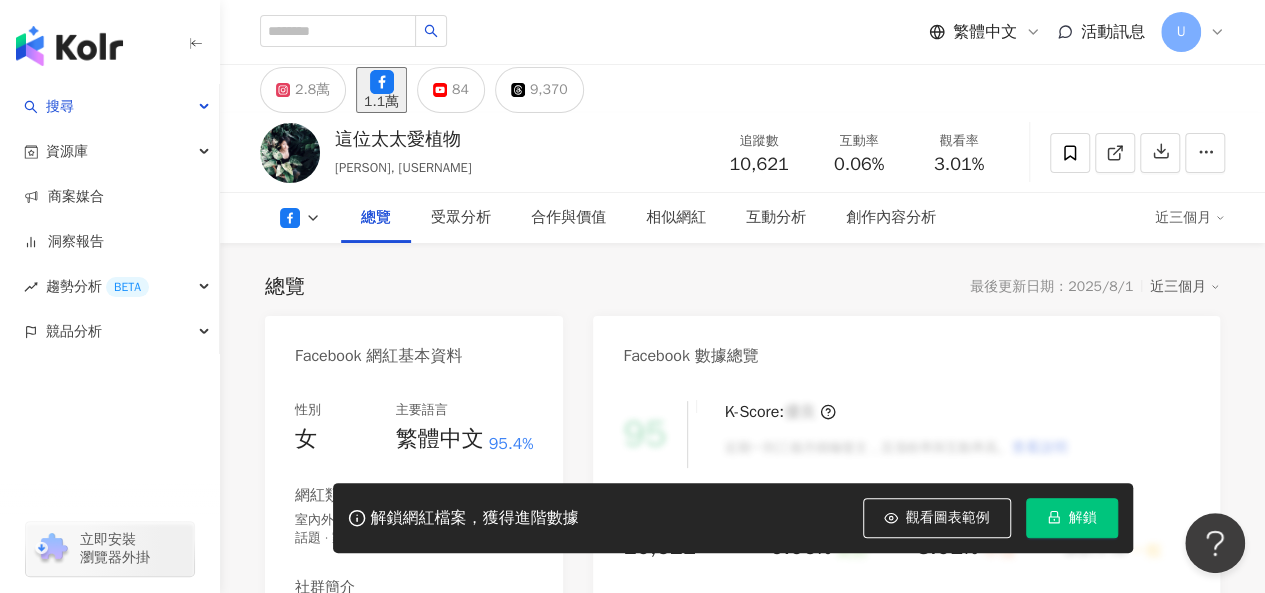 click on "https://www.facebook.com/104605107654238" at bounding box center (424, 657) 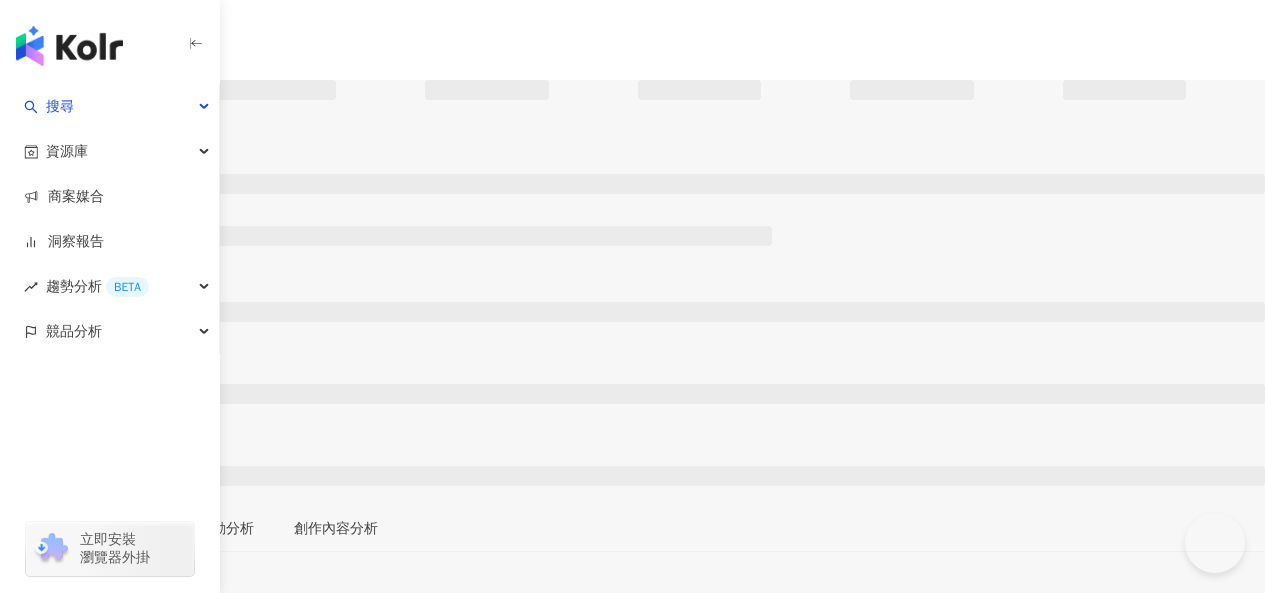 scroll, scrollTop: 0, scrollLeft: 0, axis: both 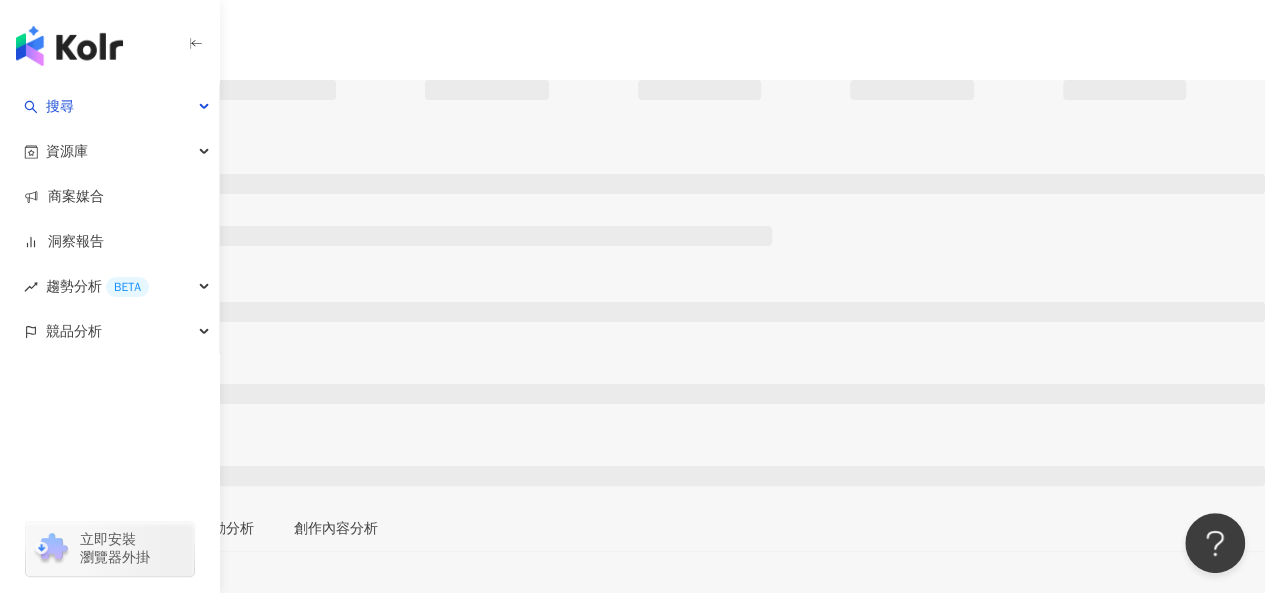 click on "繁體中文 活動訊息 U" at bounding box center [632, 200] 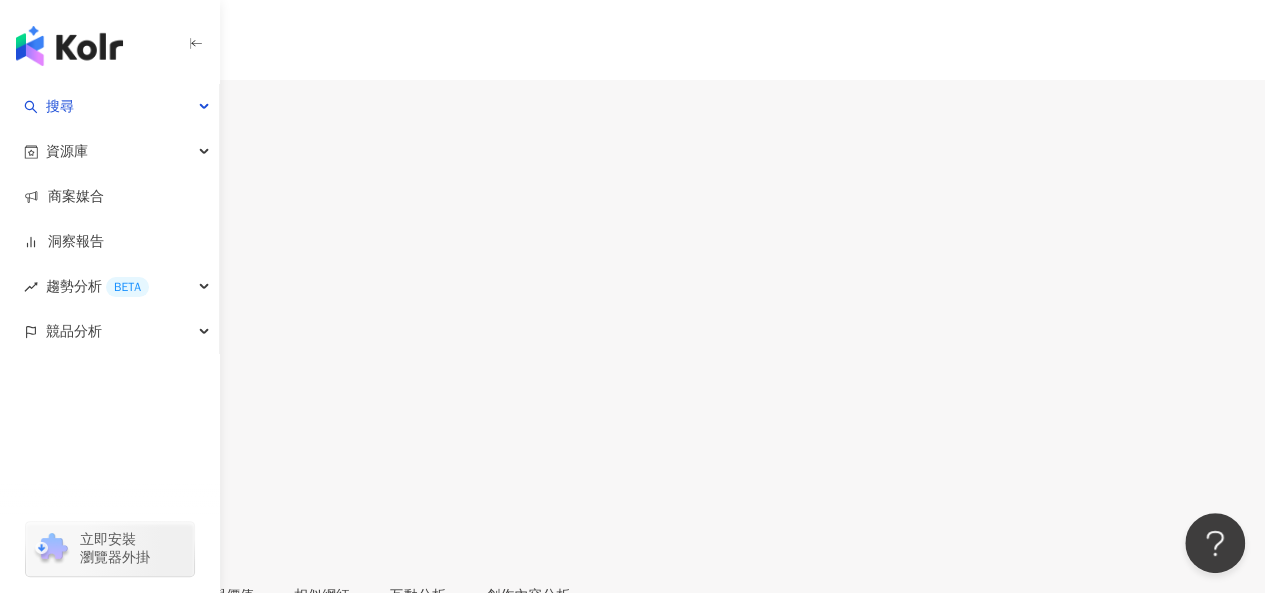 click on "https://www.facebook.com/309360039469126" at bounding box center [170, 885] 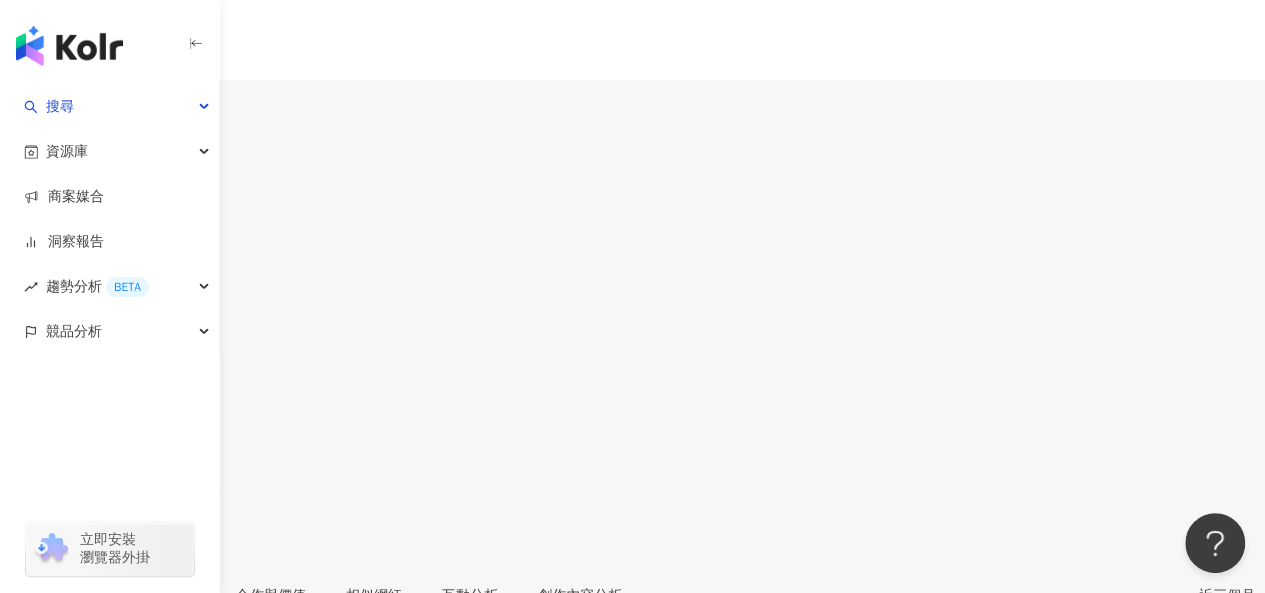 scroll, scrollTop: 300, scrollLeft: 0, axis: vertical 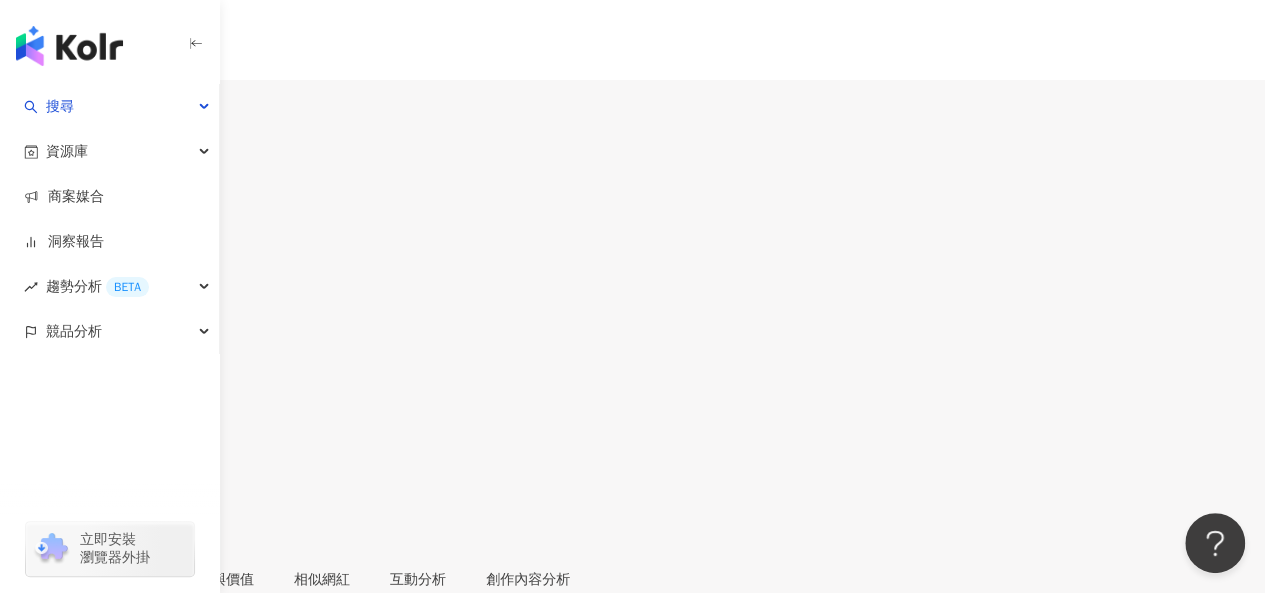 click on "Facebook 網紅基本資料 性別   女 主要語言   繁體中文 98.5% 網紅類型 日常話題 · 教育與學習 · 美食 · 寵物 社群簡介 yunzhu621 | 記者 王韻筑 | yunzhu621 https://www.facebook.com/271702229996083 閒聊生活事請至Ig：yunzhu621
社會組記者。
這裡分享1分40秒的新聞中，那些來不及說完、鏡頭外還想再說的採訪故事和經歷。偶爾客串打工主播檯。
臭貓奴，還喜歡曬貓跟自拍。 看更多" at bounding box center [632, 869] 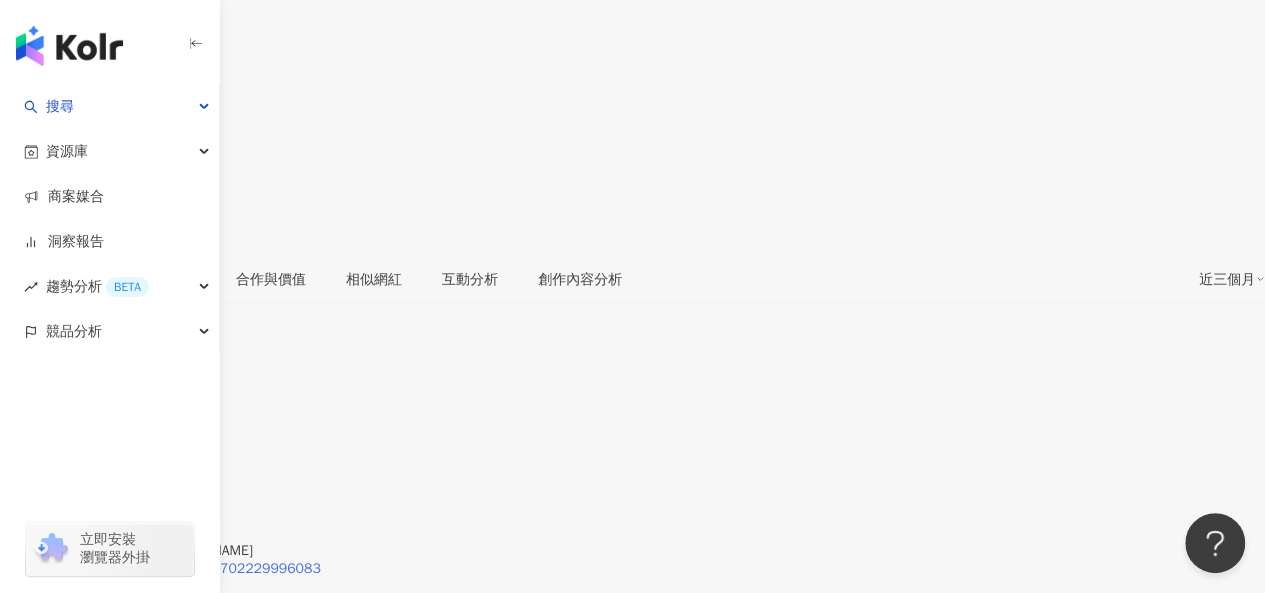 click on "https://www.facebook.com/271702229996083" at bounding box center (170, 569) 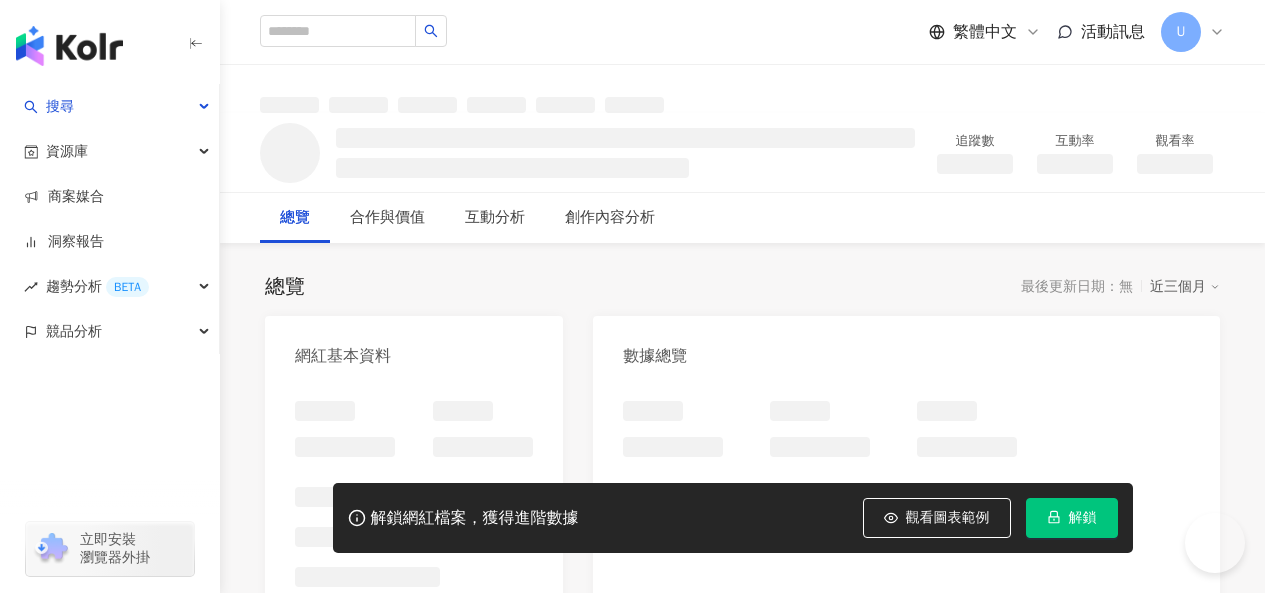 scroll, scrollTop: 0, scrollLeft: 0, axis: both 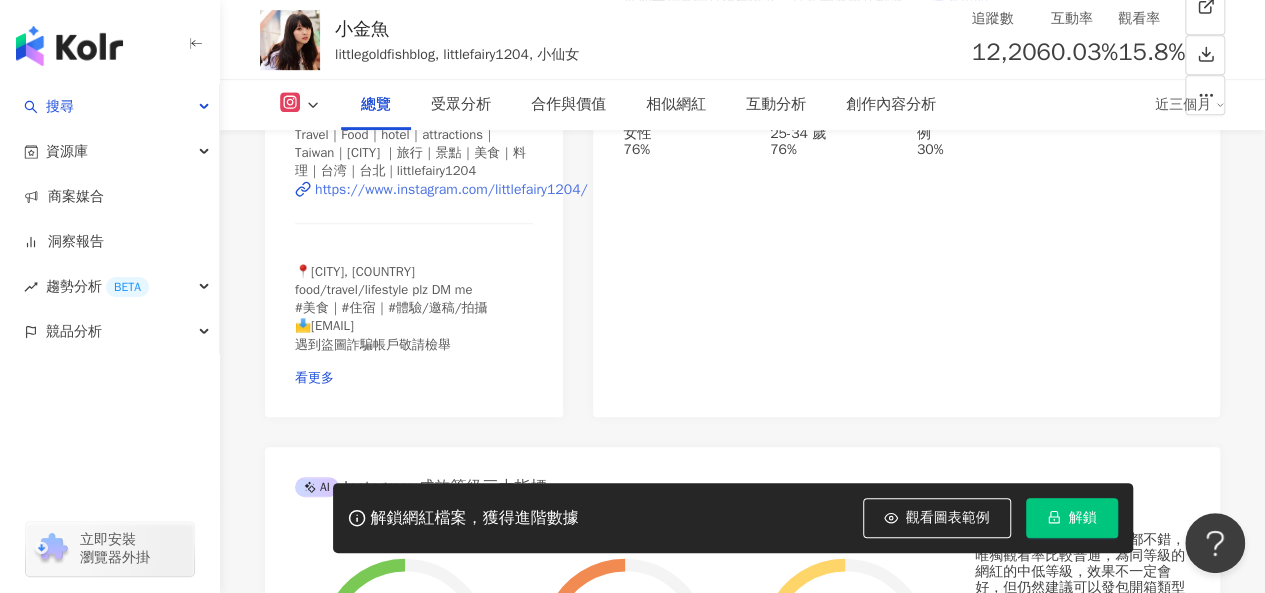 click on "https://www.instagram.com/littlefairy1204/" at bounding box center [451, 190] 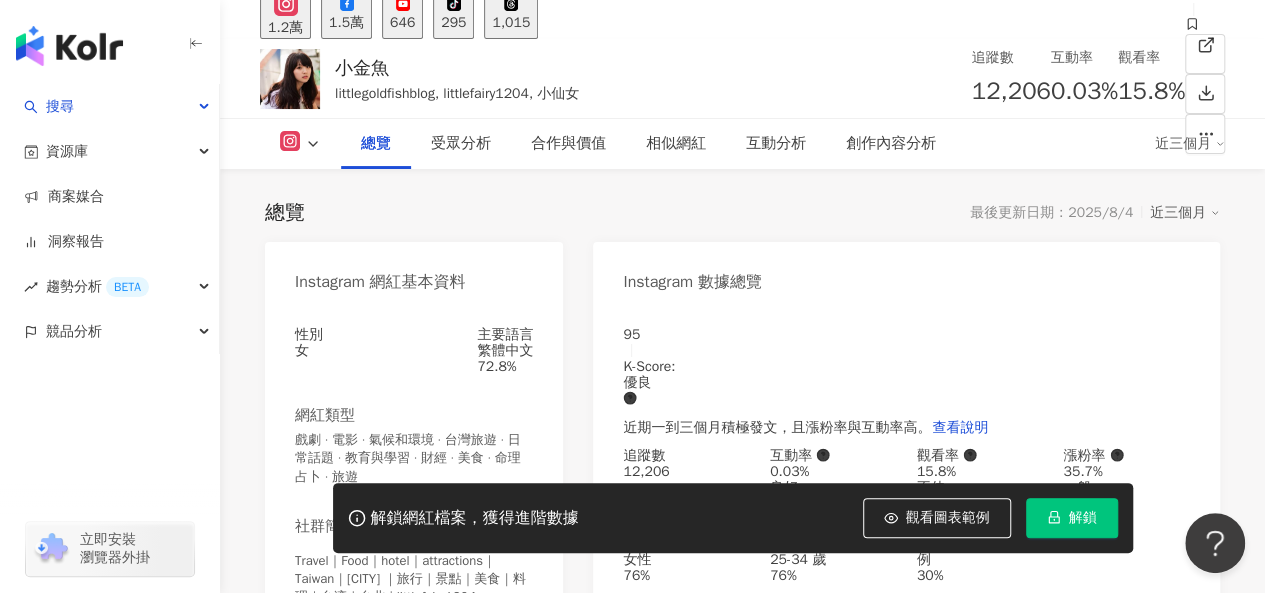 scroll, scrollTop: 0, scrollLeft: 0, axis: both 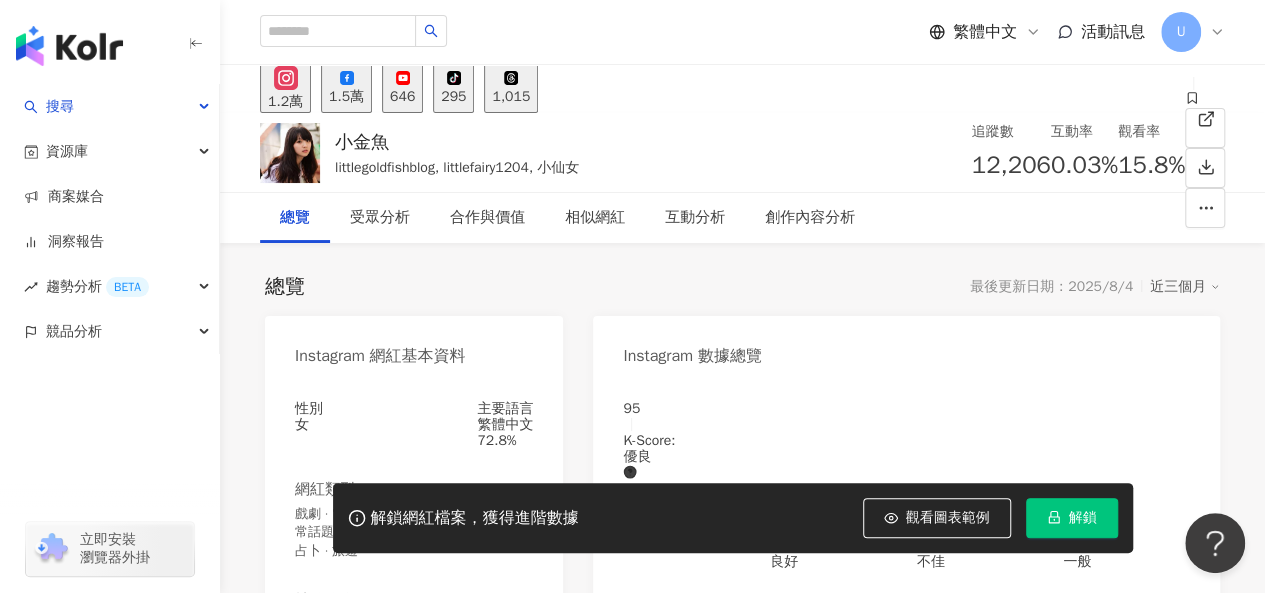 click on "1.5萬" at bounding box center [346, 97] 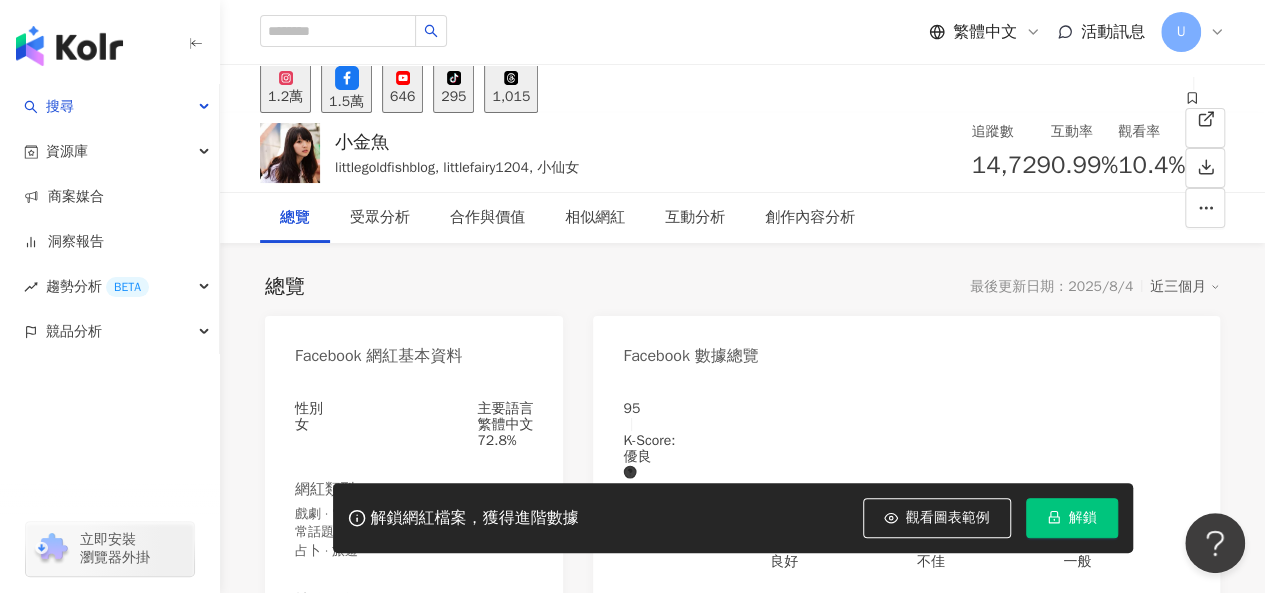 click on "https://www.facebook.com/130948797061211" at bounding box center (465, 671) 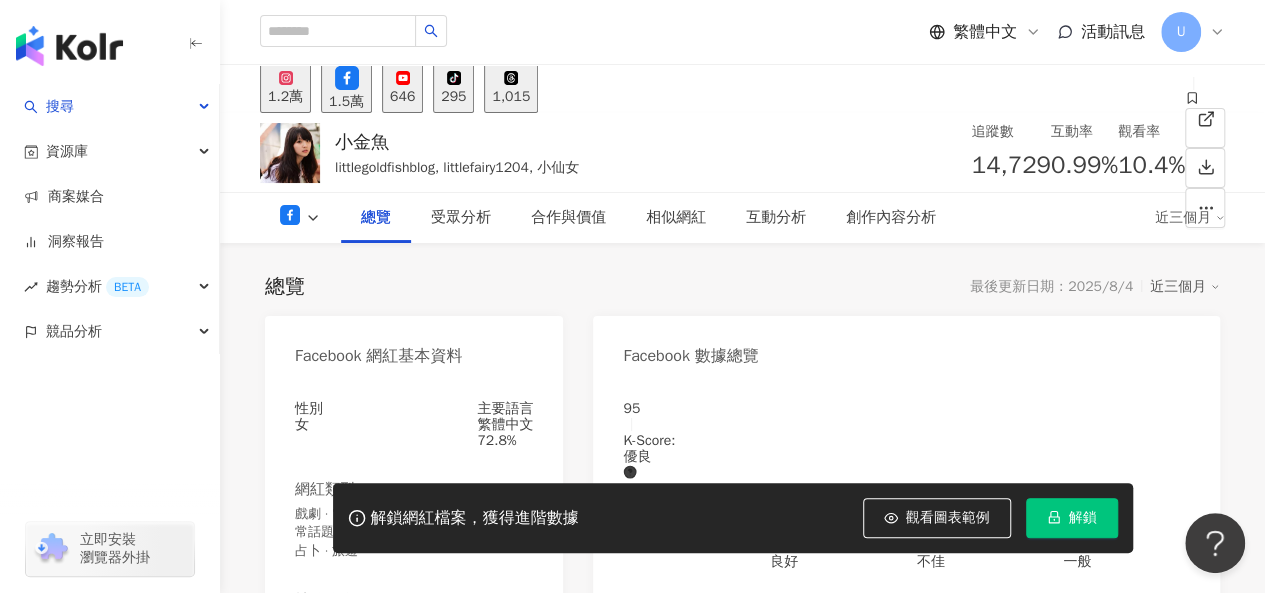 scroll, scrollTop: 400, scrollLeft: 0, axis: vertical 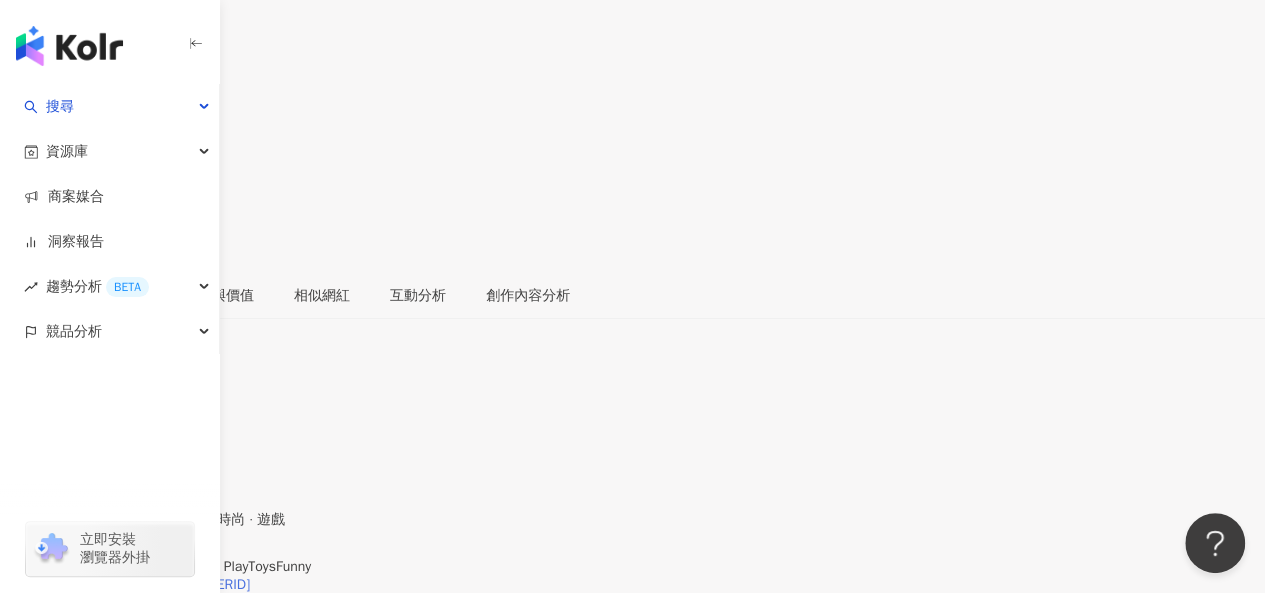 click on "https://www.facebook.com/[USERID]" at bounding box center [135, 585] 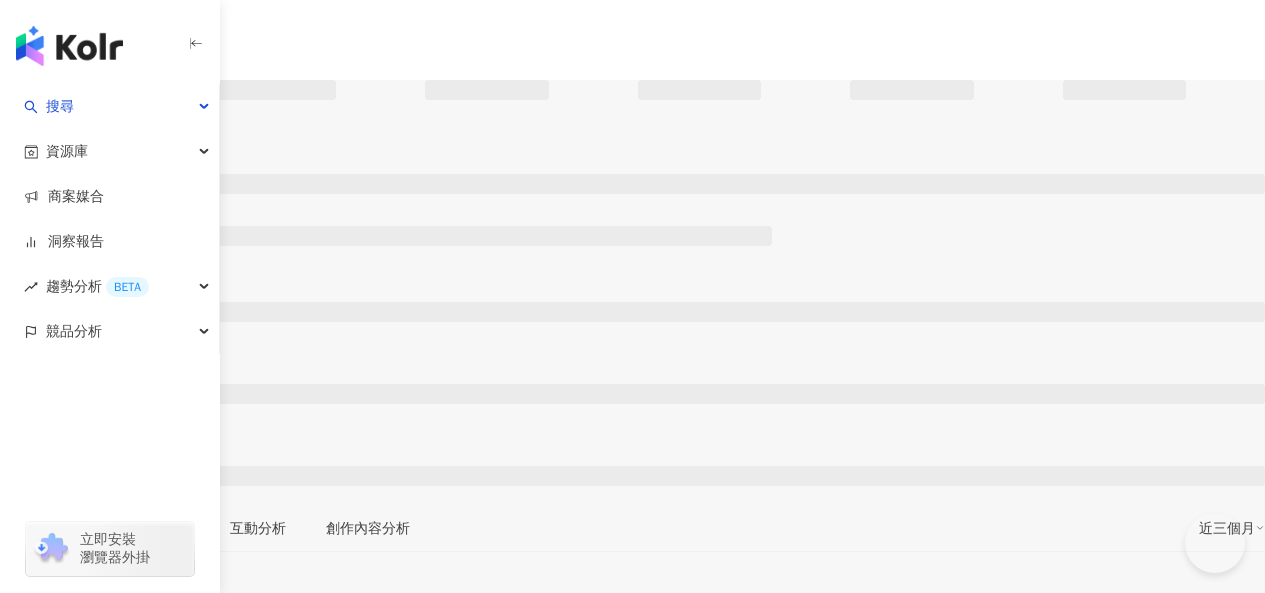 scroll, scrollTop: 0, scrollLeft: 0, axis: both 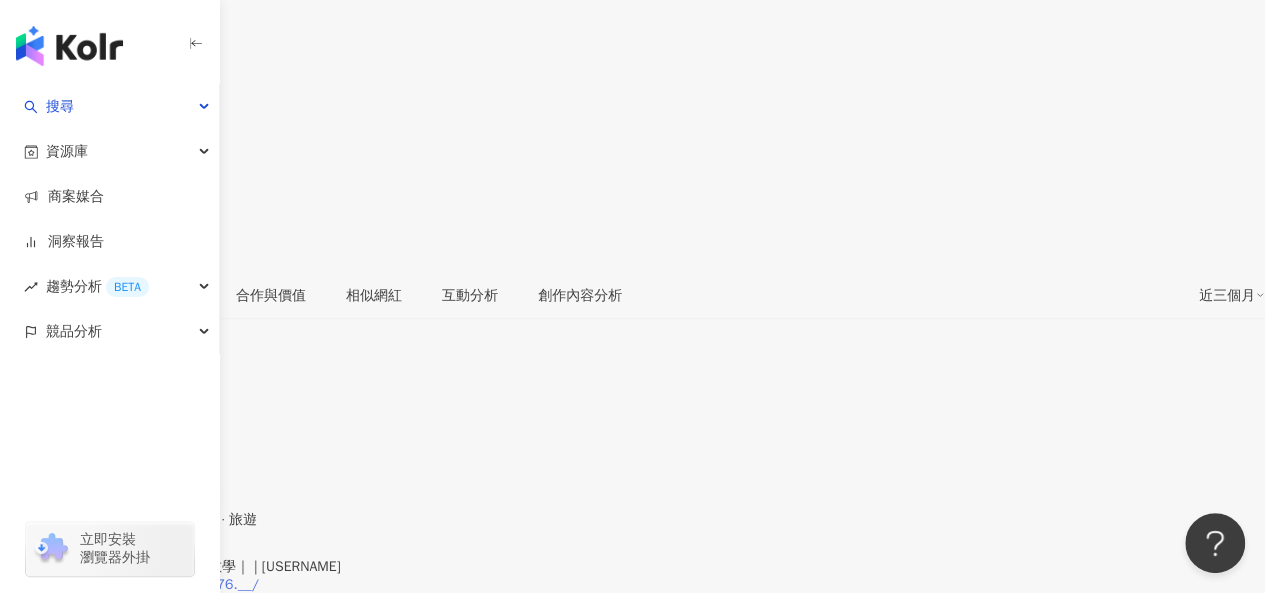 click on "https://www.instagram.com/7776.__/" at bounding box center [139, 585] 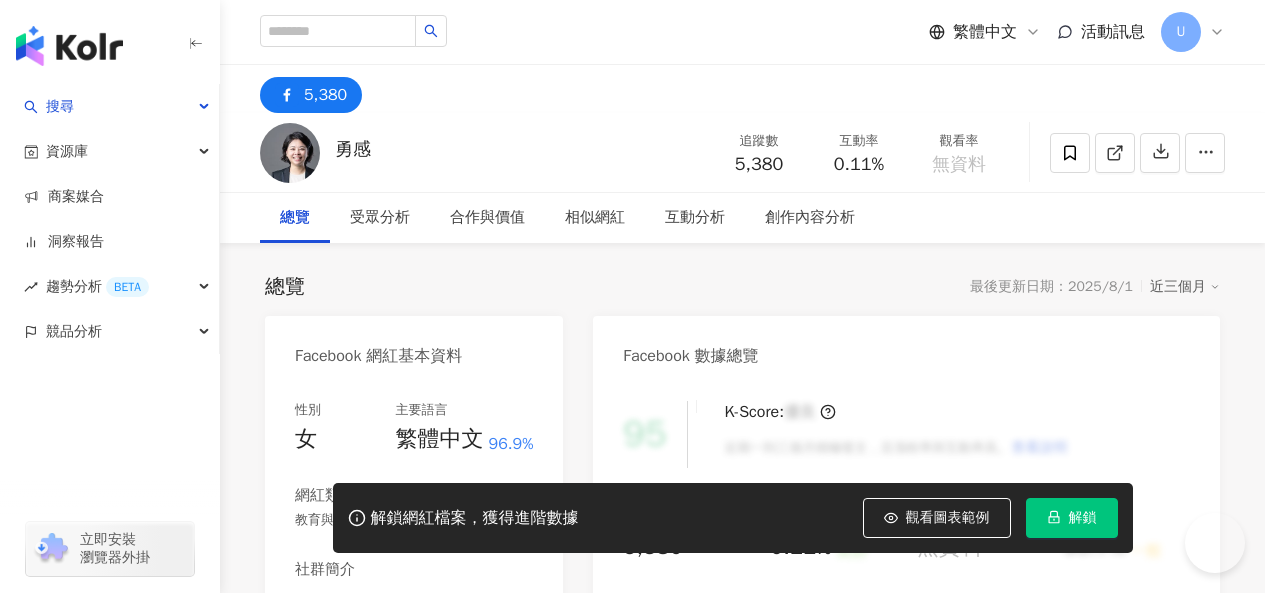 scroll, scrollTop: 0, scrollLeft: 0, axis: both 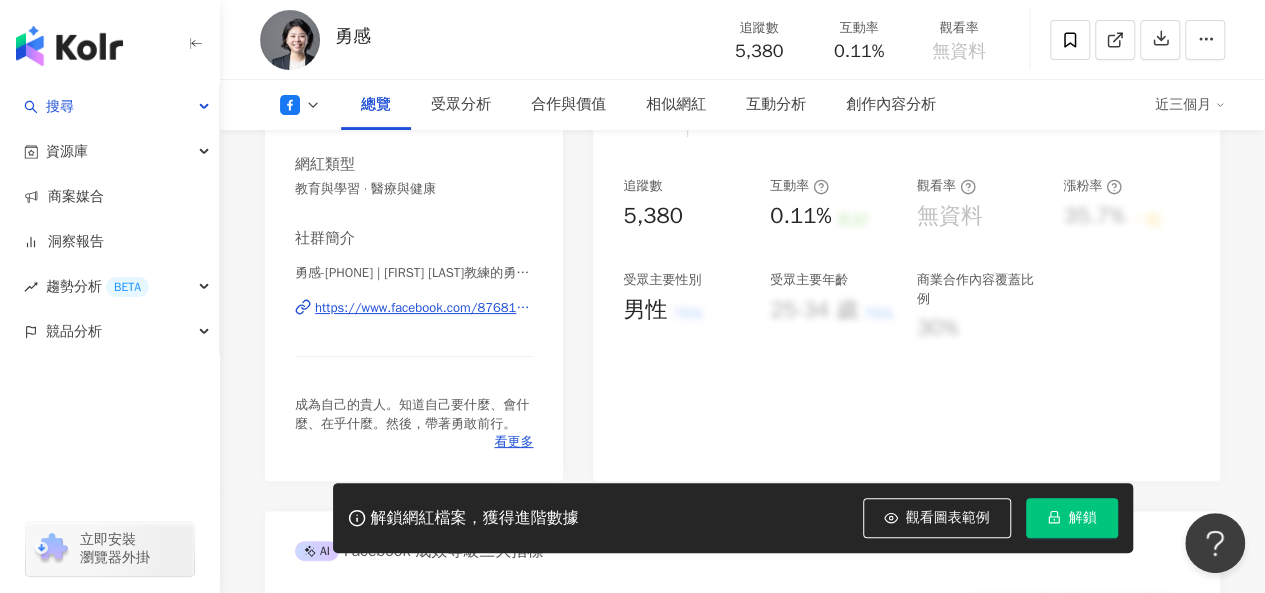click on "https://www.facebook.com/876819009005461" at bounding box center (424, 308) 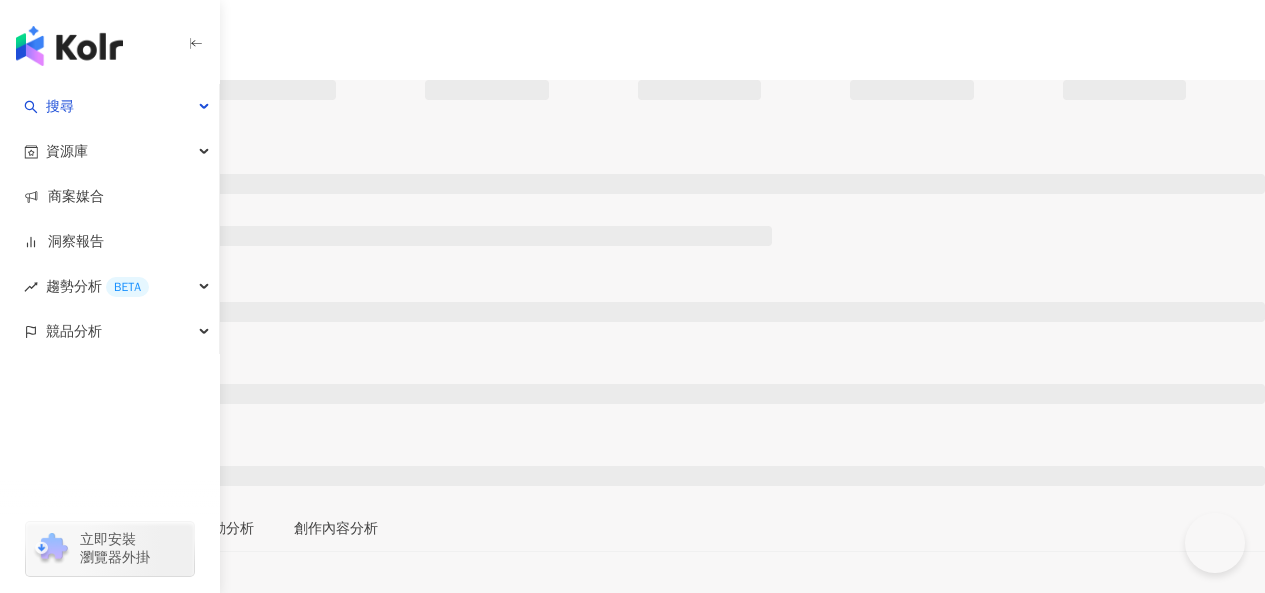 scroll, scrollTop: 0, scrollLeft: 0, axis: both 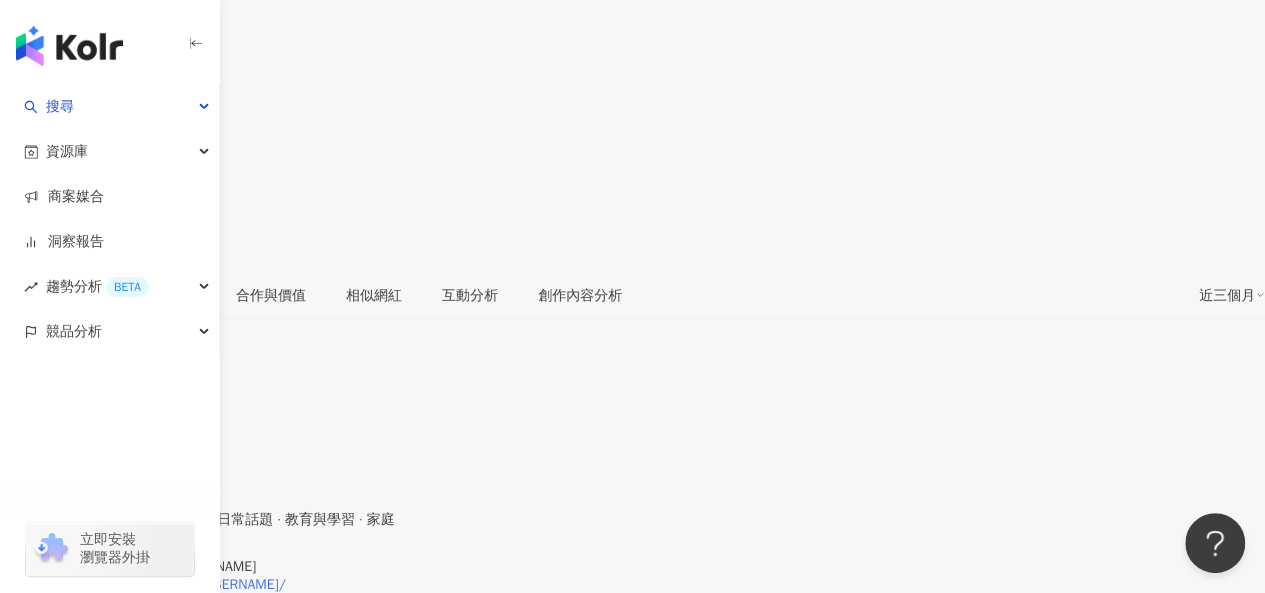 click on "https://www.instagram.com/[USERNAME]/" at bounding box center (153, 585) 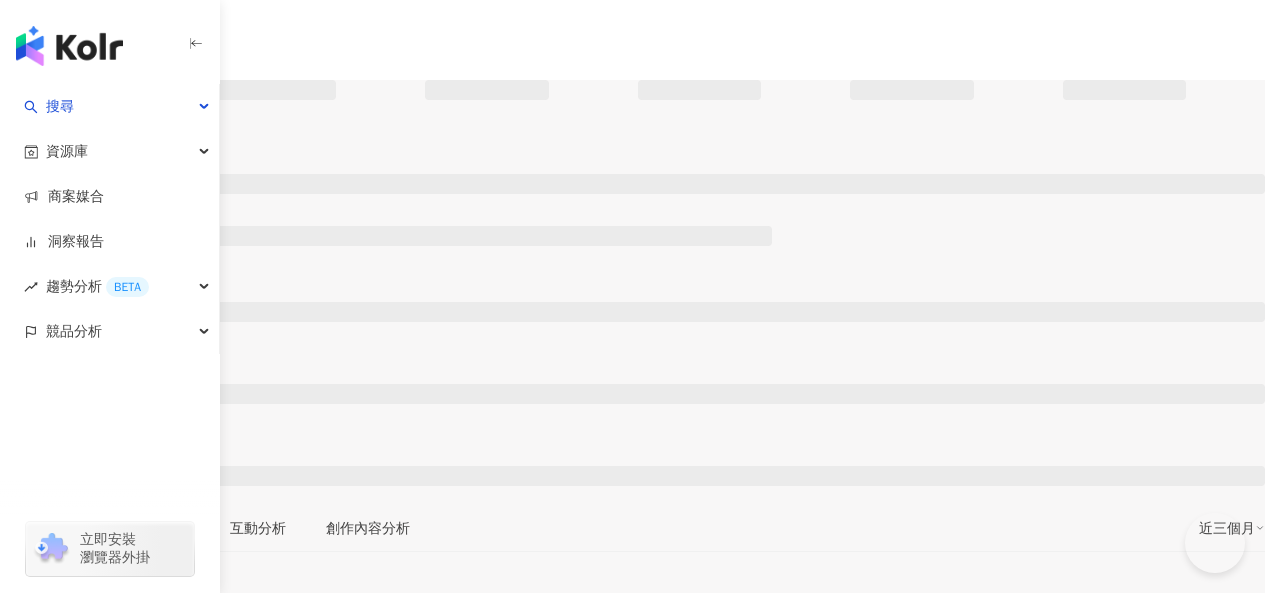 scroll, scrollTop: 0, scrollLeft: 0, axis: both 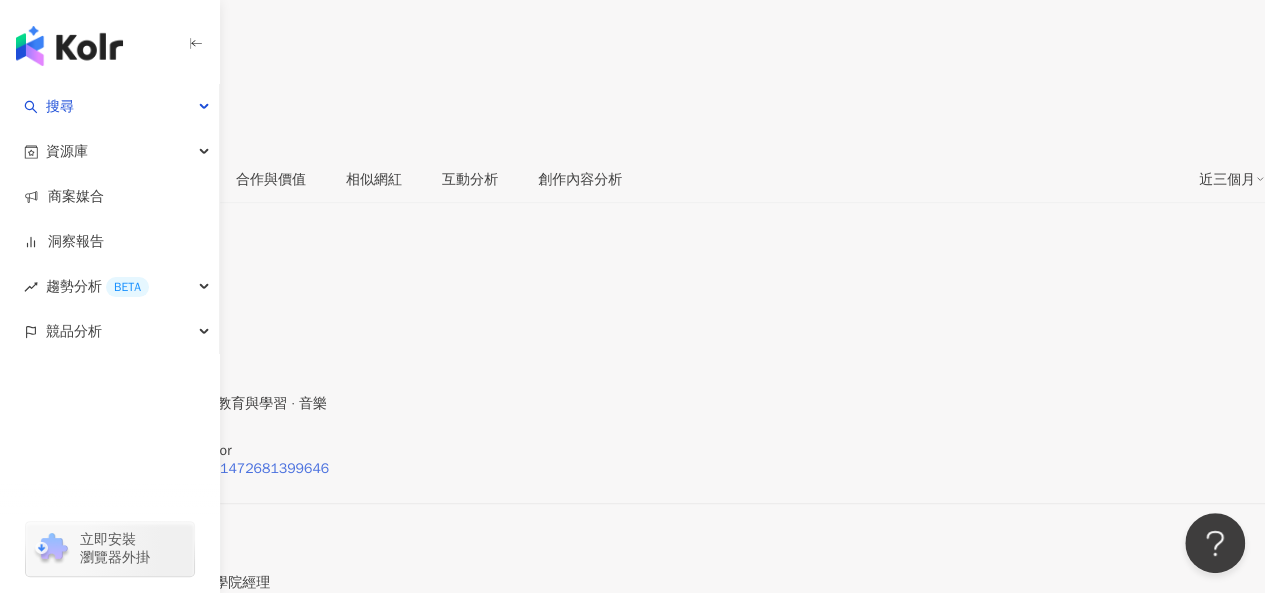click on "https://www.facebook.com/1521472681399646" at bounding box center (174, 469) 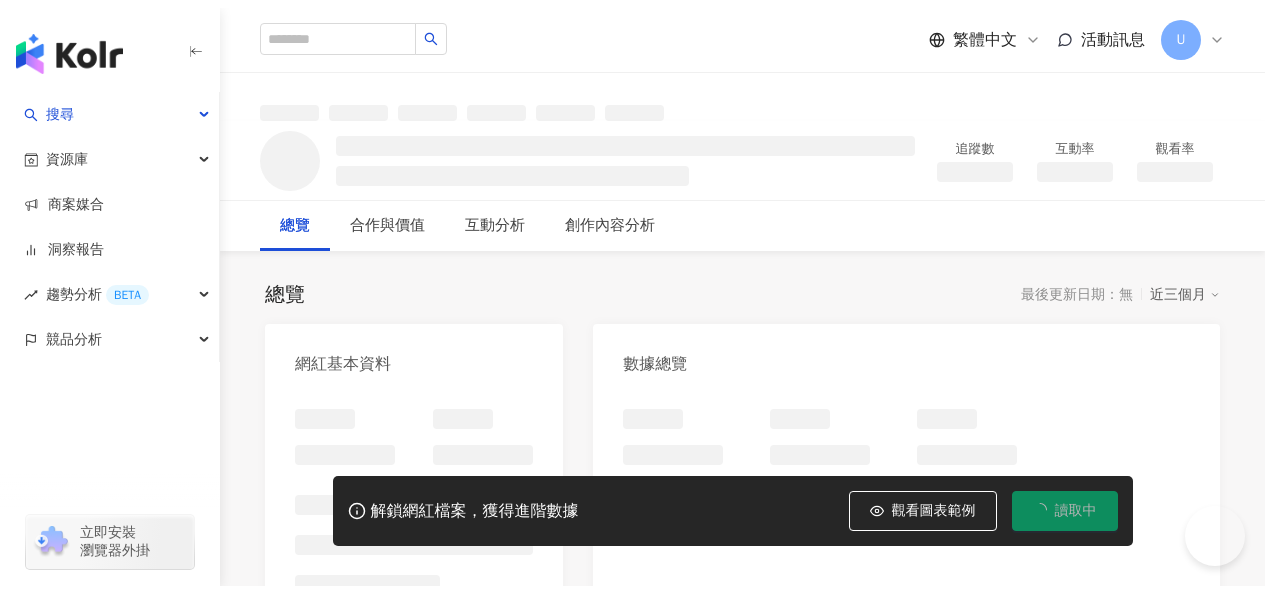 scroll, scrollTop: 0, scrollLeft: 0, axis: both 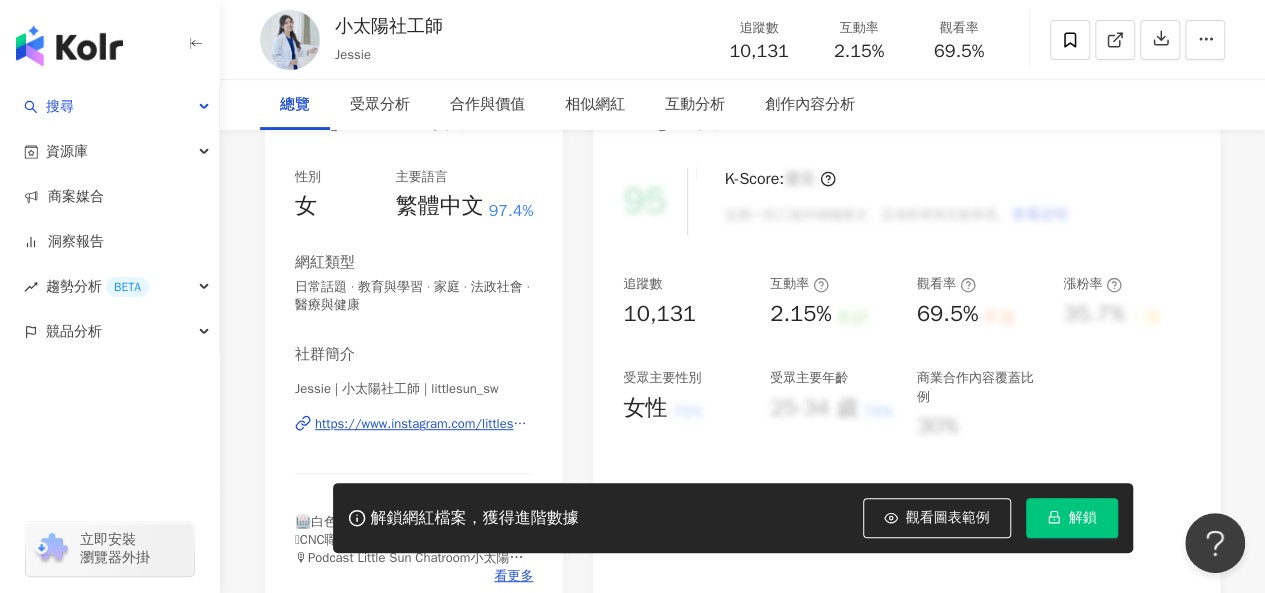 click on "https://www.instagram.com/littlesun_sw/" at bounding box center (424, 424) 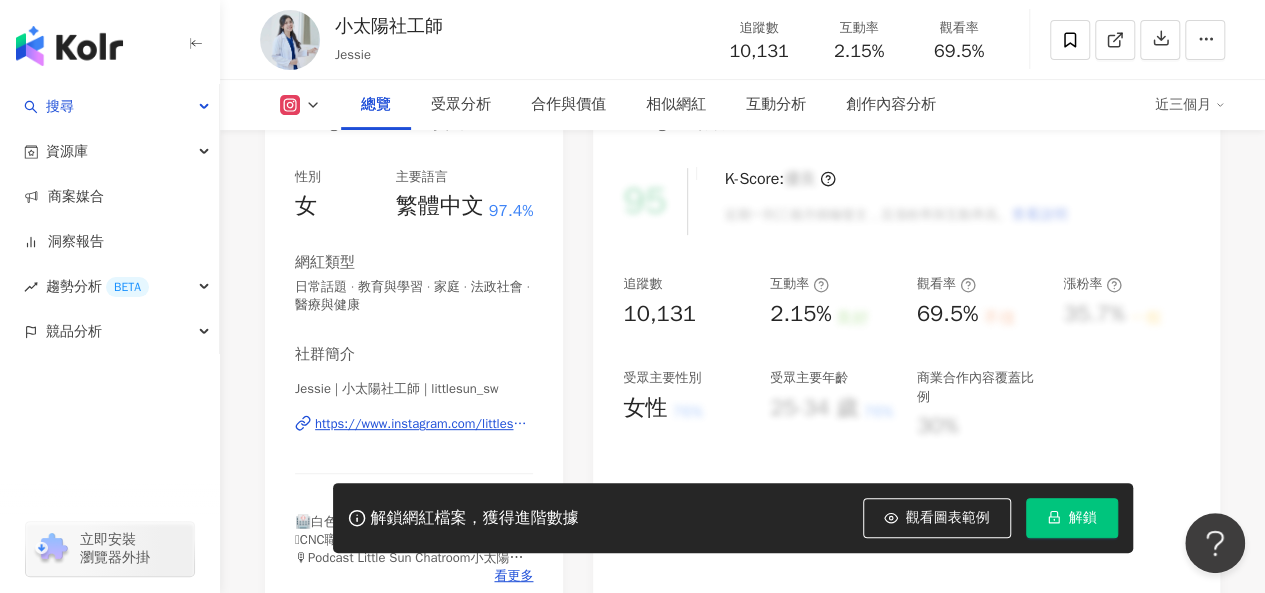 scroll, scrollTop: 304, scrollLeft: 0, axis: vertical 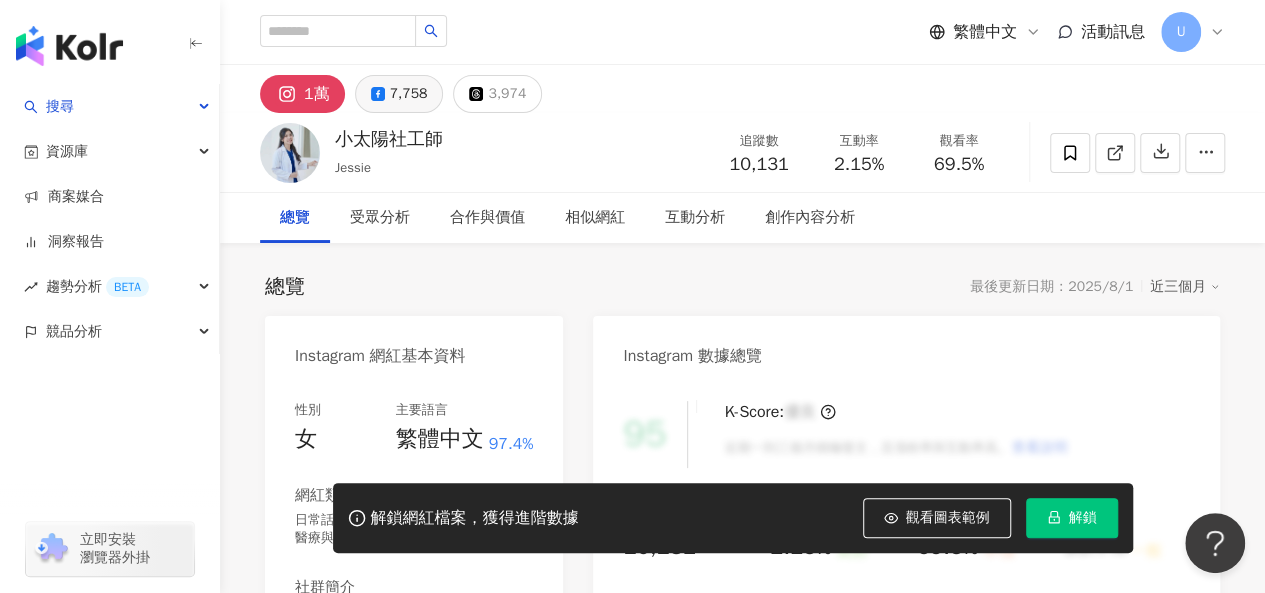 click on "7,758" at bounding box center [409, 94] 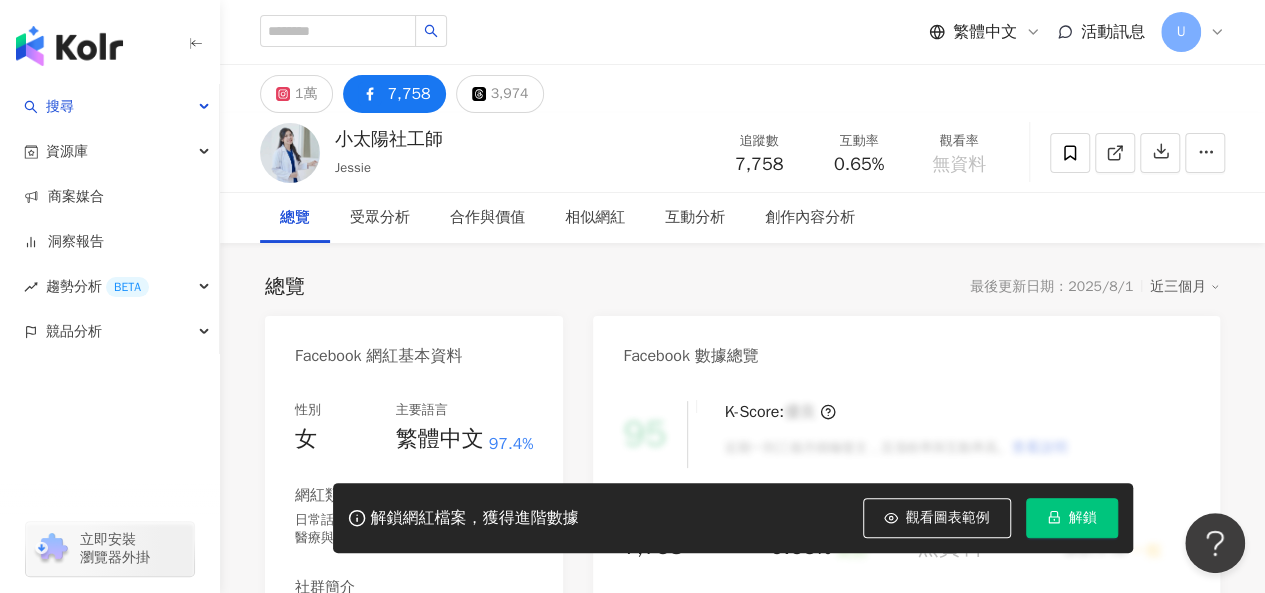 click on "https://www.facebook.com/178893602773140" at bounding box center (424, 657) 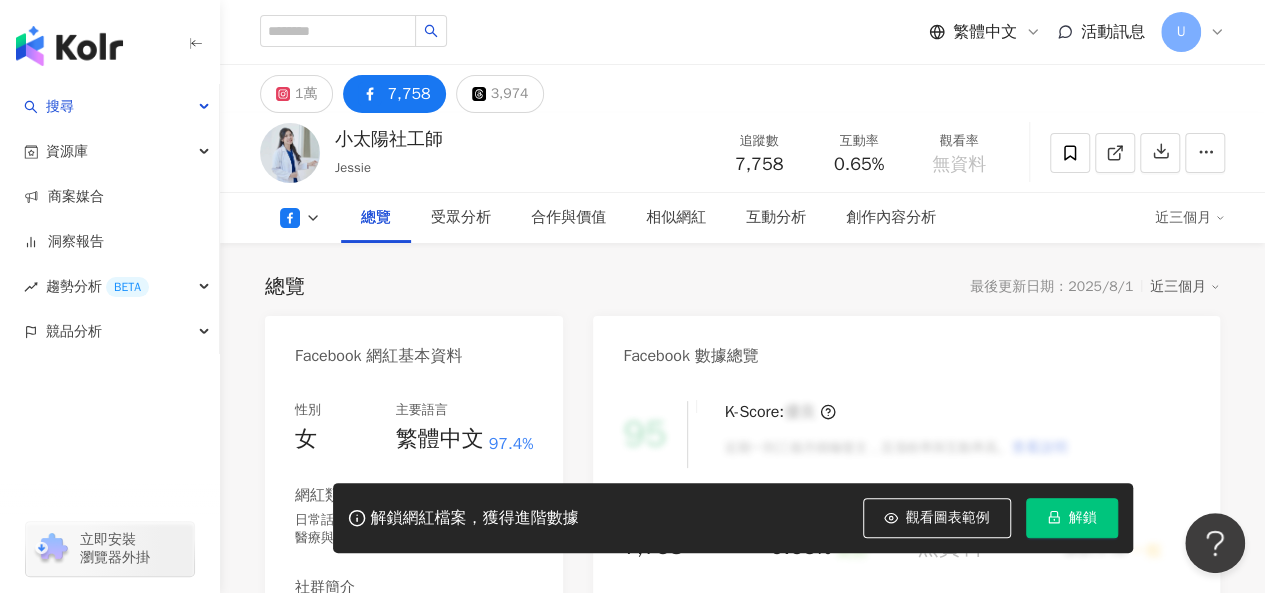 scroll, scrollTop: 354, scrollLeft: 0, axis: vertical 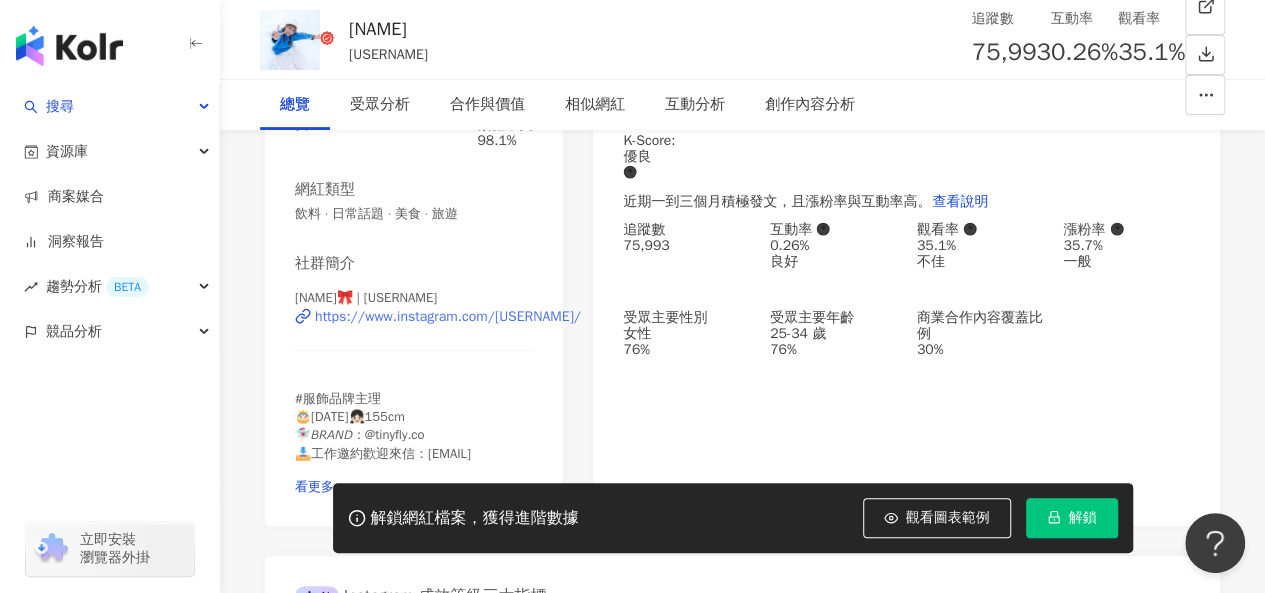 click on "https://www.instagram.com/[USERNAME]/" at bounding box center [448, 317] 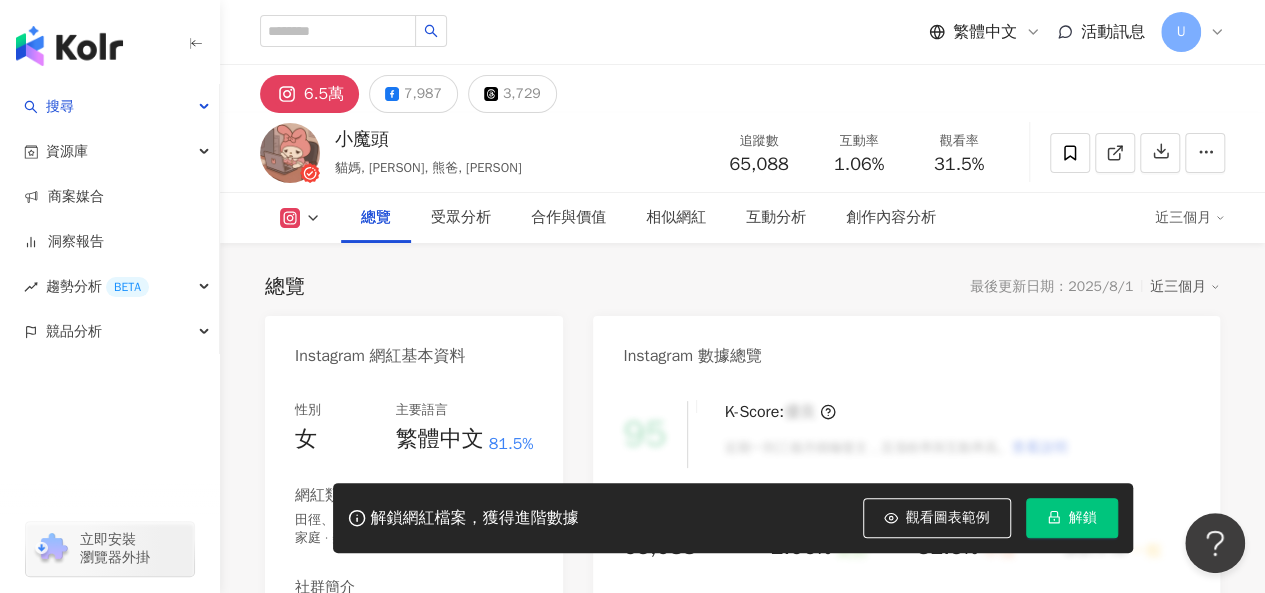 scroll, scrollTop: 300, scrollLeft: 0, axis: vertical 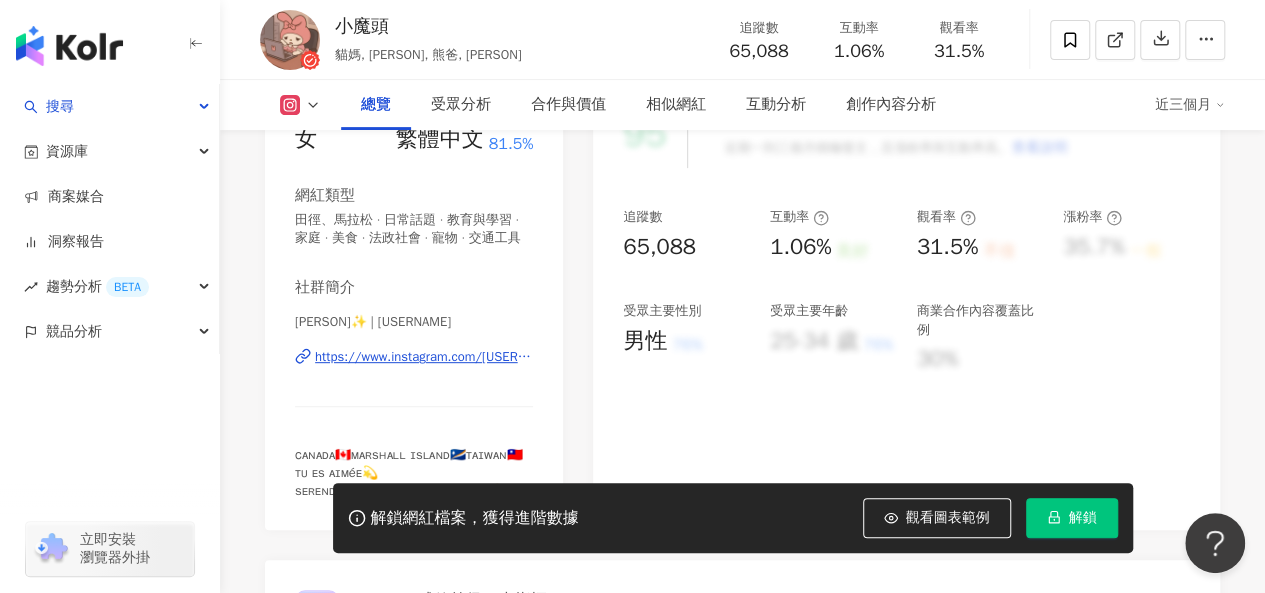 click on "https://www.instagram.com/melody0818/" at bounding box center [424, 357] 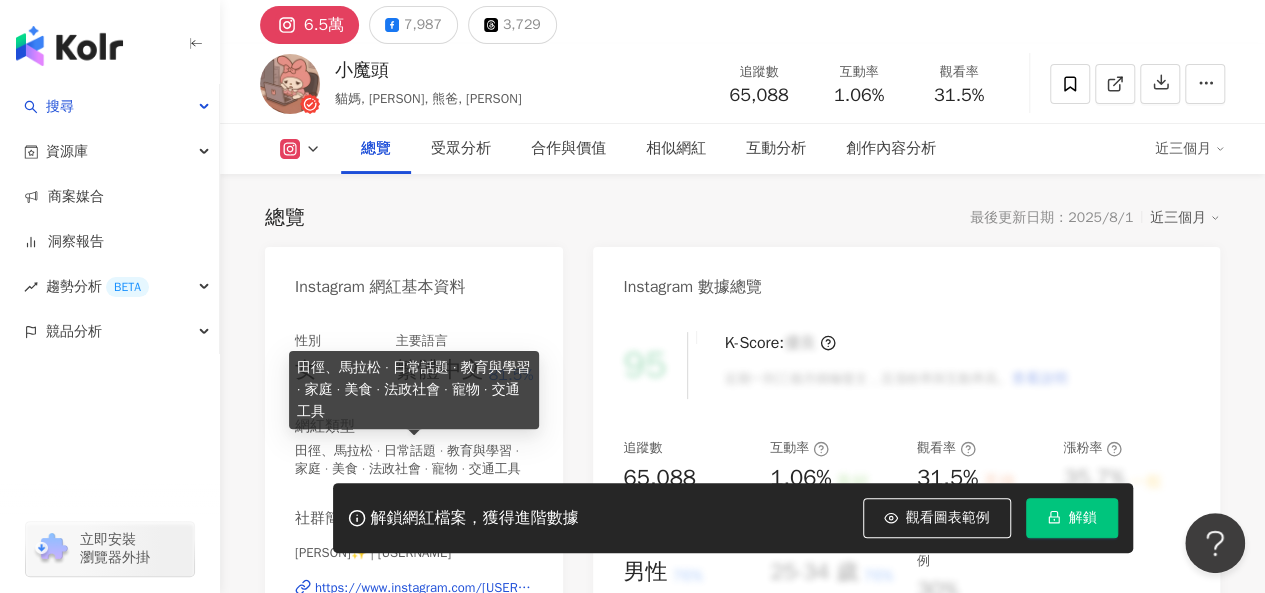 scroll, scrollTop: 0, scrollLeft: 0, axis: both 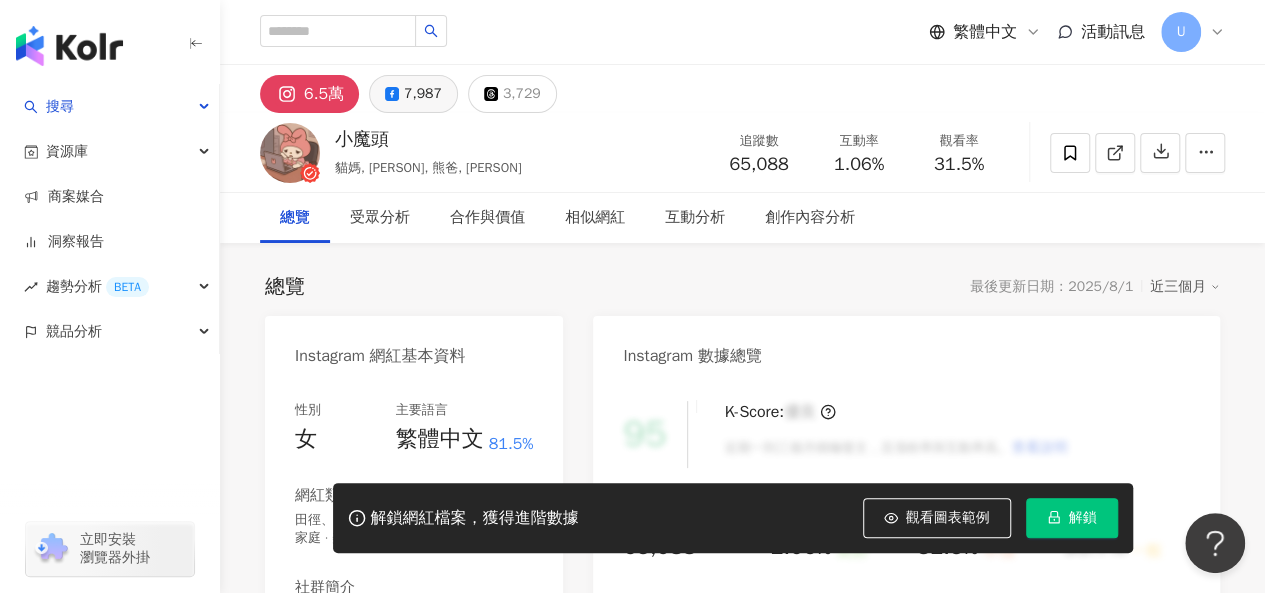 click on "7,987" at bounding box center [423, 94] 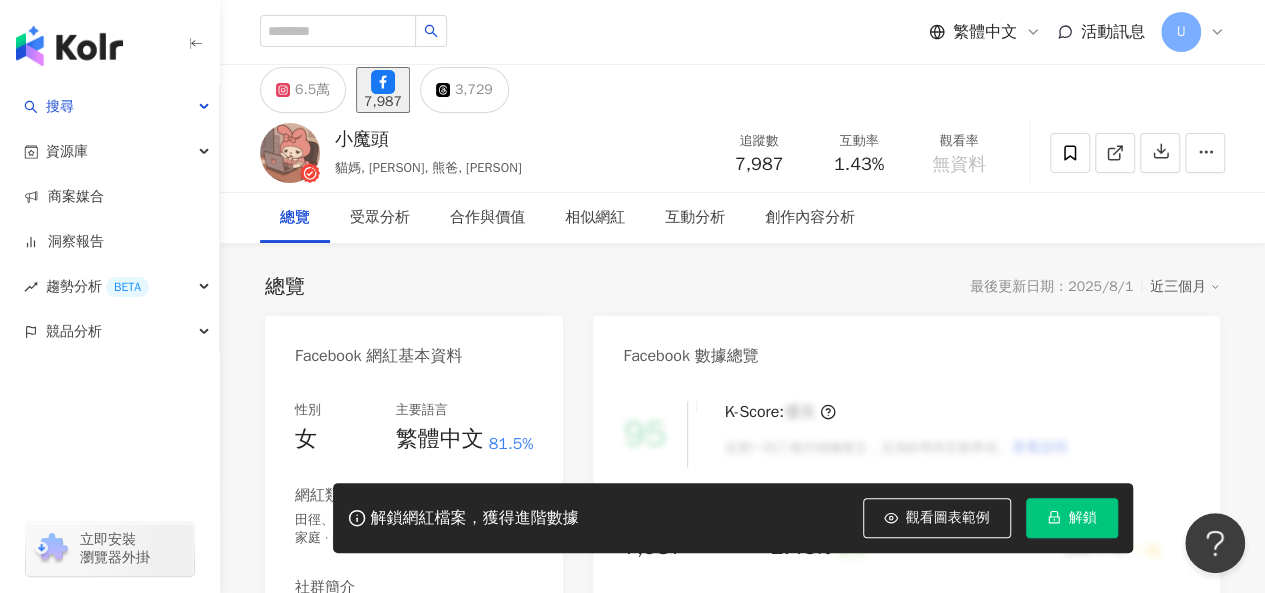 click on "https://www.facebook.com/232618900174107" at bounding box center [406, 657] 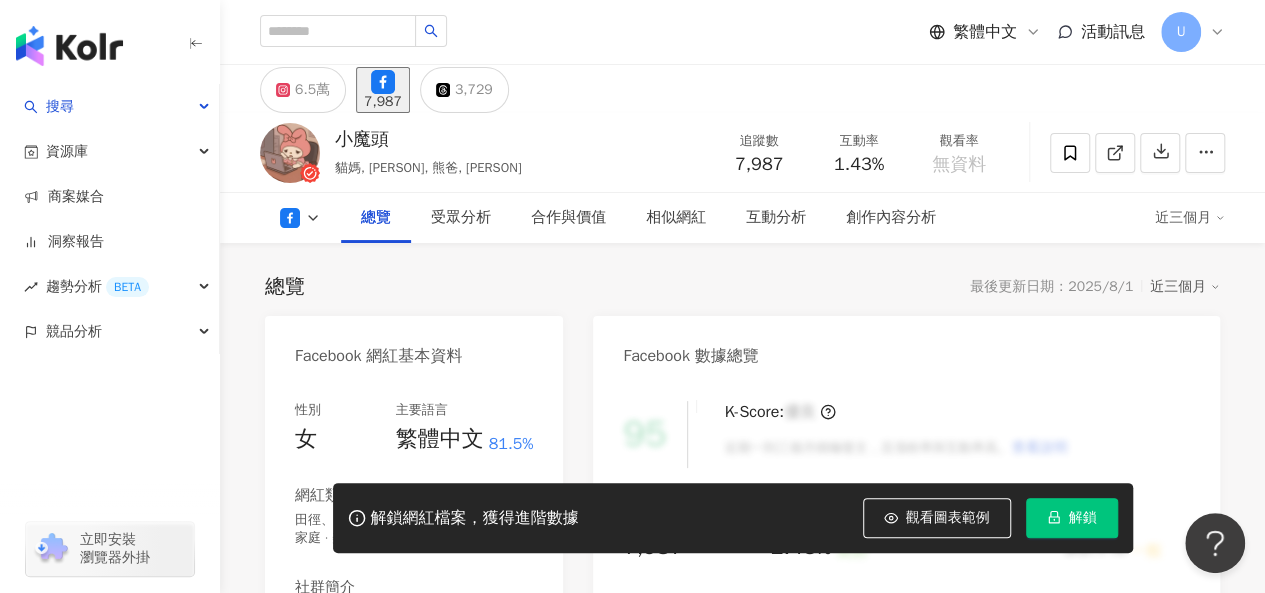 scroll, scrollTop: 300, scrollLeft: 0, axis: vertical 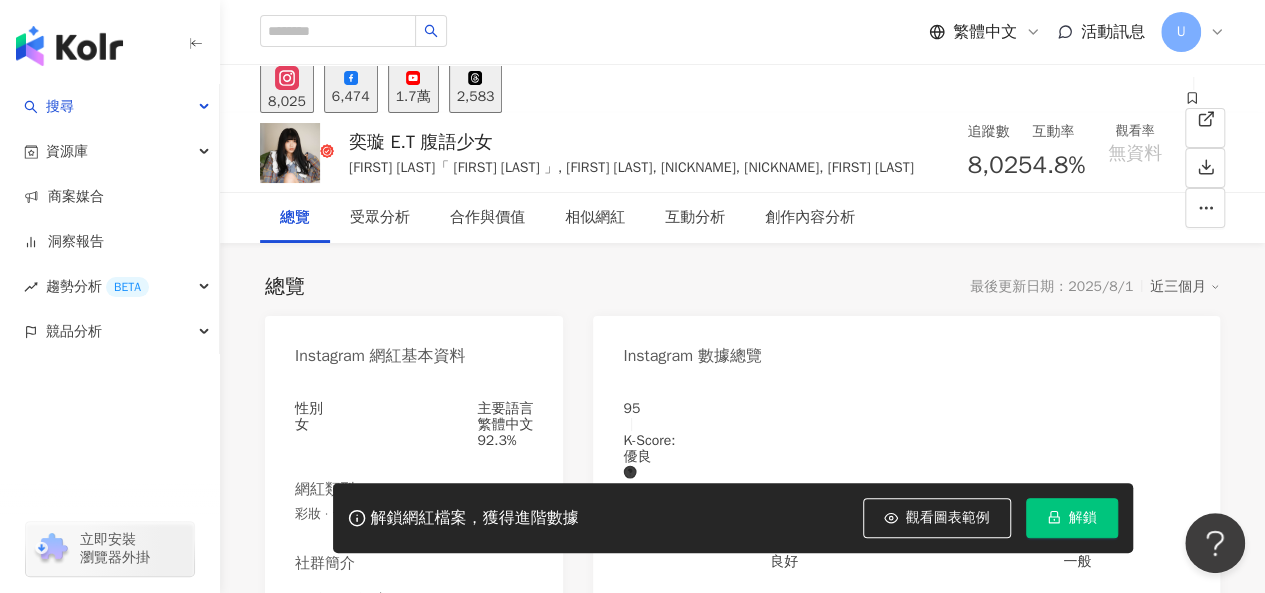 click on "6,474" at bounding box center [351, 97] 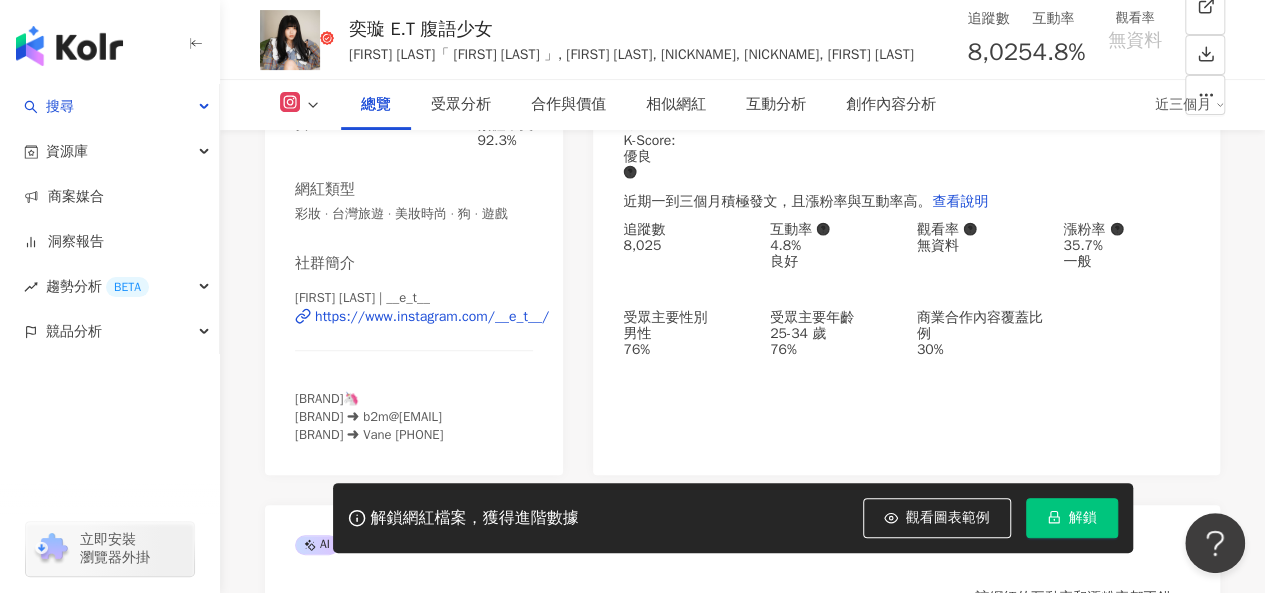 scroll, scrollTop: 400, scrollLeft: 0, axis: vertical 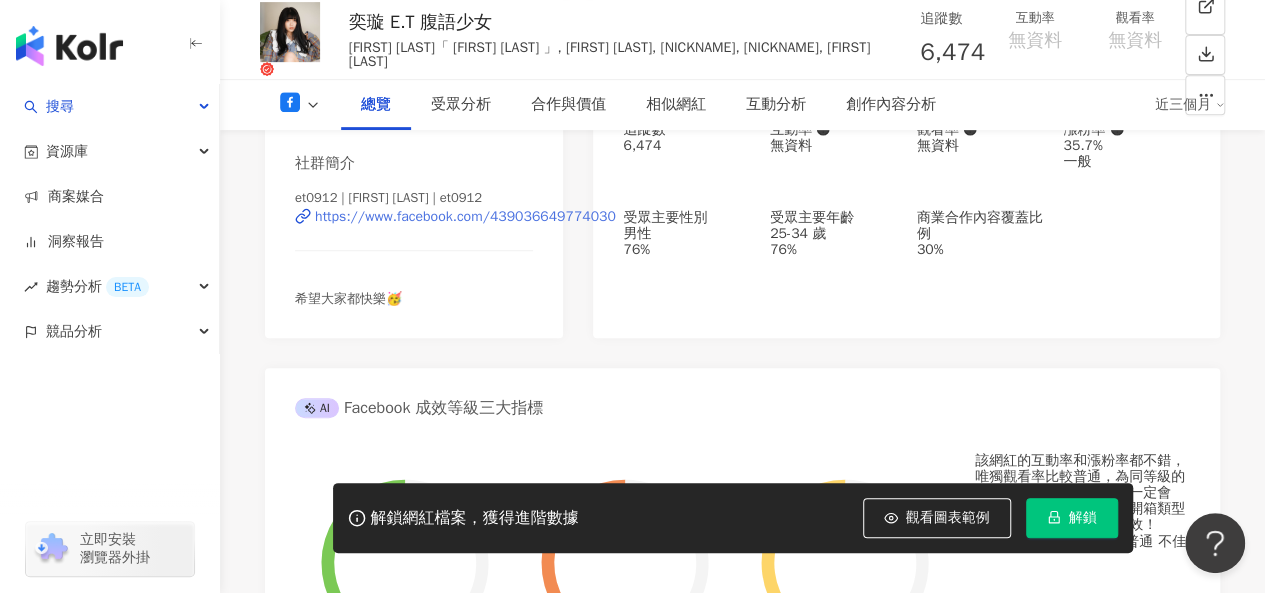 click on "https://www.facebook.com/439036649774030" at bounding box center [465, 217] 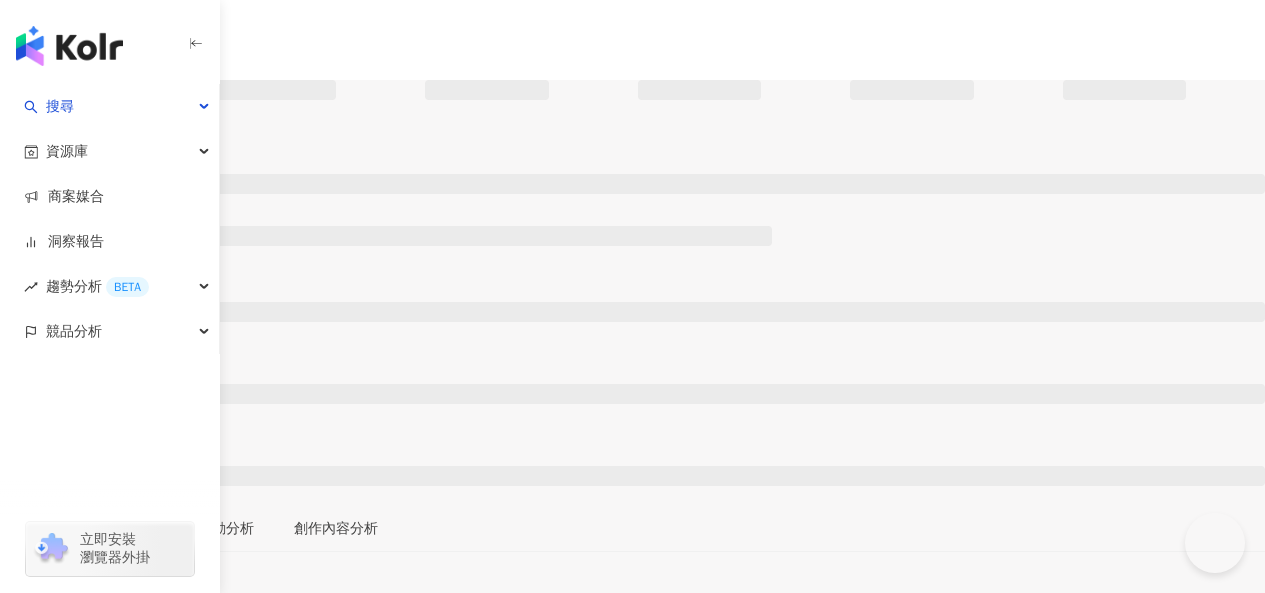scroll, scrollTop: 0, scrollLeft: 0, axis: both 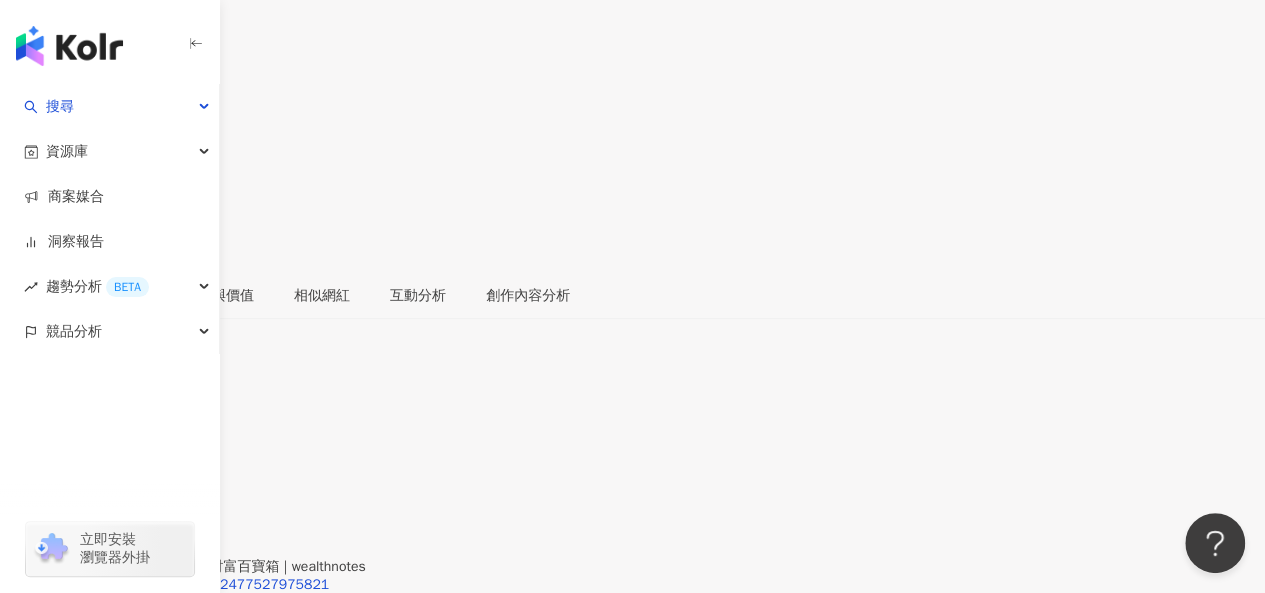 click on "https://www.facebook.com/1422477527975821" at bounding box center [174, 585] 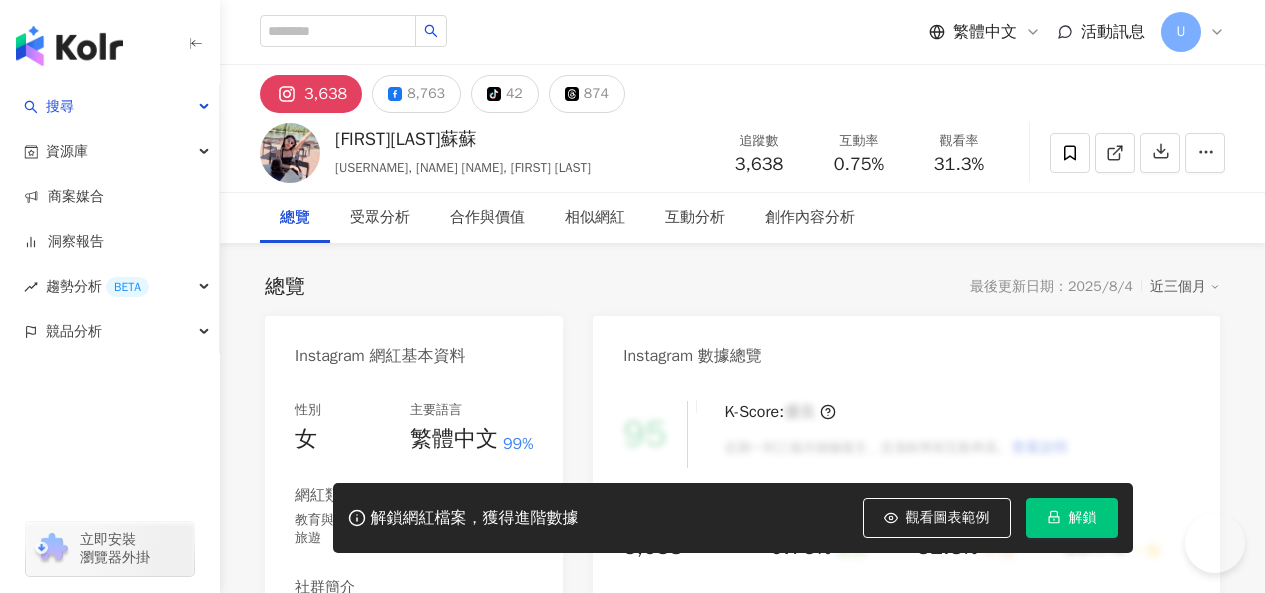 scroll, scrollTop: 0, scrollLeft: 0, axis: both 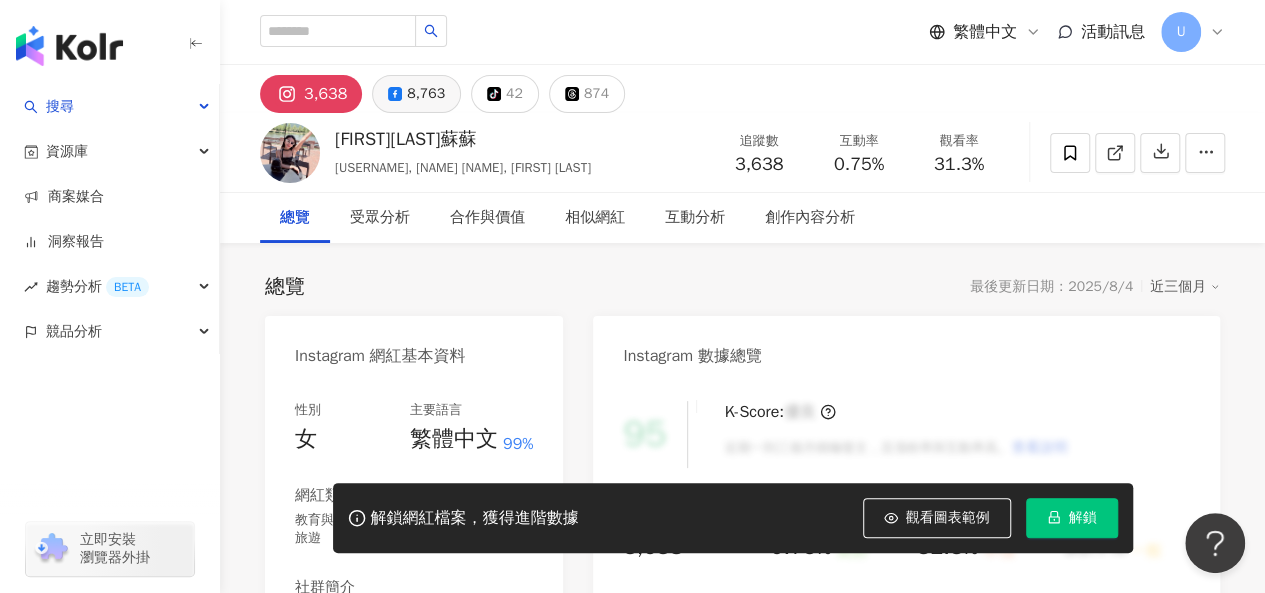 drag, startPoint x: 400, startPoint y: 96, endPoint x: 390, endPoint y: 103, distance: 12.206555 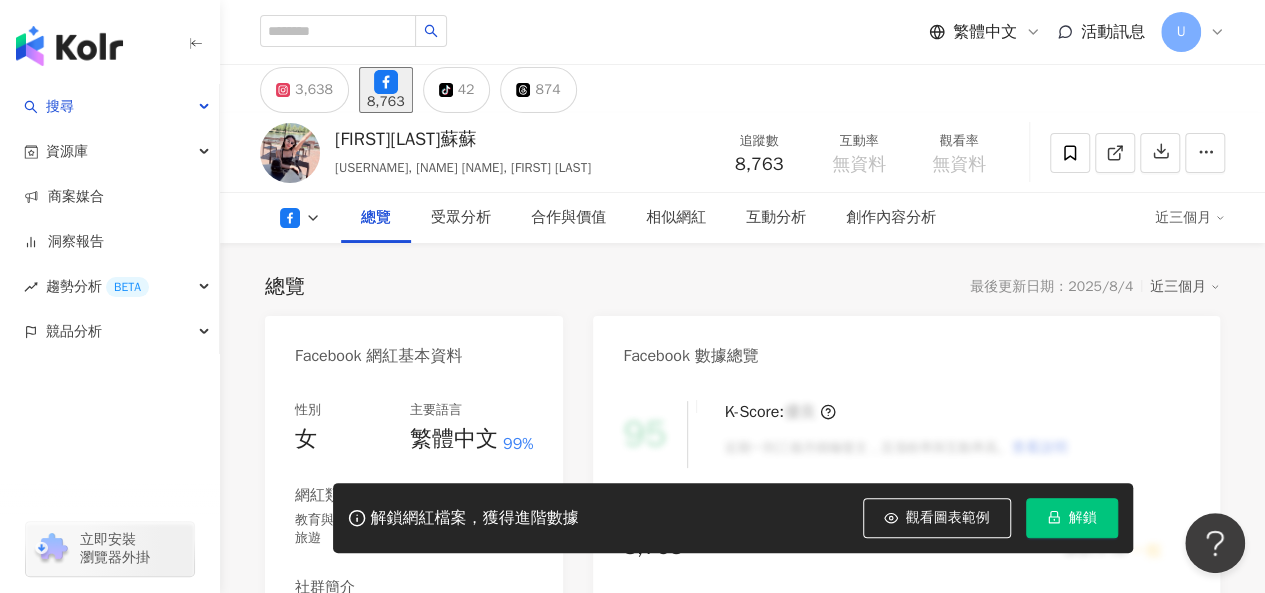scroll, scrollTop: 399, scrollLeft: 0, axis: vertical 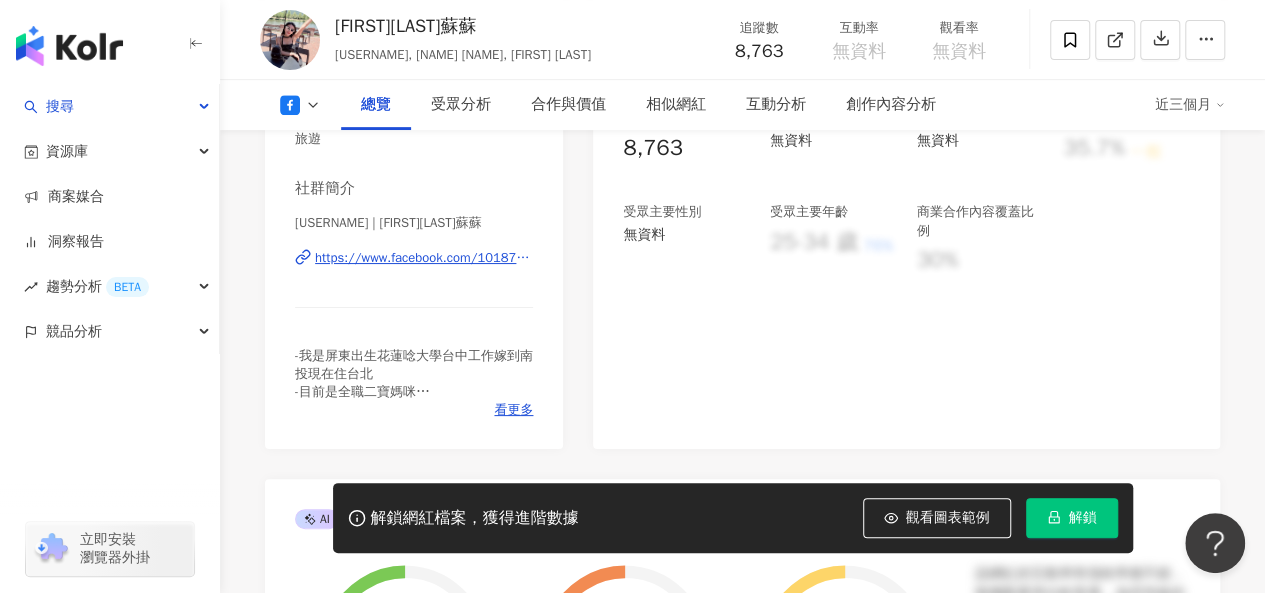 click on "https://www.facebook.com/101874510005827" at bounding box center [424, 258] 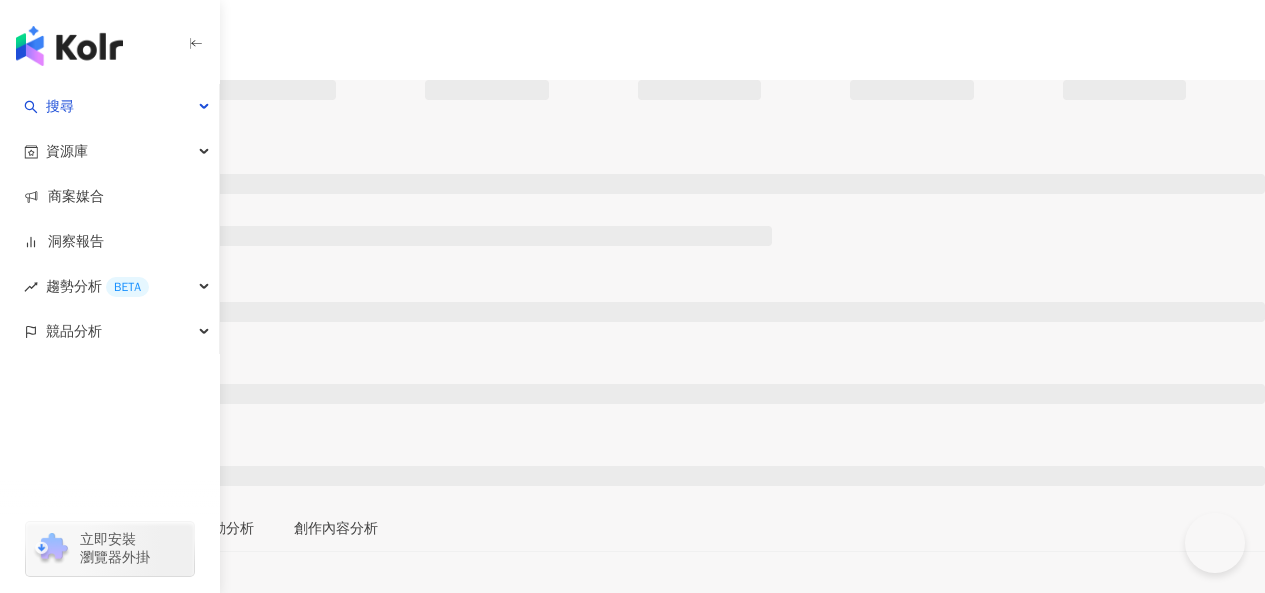 scroll, scrollTop: 0, scrollLeft: 0, axis: both 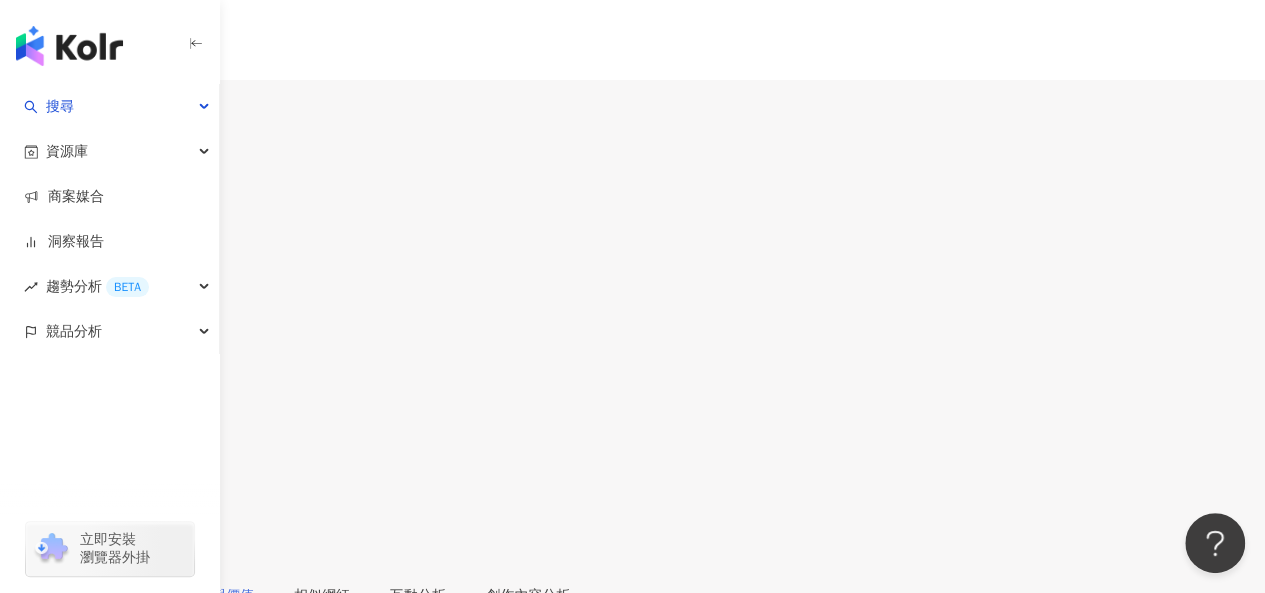 drag, startPoint x: 432, startPoint y: 227, endPoint x: 484, endPoint y: 238, distance: 53.15073 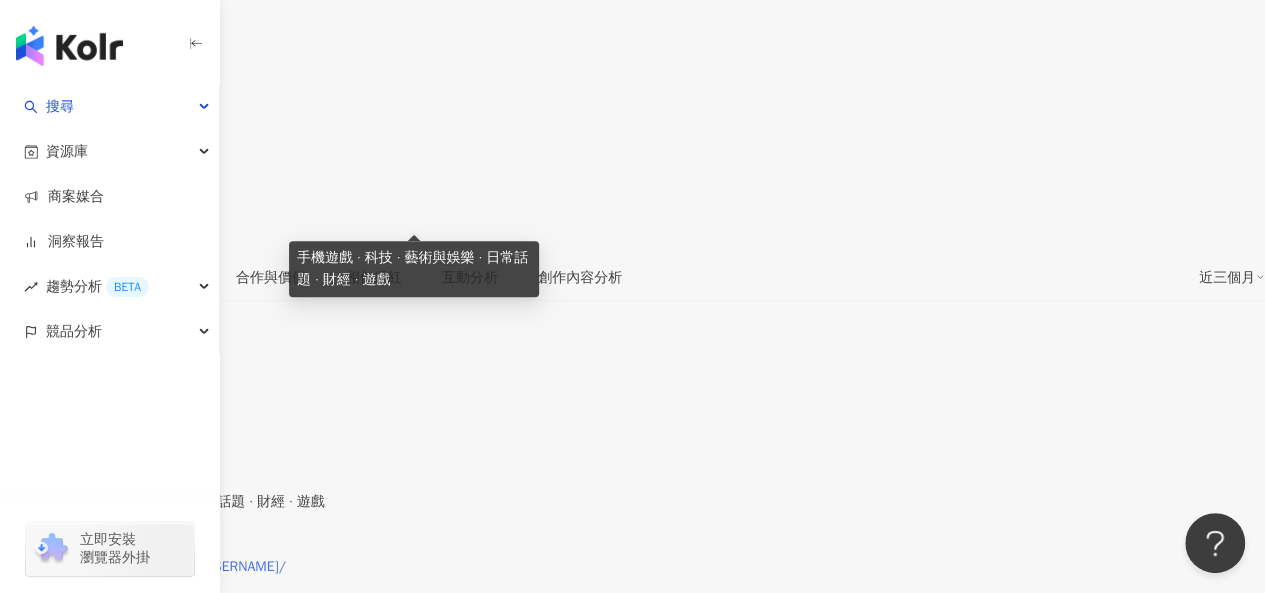 scroll, scrollTop: 300, scrollLeft: 0, axis: vertical 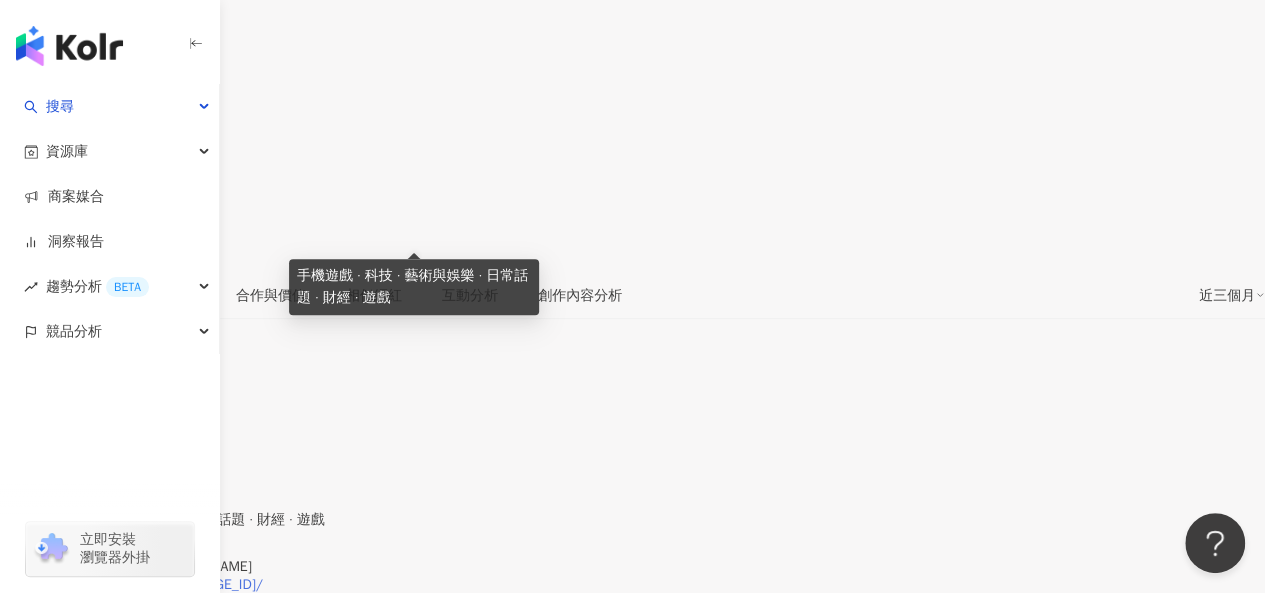 click on "https://www.facebook.com/240058834173" at bounding box center (141, 585) 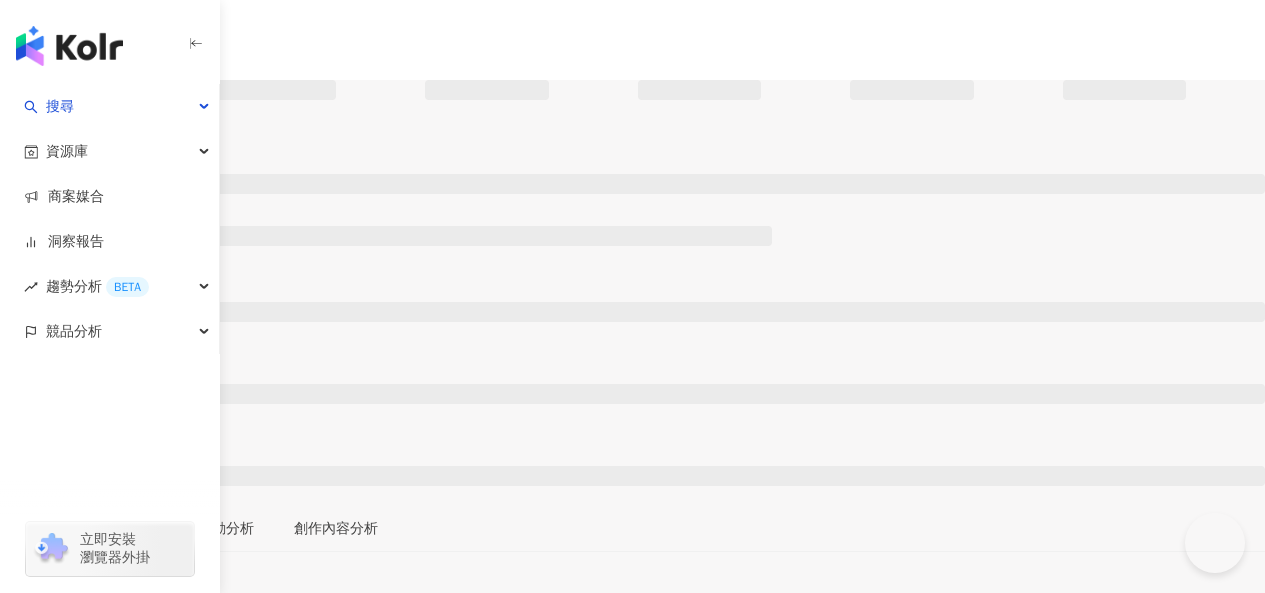 scroll, scrollTop: 0, scrollLeft: 0, axis: both 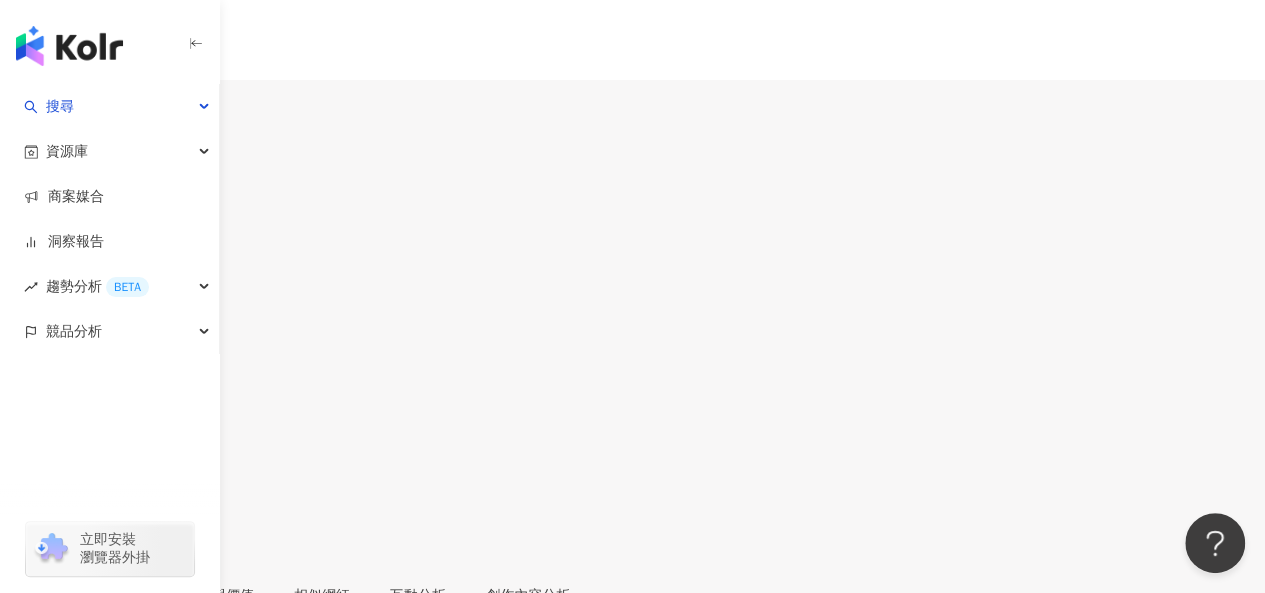 click on "9,181" at bounding box center (81, 119) 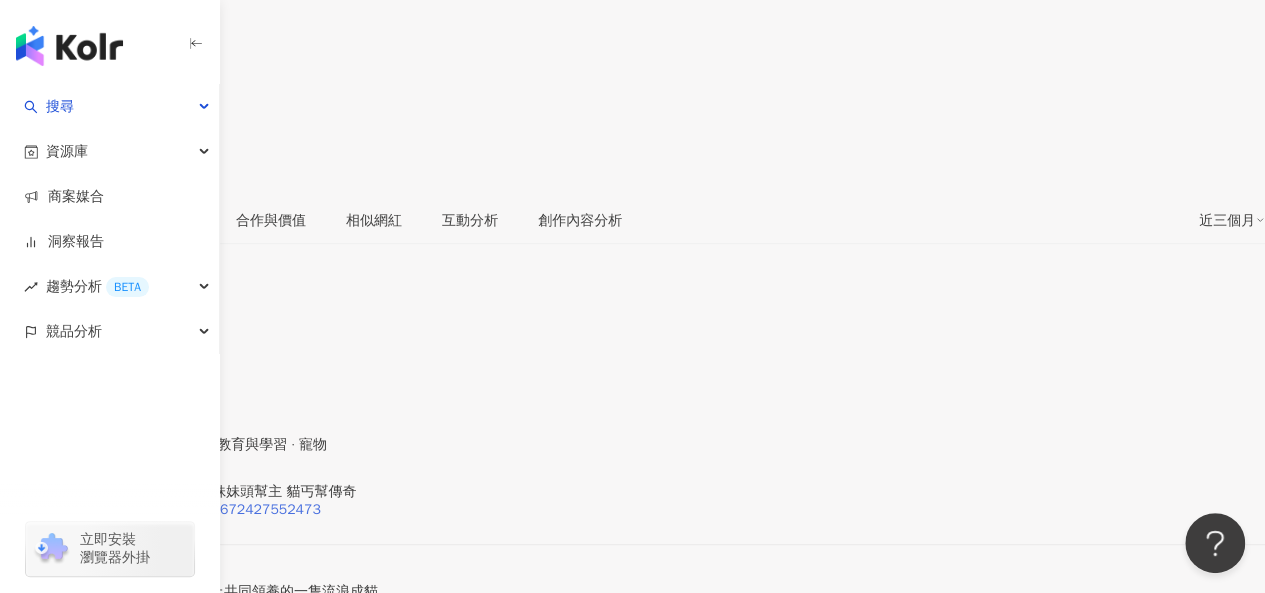 click on "https://www.facebook.com/106672427552473" at bounding box center (170, 510) 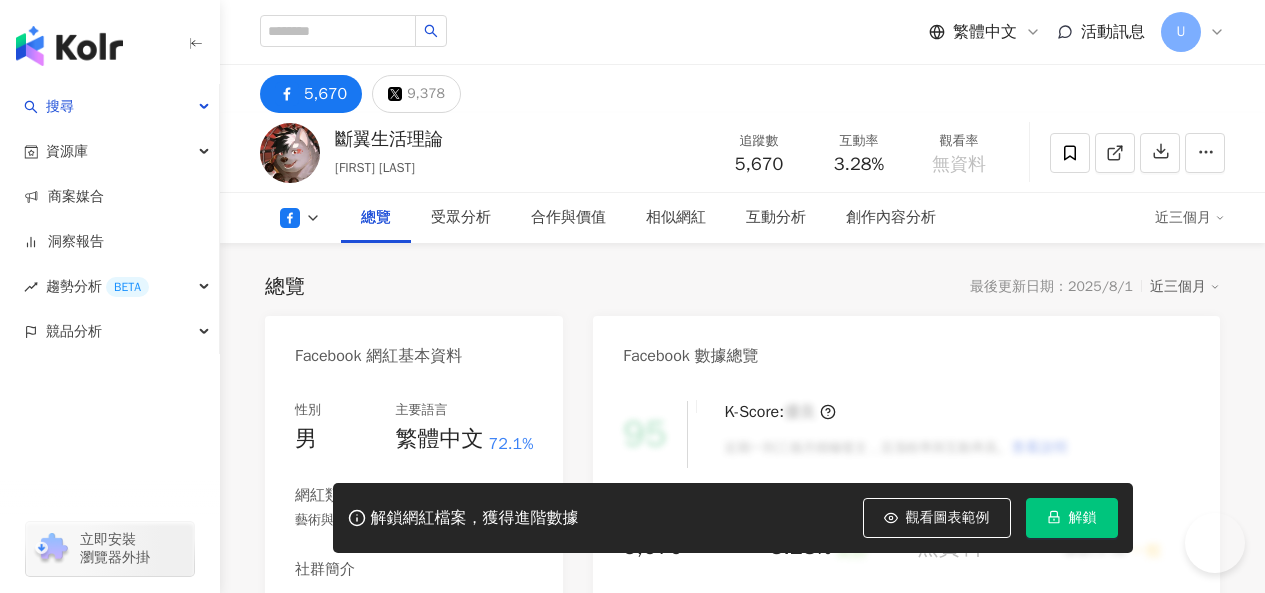 scroll, scrollTop: 0, scrollLeft: 0, axis: both 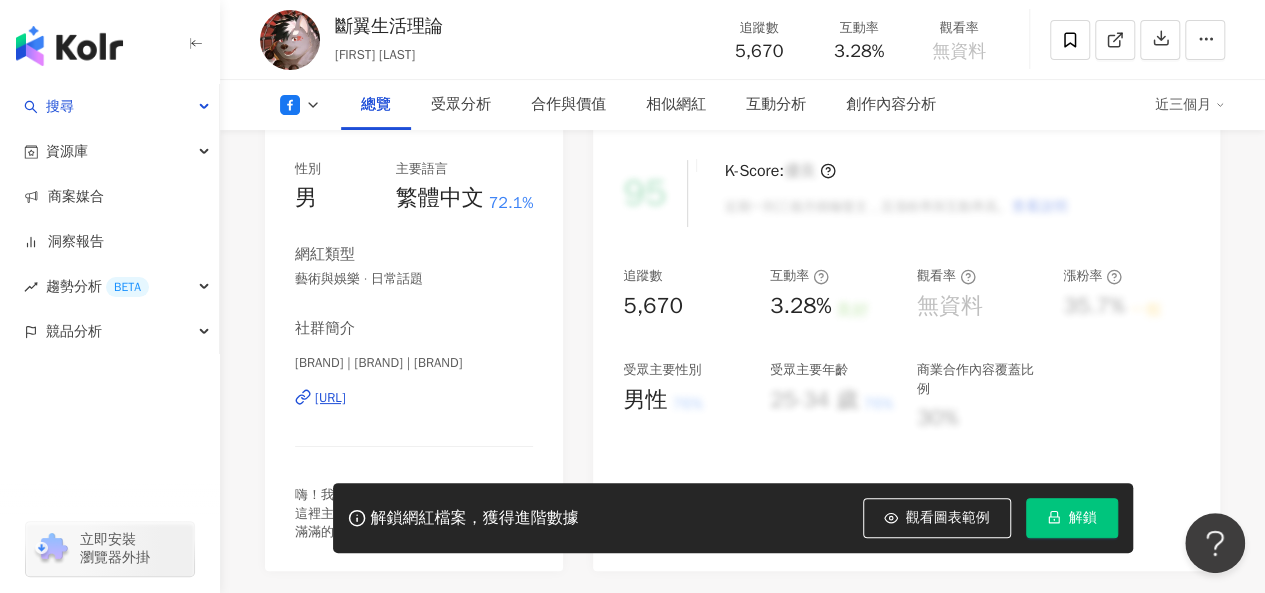 click on "https://www.facebook.com/979719395421904" at bounding box center (330, 398) 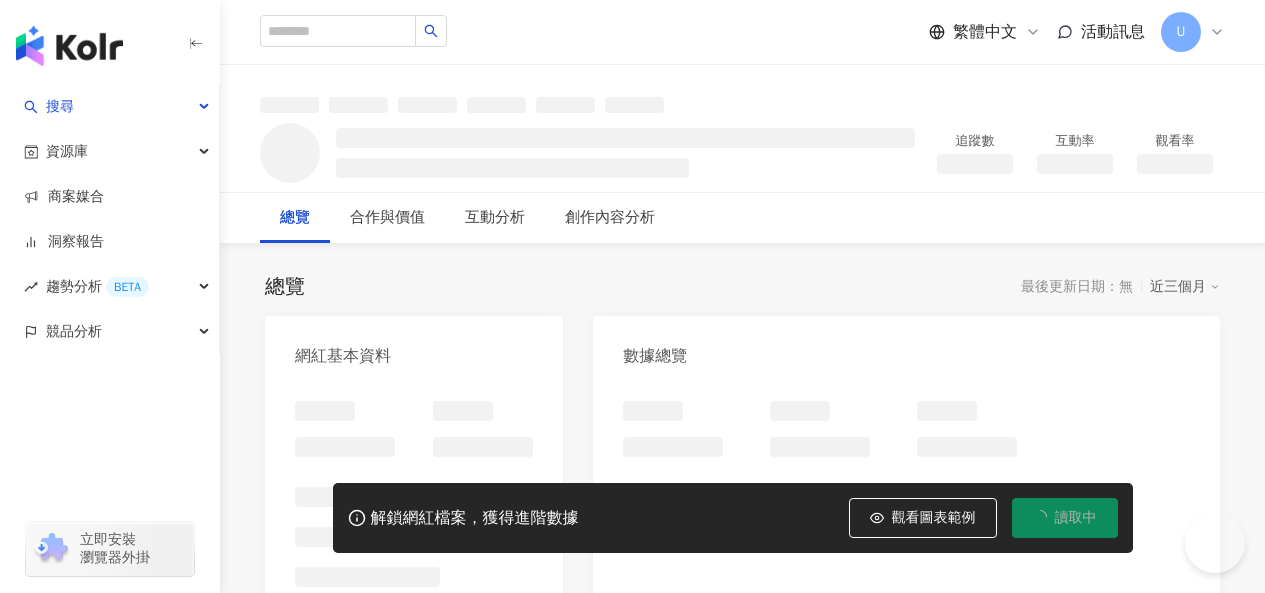 scroll, scrollTop: 0, scrollLeft: 0, axis: both 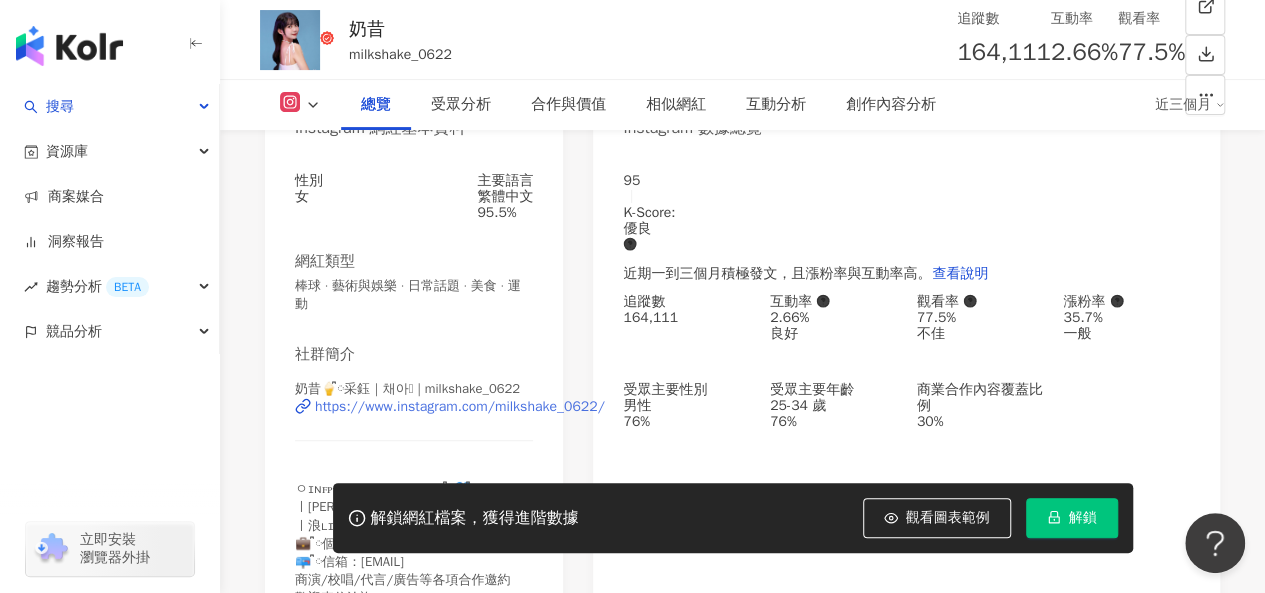 click on "https://www.instagram.com/milkshake_0622/" at bounding box center (460, 407) 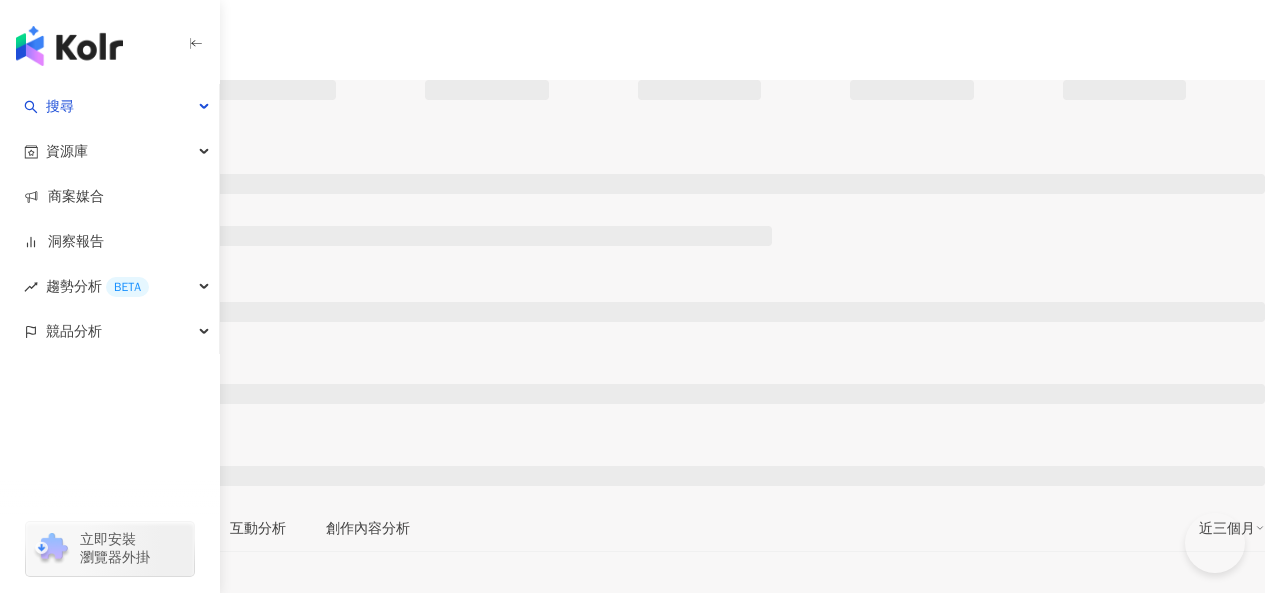 scroll, scrollTop: 0, scrollLeft: 0, axis: both 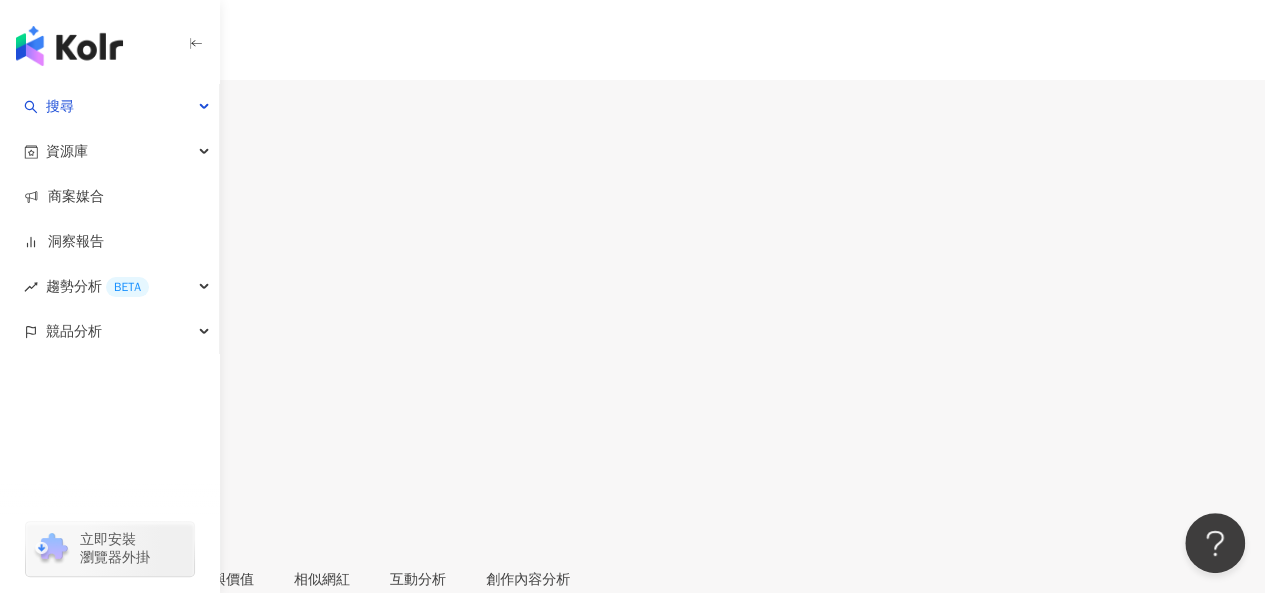 click on "6,644" at bounding box center [81, 119] 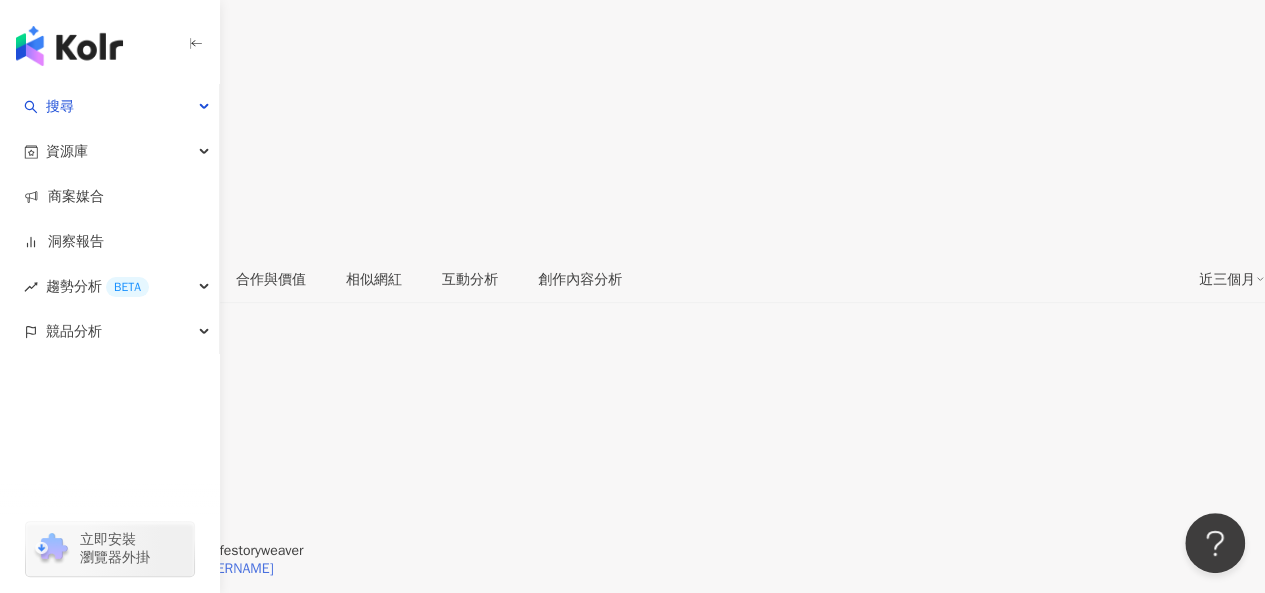 click on "https://www.facebook.com/977542822396179" at bounding box center (147, 569) 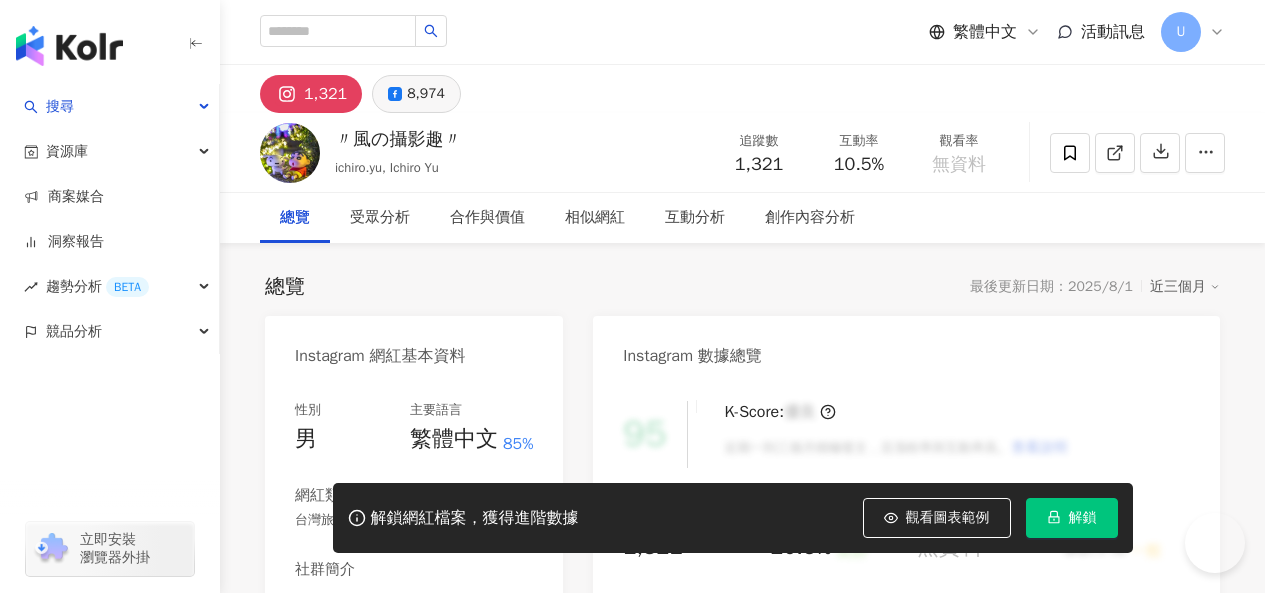 scroll, scrollTop: 0, scrollLeft: 0, axis: both 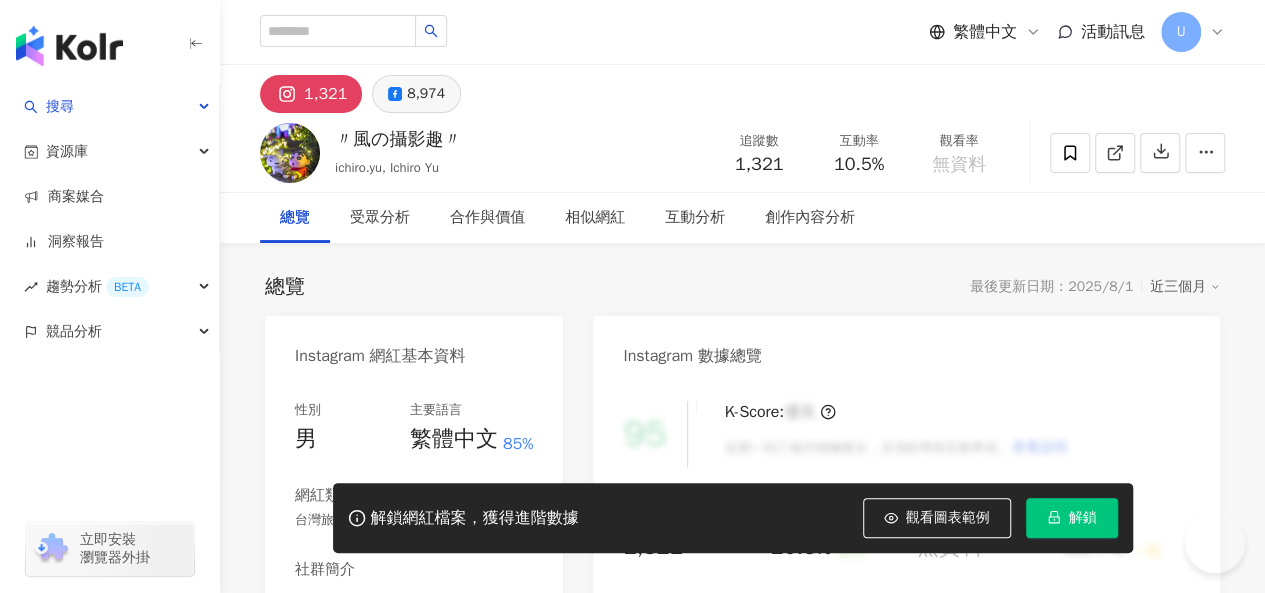 click on "8,974" at bounding box center (426, 94) 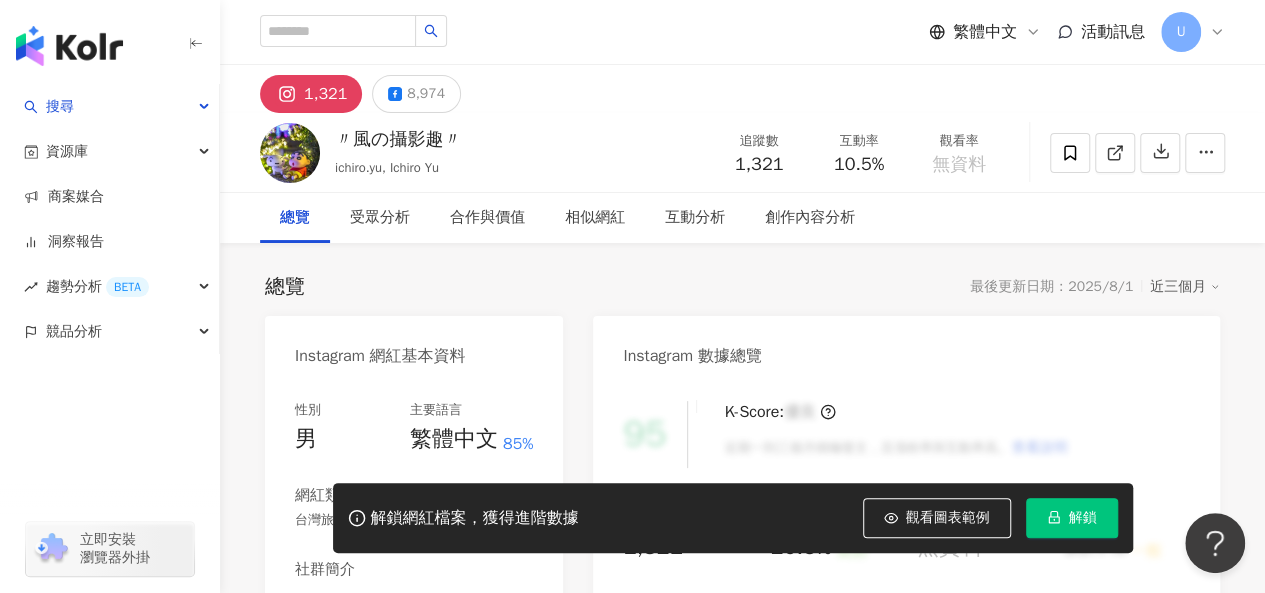 scroll, scrollTop: 138, scrollLeft: 0, axis: vertical 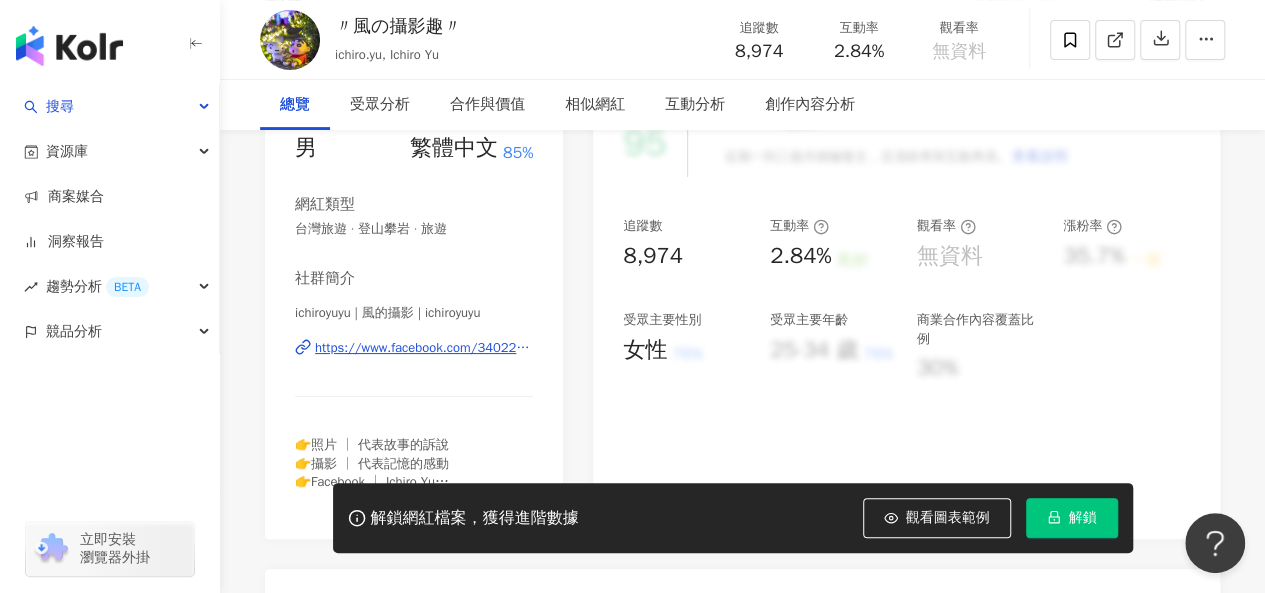 click on "https://www.facebook.com/340222139417624" at bounding box center (424, 348) 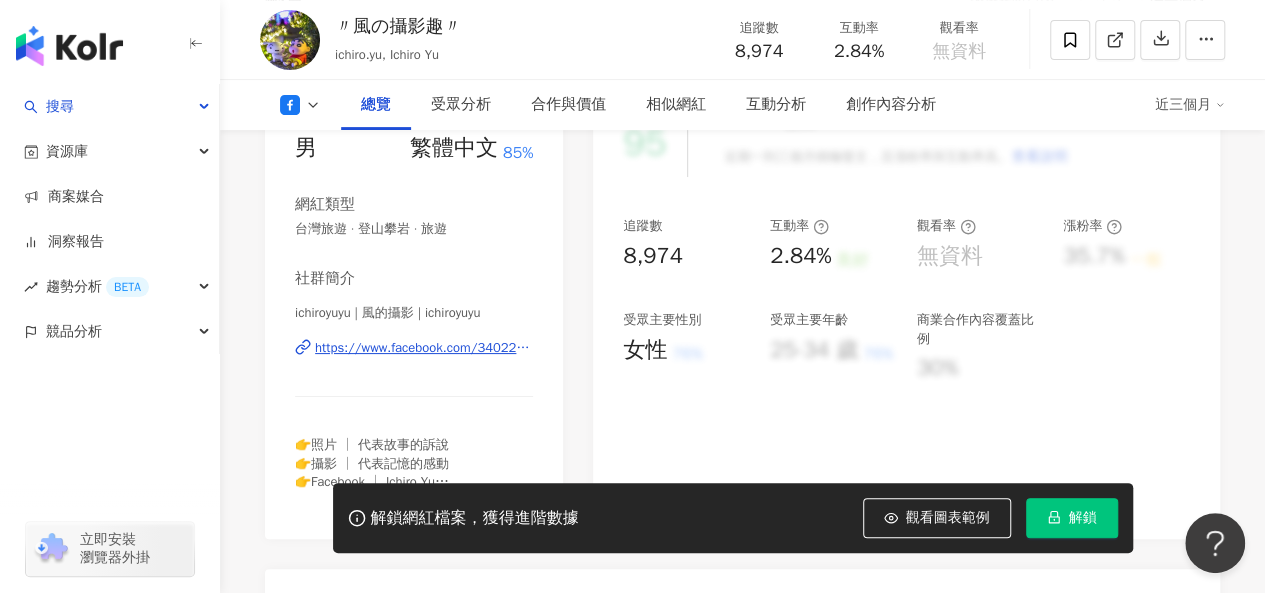 scroll, scrollTop: 300, scrollLeft: 0, axis: vertical 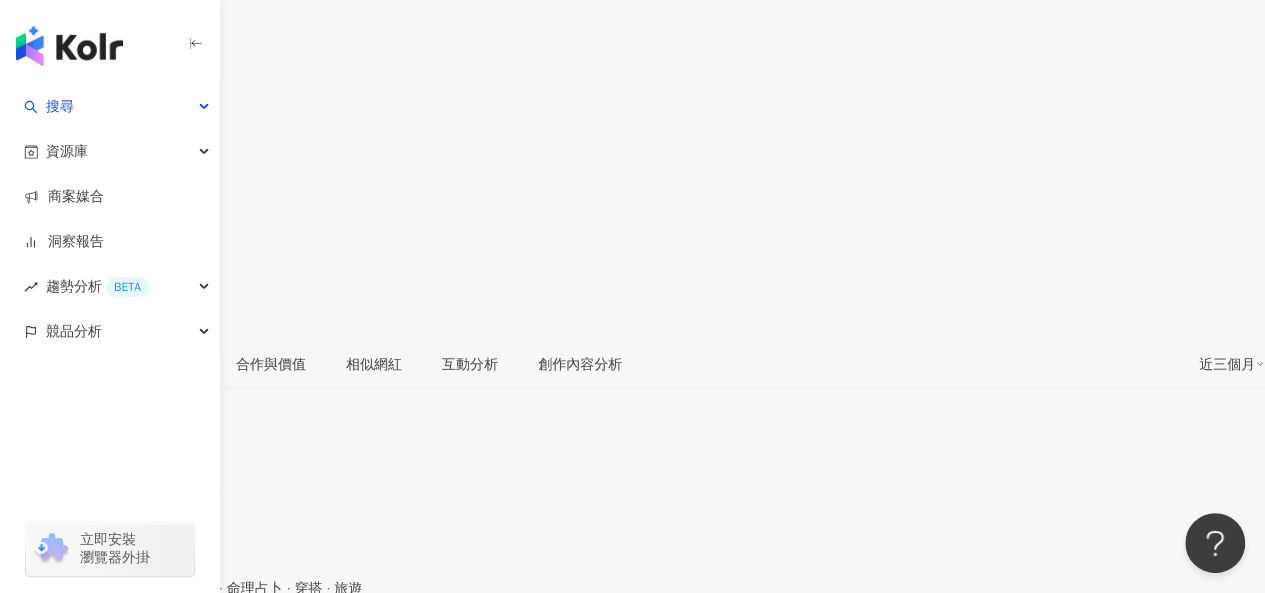 click on "https://www.instagram.com/aliceeecccc/" at bounding box center (149, 654) 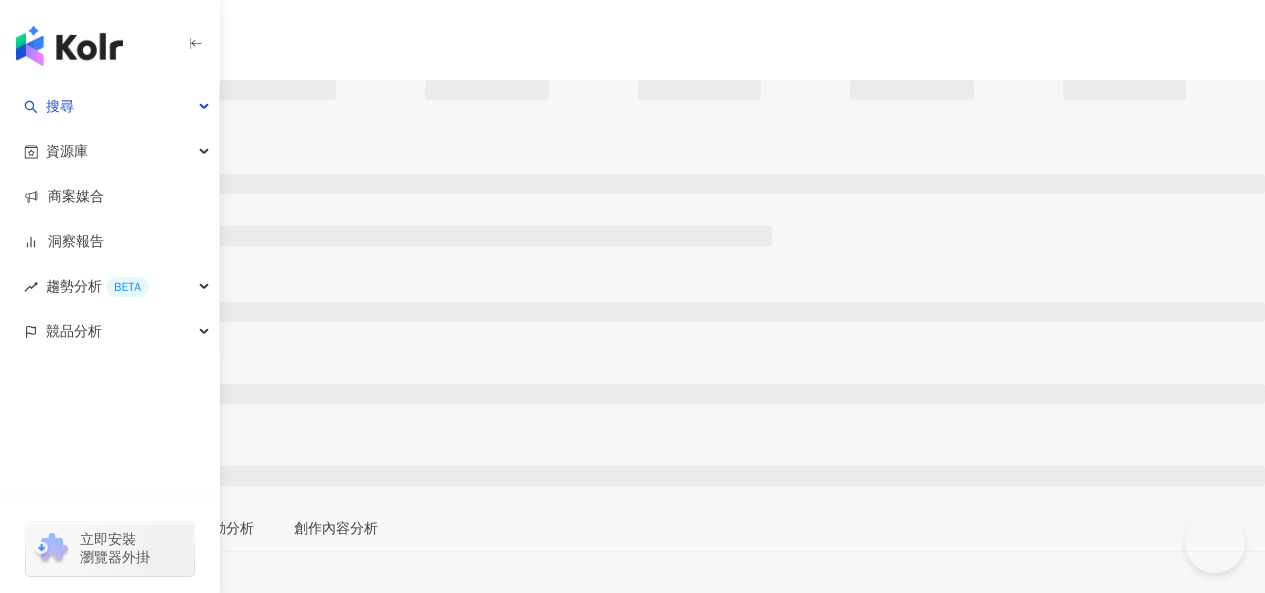 scroll, scrollTop: 0, scrollLeft: 0, axis: both 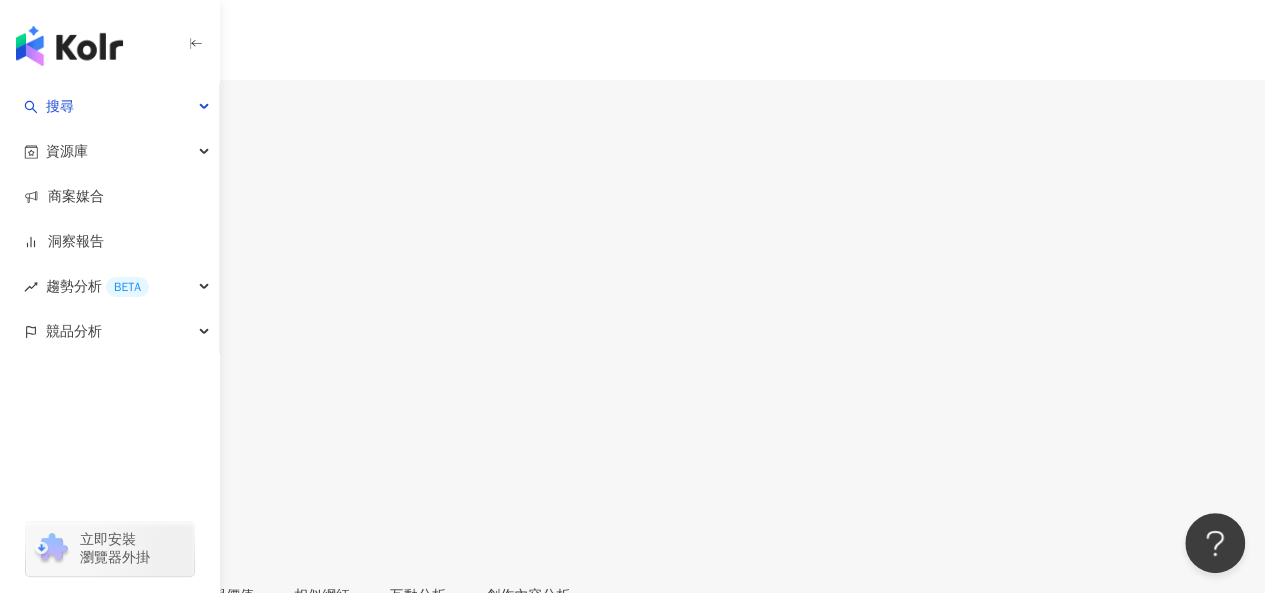 click on "8,373" at bounding box center [81, 119] 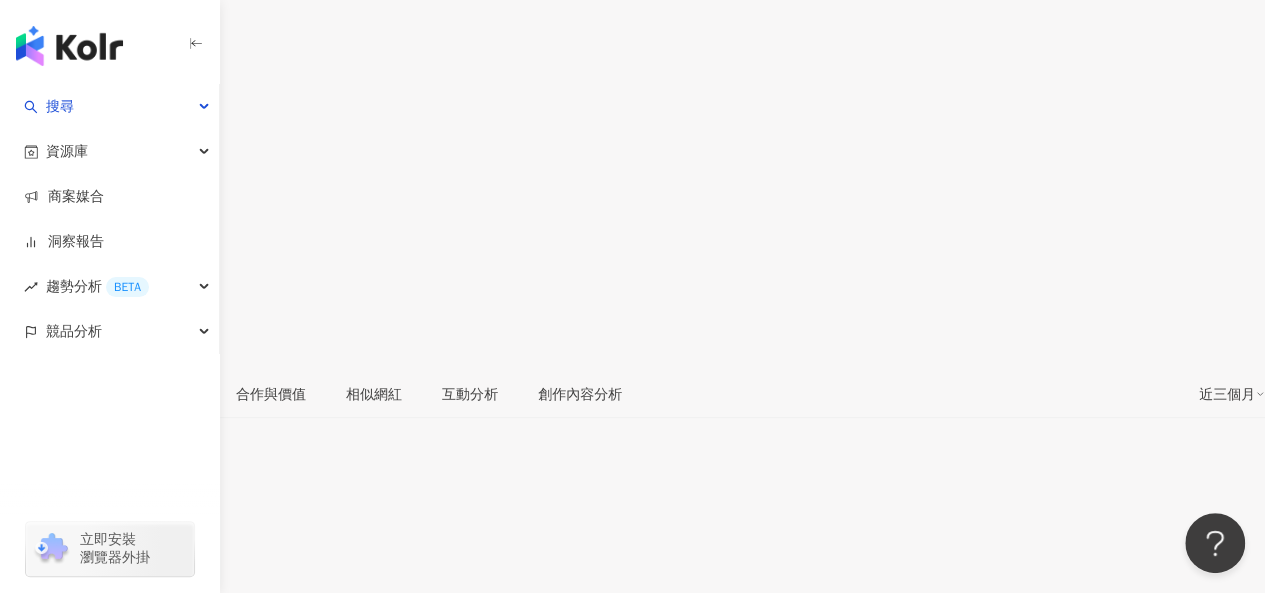 scroll, scrollTop: 590, scrollLeft: 0, axis: vertical 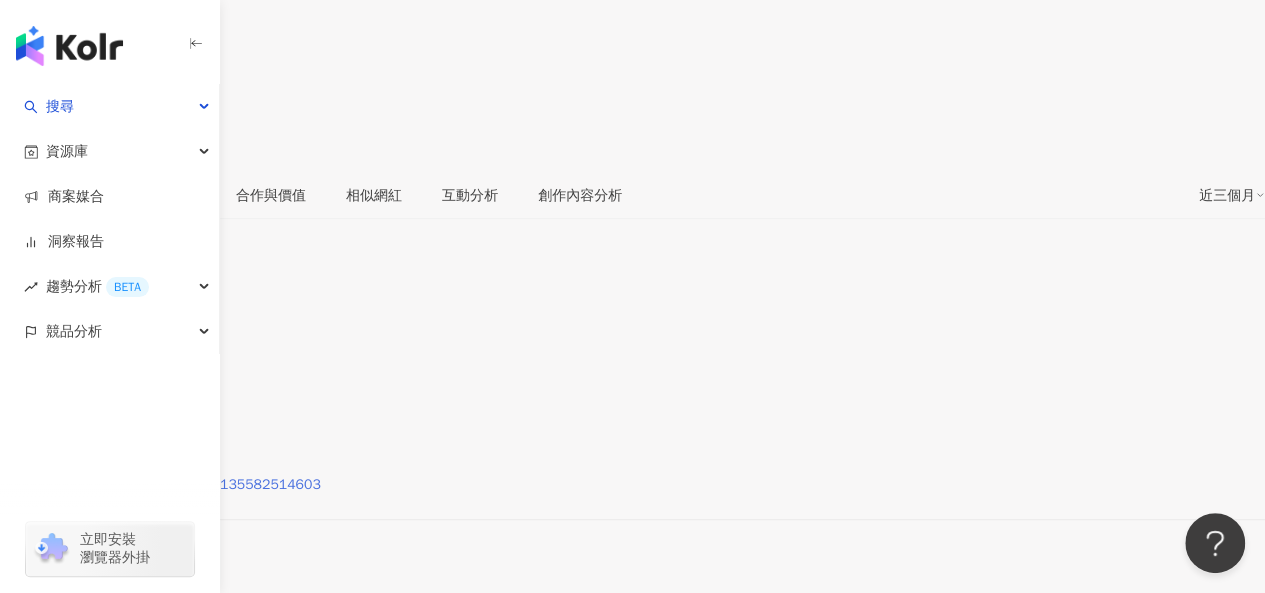 click on "https://www.facebook.com/842135582514603" at bounding box center (170, 485) 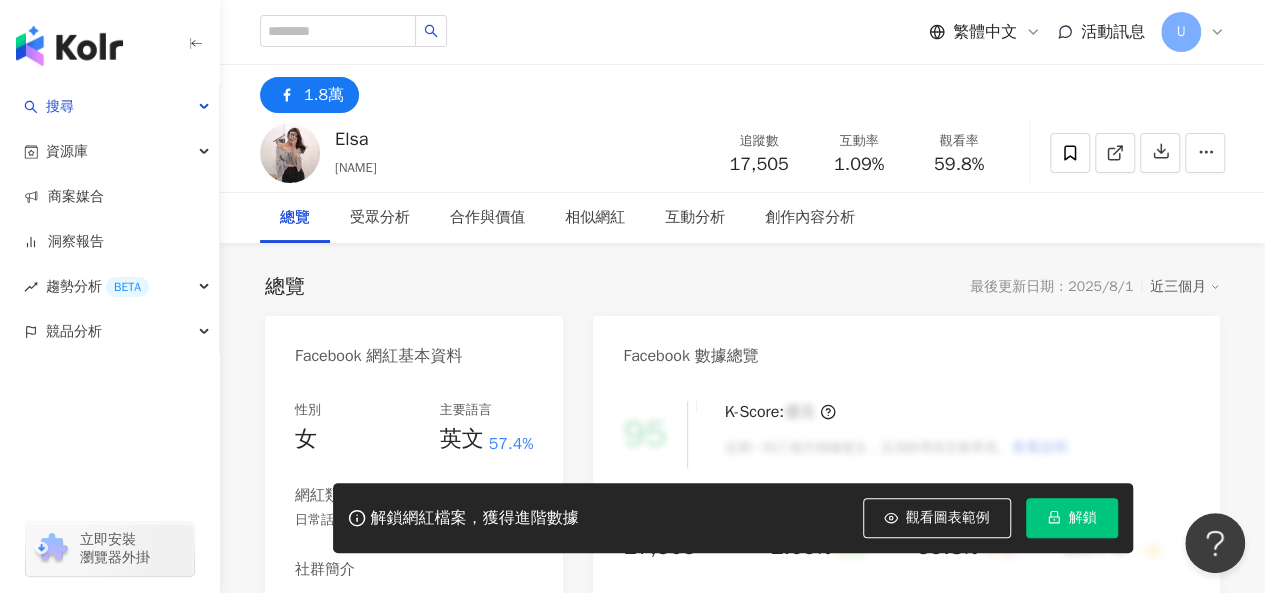 scroll, scrollTop: 286, scrollLeft: 0, axis: vertical 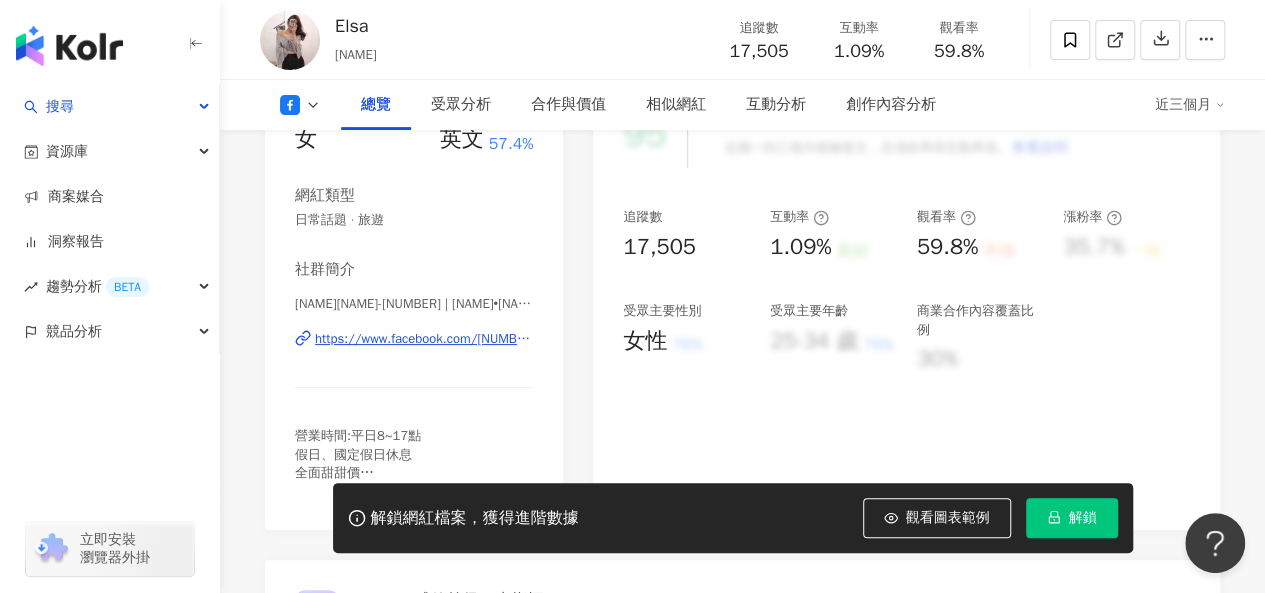 click on "Elsa艾兒莎-1957460301186487 | Elsa•艾兒莎 https://www.facebook.com/1957460301186487" at bounding box center (414, 353) 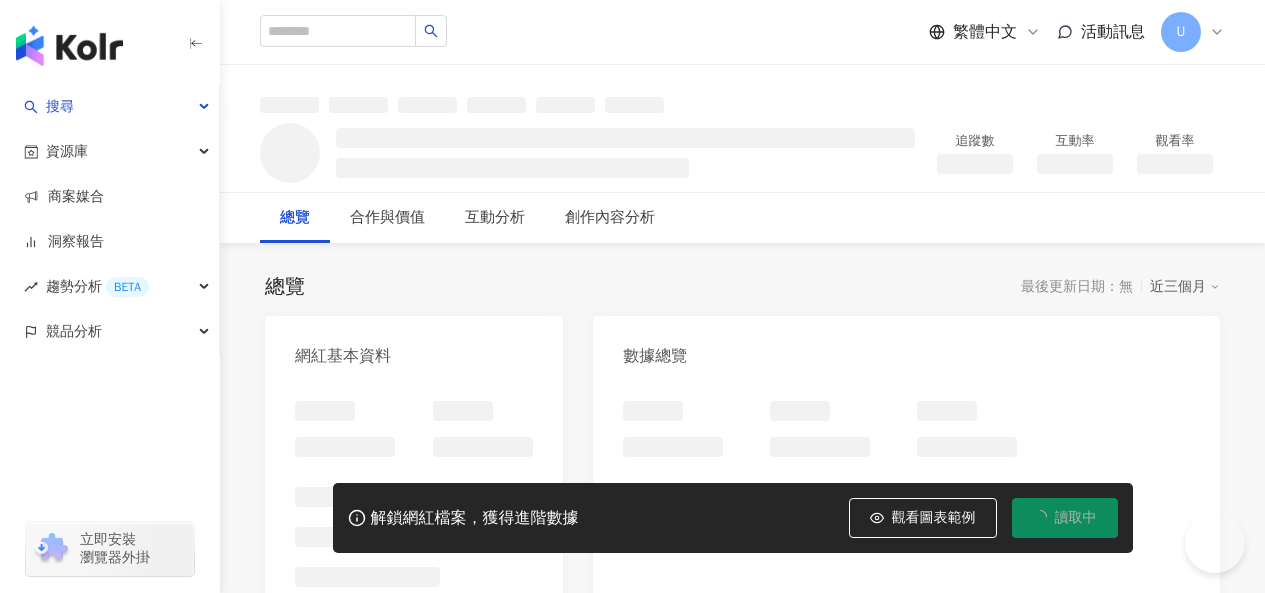 scroll, scrollTop: 0, scrollLeft: 0, axis: both 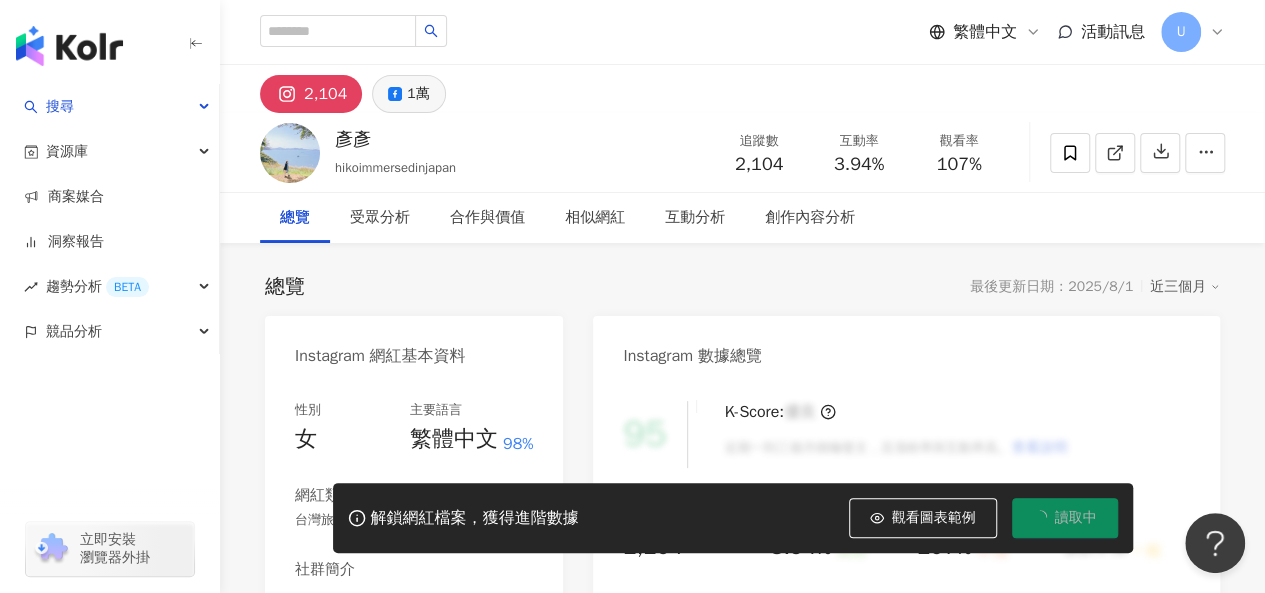 click on "1萬" at bounding box center (408, 94) 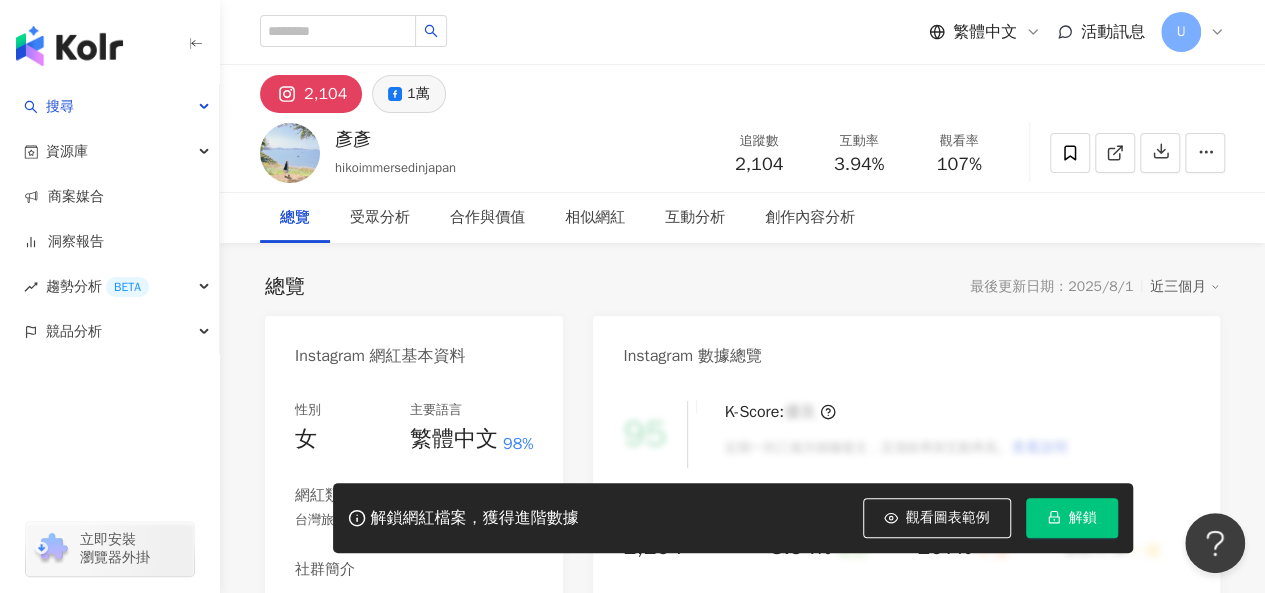 click on "1萬" at bounding box center (408, 94) 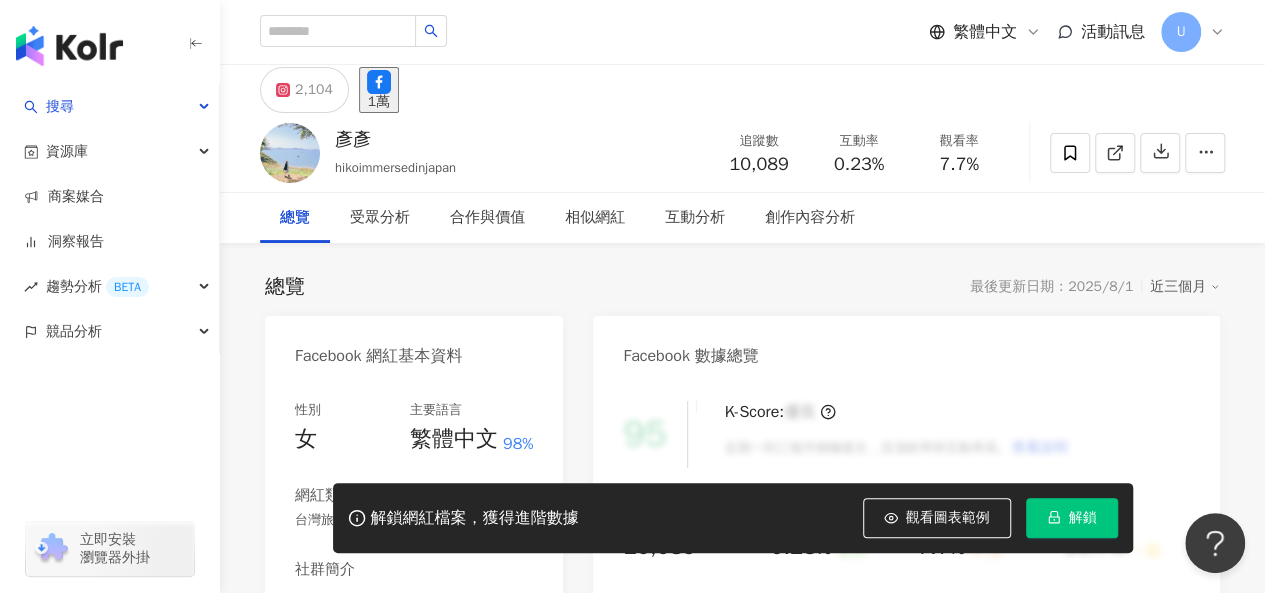 click on "https://www.facebook.com/506426519821128" at bounding box center (424, 639) 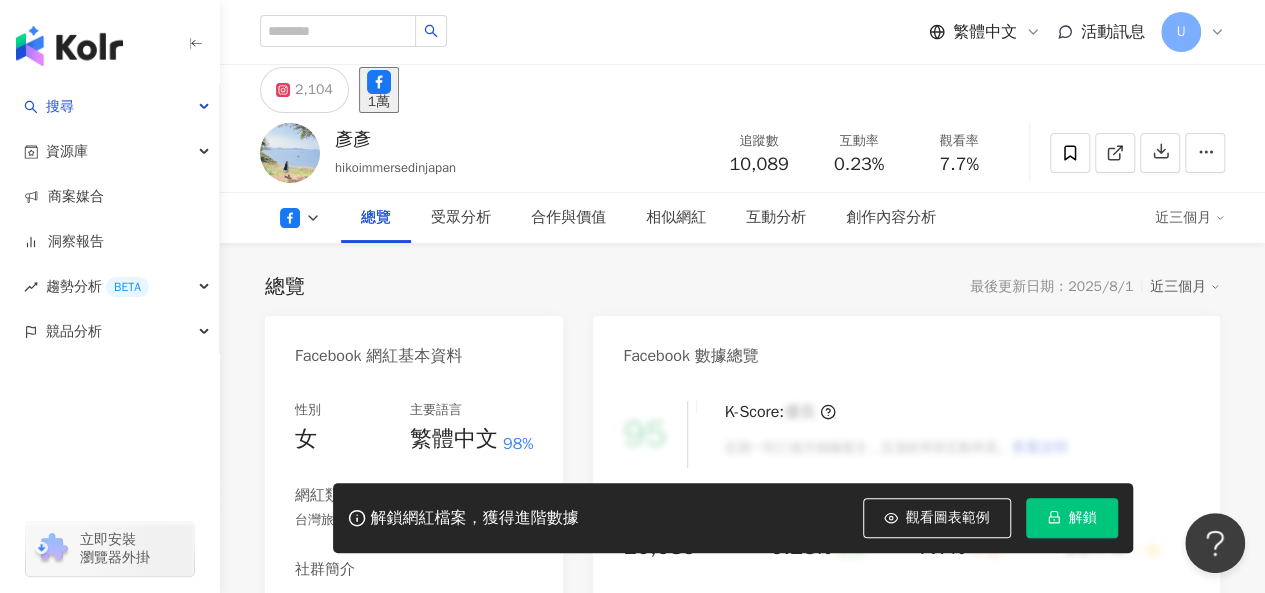 scroll, scrollTop: 300, scrollLeft: 0, axis: vertical 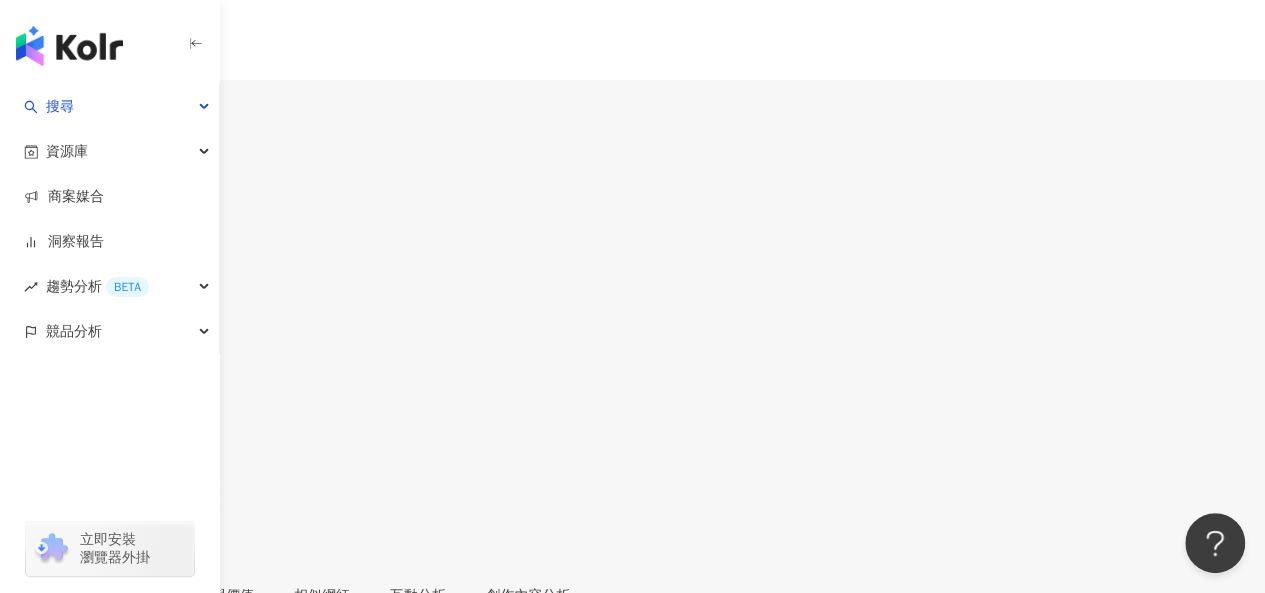click on "Facebook 網紅基本資料" at bounding box center (632, 707) 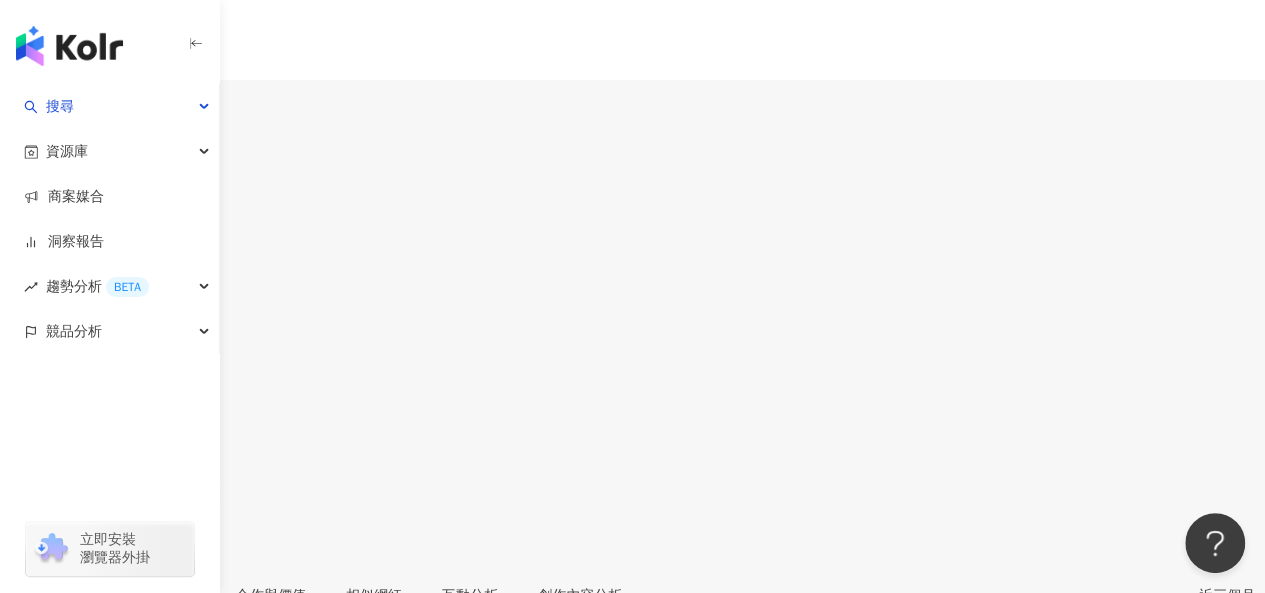 scroll, scrollTop: 300, scrollLeft: 0, axis: vertical 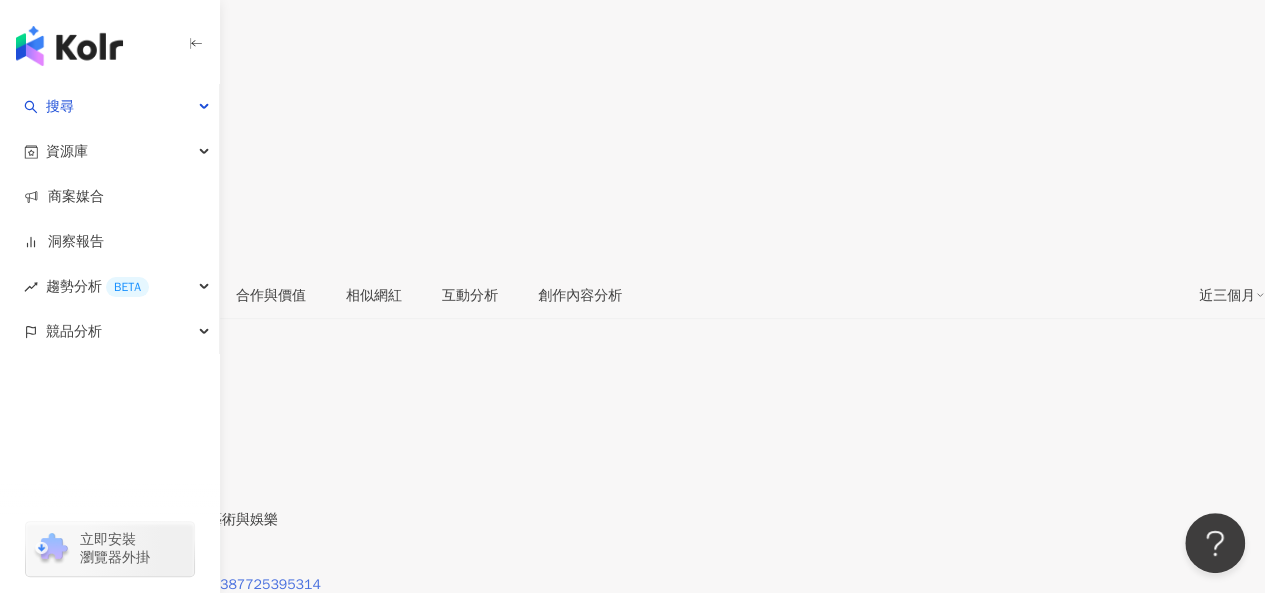 click on "https://www.facebook.com/220387725395314" at bounding box center [170, 585] 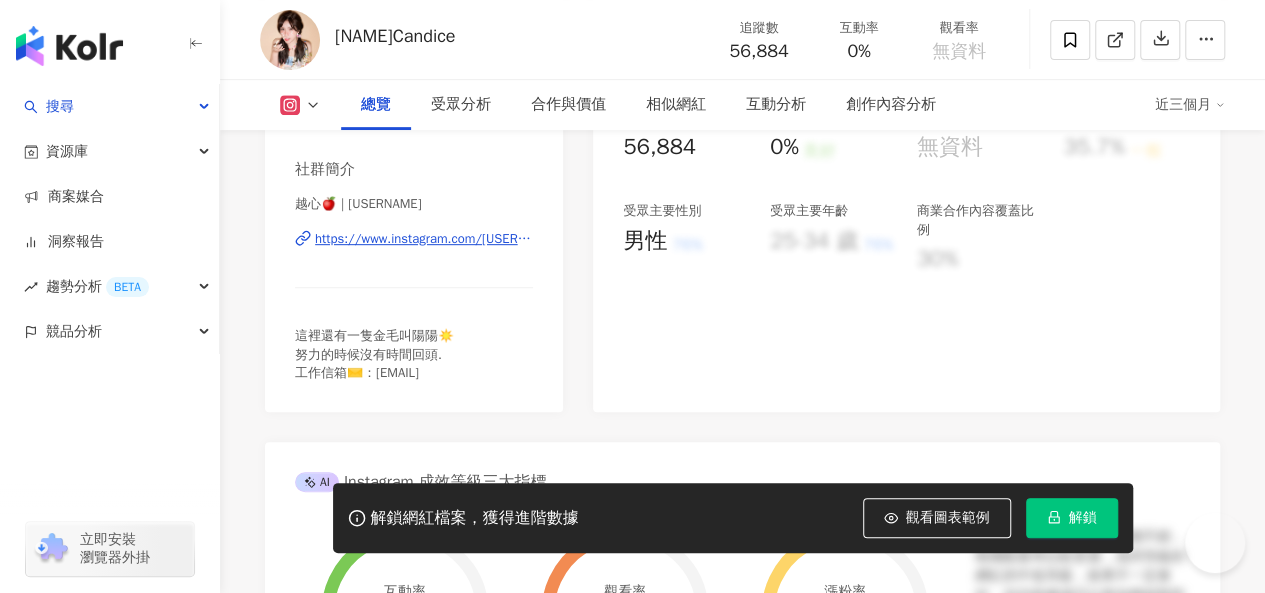 scroll, scrollTop: 400, scrollLeft: 0, axis: vertical 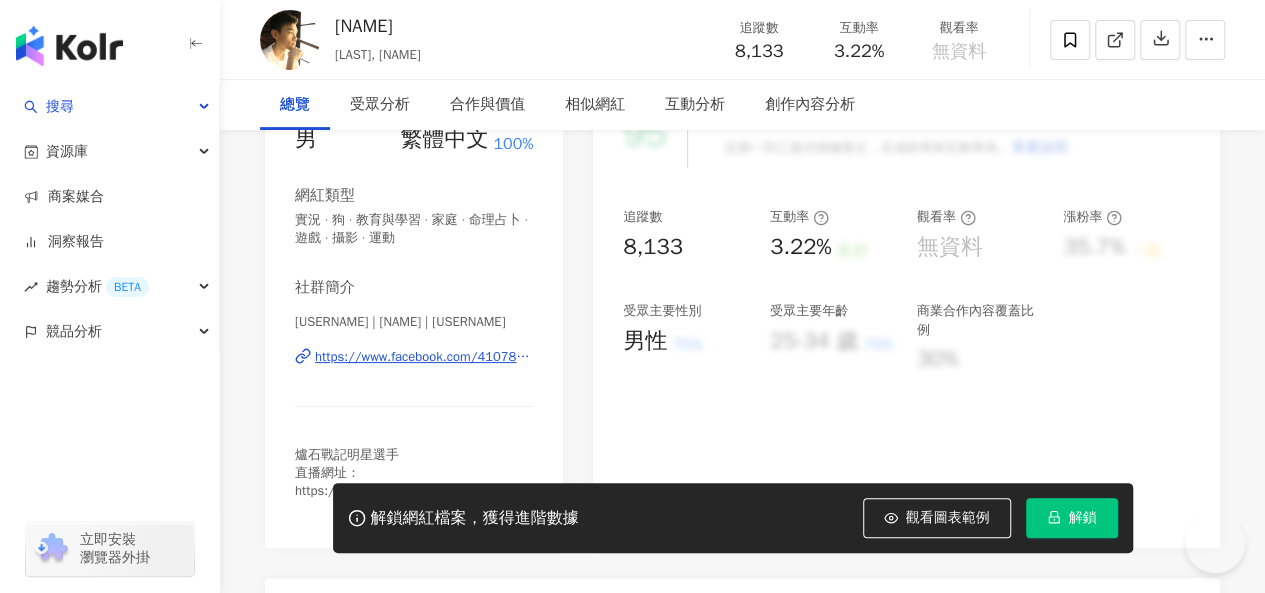 click on "https://www.facebook.com/410785855706315" at bounding box center (424, 357) 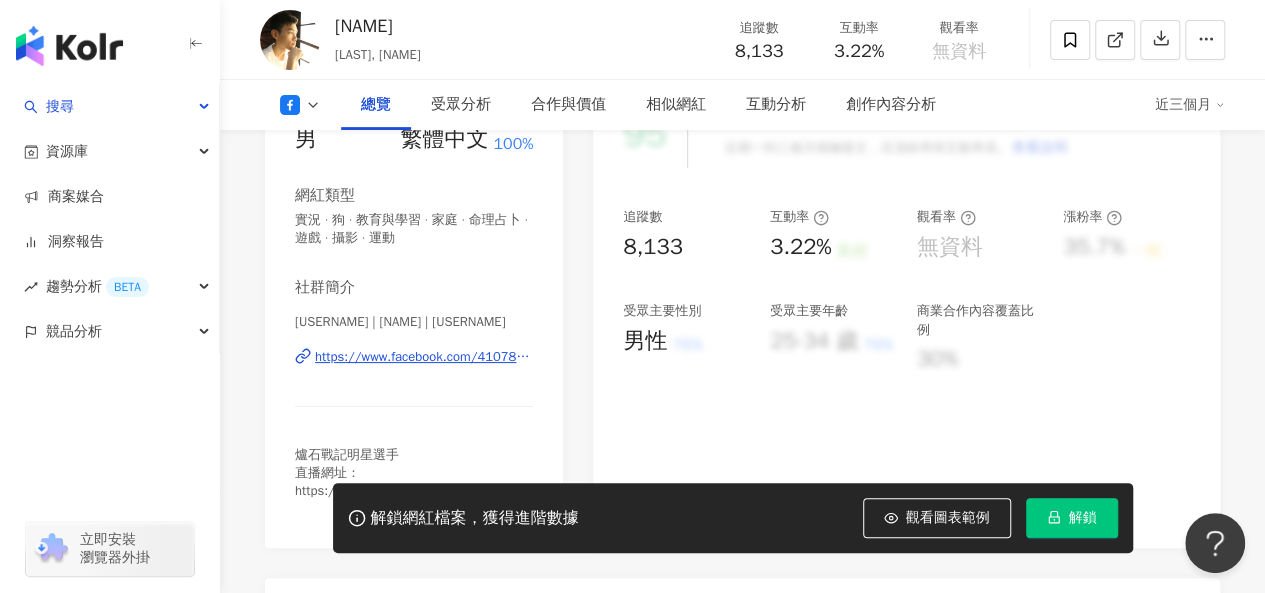 scroll, scrollTop: 300, scrollLeft: 0, axis: vertical 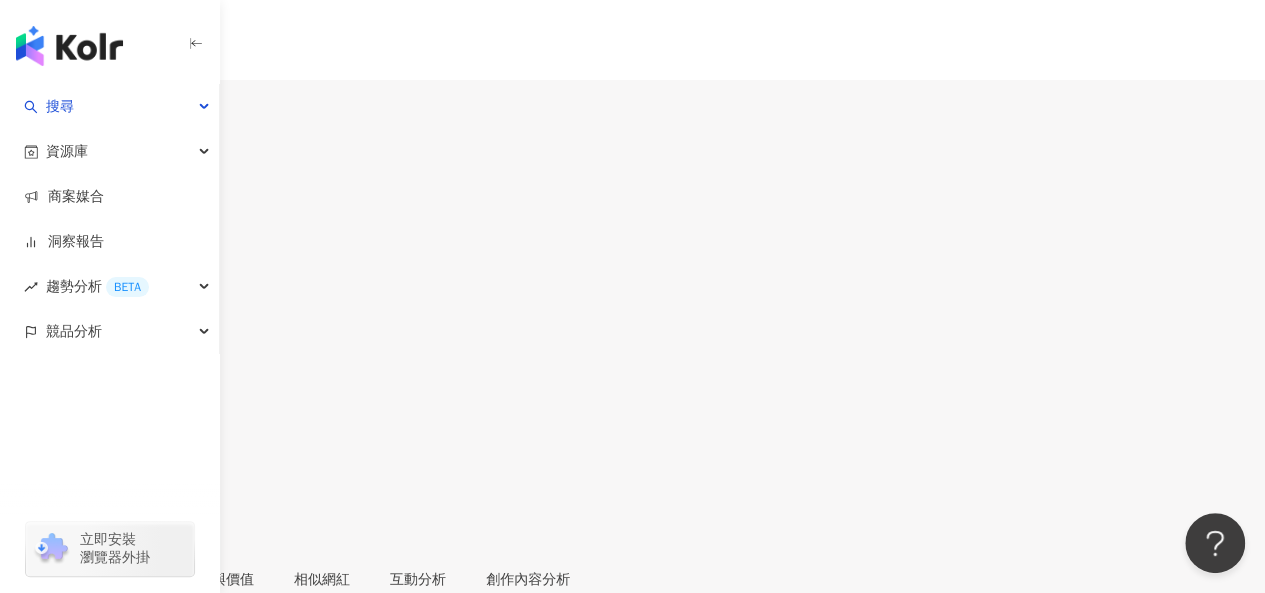 click on "9,714" at bounding box center [81, 119] 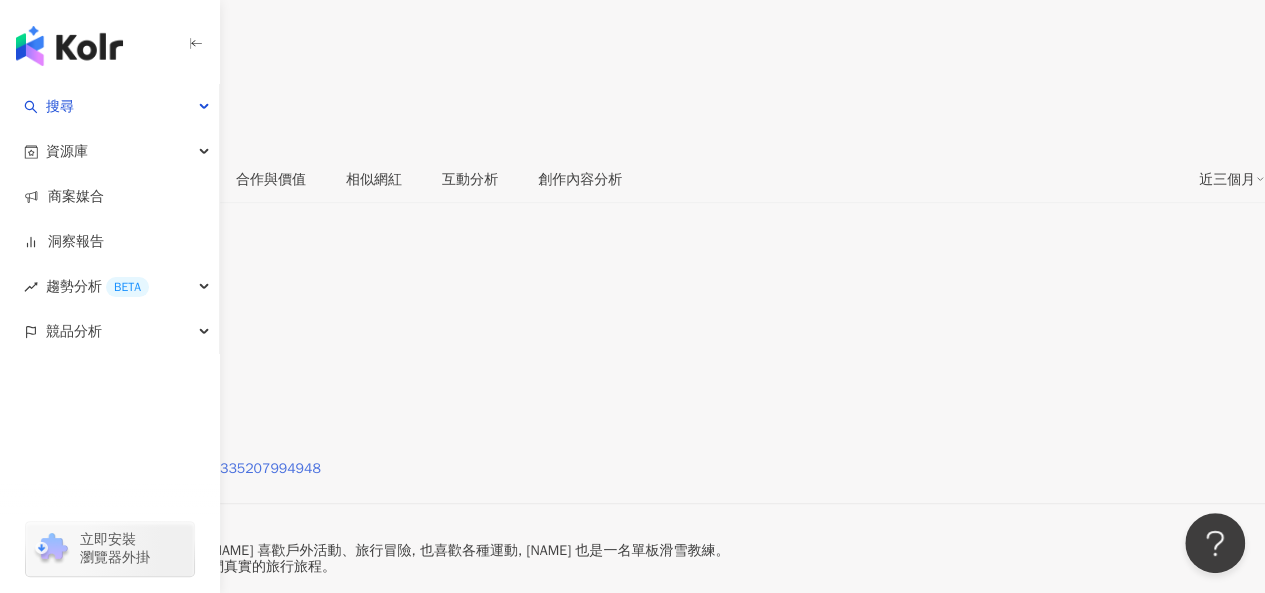 click on "https://www.facebook.com/255335207994948" at bounding box center (170, 469) 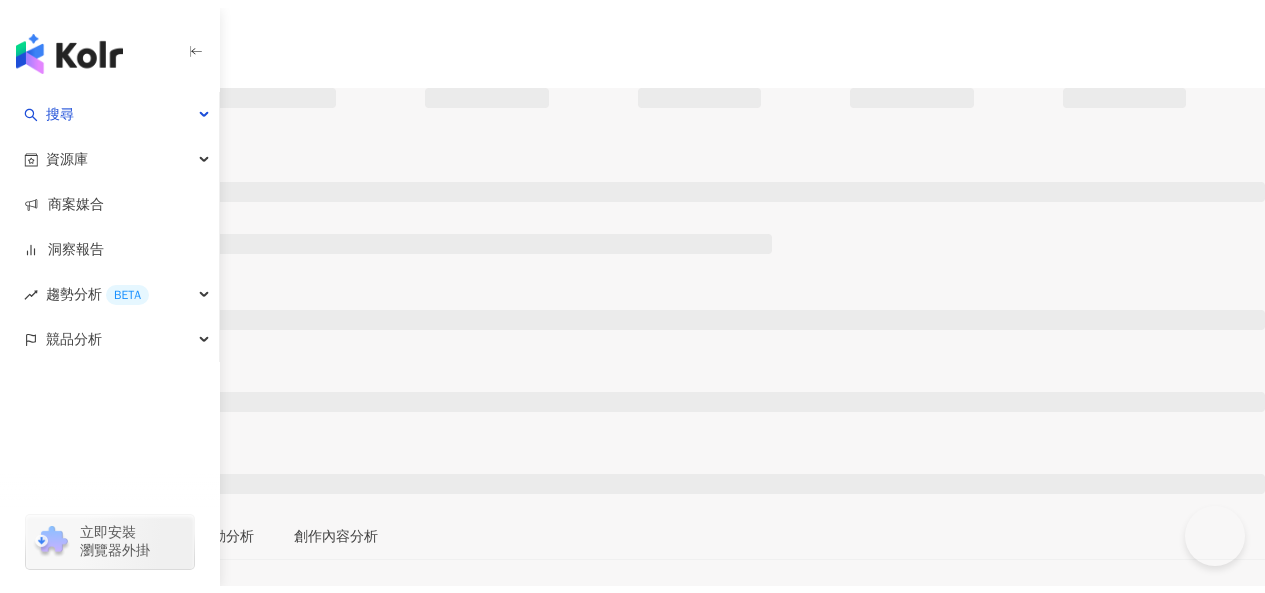 scroll, scrollTop: 0, scrollLeft: 0, axis: both 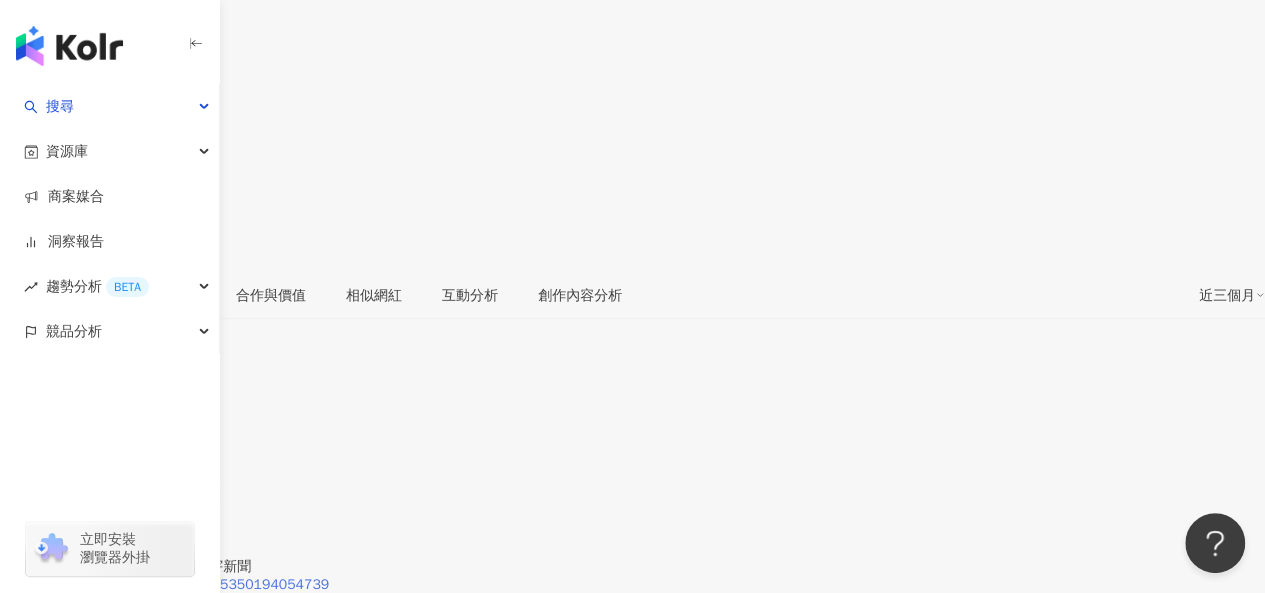 click on "https://www.facebook.com/1695350194054739" at bounding box center (174, 585) 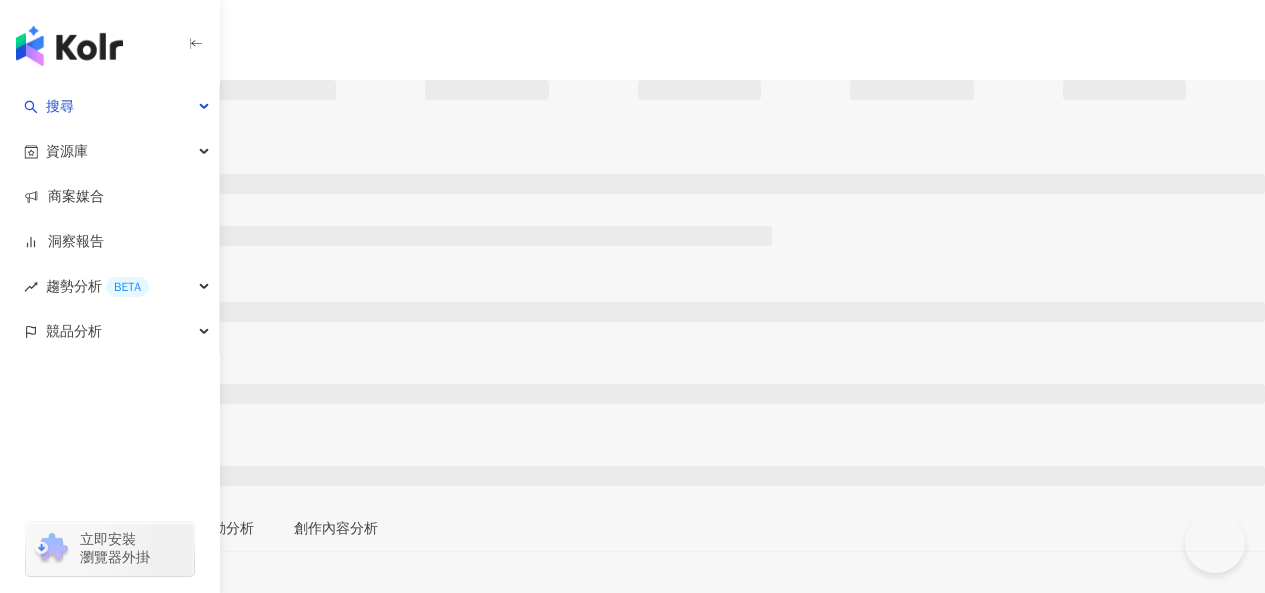 scroll, scrollTop: 0, scrollLeft: 0, axis: both 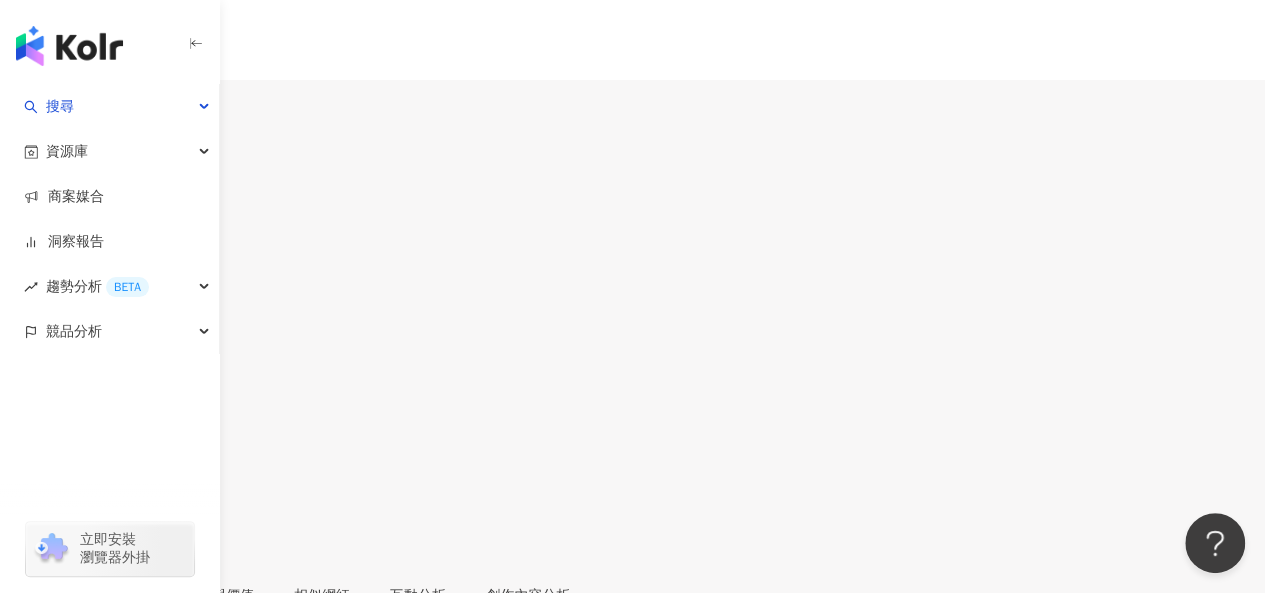 click on "5,246" at bounding box center [81, 119] 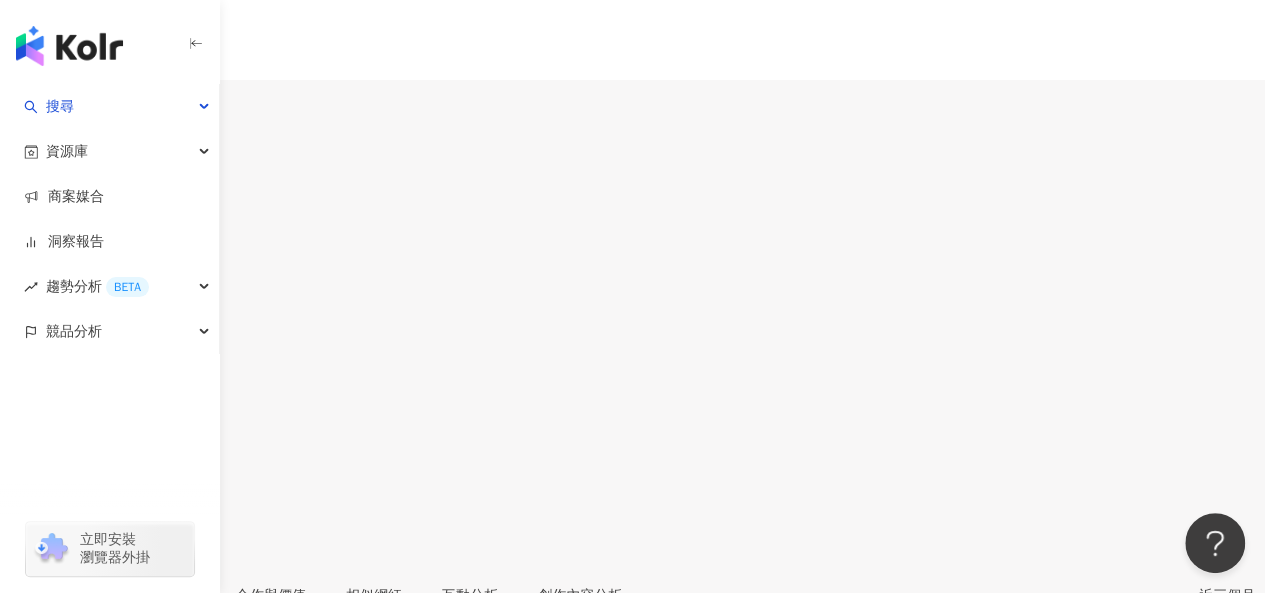 scroll, scrollTop: 300, scrollLeft: 0, axis: vertical 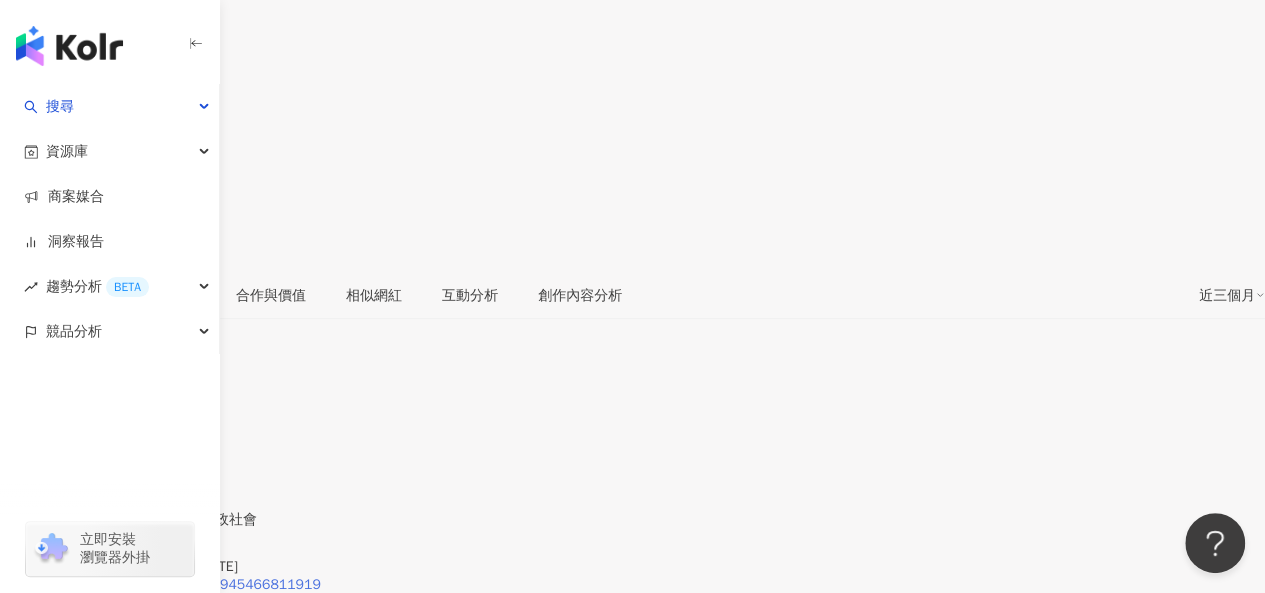 click on "https://www.facebook.com/439945466811919" at bounding box center [170, 585] 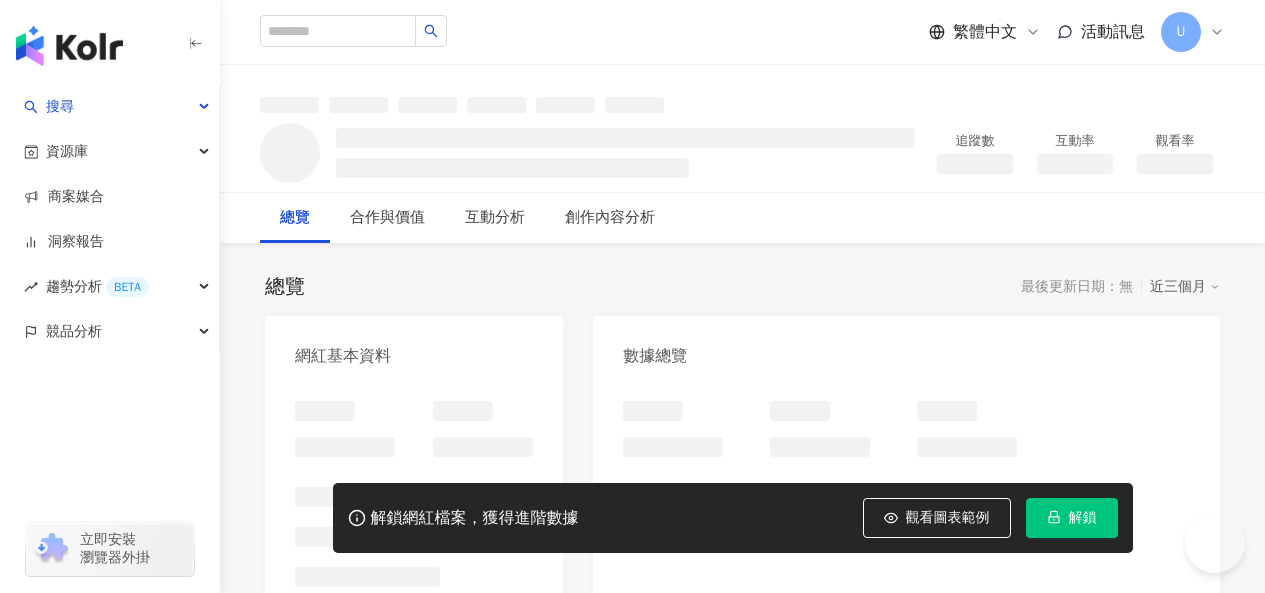scroll, scrollTop: 0, scrollLeft: 0, axis: both 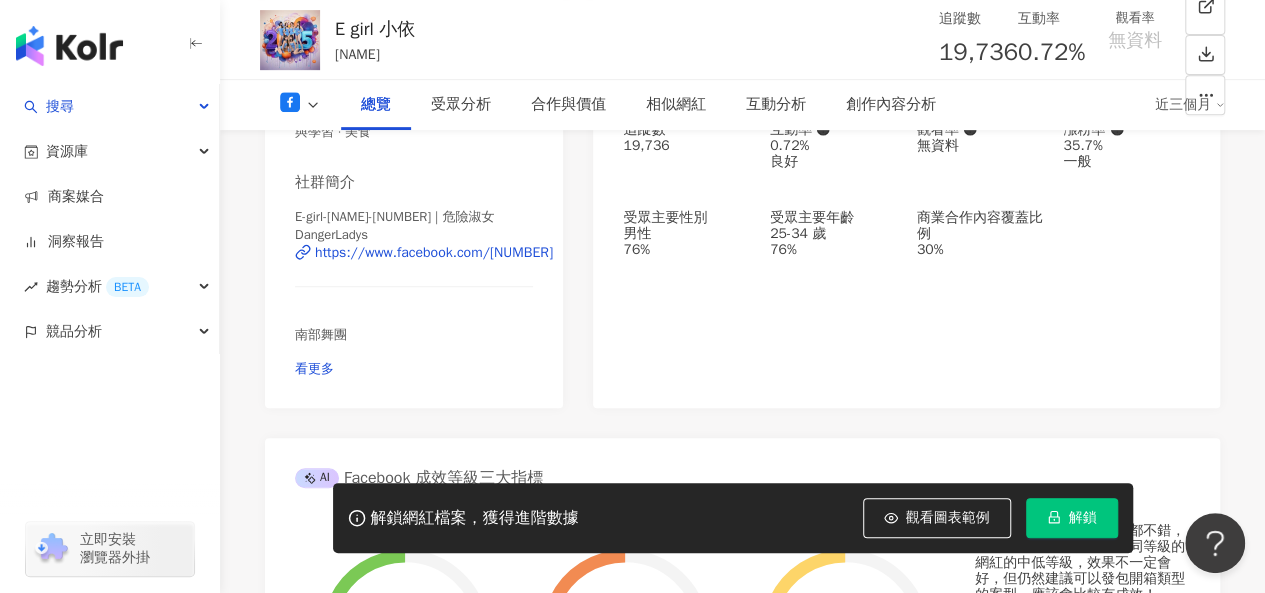 click on "https://www.facebook.com/270612096751103" at bounding box center (434, 253) 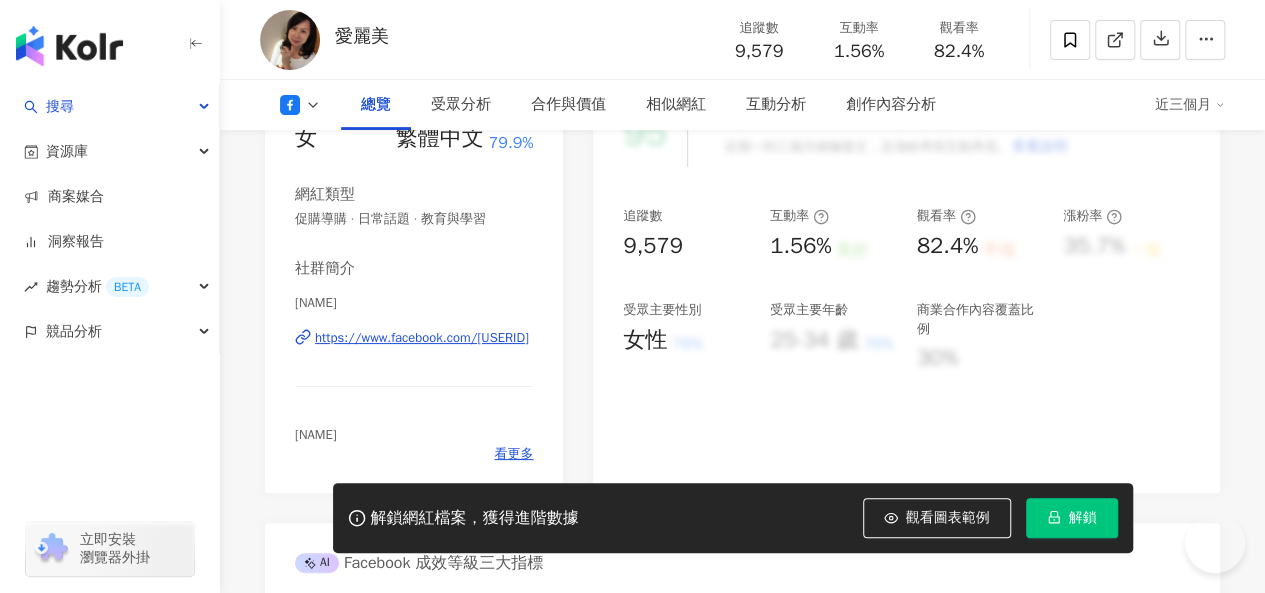 scroll, scrollTop: 600, scrollLeft: 0, axis: vertical 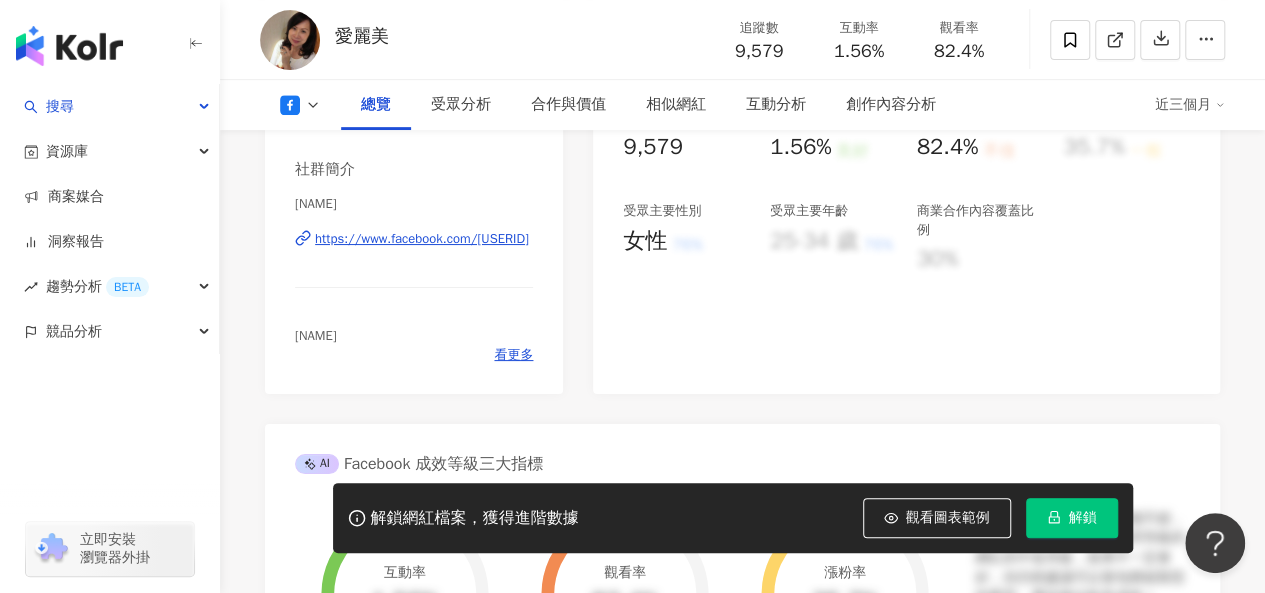 click on "https://www.facebook.com/639196362897756" at bounding box center (422, 239) 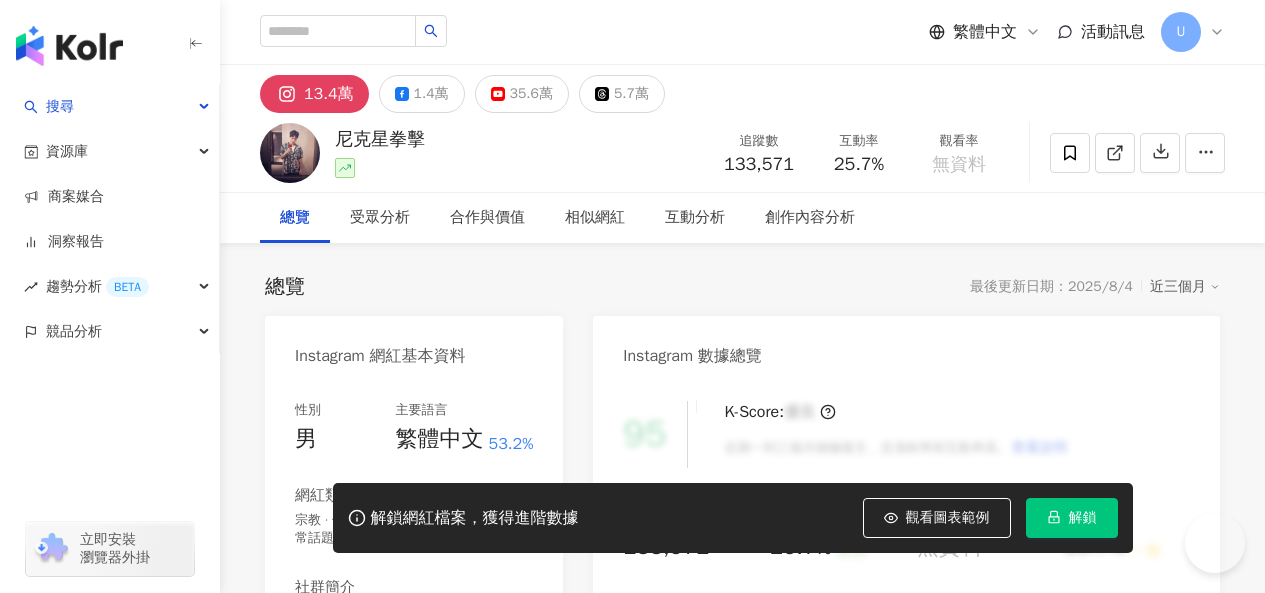scroll, scrollTop: 0, scrollLeft: 0, axis: both 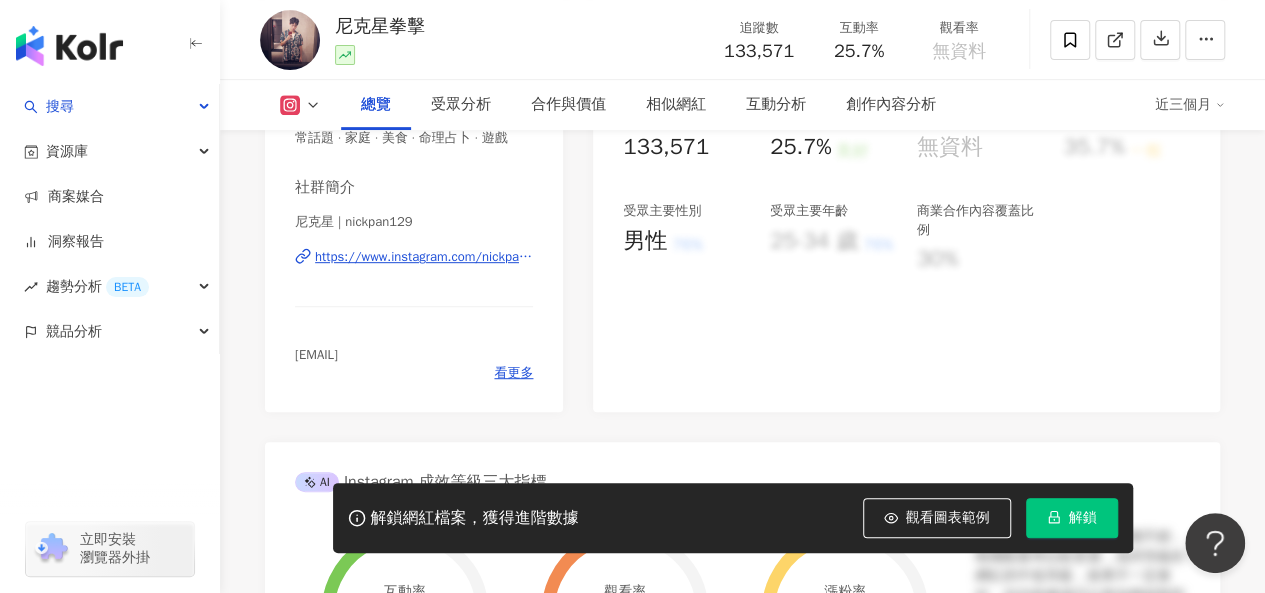 click on "https://www.instagram.com/nickpan129/" at bounding box center [424, 257] 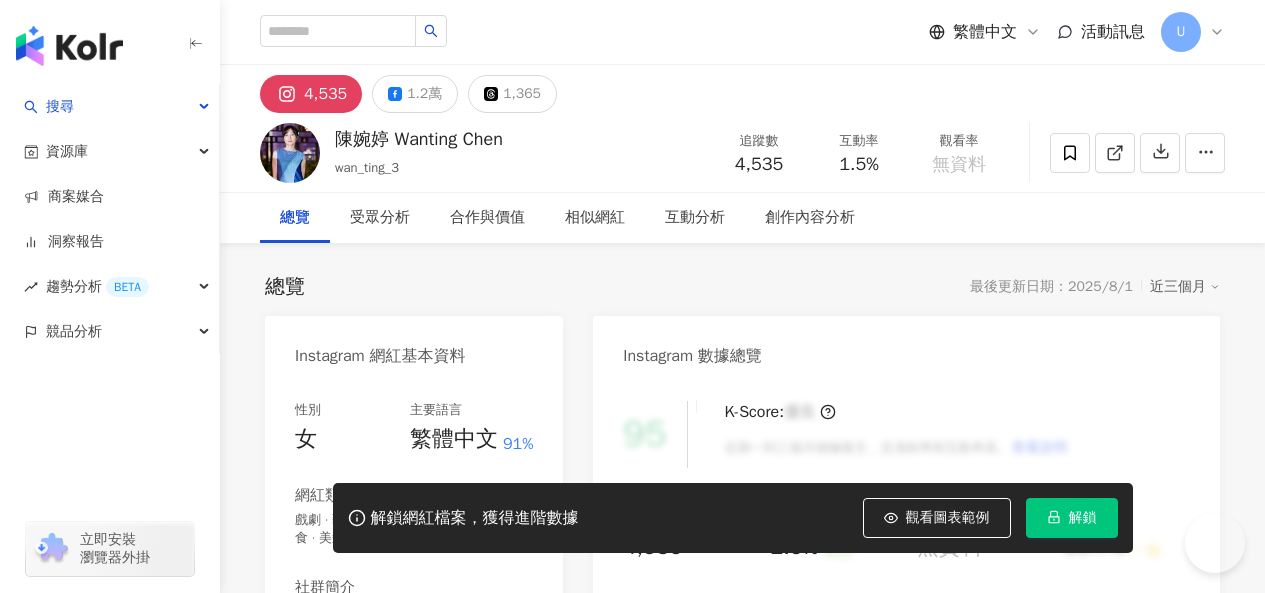 scroll, scrollTop: 0, scrollLeft: 0, axis: both 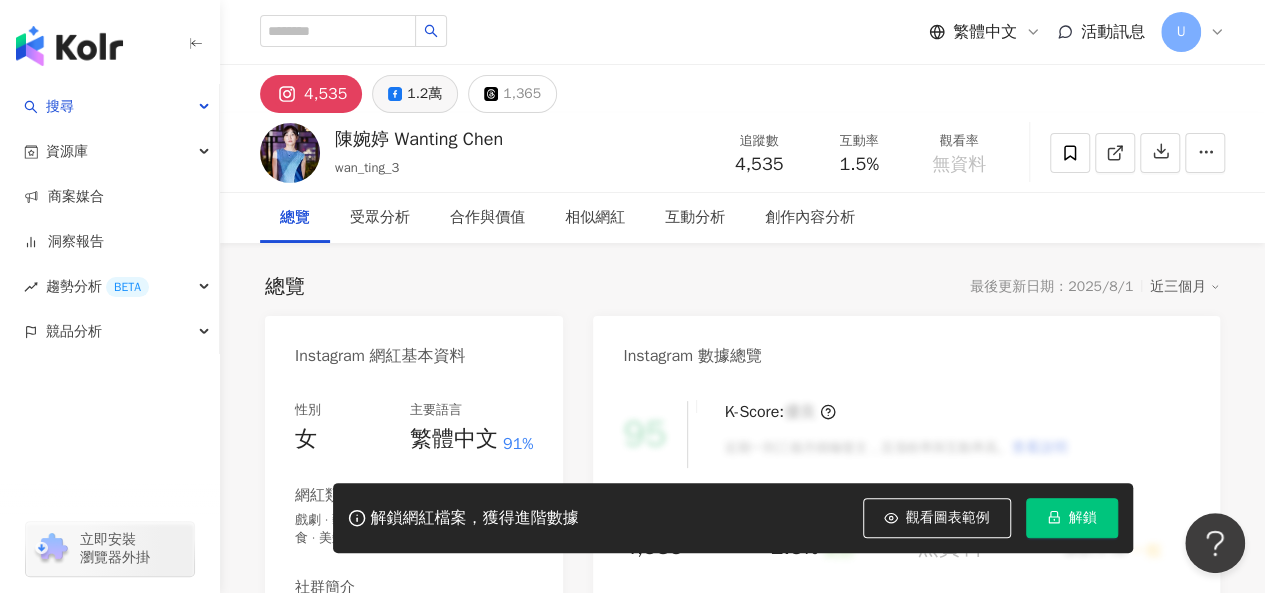 click on "1.2萬" at bounding box center (424, 94) 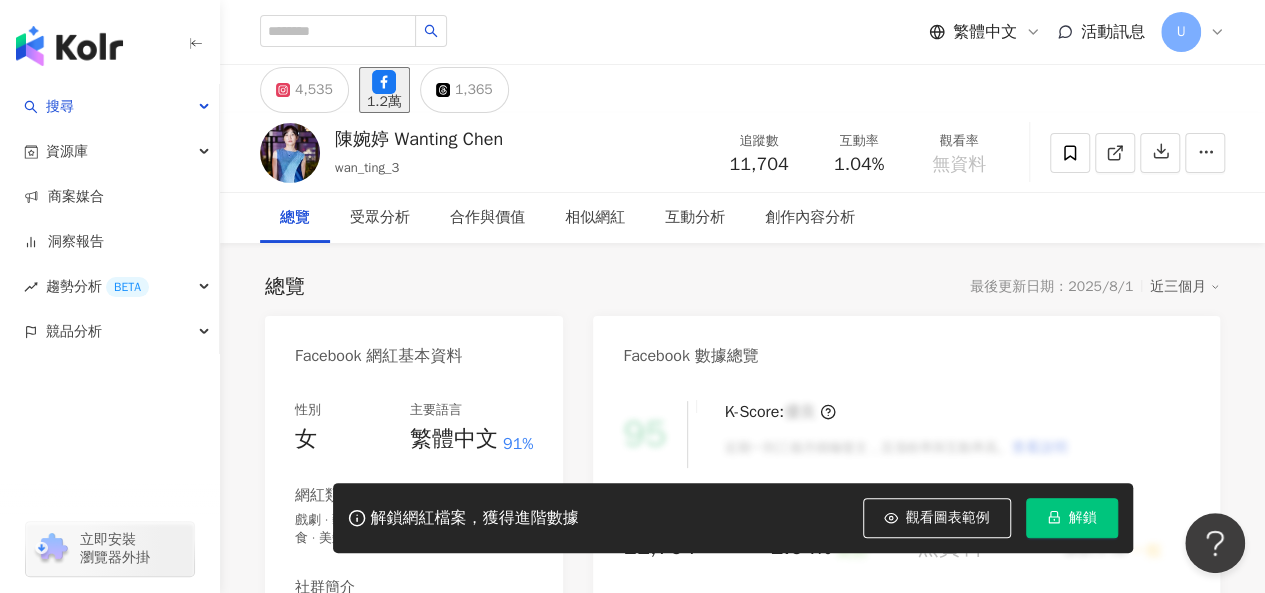 click on "https://www.facebook.com/696223413756978" at bounding box center [424, 657] 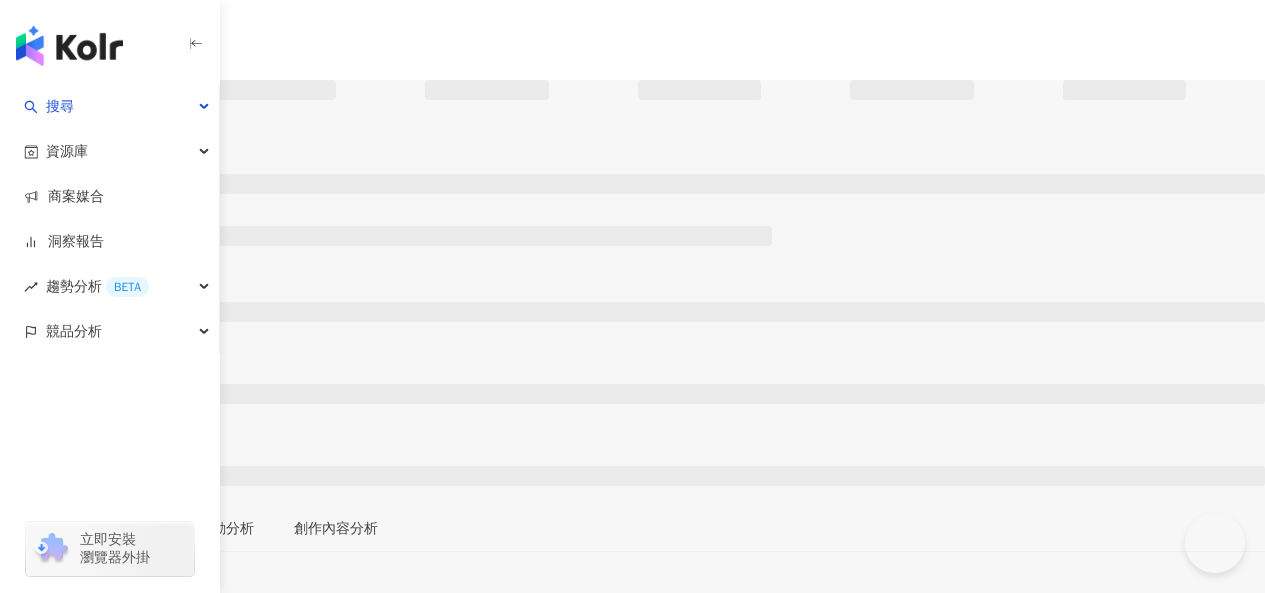 scroll, scrollTop: 0, scrollLeft: 0, axis: both 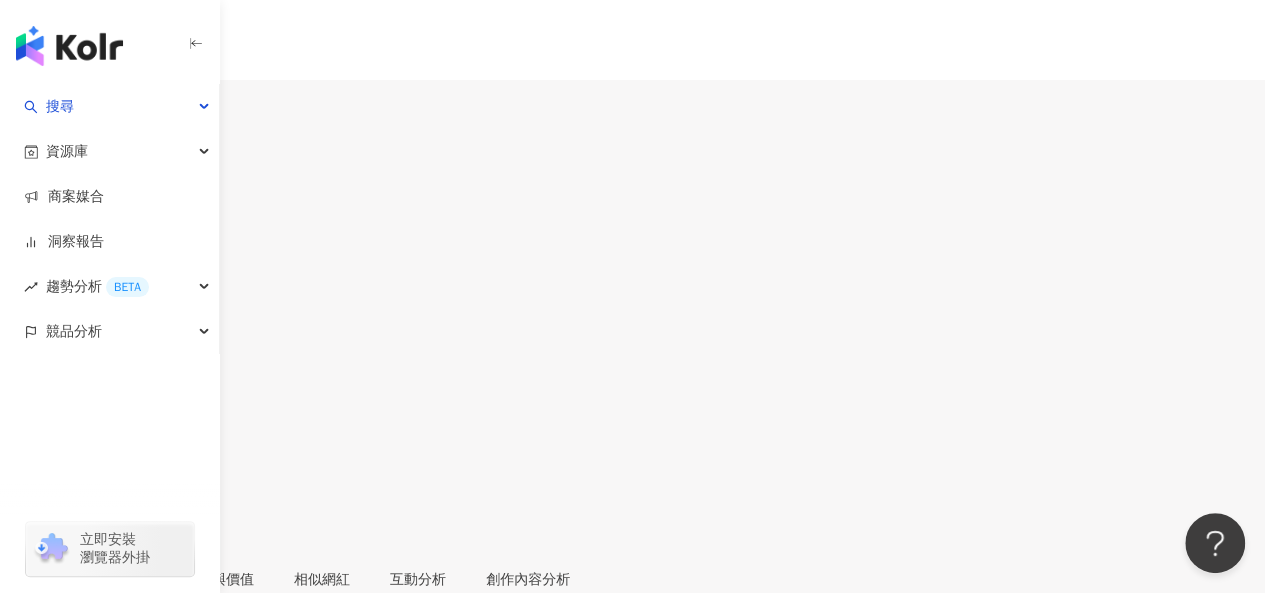 click 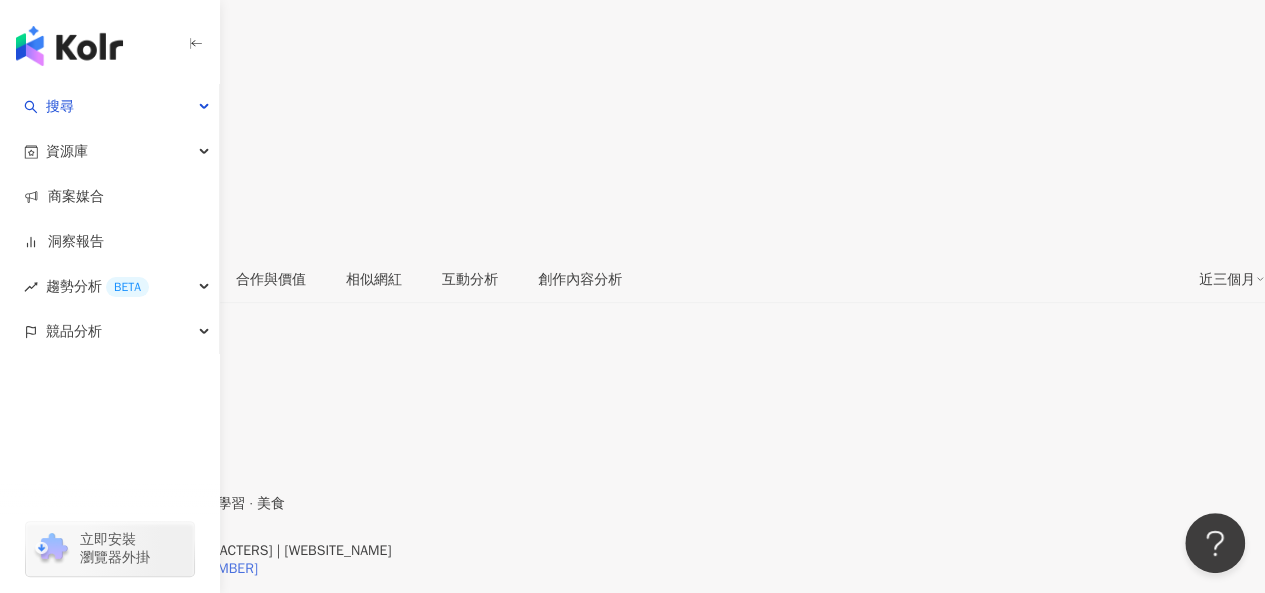 click on "https://www.facebook.com/636746419800162" at bounding box center [139, 569] 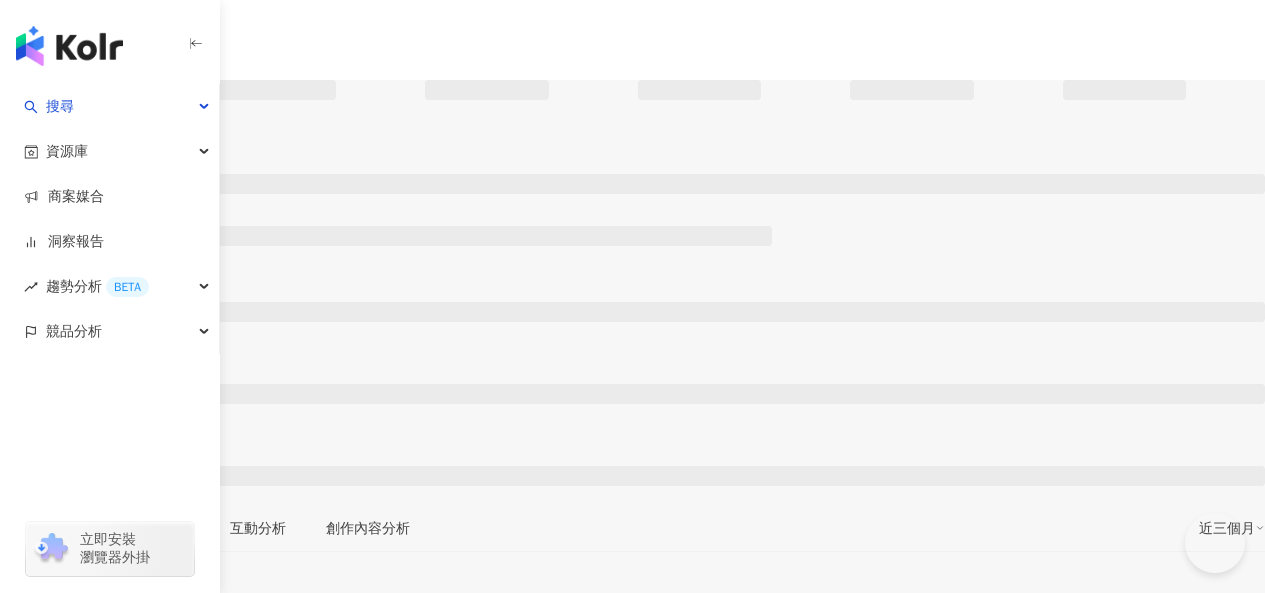 scroll, scrollTop: 0, scrollLeft: 0, axis: both 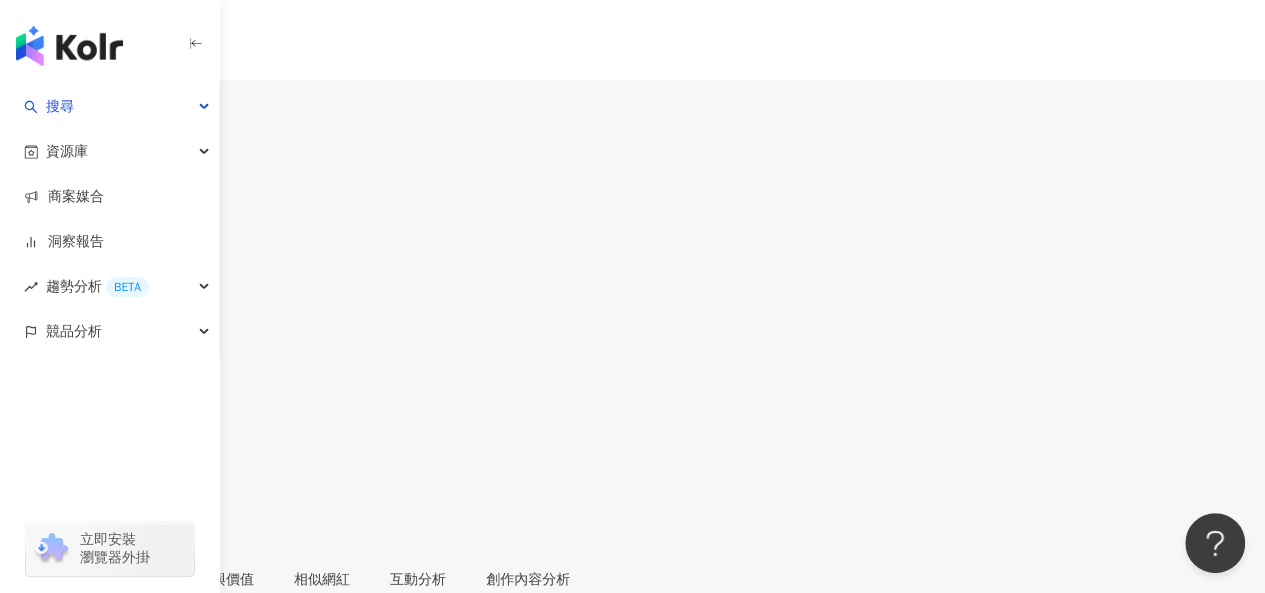 click on "6,864" at bounding box center [81, 119] 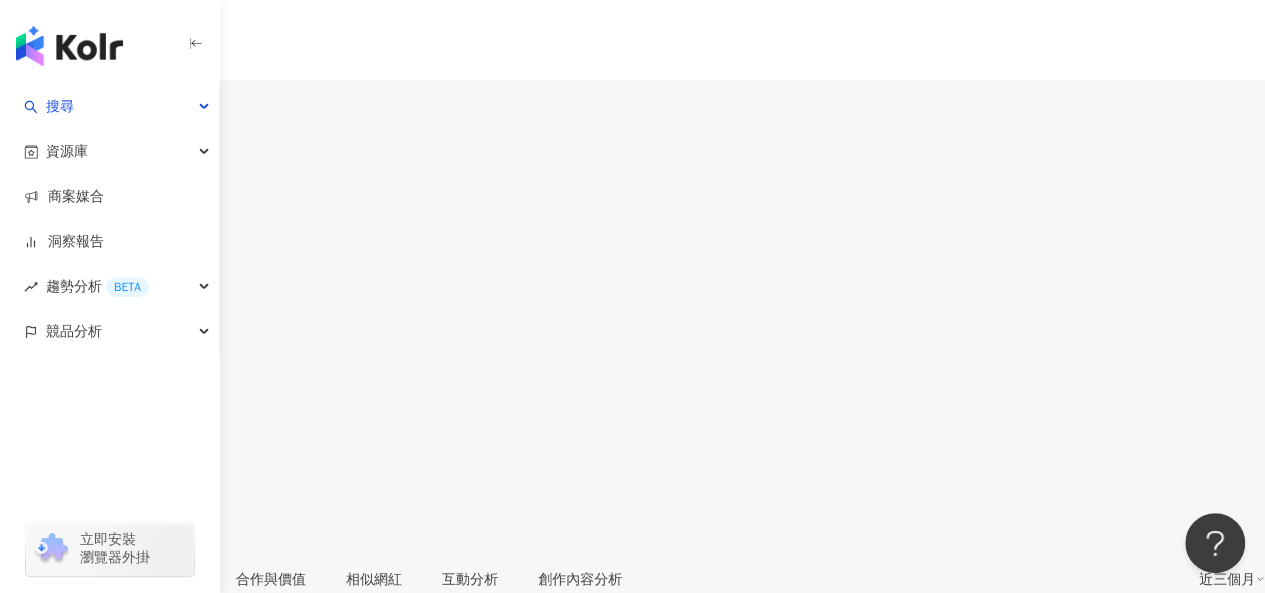 scroll, scrollTop: 300, scrollLeft: 0, axis: vertical 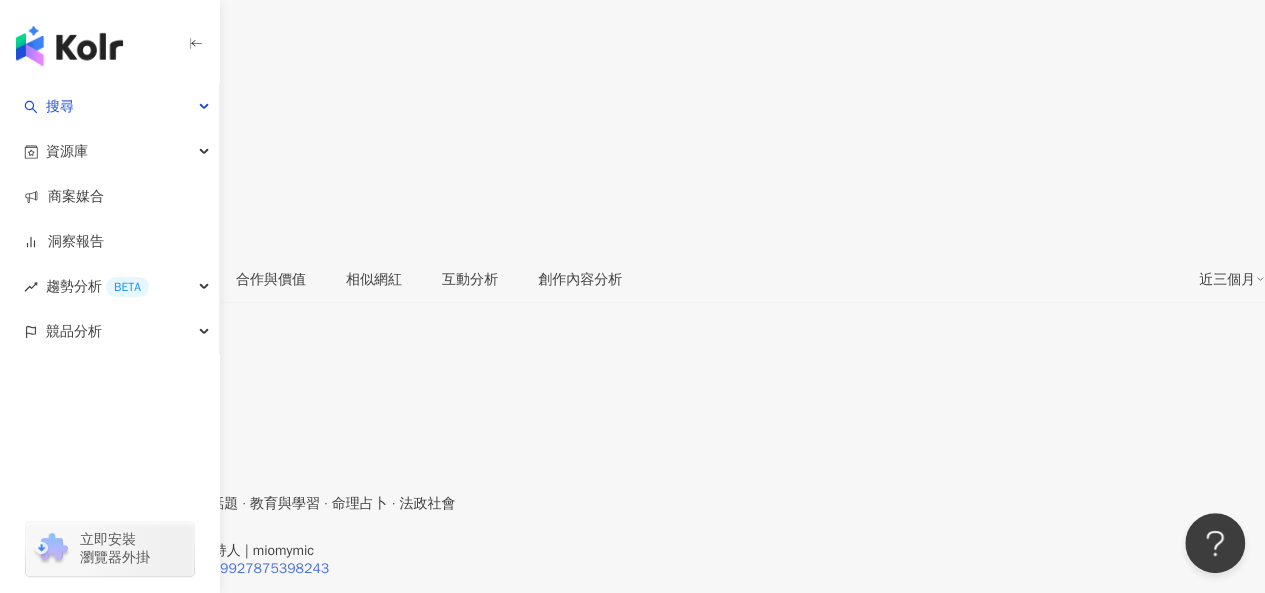 click on "https://www.facebook.com/2079927875398243" at bounding box center [174, 569] 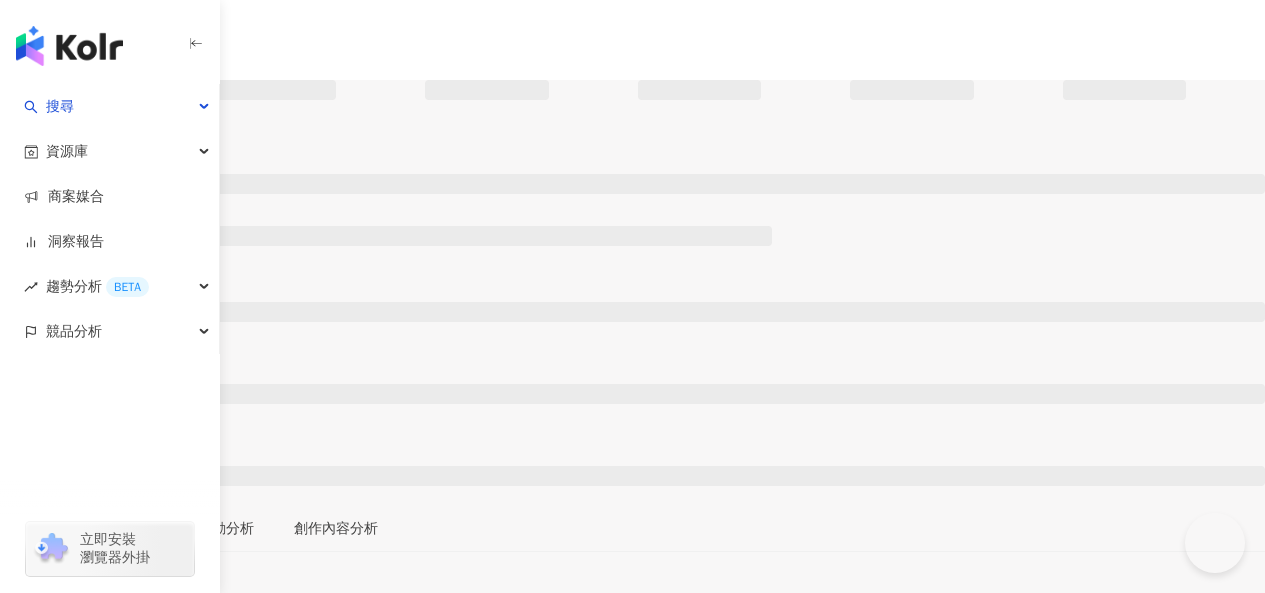 scroll, scrollTop: 0, scrollLeft: 0, axis: both 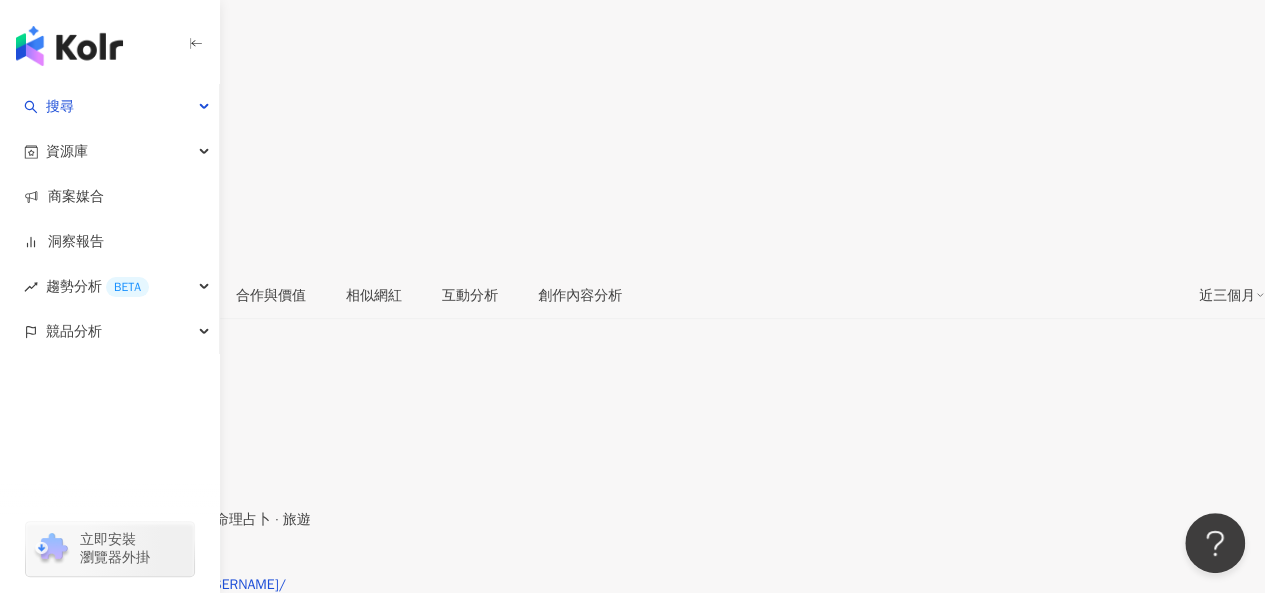 click on "李致緯/小李🙋🏻‍♂️ | wayne761202 https://www.instagram.com/wayne761202/" at bounding box center (632, 601) 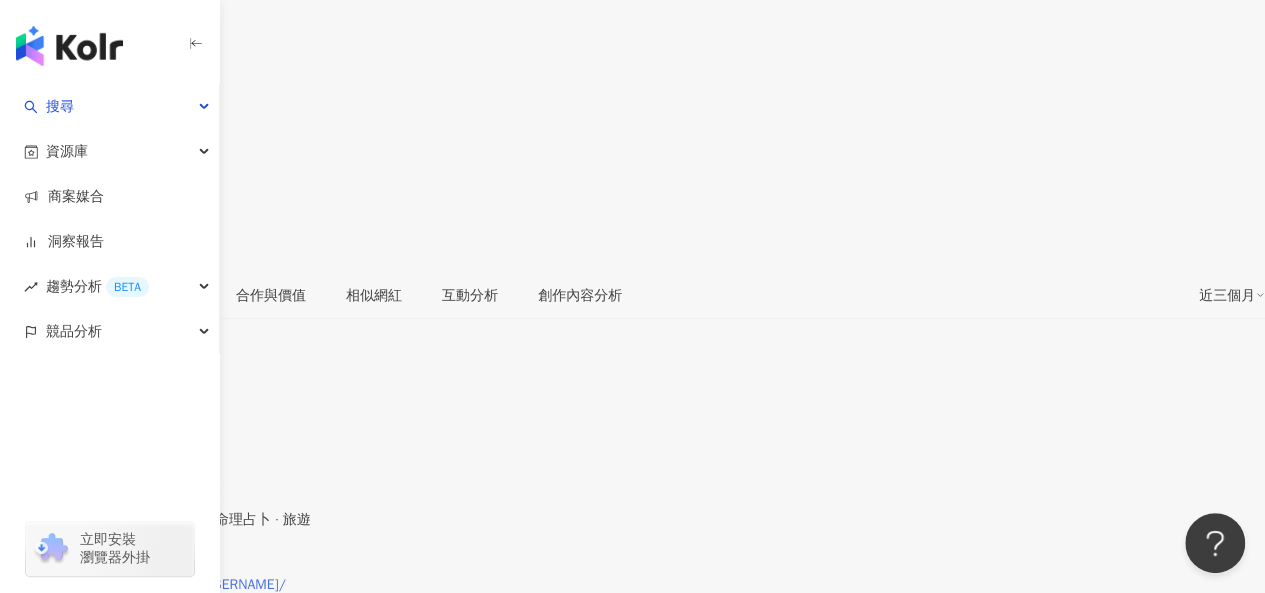 click on "https://www.instagram.com/wayne761202/" at bounding box center (153, 585) 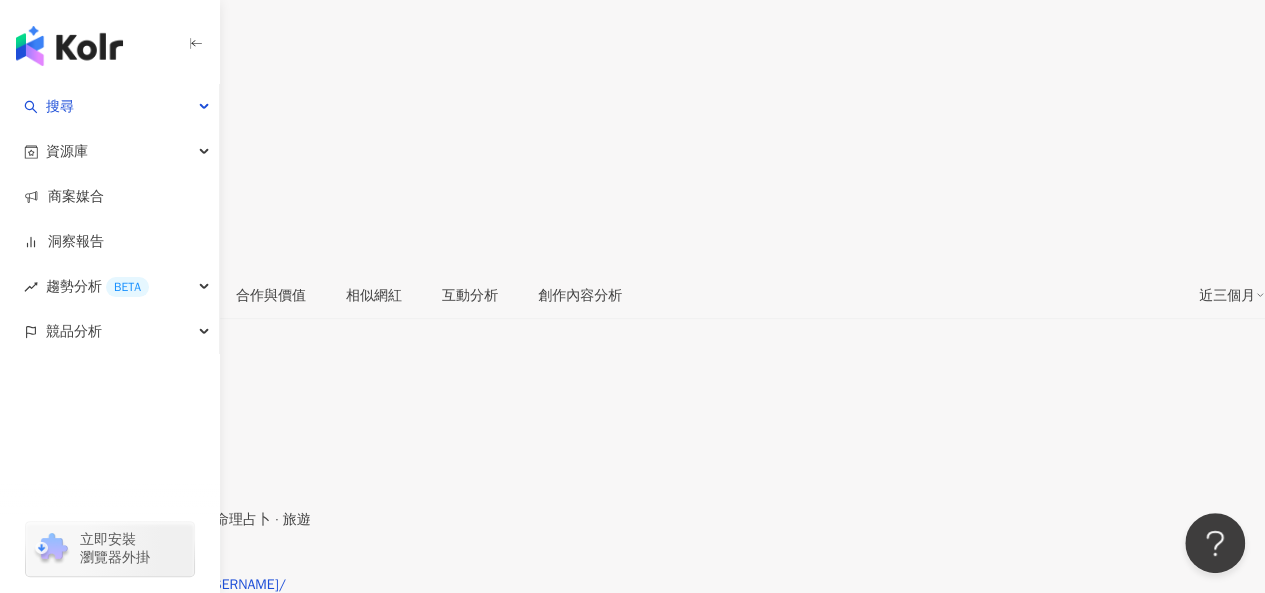 scroll, scrollTop: 0, scrollLeft: 0, axis: both 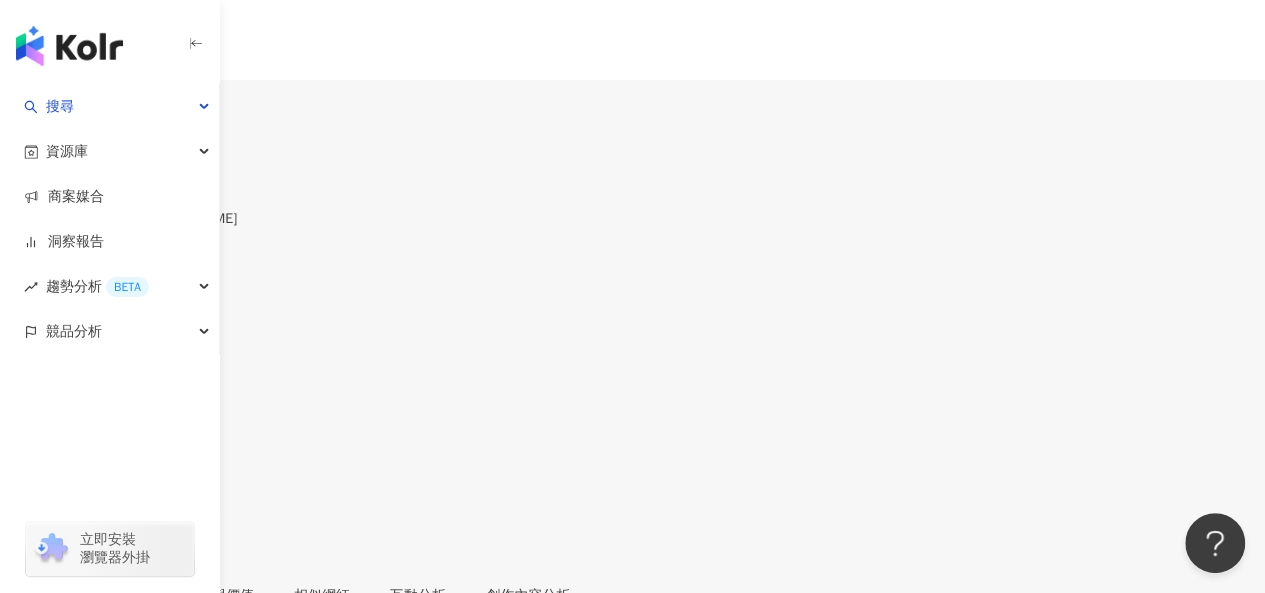 click on "1.1萬" at bounding box center [84, 119] 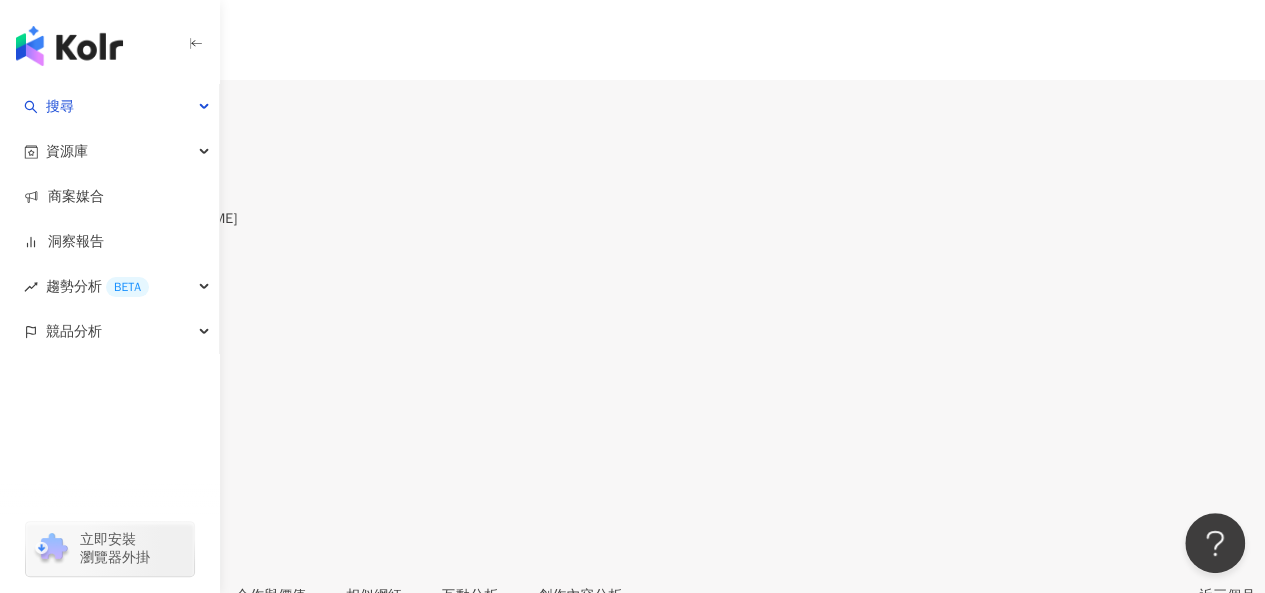 scroll, scrollTop: 300, scrollLeft: 0, axis: vertical 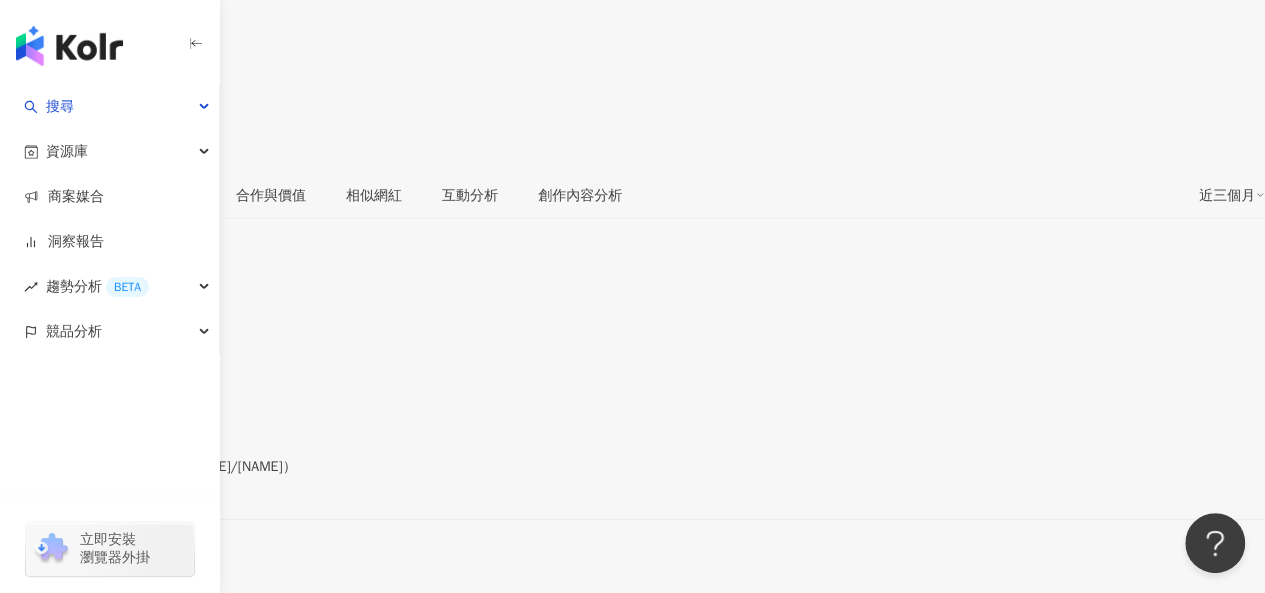 click on "https://www.facebook.com/[ID]" at bounding box center [118, 485] 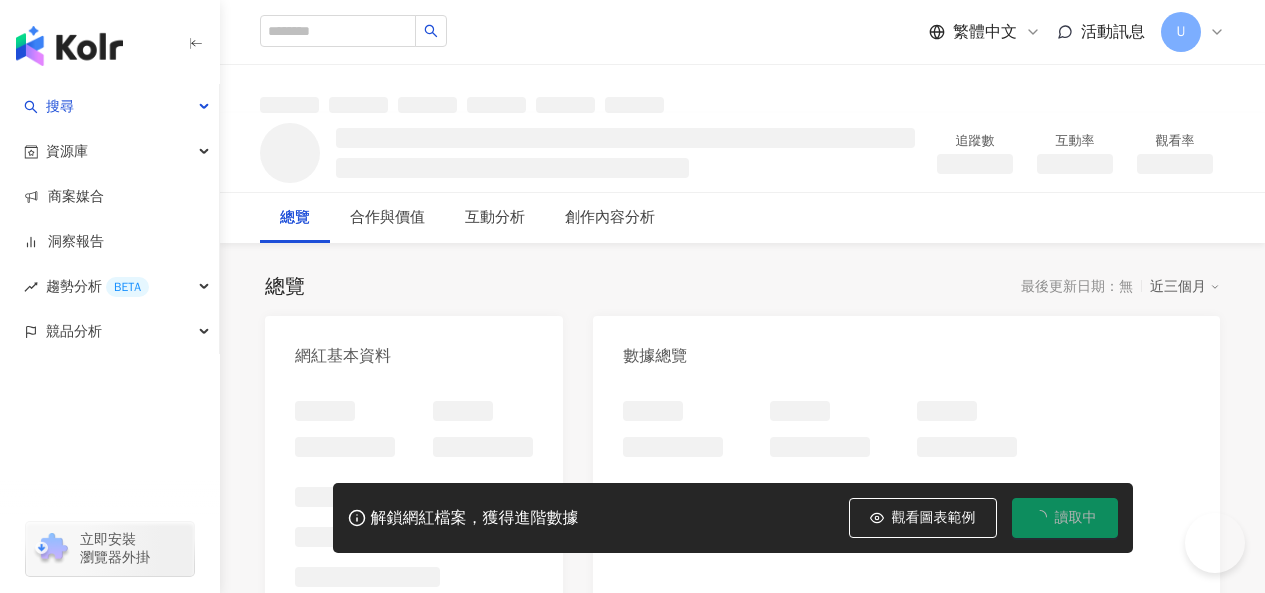 scroll, scrollTop: 0, scrollLeft: 0, axis: both 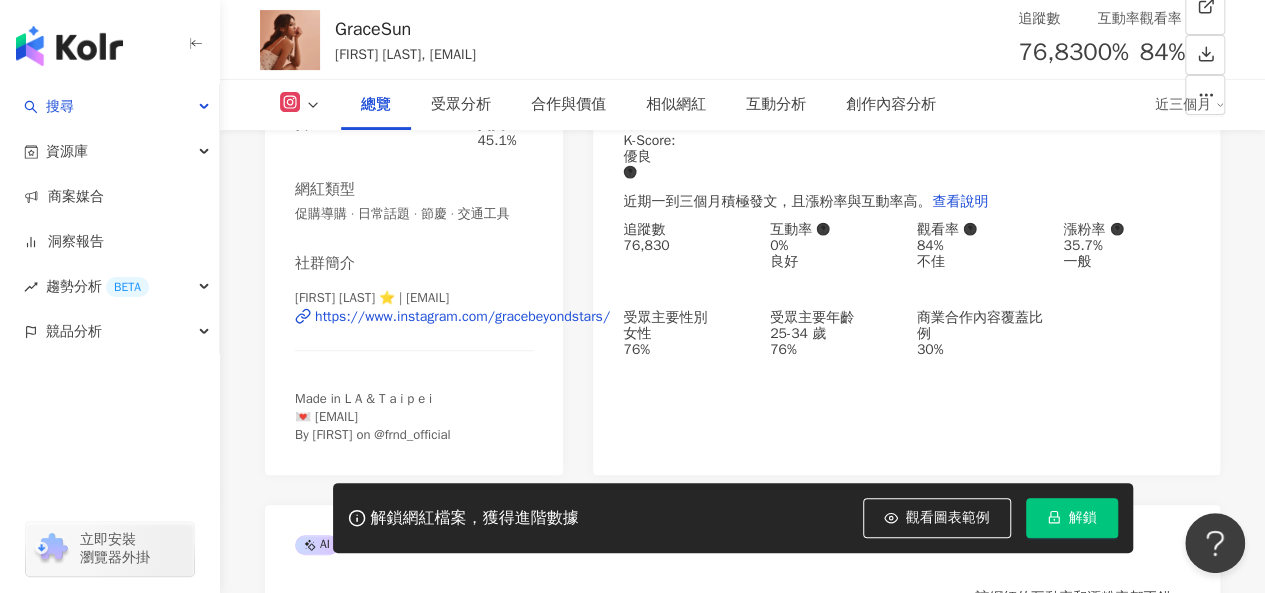 click on "https://www.instagram.com/gracebeyondstars/" at bounding box center (462, 317) 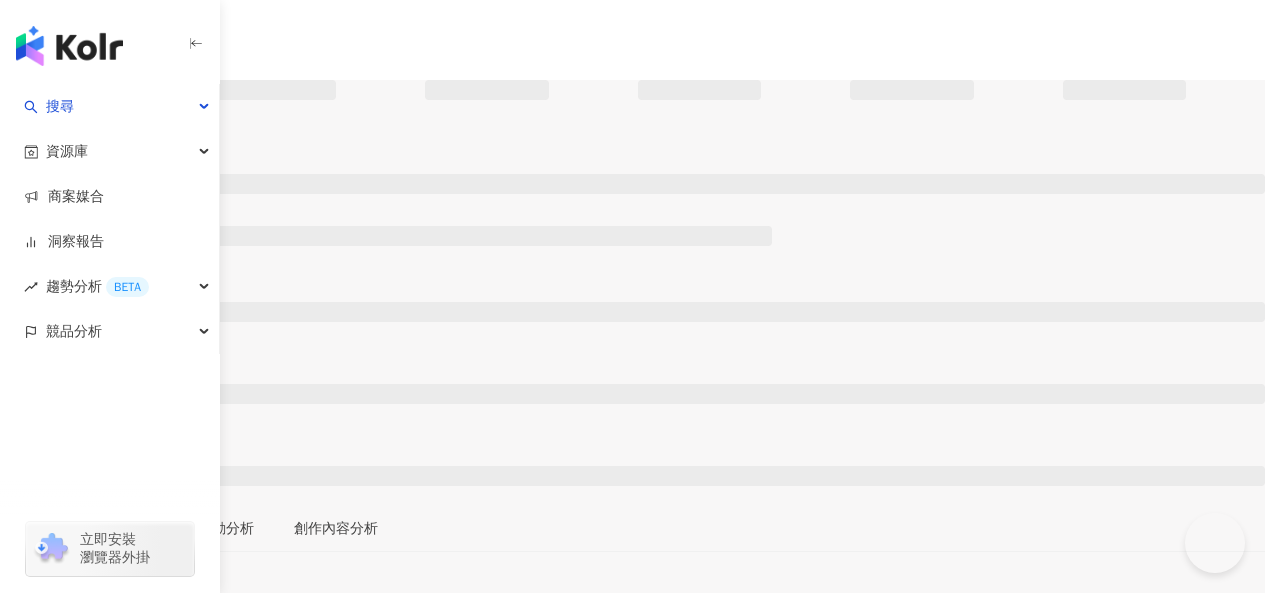 scroll, scrollTop: 0, scrollLeft: 0, axis: both 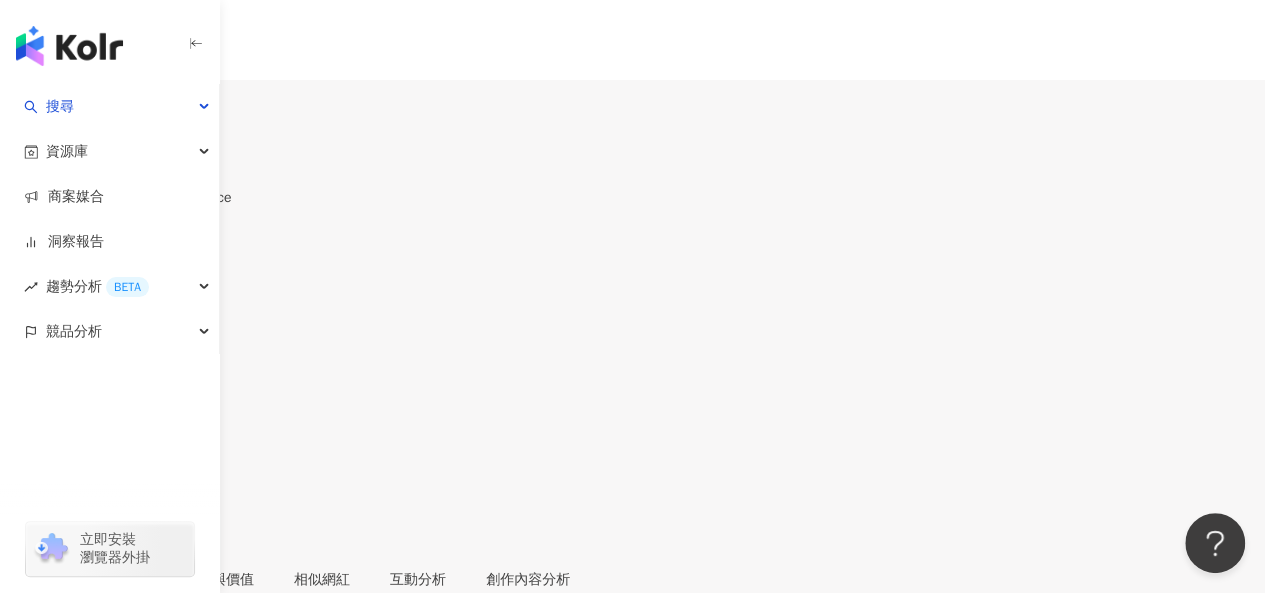 click on "社群簡介 ashleysquidsause | 艾西莉的小卷醬 Ashley's squid sauce | ashleysquidsause https://www.facebook.com/248244818612371 超好吃的艾西莉手作小卷醬 看更多" at bounding box center [632, 901] 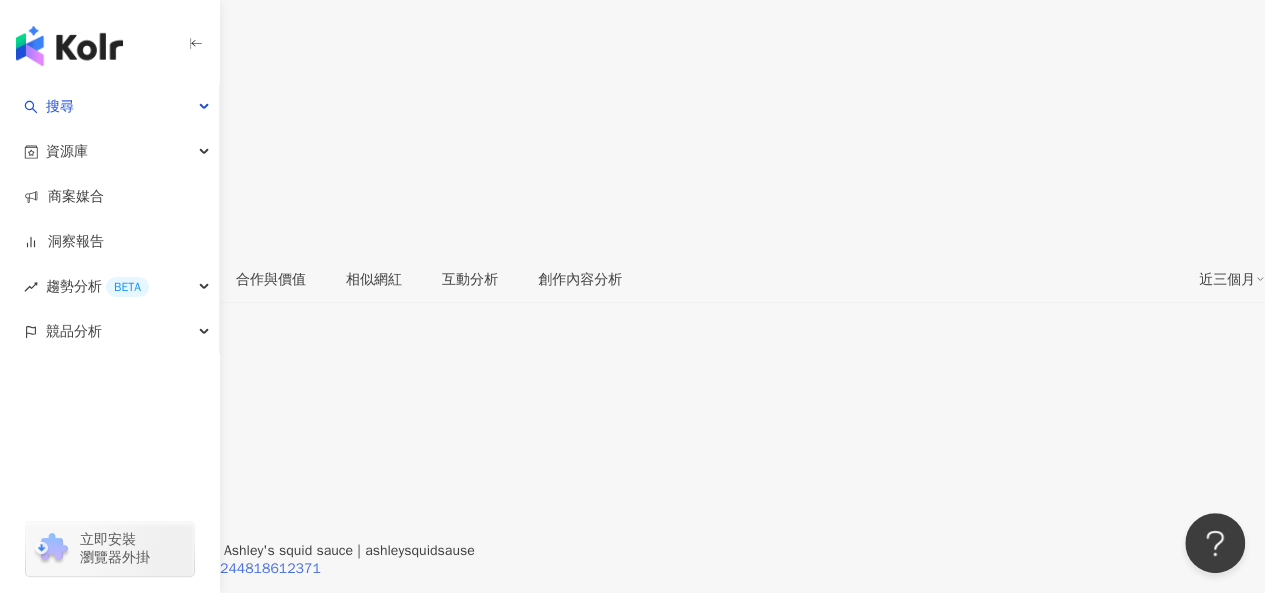 click on "https://www.facebook.com/248244818612371" at bounding box center (170, 569) 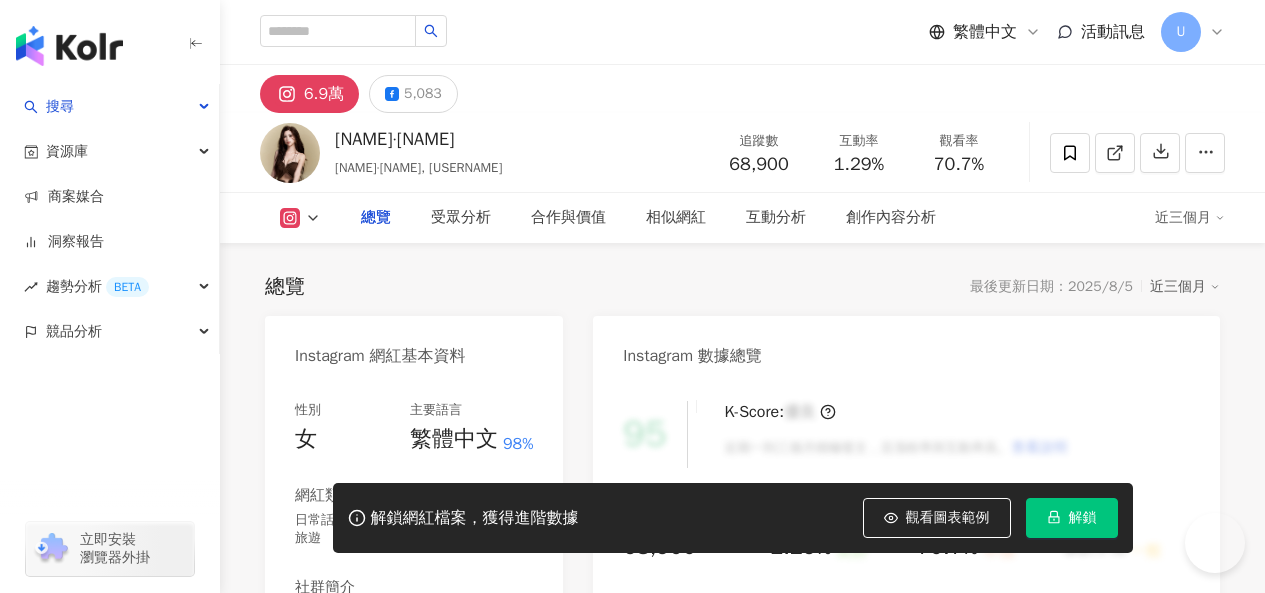 scroll, scrollTop: 0, scrollLeft: 0, axis: both 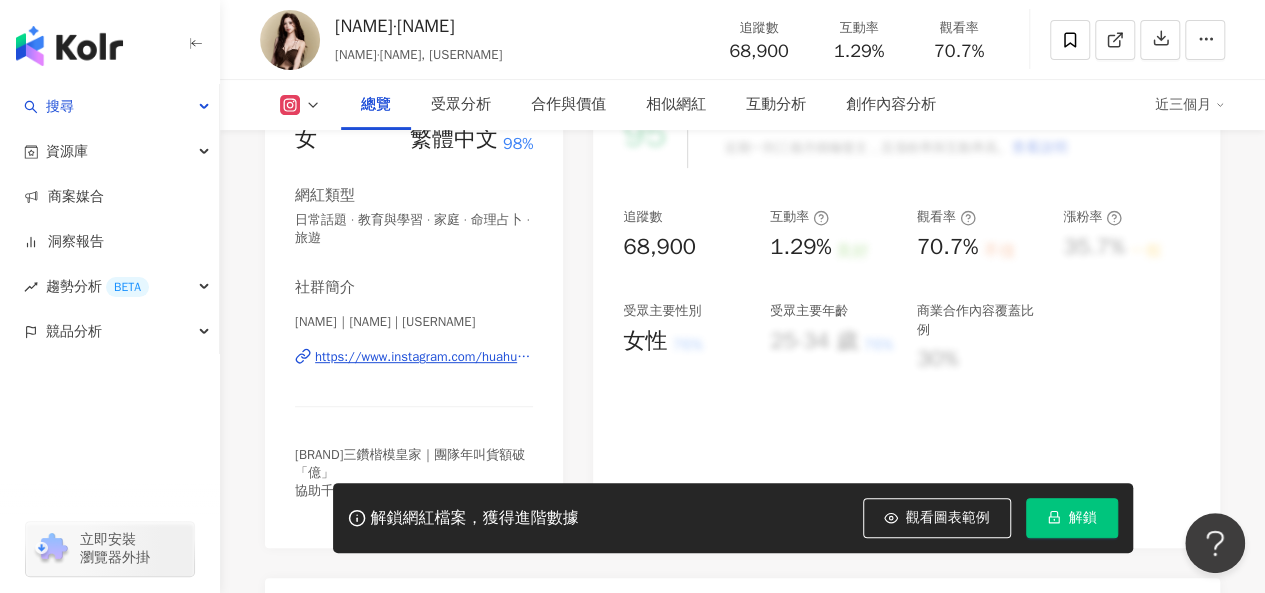 click on "https://www.instagram.com/huahua.dima09/" at bounding box center [424, 357] 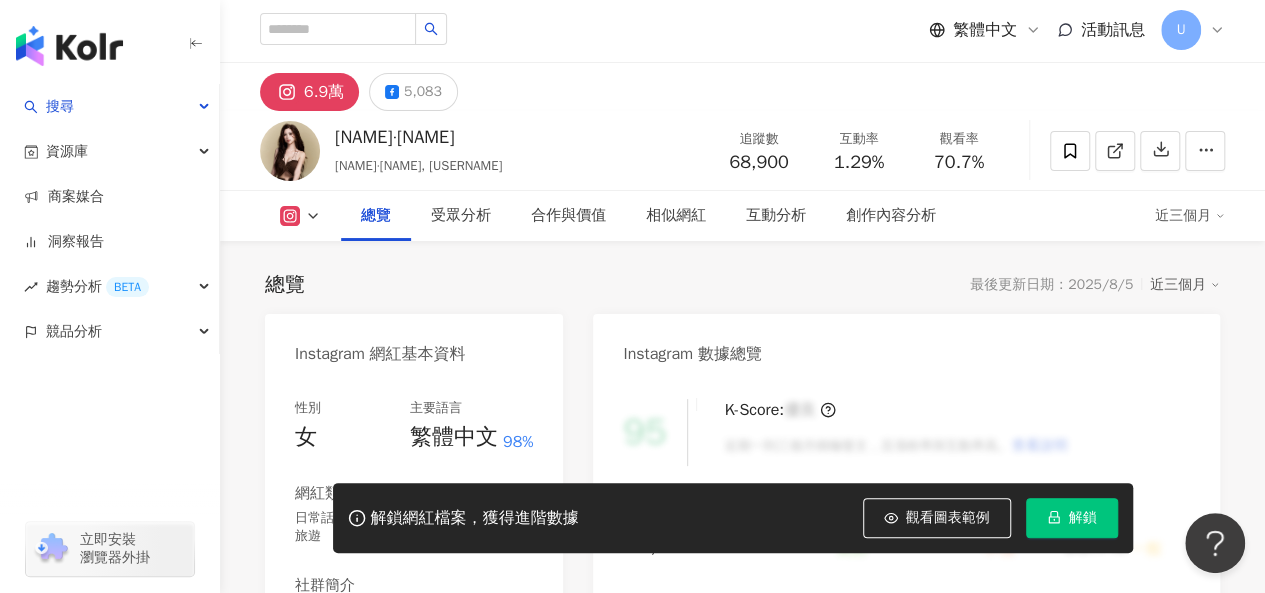 scroll, scrollTop: 0, scrollLeft: 0, axis: both 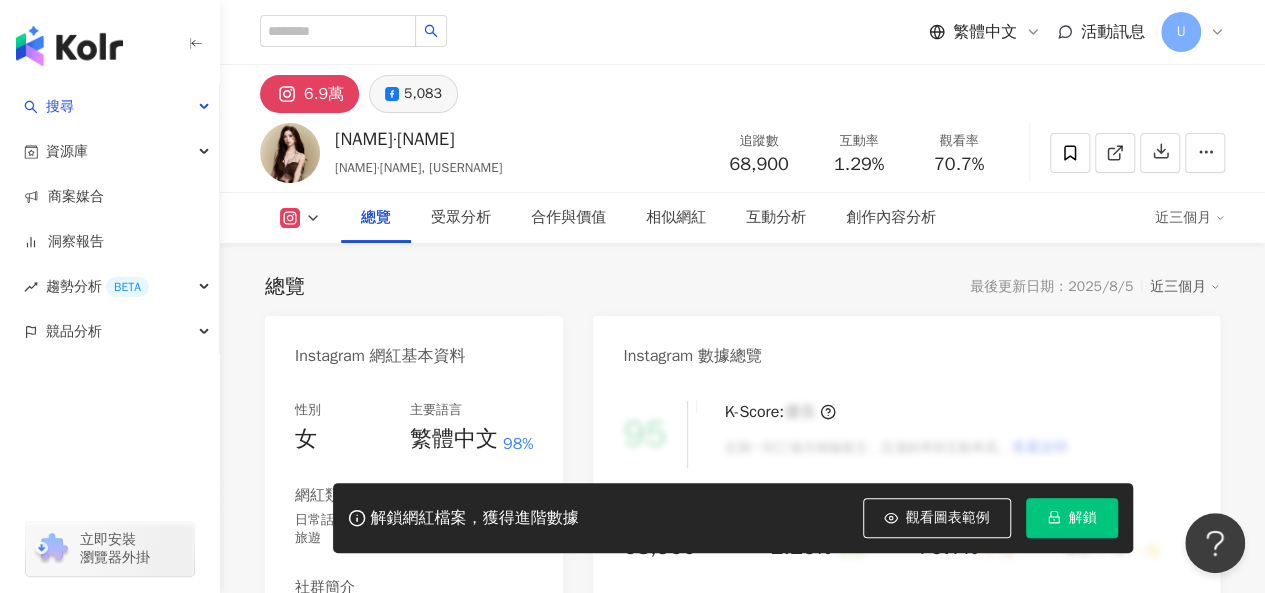 click on "5,083" at bounding box center [423, 94] 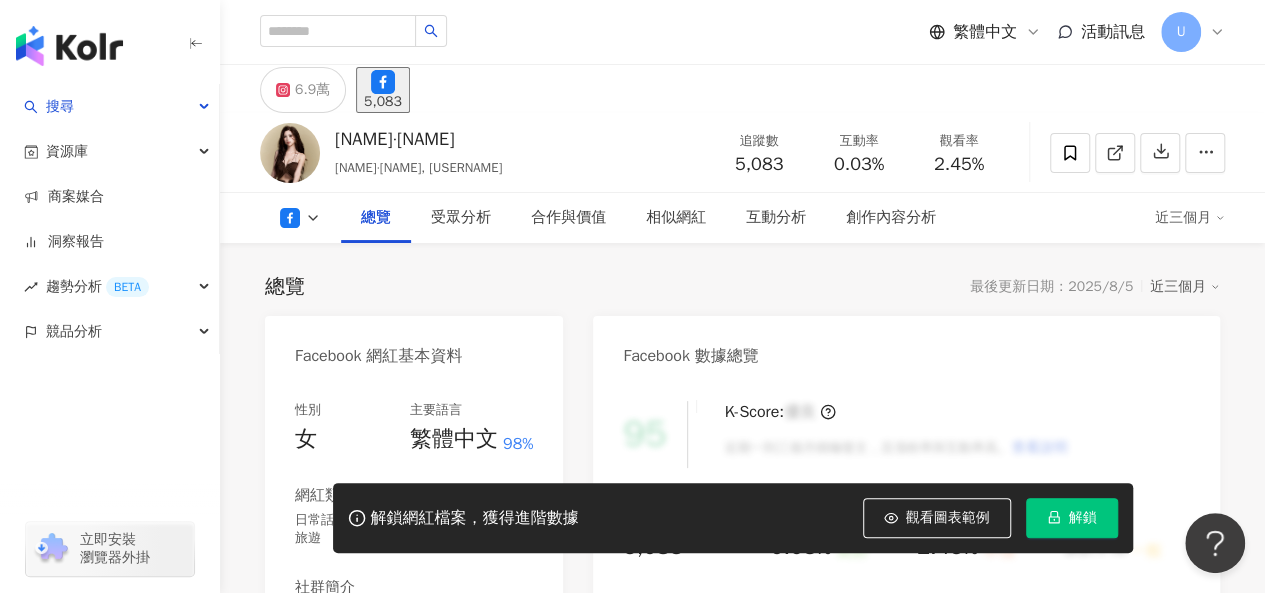 scroll, scrollTop: 300, scrollLeft: 0, axis: vertical 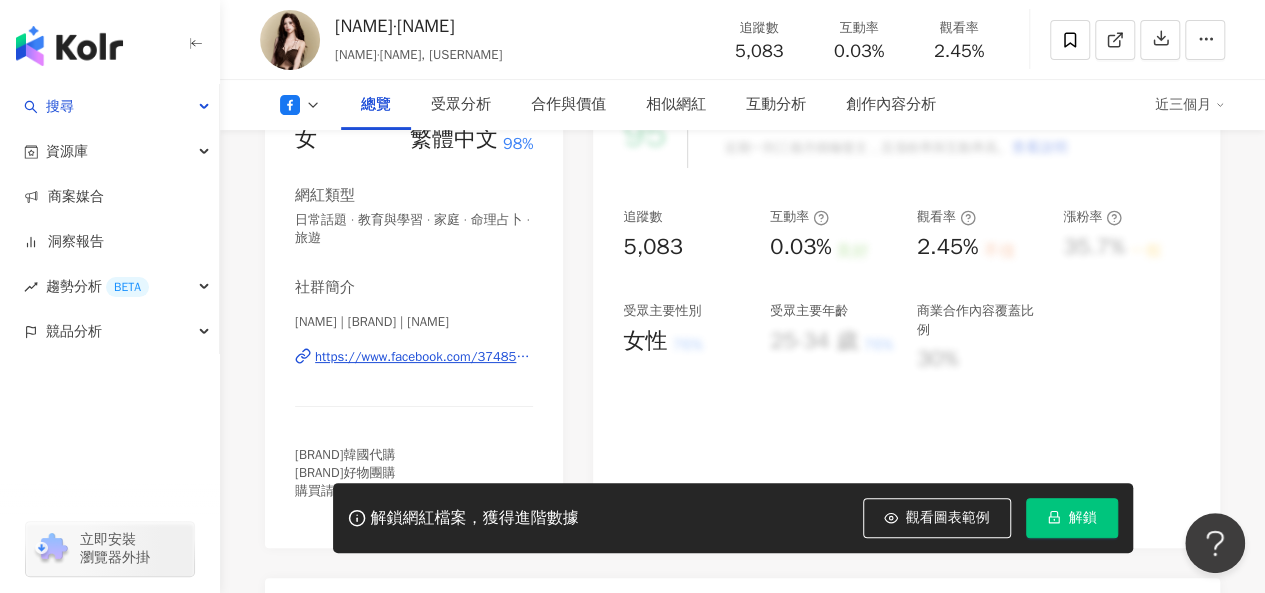 click on "https://www.facebook.com/374859005869825" at bounding box center [424, 357] 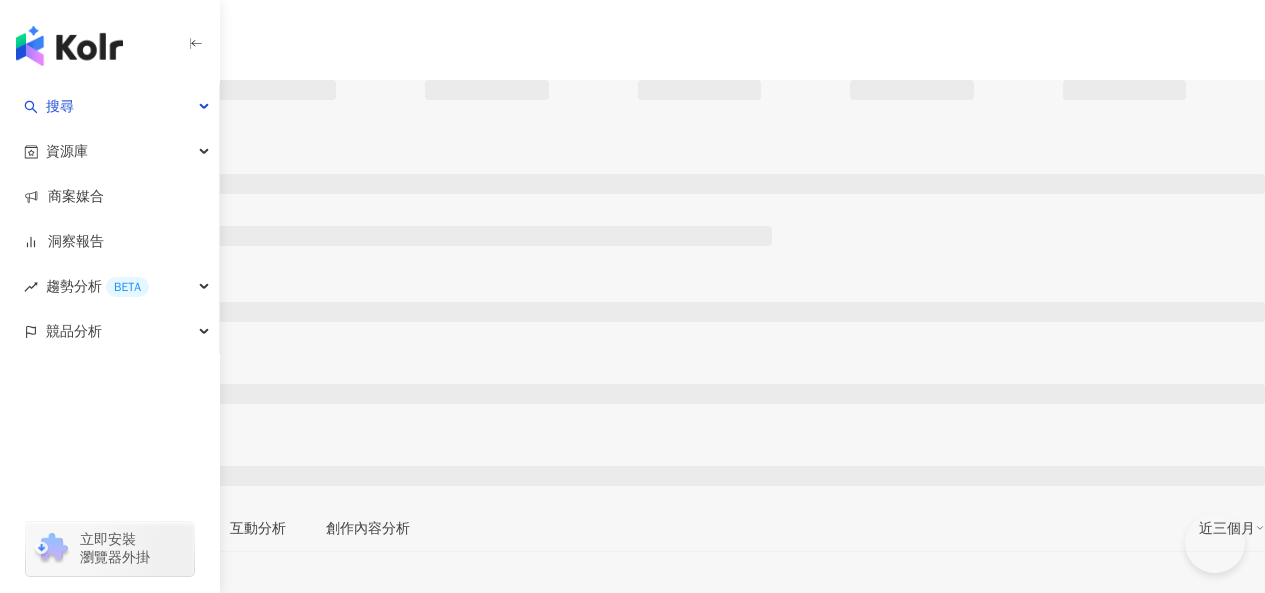 scroll, scrollTop: 0, scrollLeft: 0, axis: both 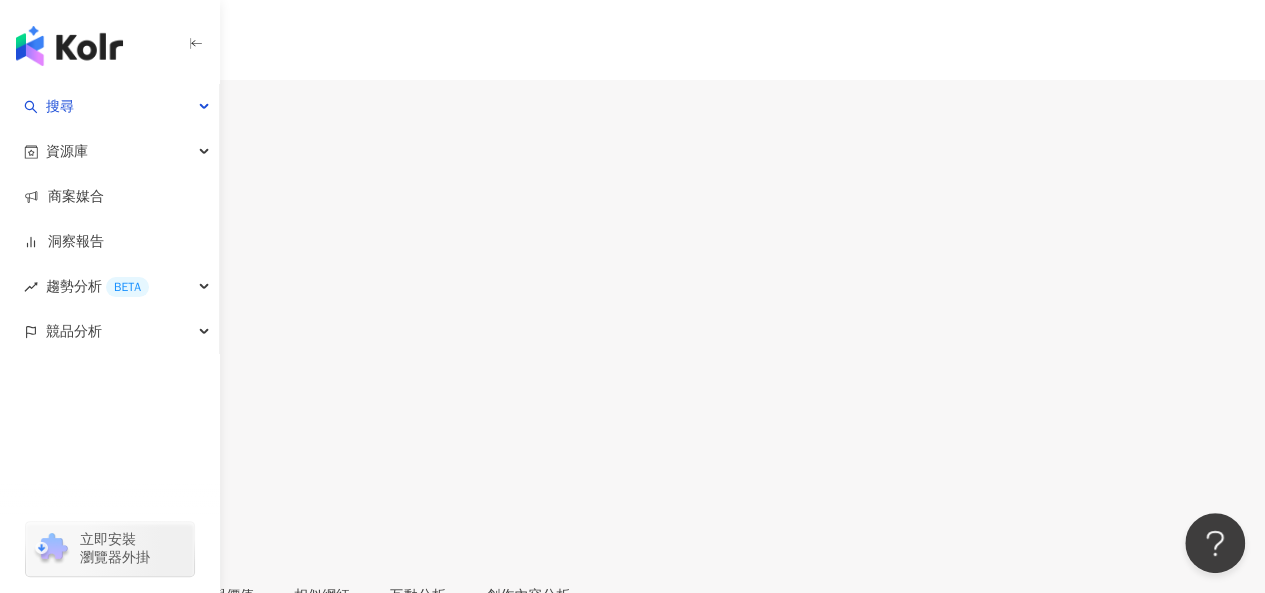 click on "7,338" at bounding box center [81, 119] 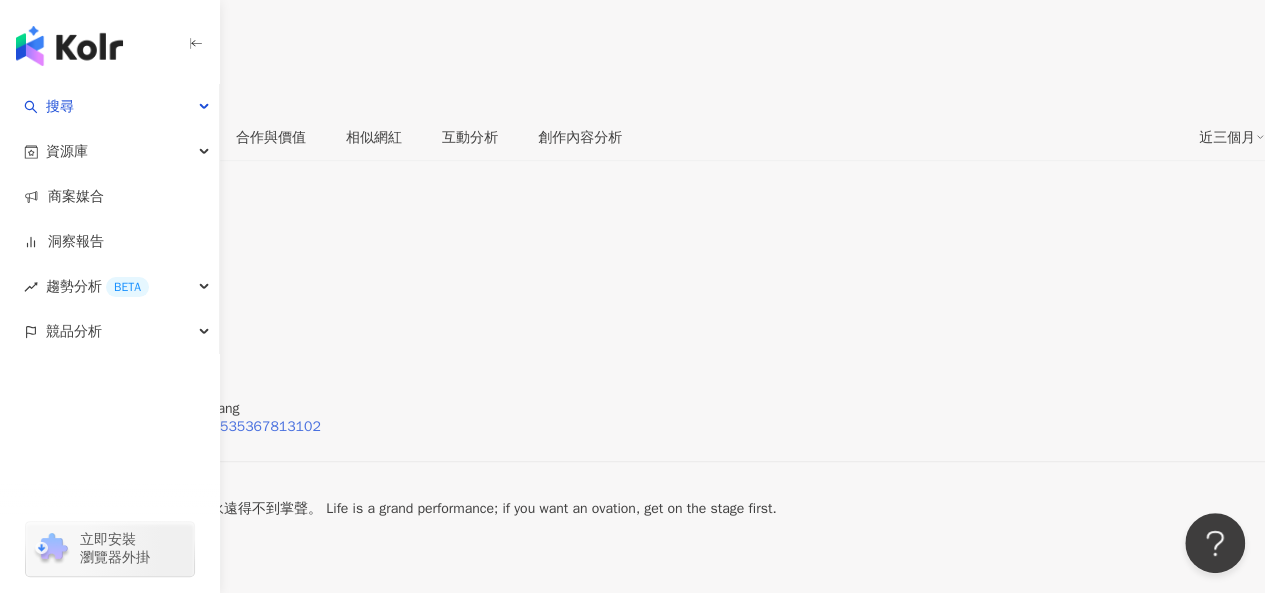scroll, scrollTop: 300, scrollLeft: 0, axis: vertical 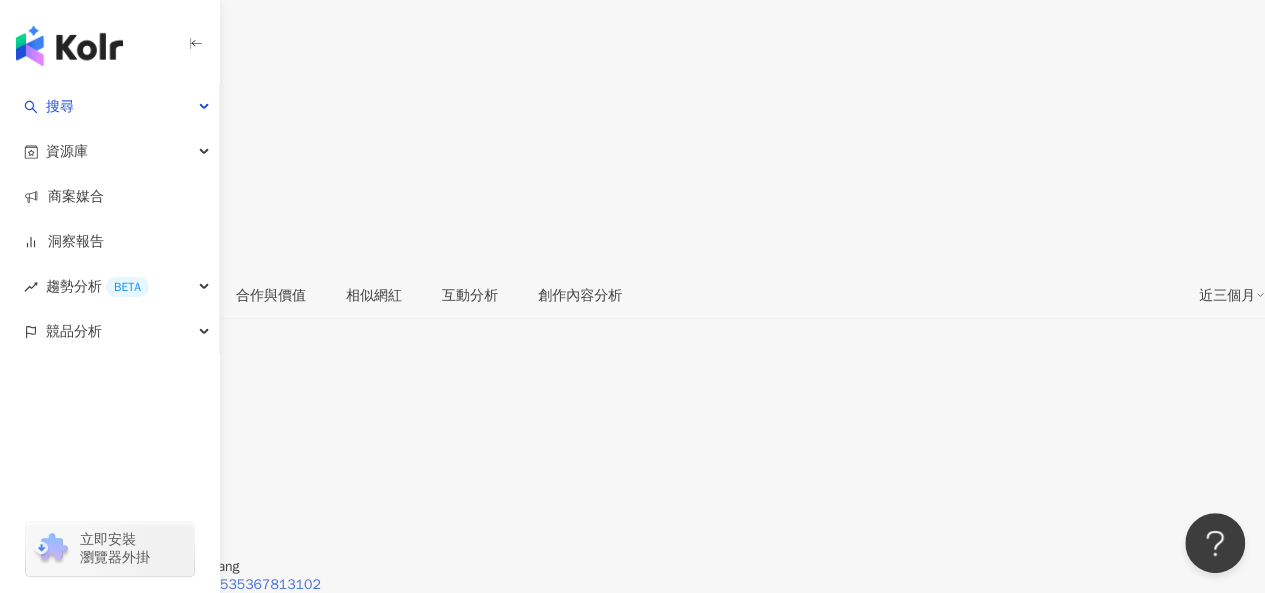 click on "https://www.facebook.com/855535367813102" at bounding box center (170, 585) 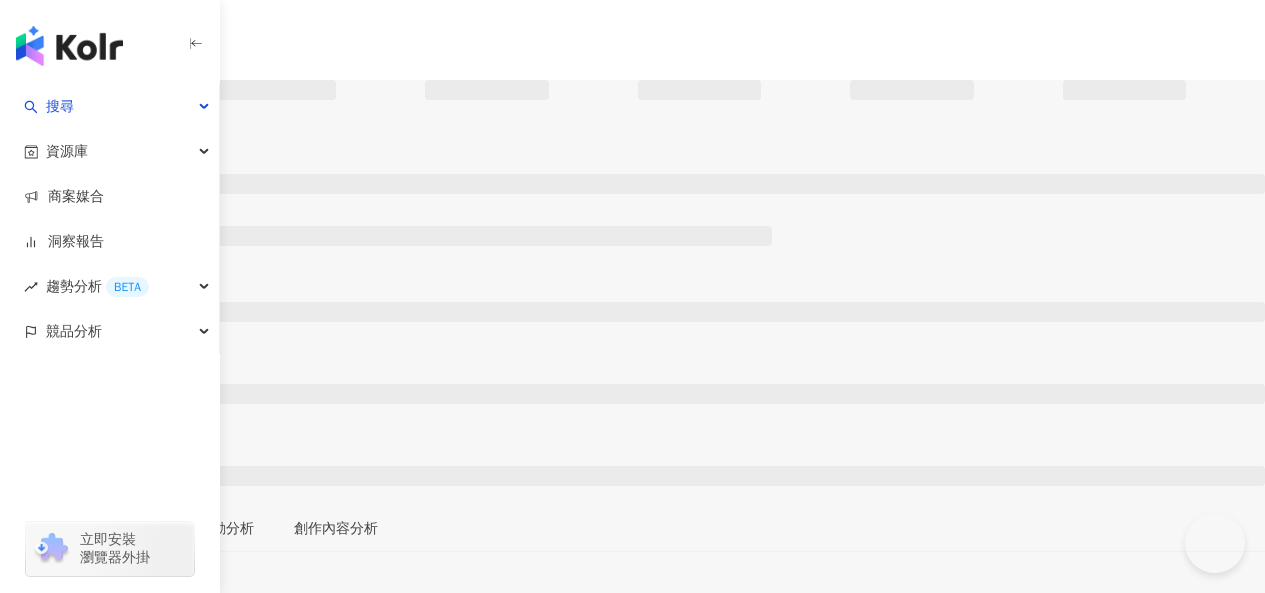 scroll, scrollTop: 0, scrollLeft: 0, axis: both 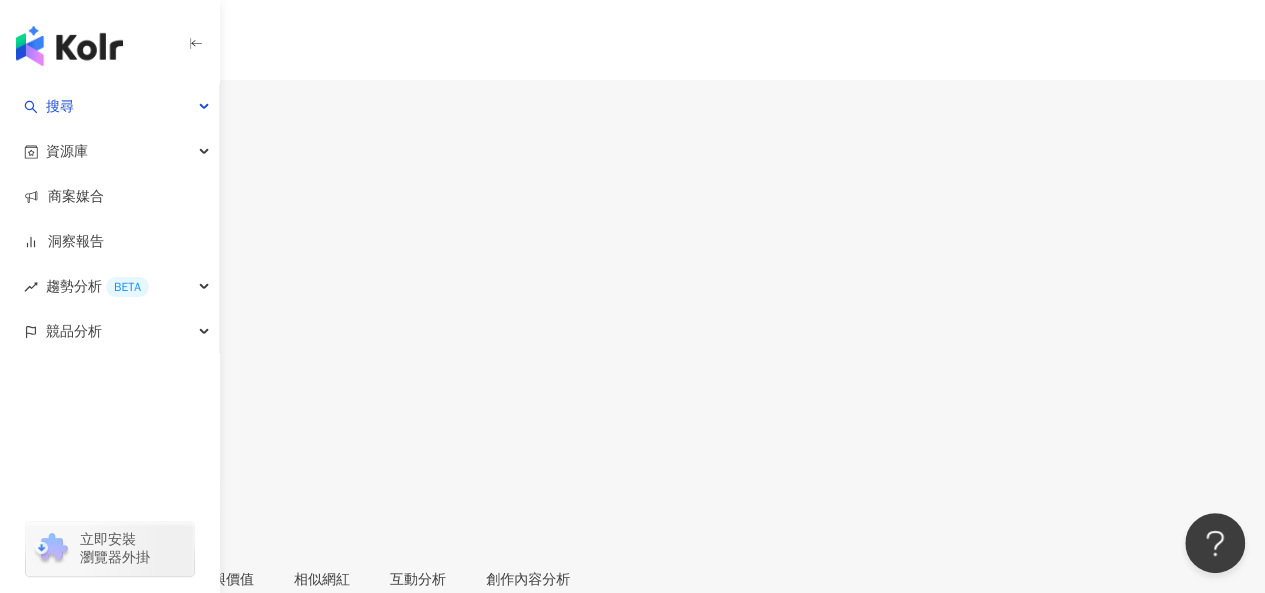 click on "1.2萬" at bounding box center (79, 119) 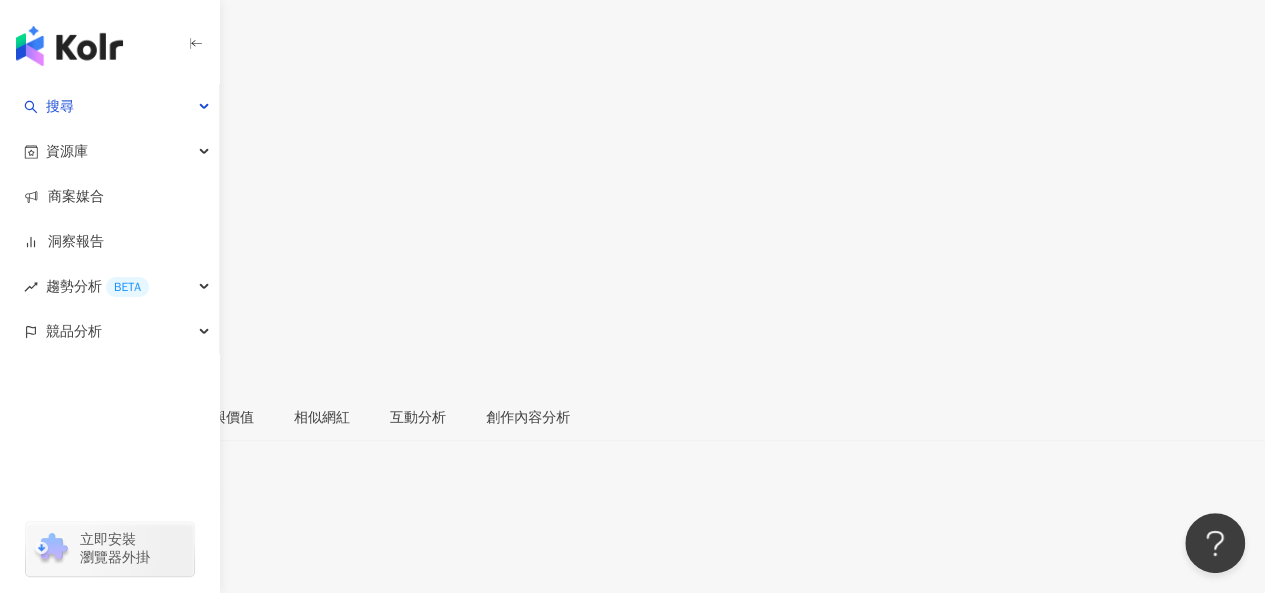 scroll, scrollTop: 200, scrollLeft: 0, axis: vertical 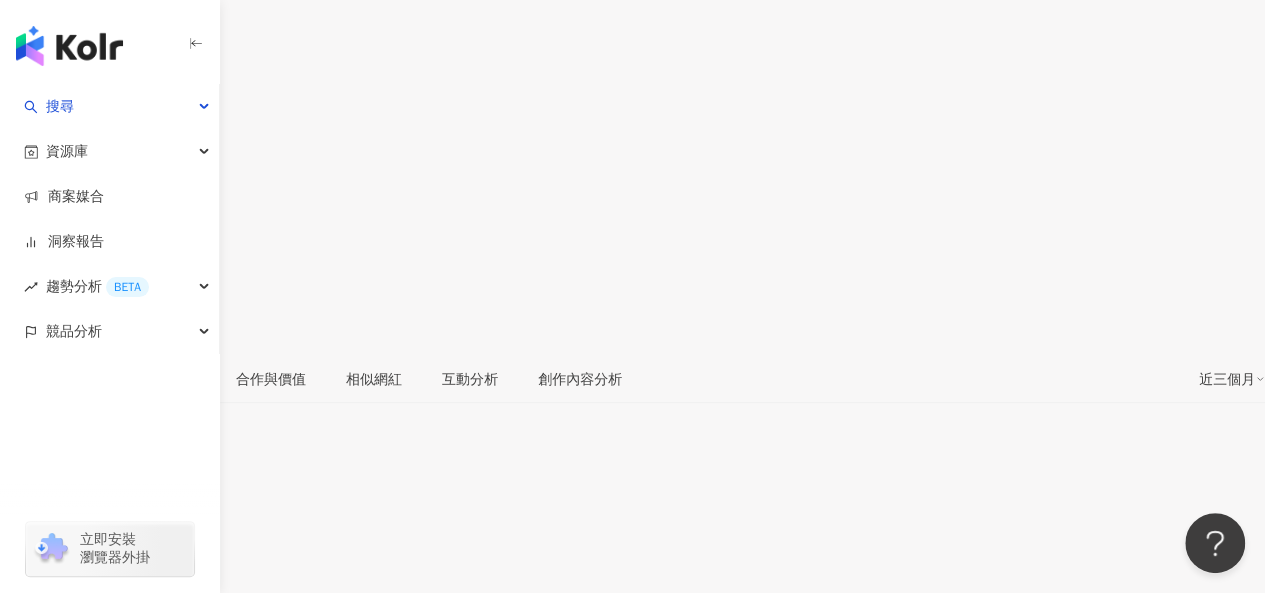 click on "https://www.facebook.com/112850564998975" at bounding box center [170, 669] 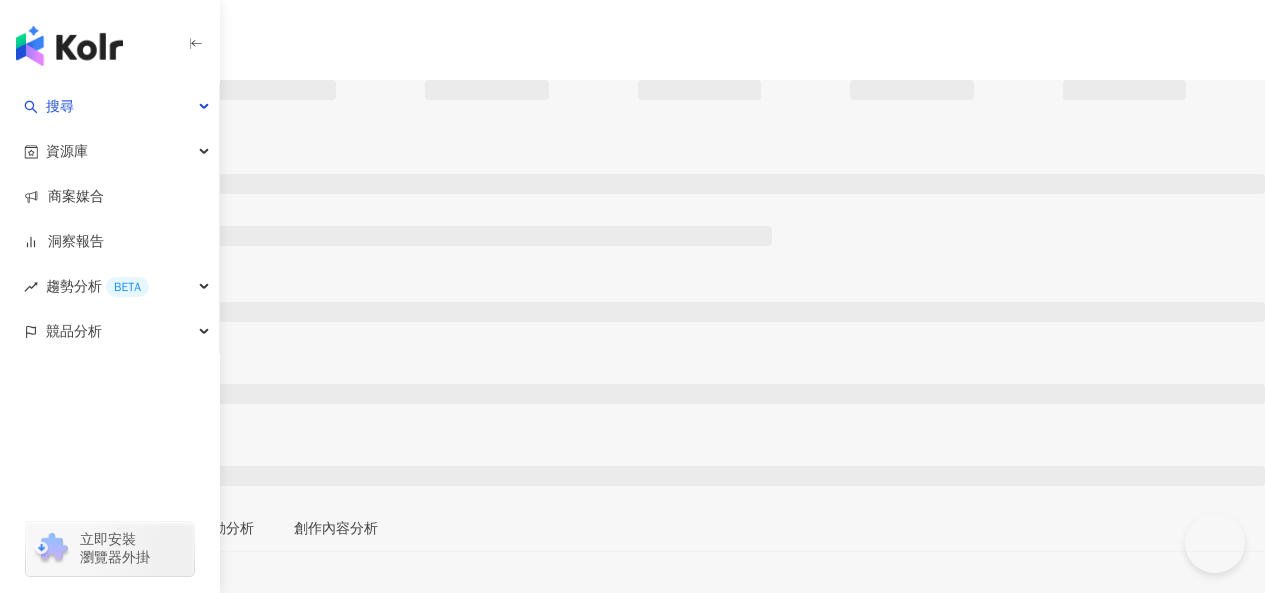 scroll, scrollTop: 0, scrollLeft: 0, axis: both 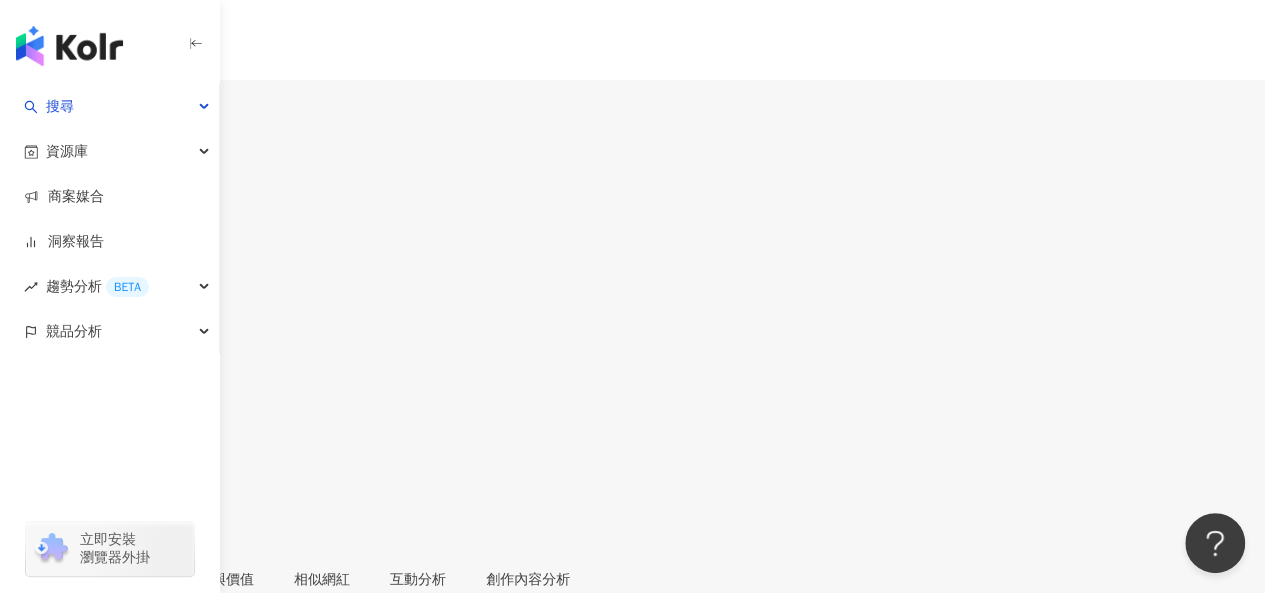 click on "1.7萬" at bounding box center [79, 110] 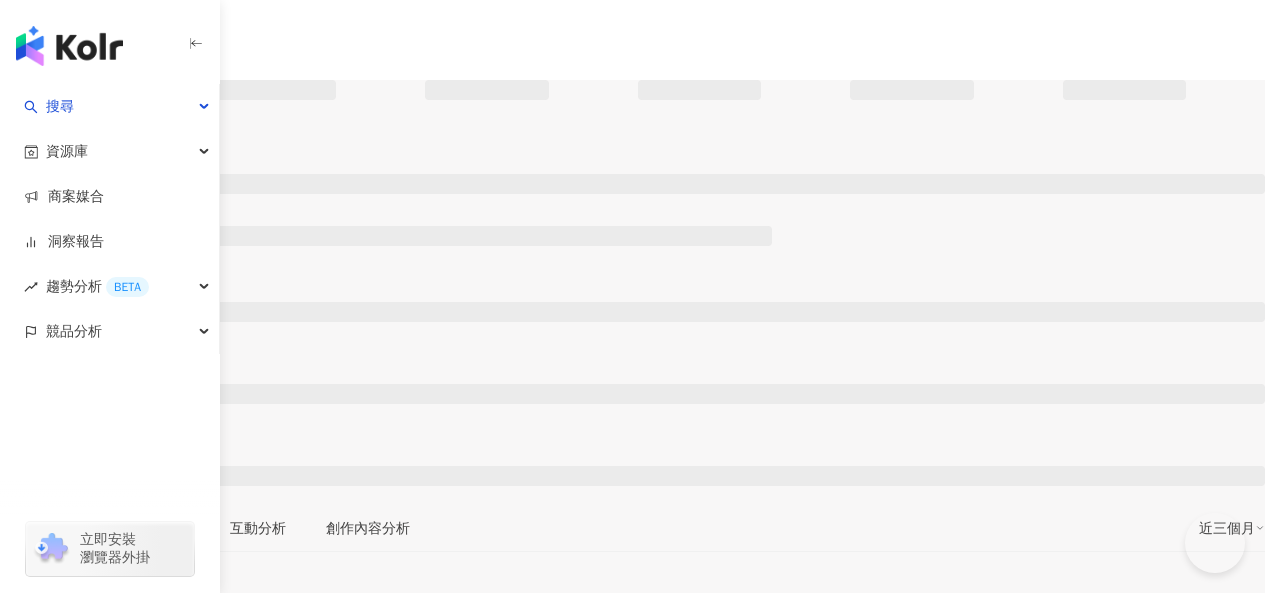 scroll, scrollTop: 0, scrollLeft: 0, axis: both 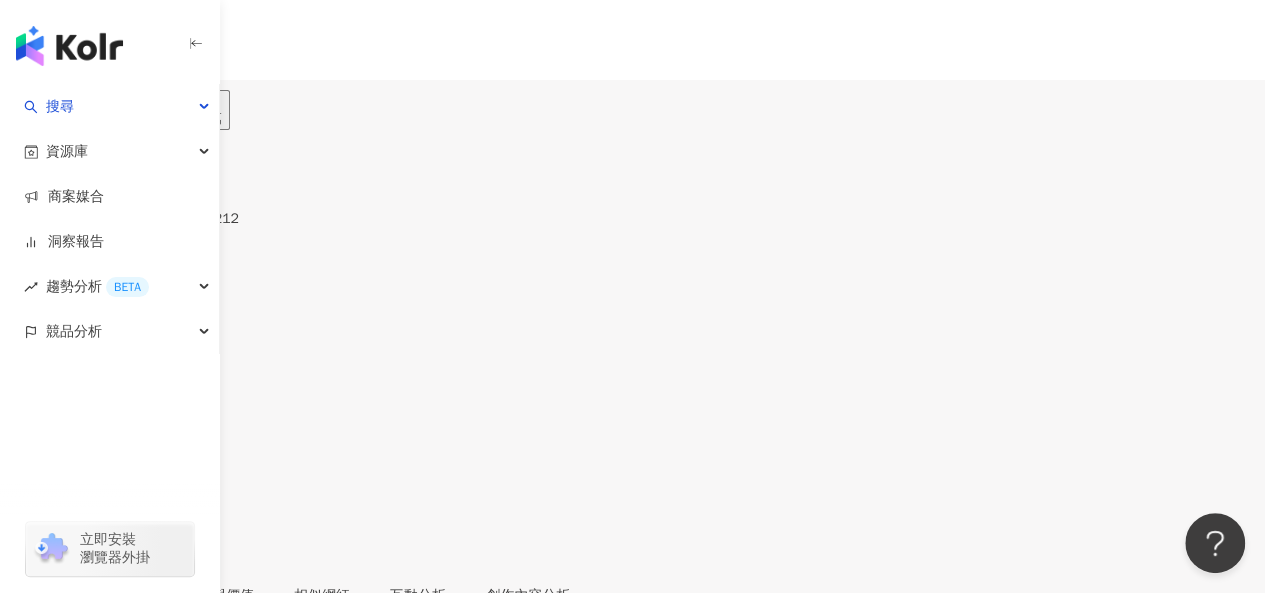 click on "8,238" at bounding box center (78, 119) 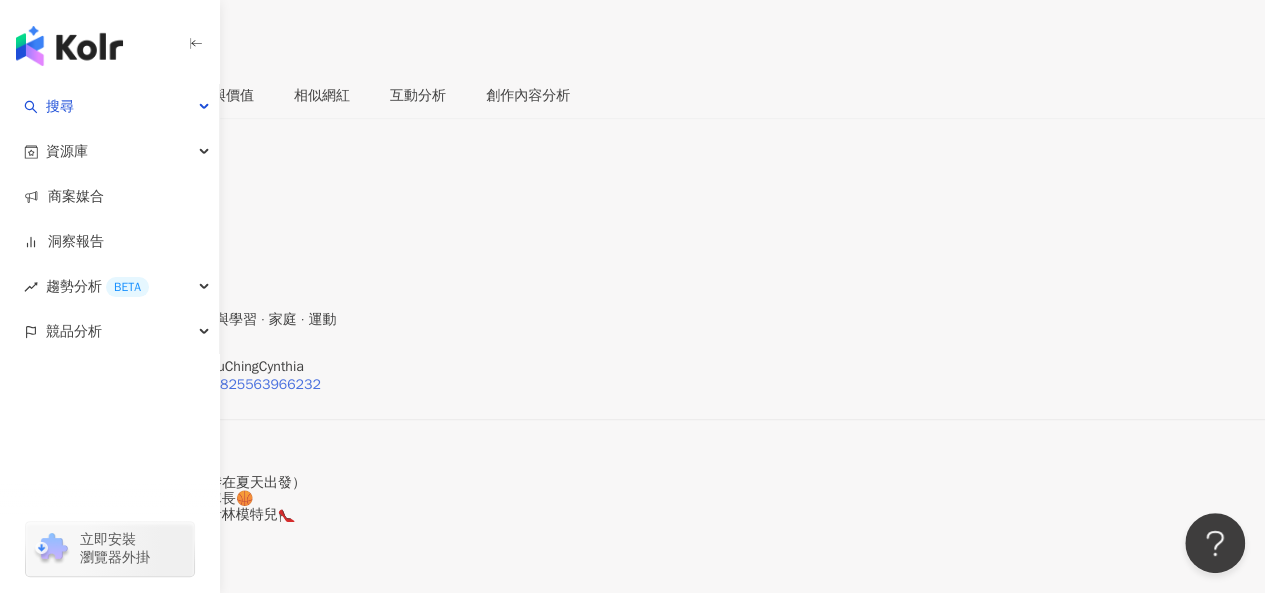 click on "https://www.facebook.com/460825563966232" at bounding box center (170, 385) 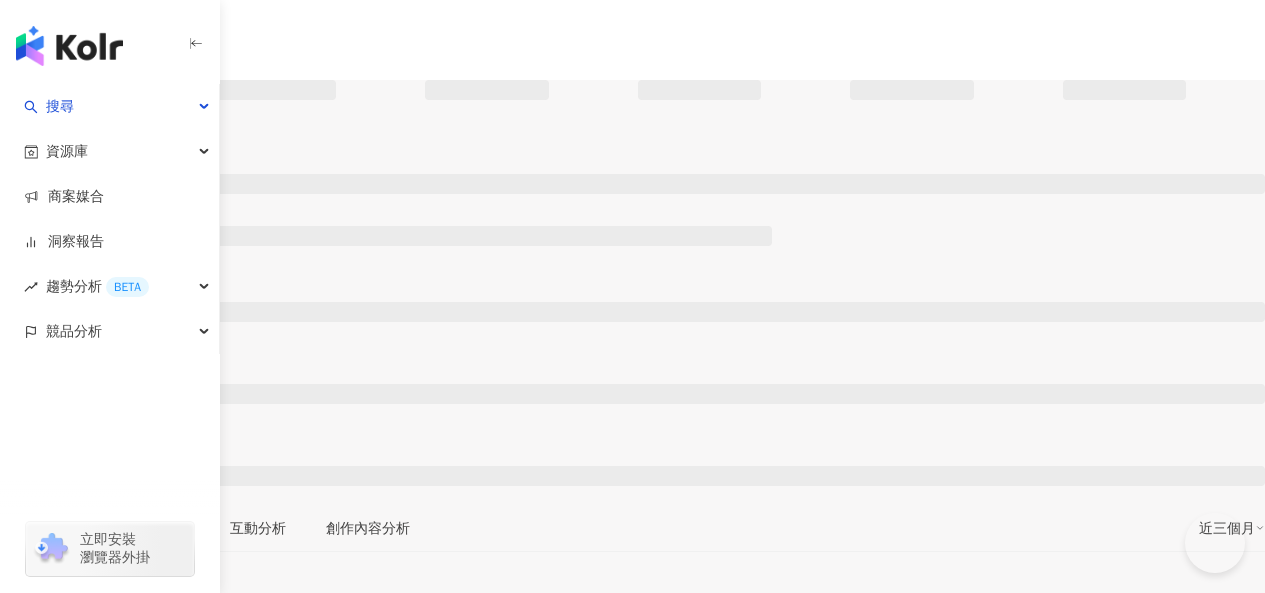 scroll, scrollTop: 0, scrollLeft: 0, axis: both 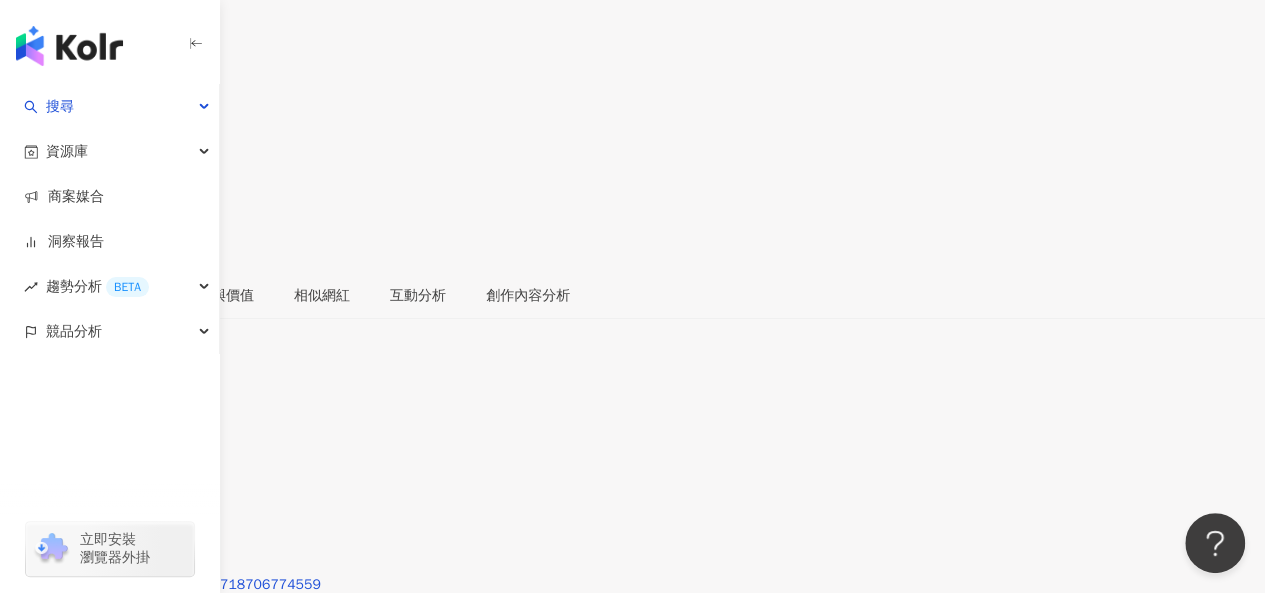 click on "https://www.facebook.com/333718706774559" at bounding box center [170, 585] 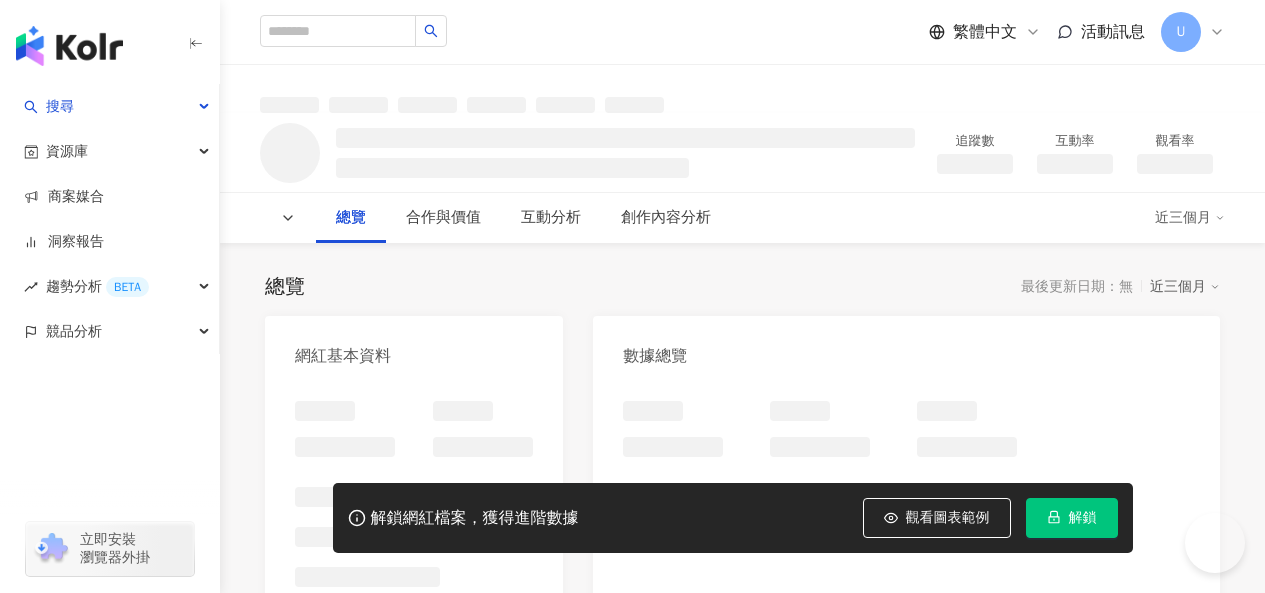 scroll, scrollTop: 0, scrollLeft: 0, axis: both 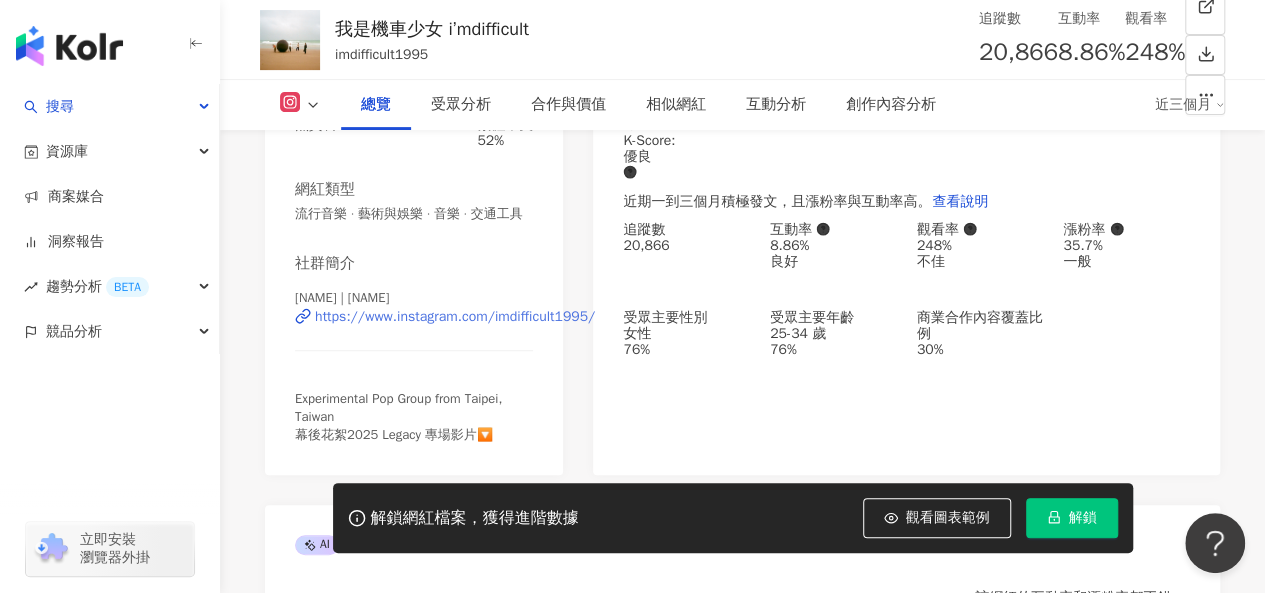 click on "https://www.instagram.com/imdifficult1995/" at bounding box center [455, 317] 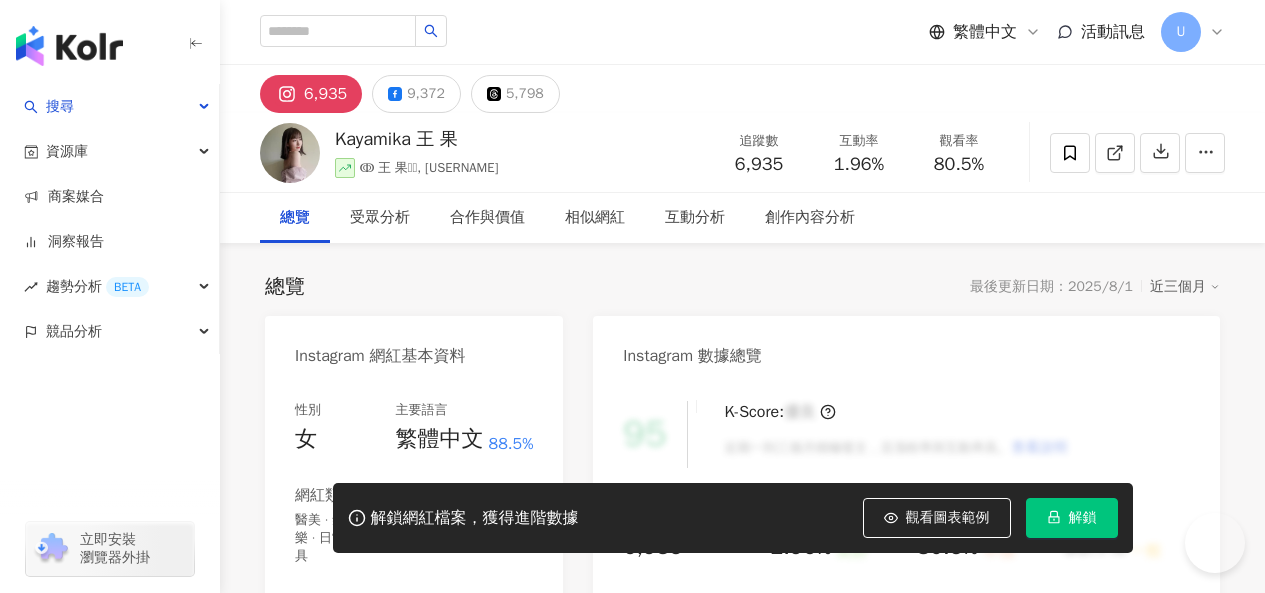 scroll, scrollTop: 0, scrollLeft: 0, axis: both 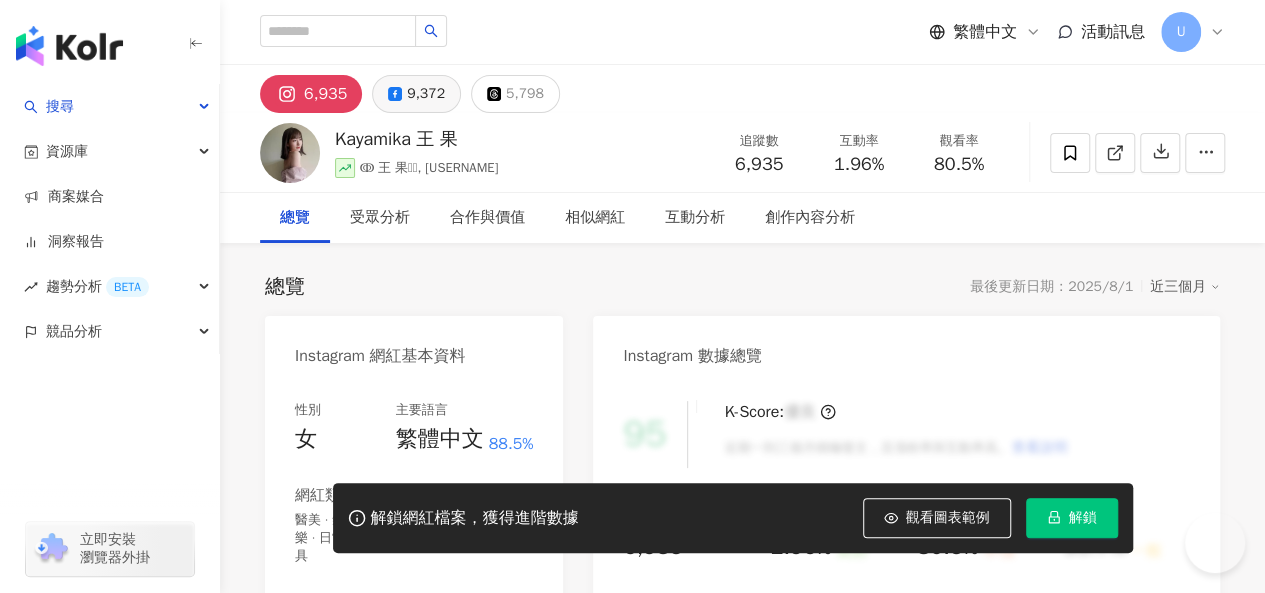 click on "9,372" at bounding box center (426, 94) 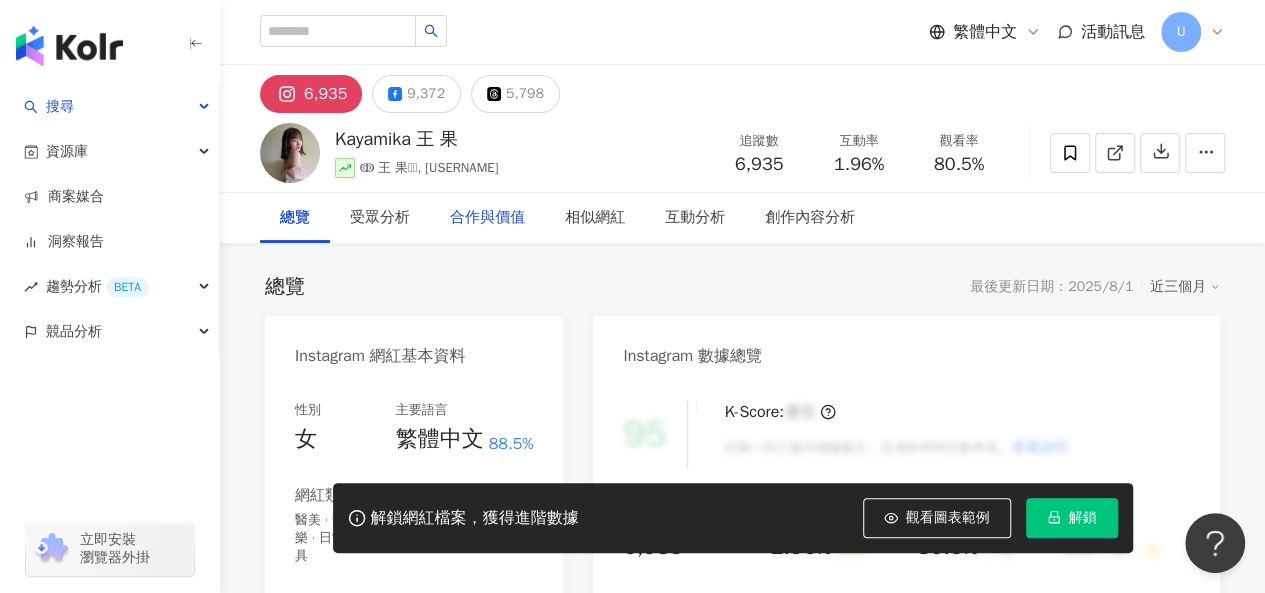 scroll, scrollTop: 0, scrollLeft: 0, axis: both 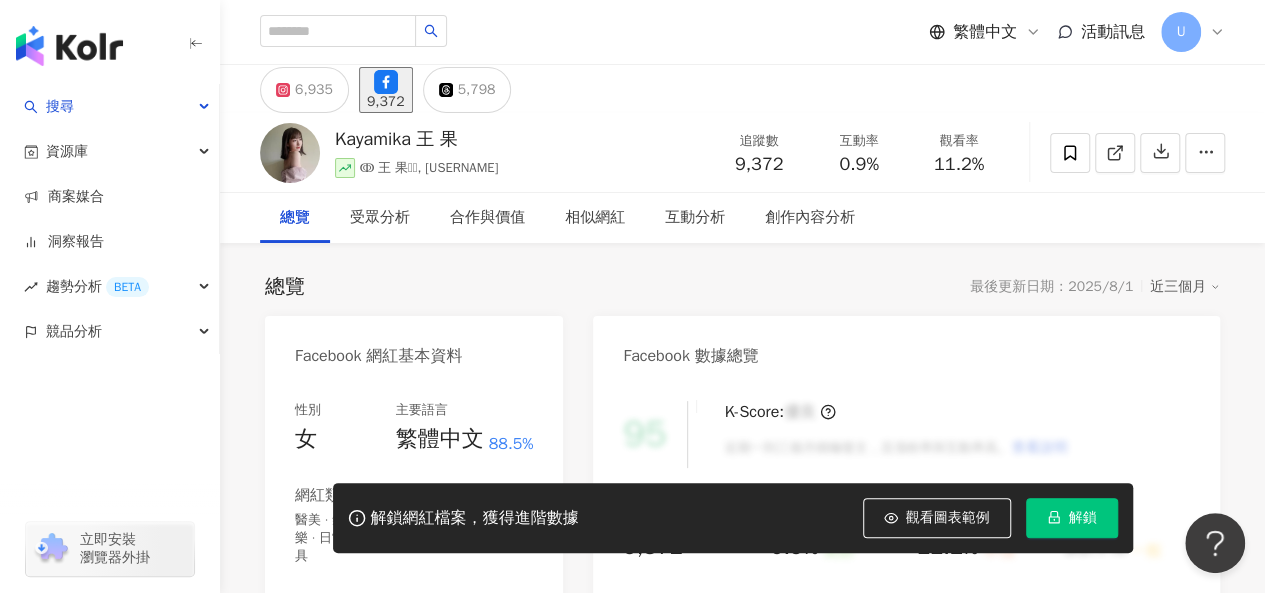 click on "https://www.facebook.com/176021975855009" at bounding box center [424, 676] 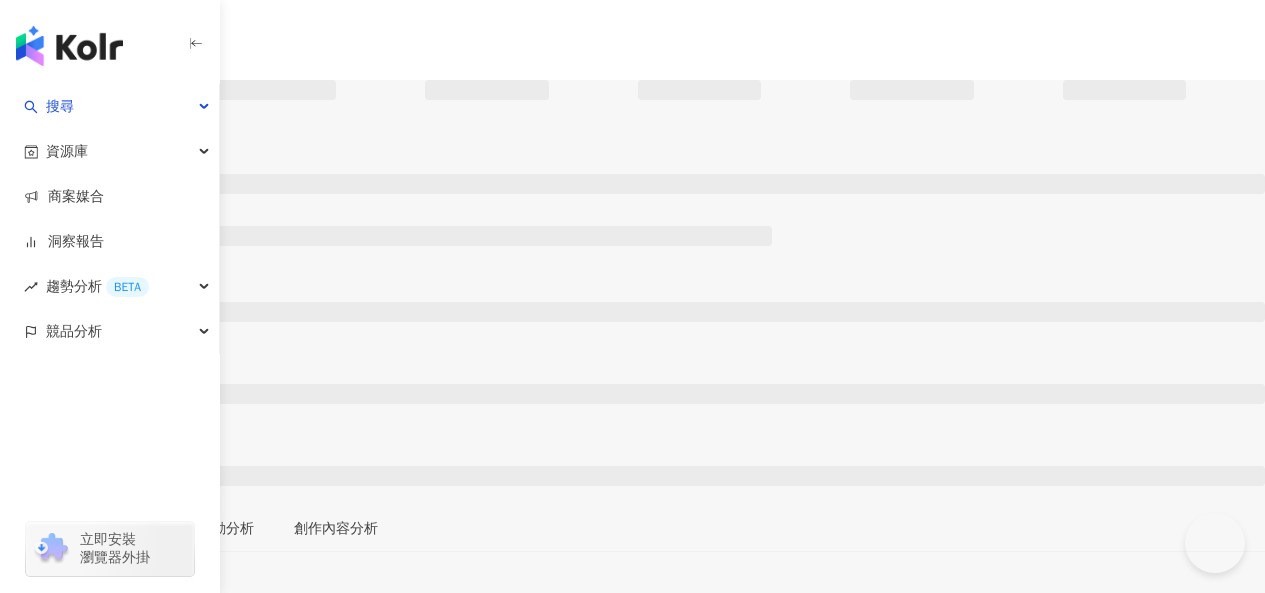 scroll, scrollTop: 0, scrollLeft: 0, axis: both 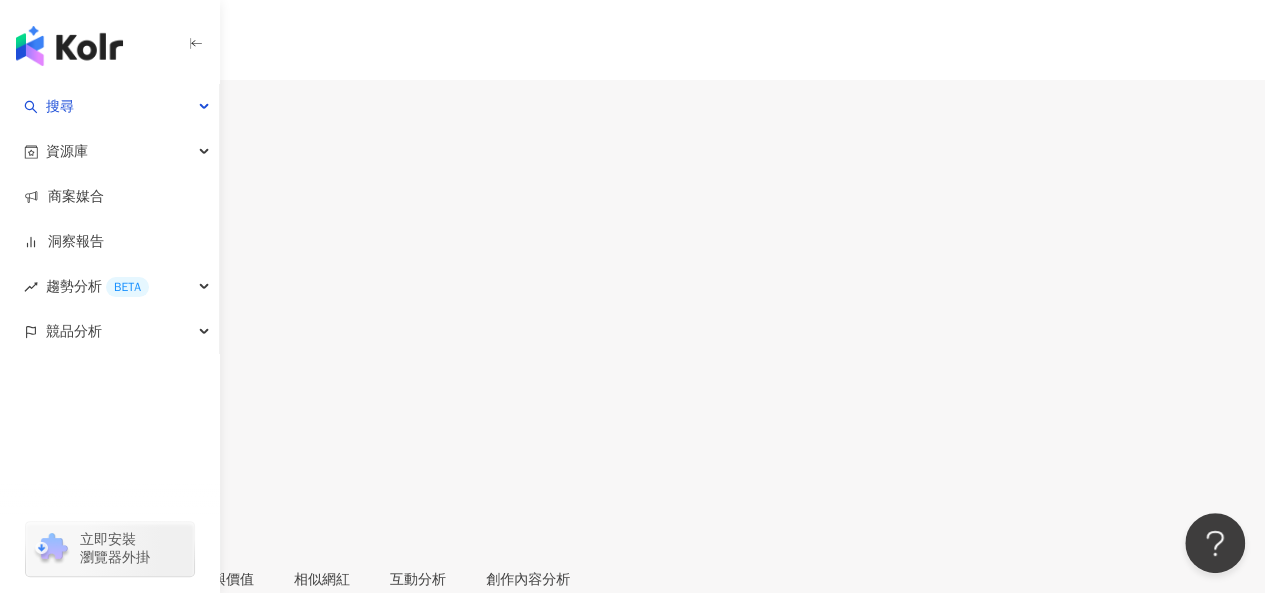 click on "1.1萬" at bounding box center [79, 119] 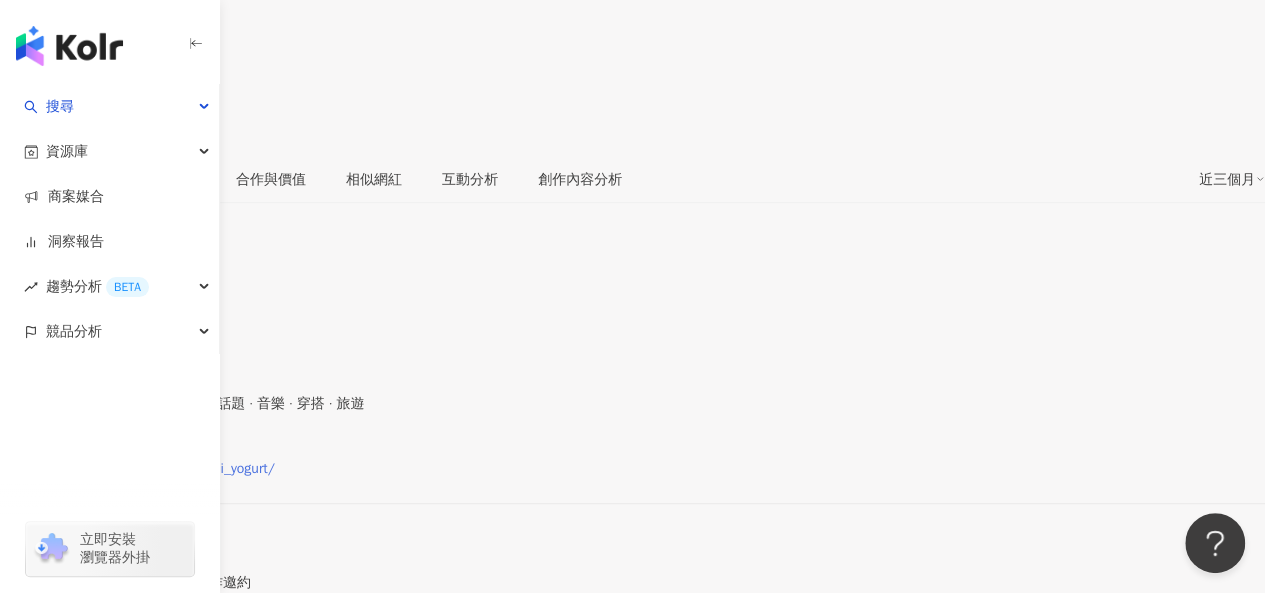 click on "https://www.instagram.com/zimi_yogurt/" at bounding box center [147, 469] 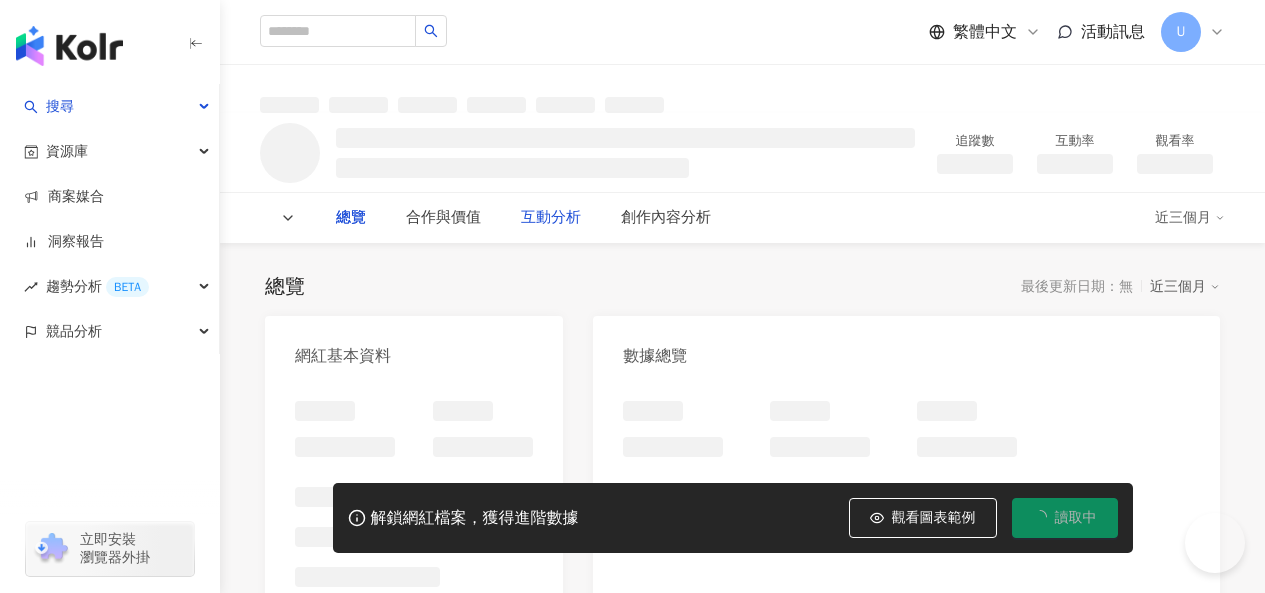 scroll, scrollTop: 0, scrollLeft: 0, axis: both 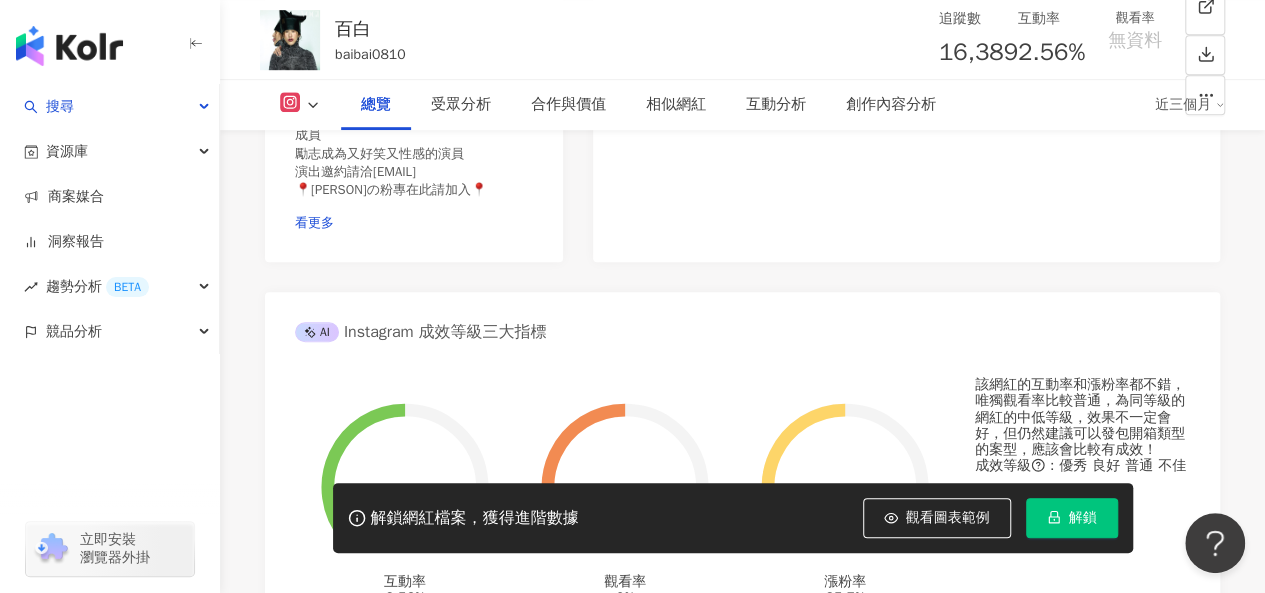 click on "https://www.instagram.com/baibai0810/" at bounding box center (444, 35) 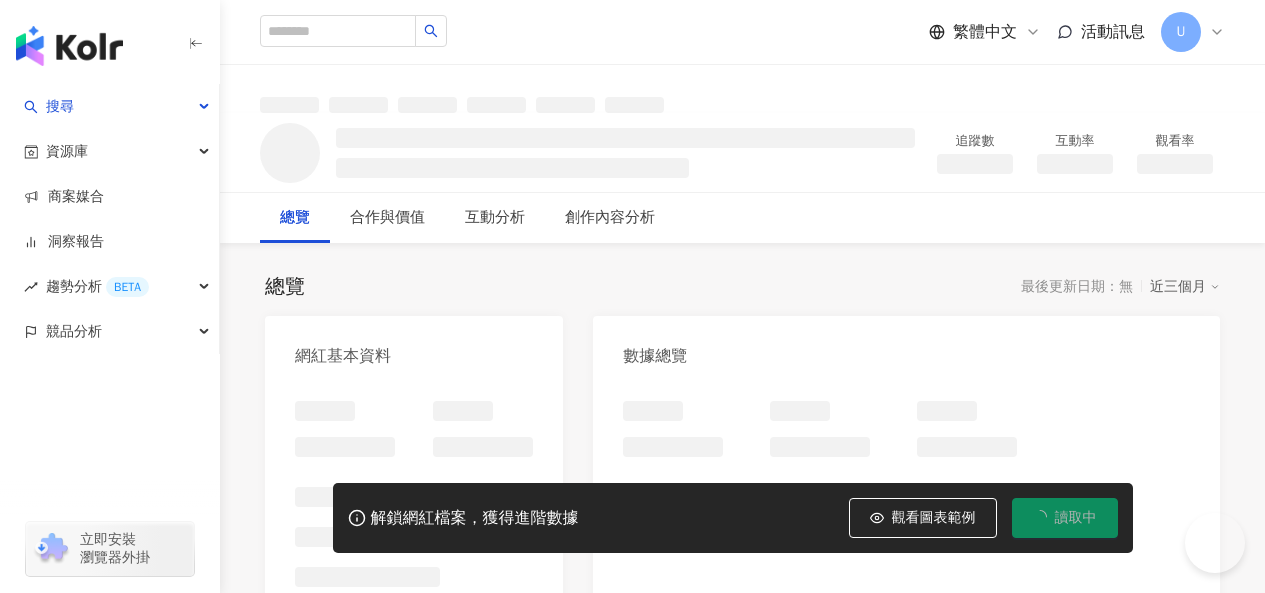 scroll, scrollTop: 0, scrollLeft: 0, axis: both 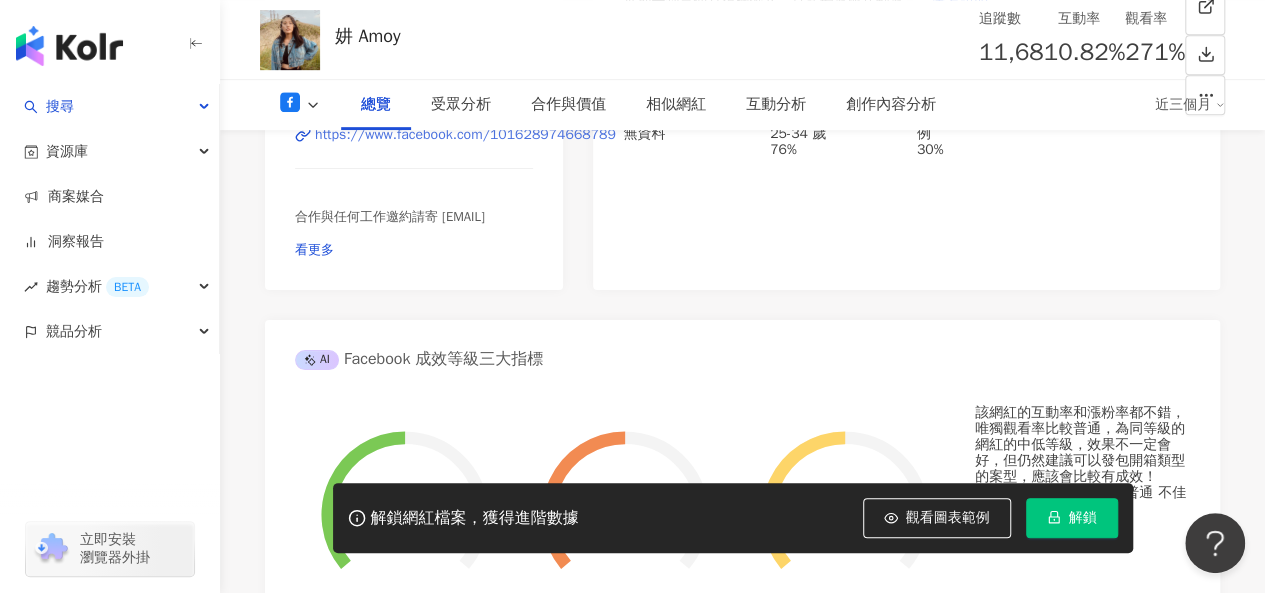 click on "https://www.facebook.com/101628974668789" at bounding box center (465, 135) 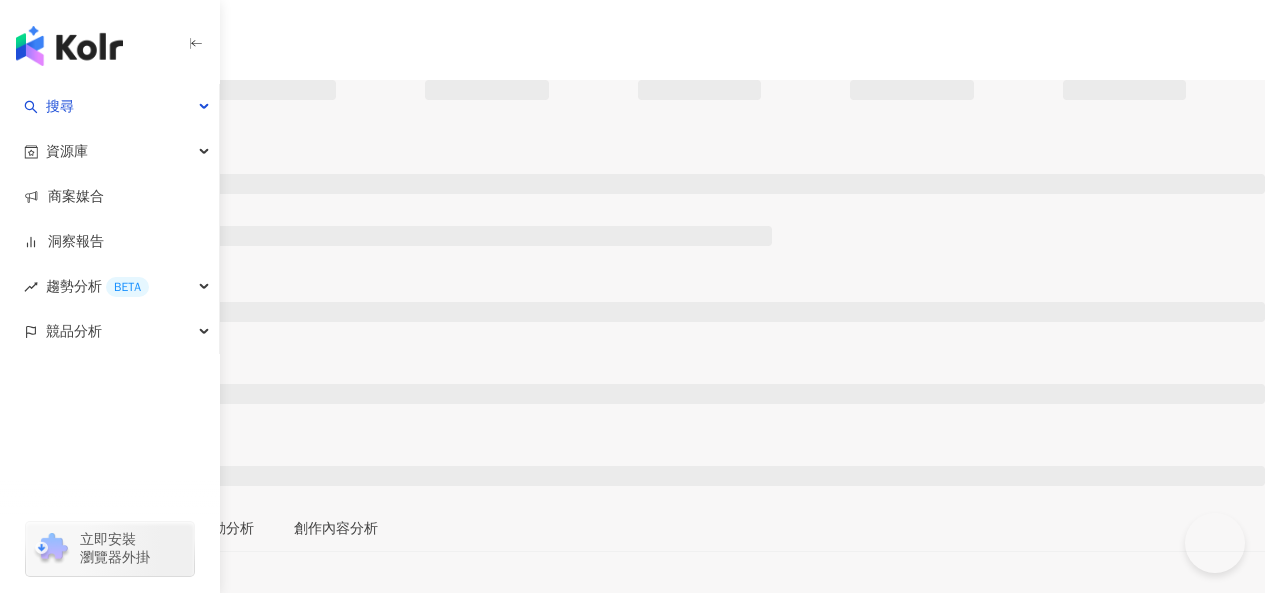 scroll, scrollTop: 0, scrollLeft: 0, axis: both 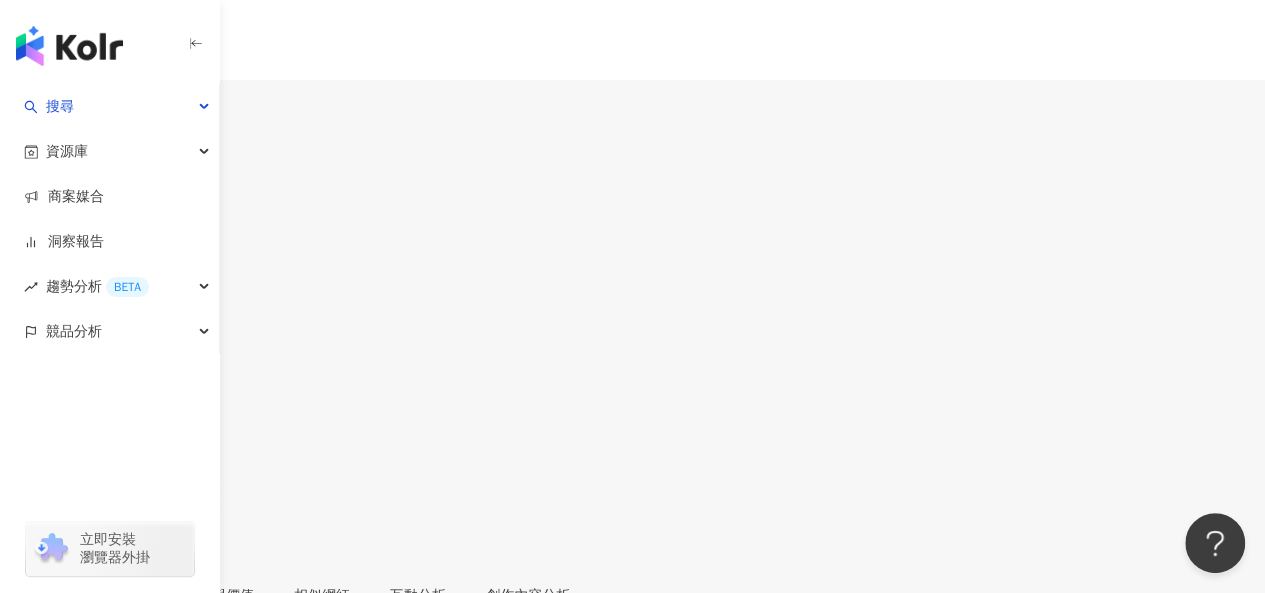 click on "https://www.facebook.com/1590276777859005" at bounding box center [174, 885] 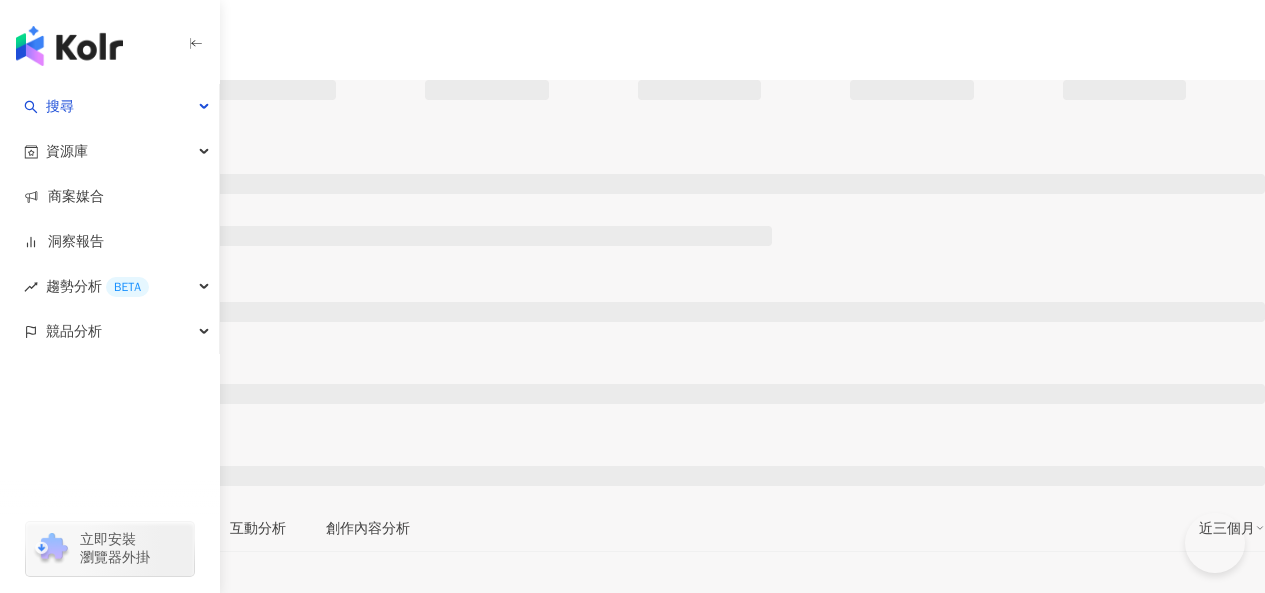 scroll, scrollTop: 0, scrollLeft: 0, axis: both 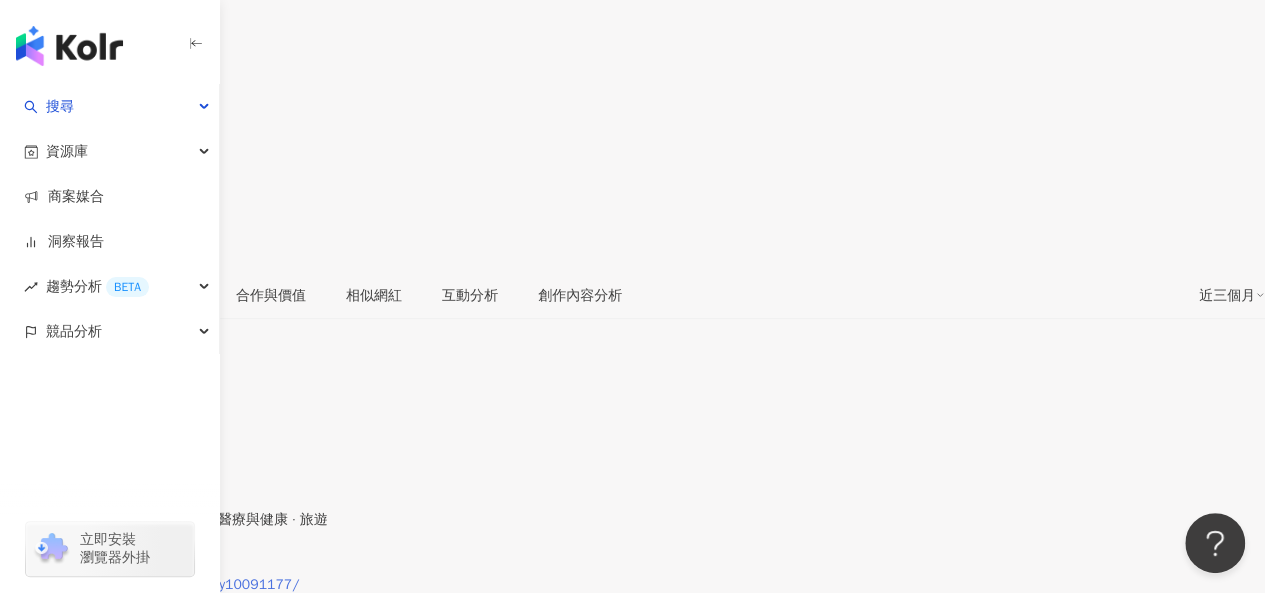 click on "https://www.instagram.com/kitty10091177/" at bounding box center (159, 585) 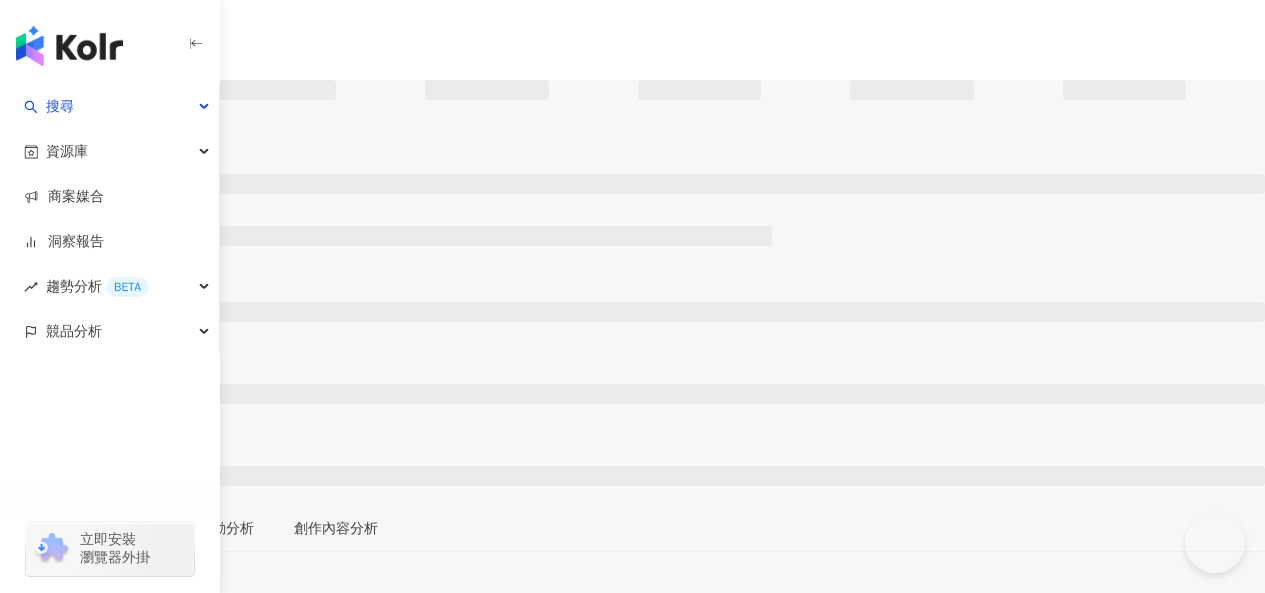 scroll, scrollTop: 0, scrollLeft: 0, axis: both 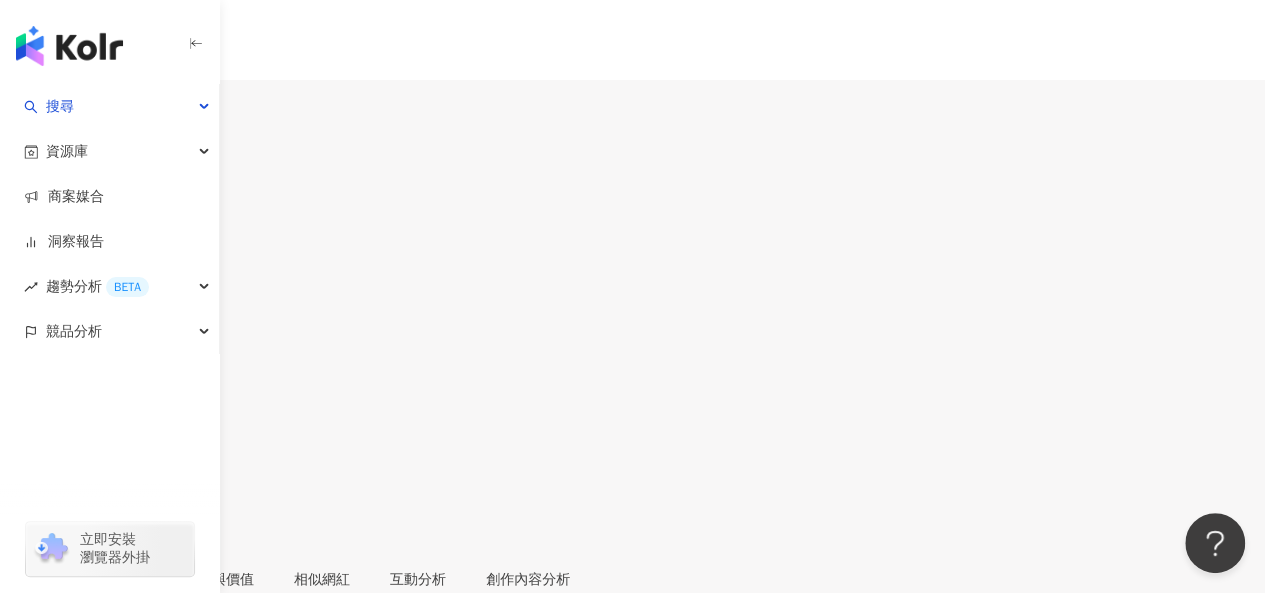 click on "2萬" at bounding box center [77, 110] 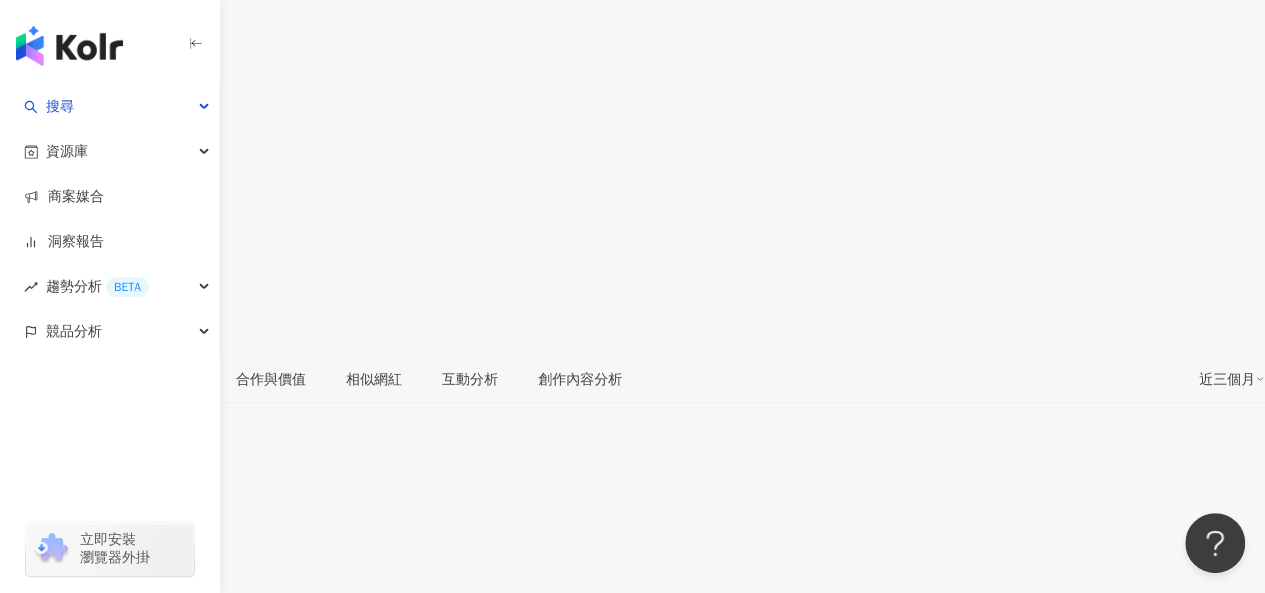 scroll, scrollTop: 381, scrollLeft: 0, axis: vertical 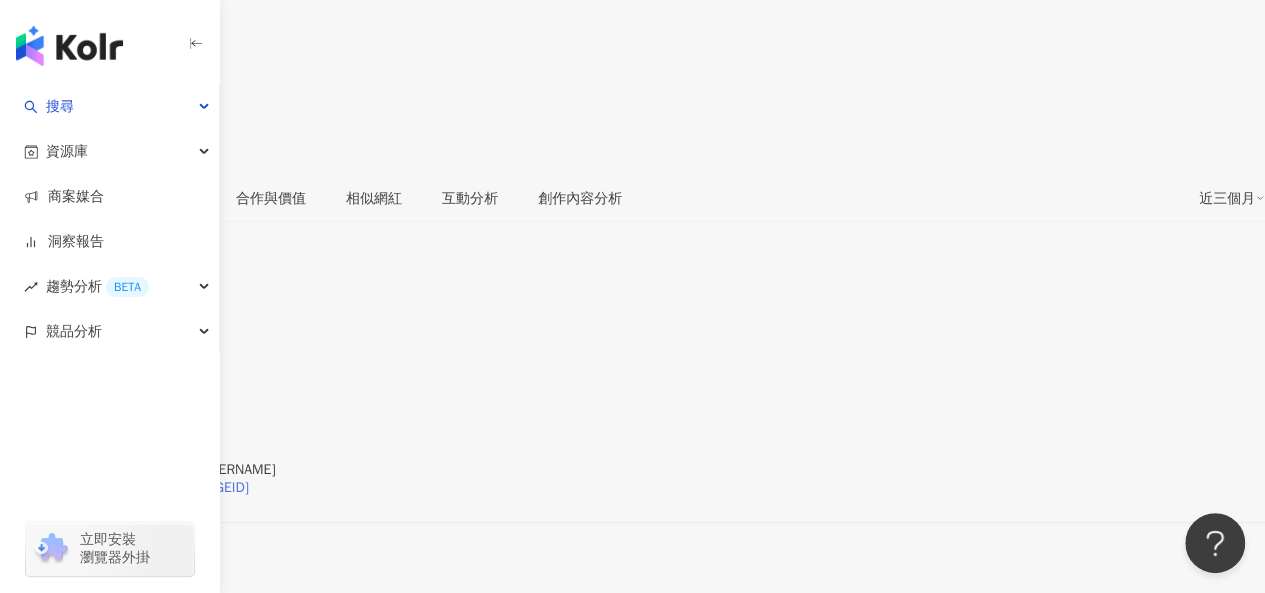 click on "https://www.facebook.com/316685325634044" at bounding box center (134, 488) 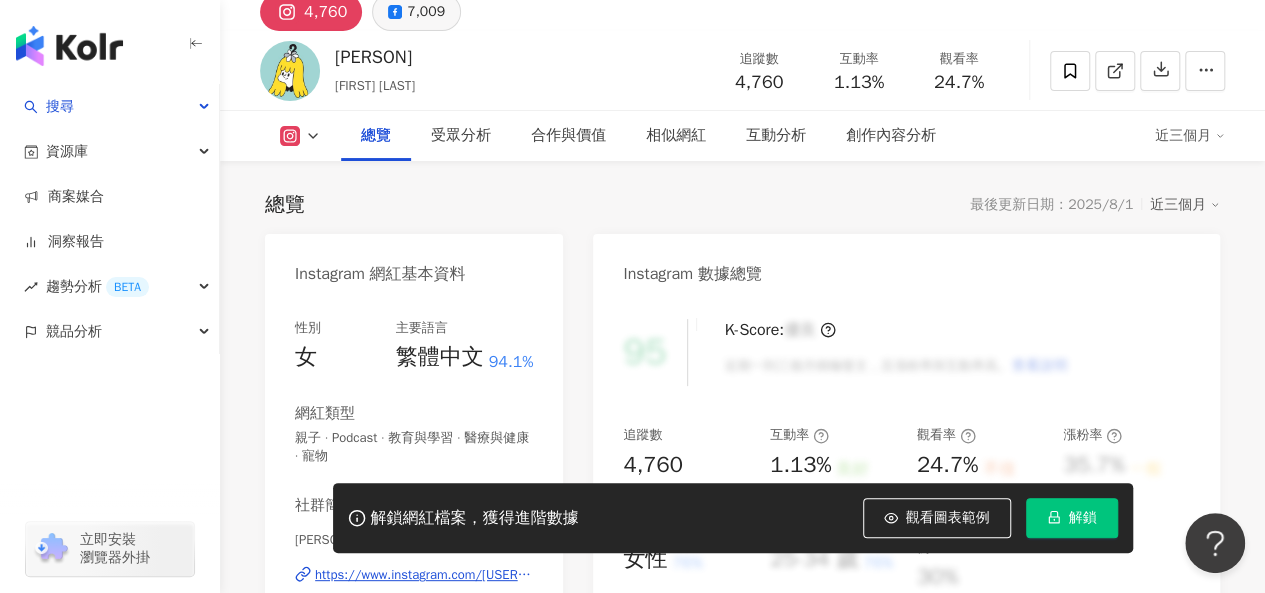 scroll, scrollTop: 0, scrollLeft: 0, axis: both 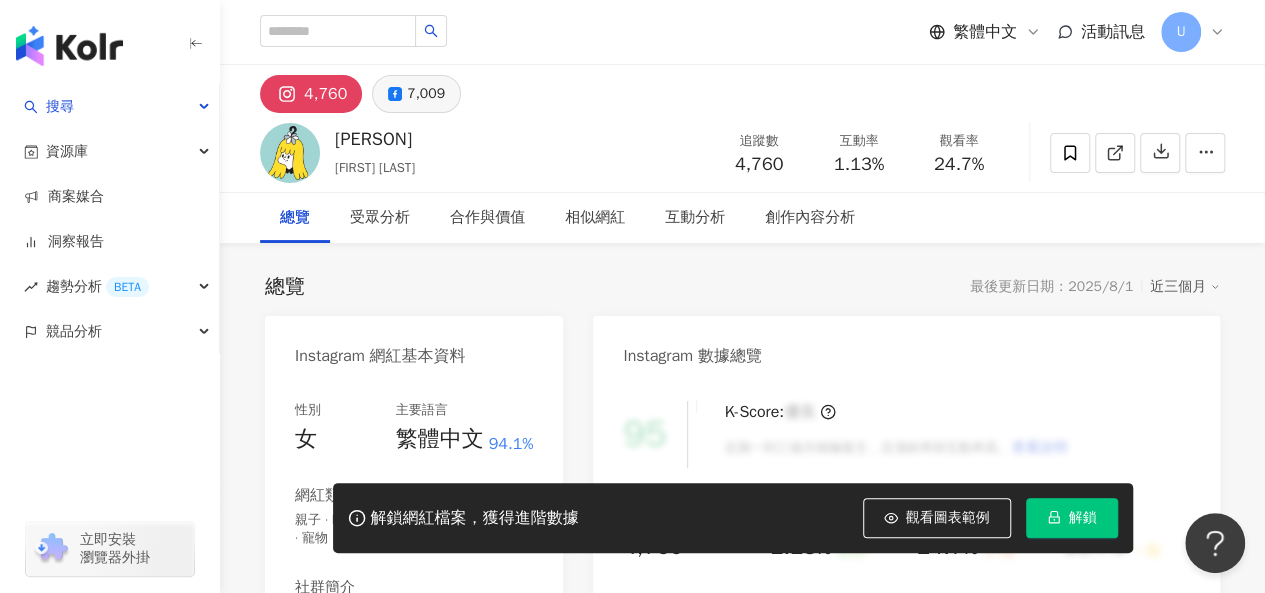 click on "7,009" at bounding box center (426, 94) 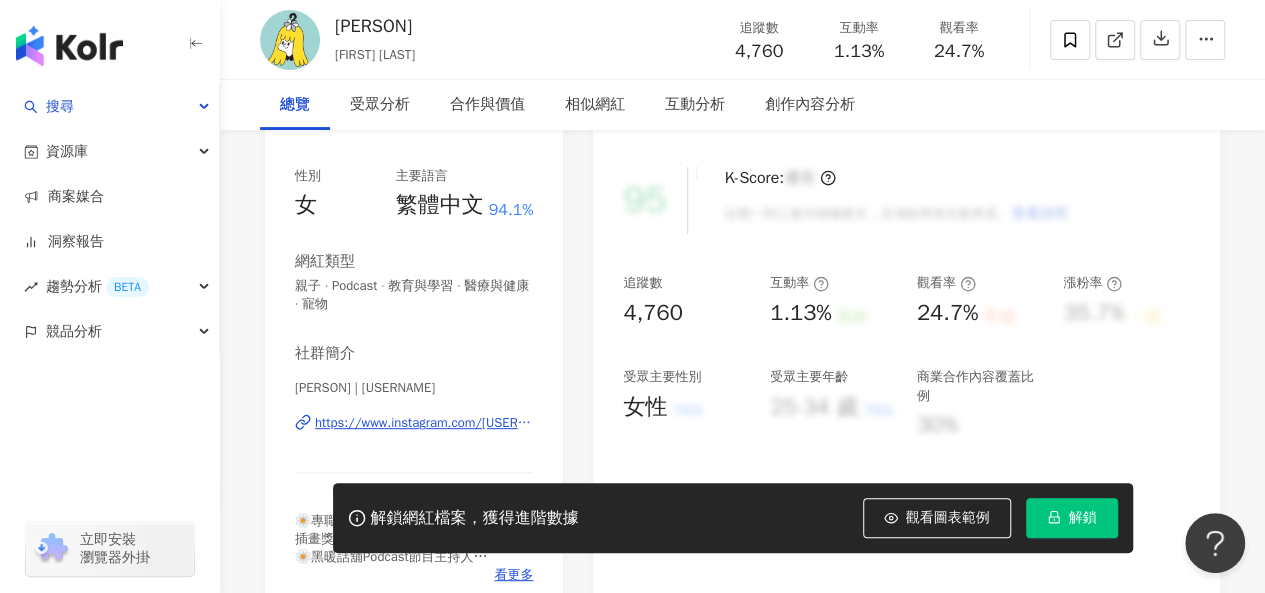 scroll, scrollTop: 300, scrollLeft: 0, axis: vertical 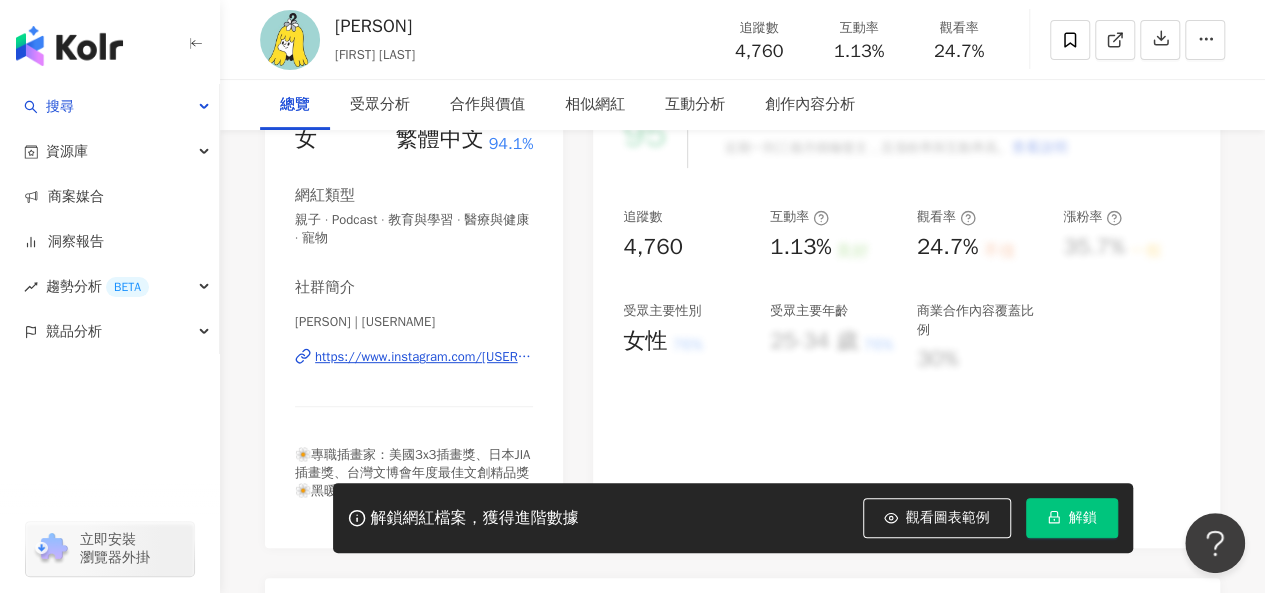 click on "https://www.instagram.com/noirnoirshih/" at bounding box center [424, 357] 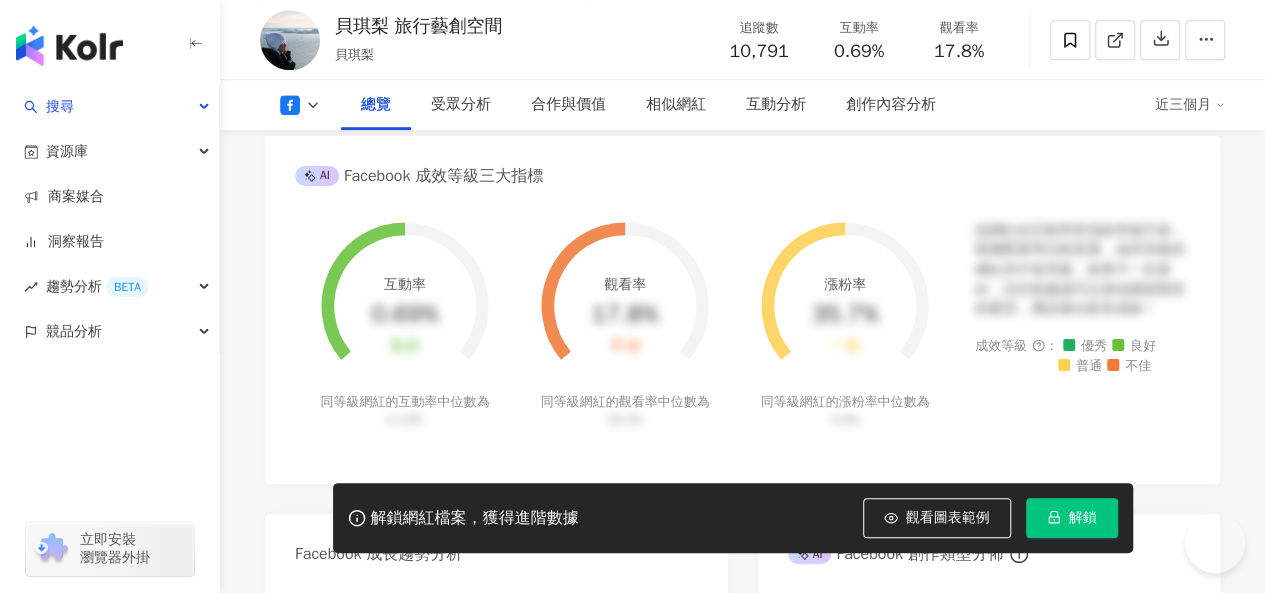 scroll, scrollTop: 300, scrollLeft: 0, axis: vertical 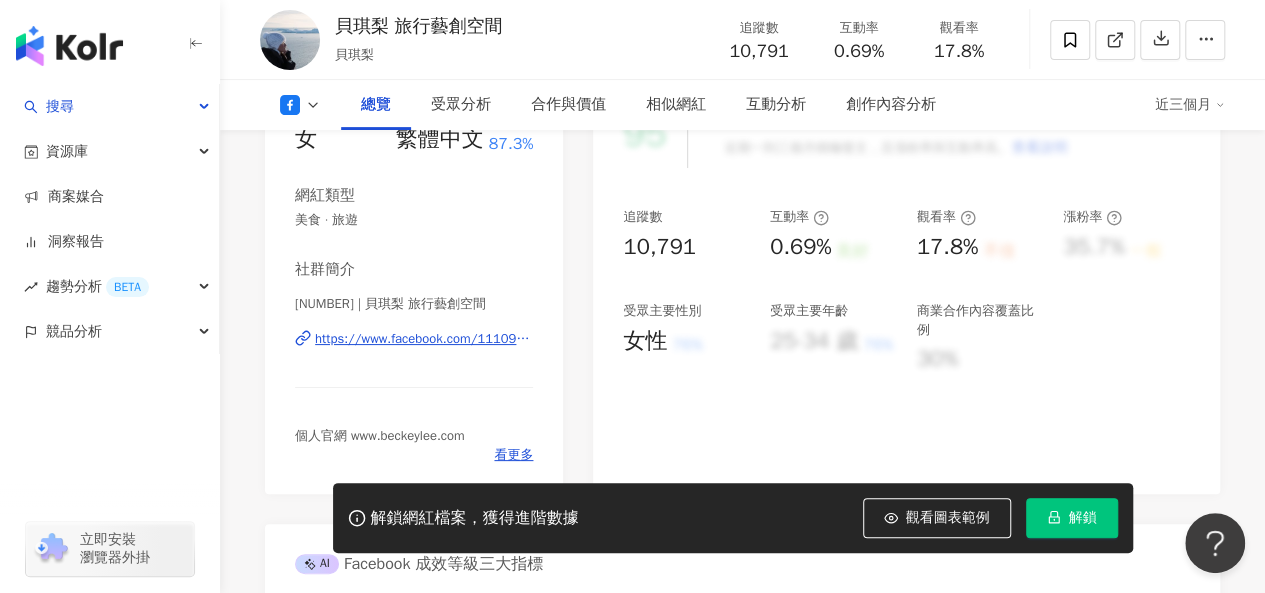 click on "https://www.facebook.com/111093805750526" at bounding box center (424, 339) 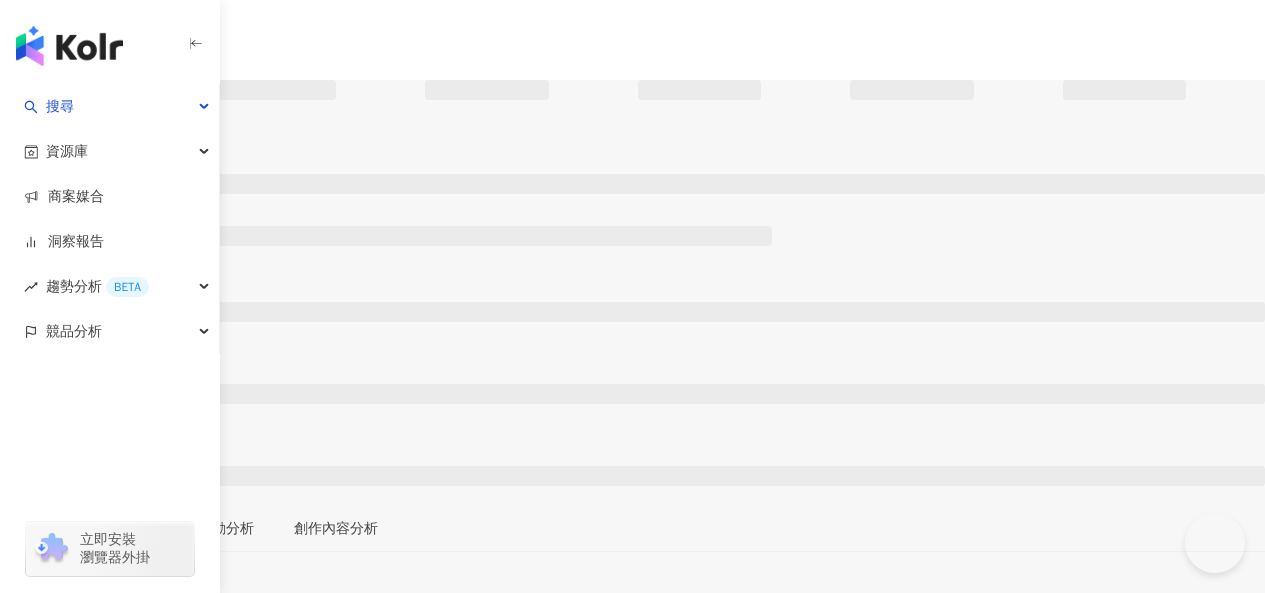 scroll, scrollTop: 0, scrollLeft: 0, axis: both 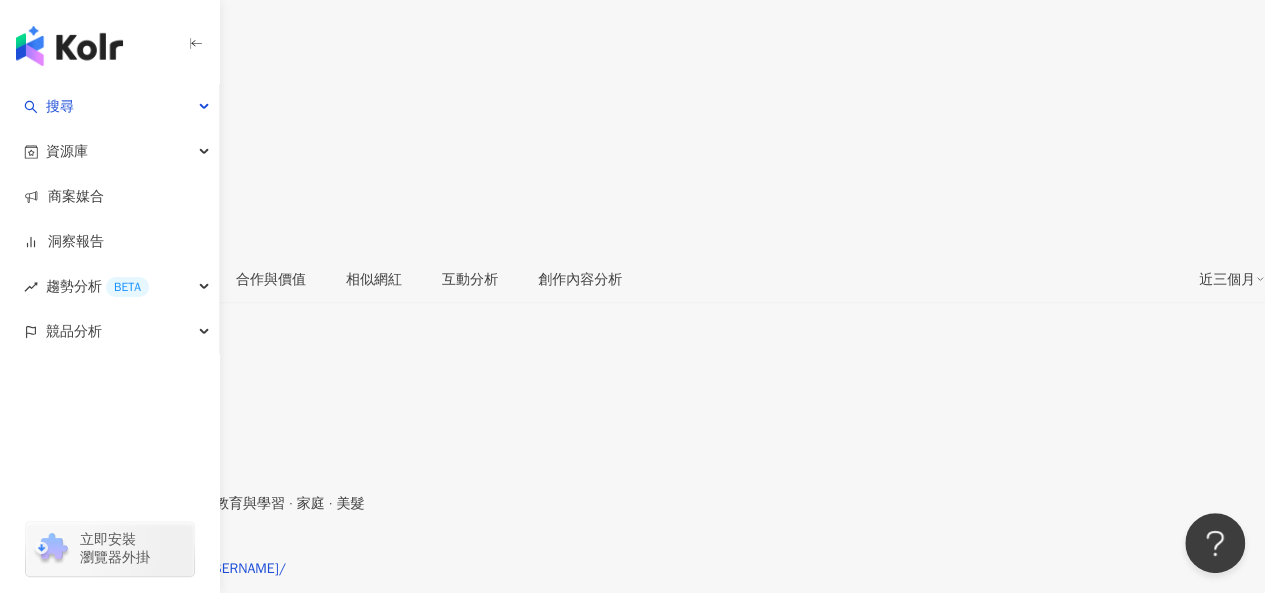 click on "https://www.instagram.com/cindyyen721/" at bounding box center (153, 569) 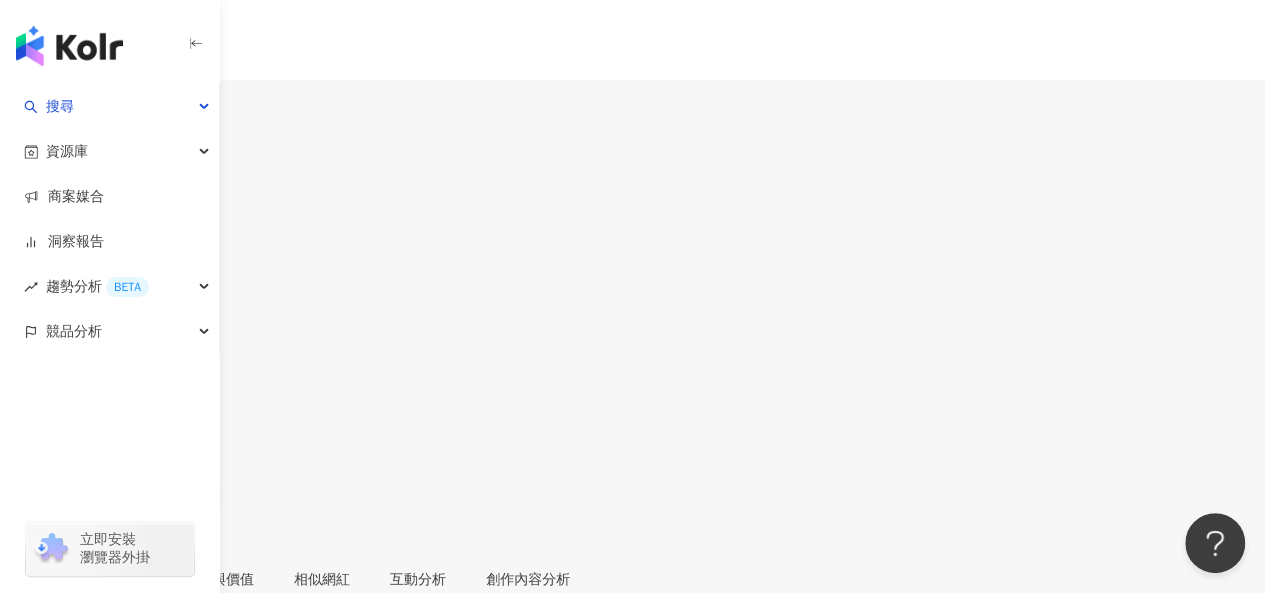 click on "5,526" at bounding box center (78, 119) 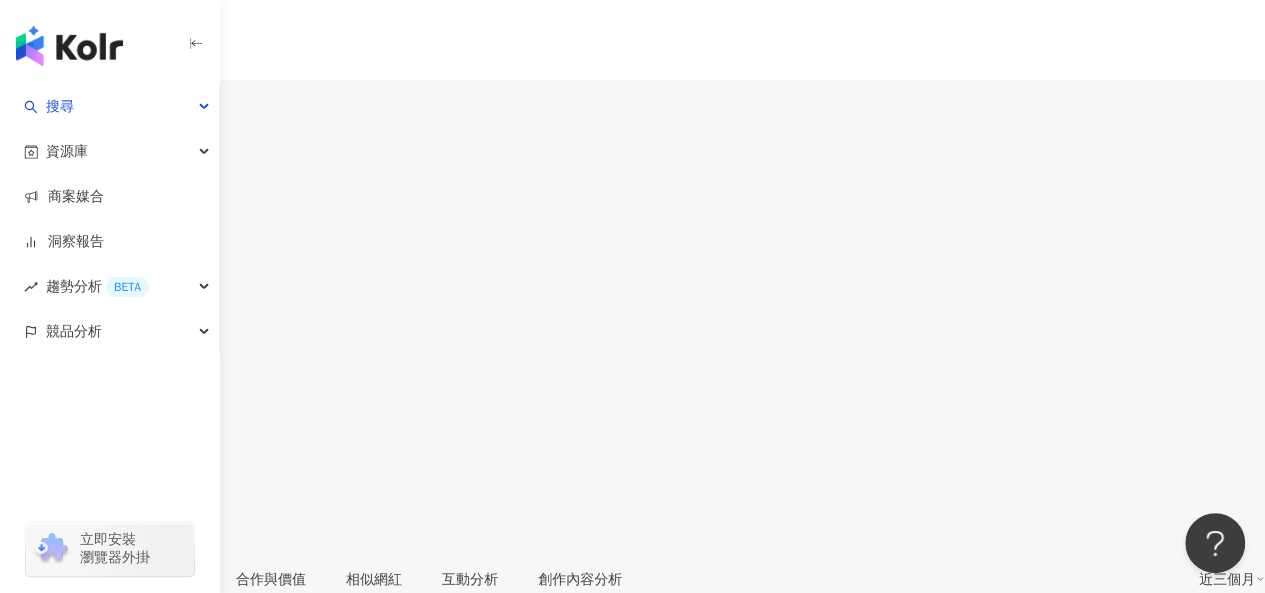 scroll, scrollTop: 300, scrollLeft: 0, axis: vertical 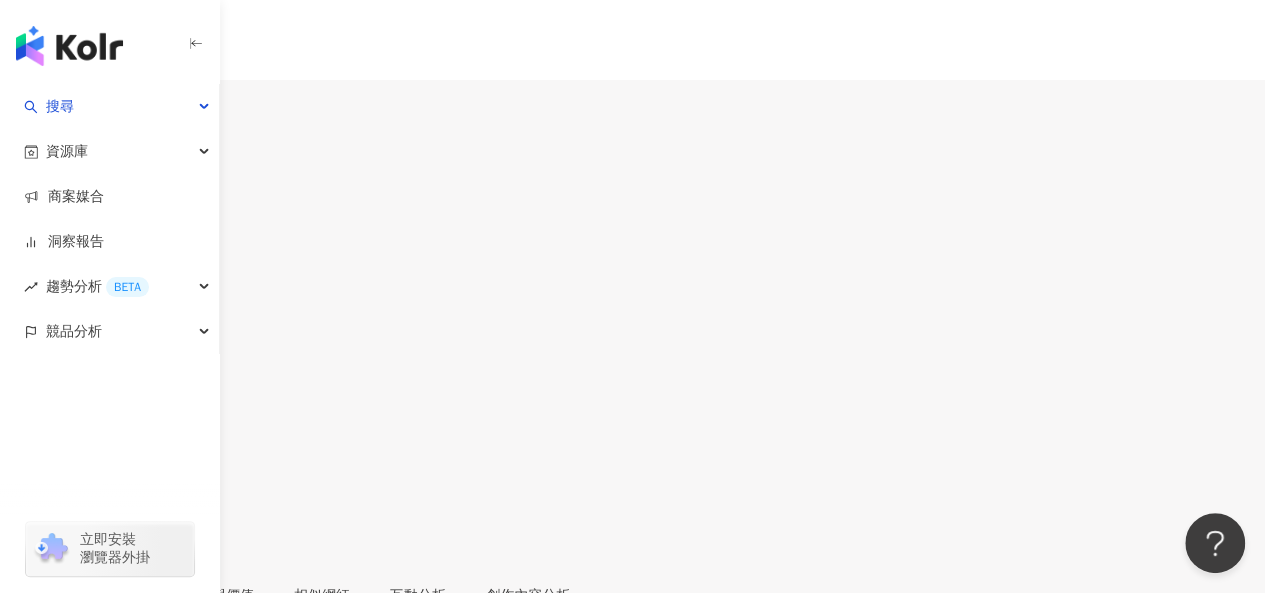 click on "性別   女 主要語言   繁體中文 87.7% 網紅類型 台灣旅遊 · 藝術與娛樂 · 美妝時尚 · 教育與學習 · 家庭 · 遊戲 · 法政社會 · 生活風格 · 攝影 · 運動 社群簡介 🅜🅐🅡🅤🅚🅞瑪露可 まる子 | maruko0418 https://www.instagram.com/maruko0418/ 153模特兼直播主
作品、FB #瑪露可まる子
17直播🔍  #瑪露可不是馬路口🐷
@maruko.stone 也是偶
澳洲故事多🎒 #MarukoInAU 看更多" at bounding box center [632, 893] 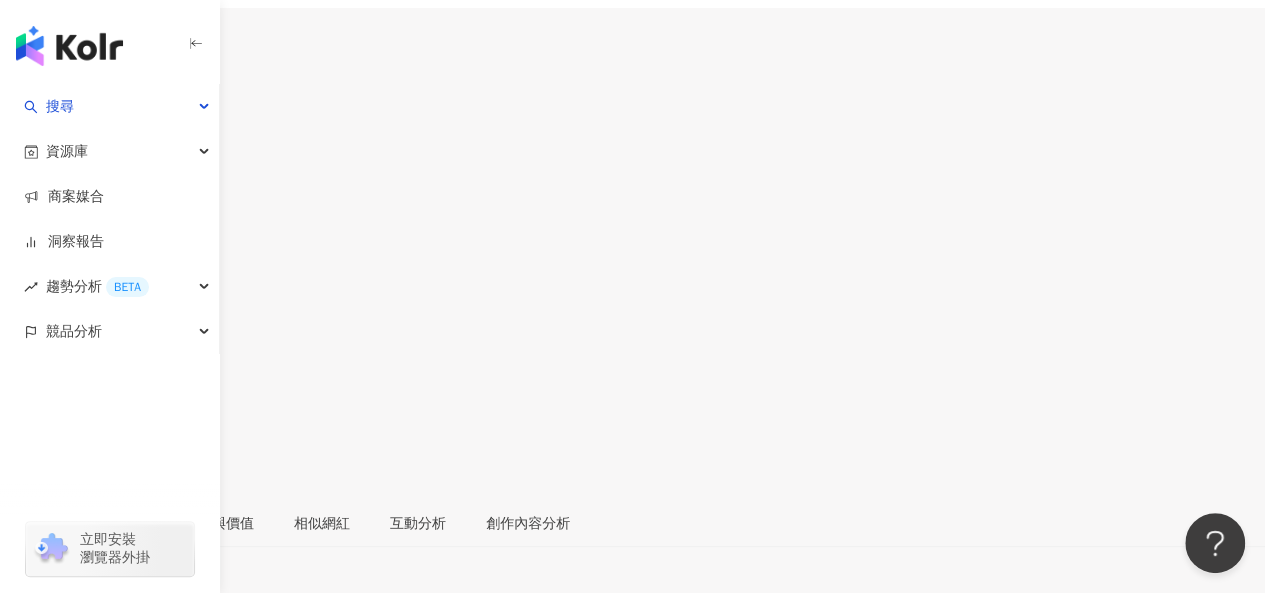 click on "https://www.instagram.com/maruko0418/" at bounding box center [153, 813] 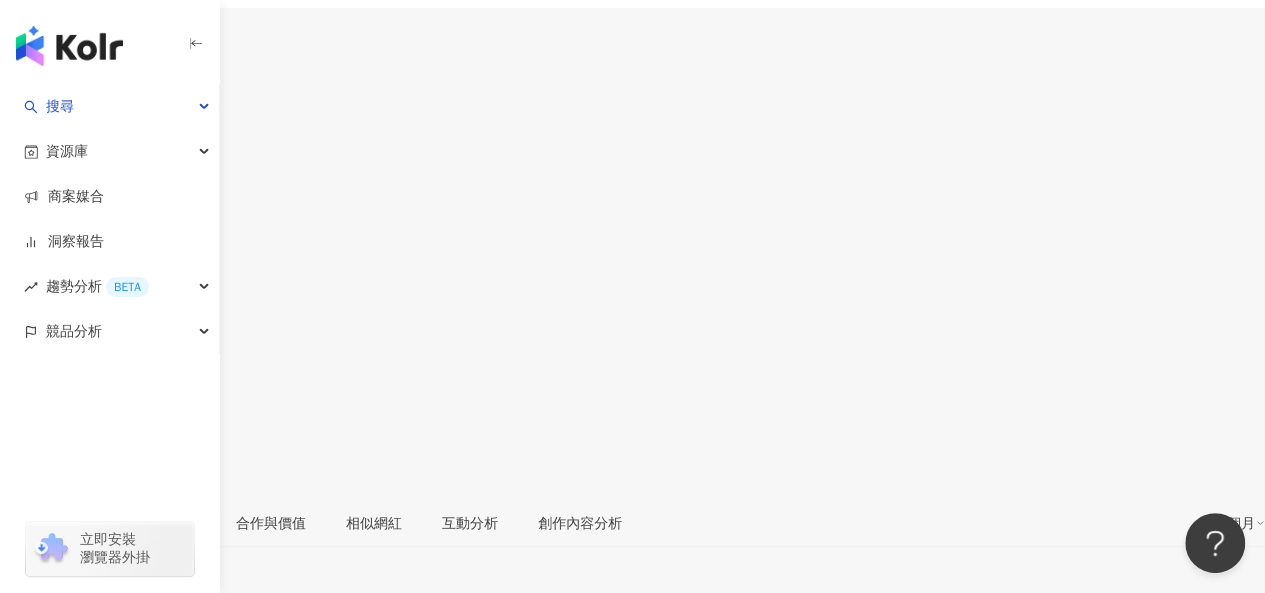 scroll, scrollTop: 300, scrollLeft: 0, axis: vertical 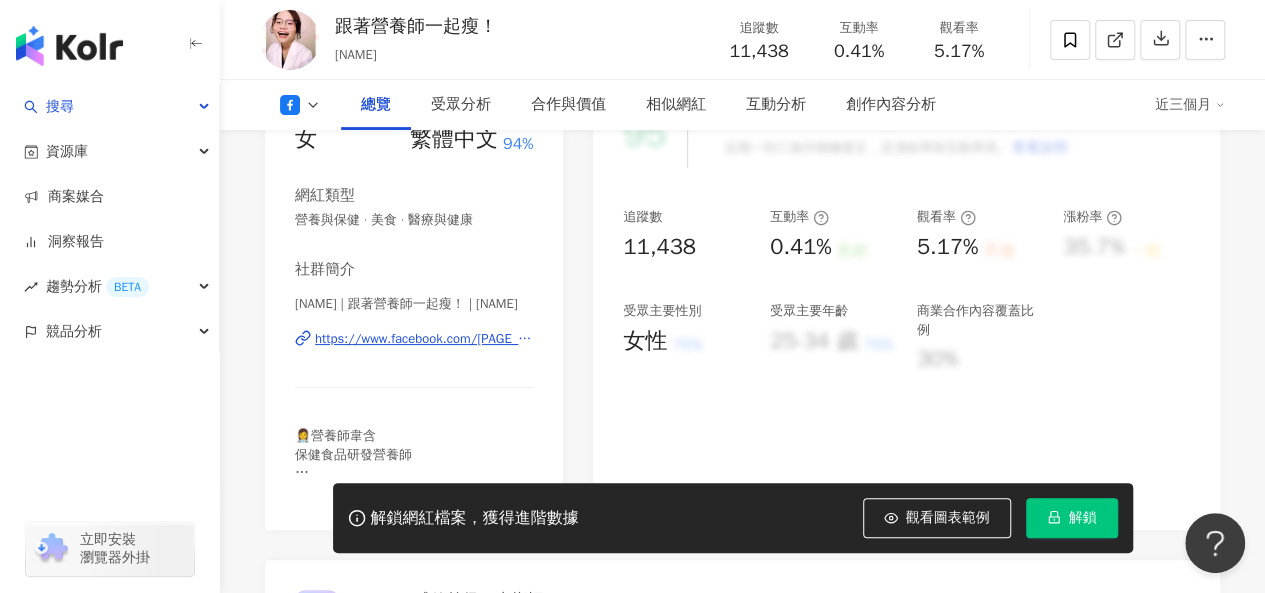 click on "https://www.facebook.com/[PAGE_ID]" at bounding box center (424, 339) 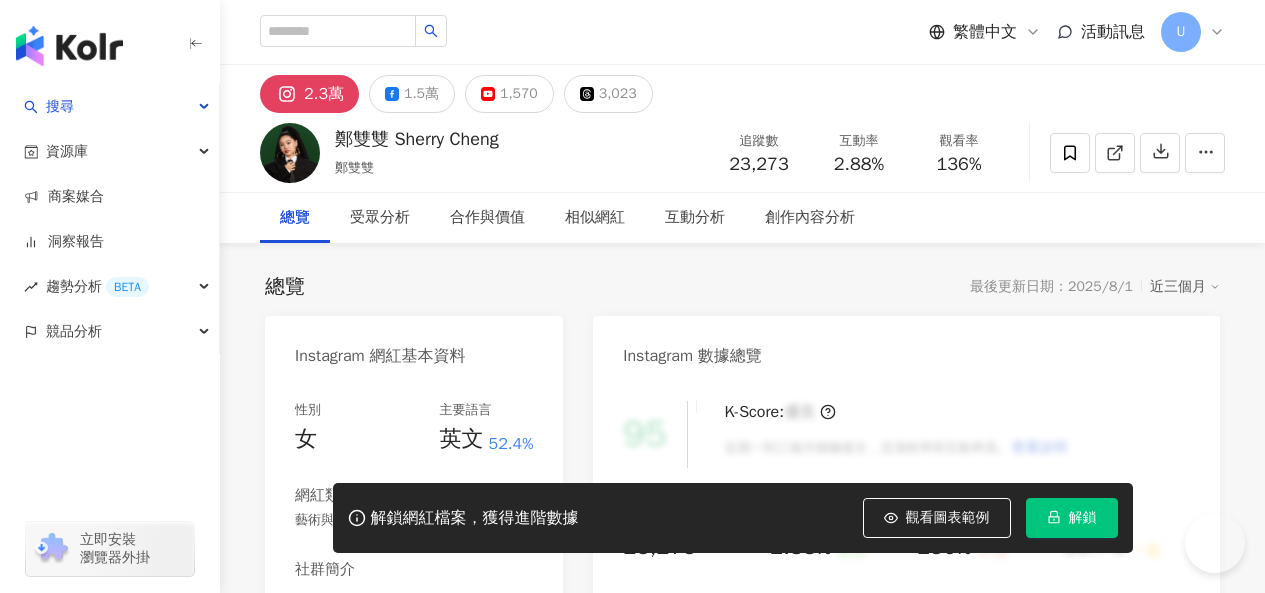 scroll, scrollTop: 0, scrollLeft: 0, axis: both 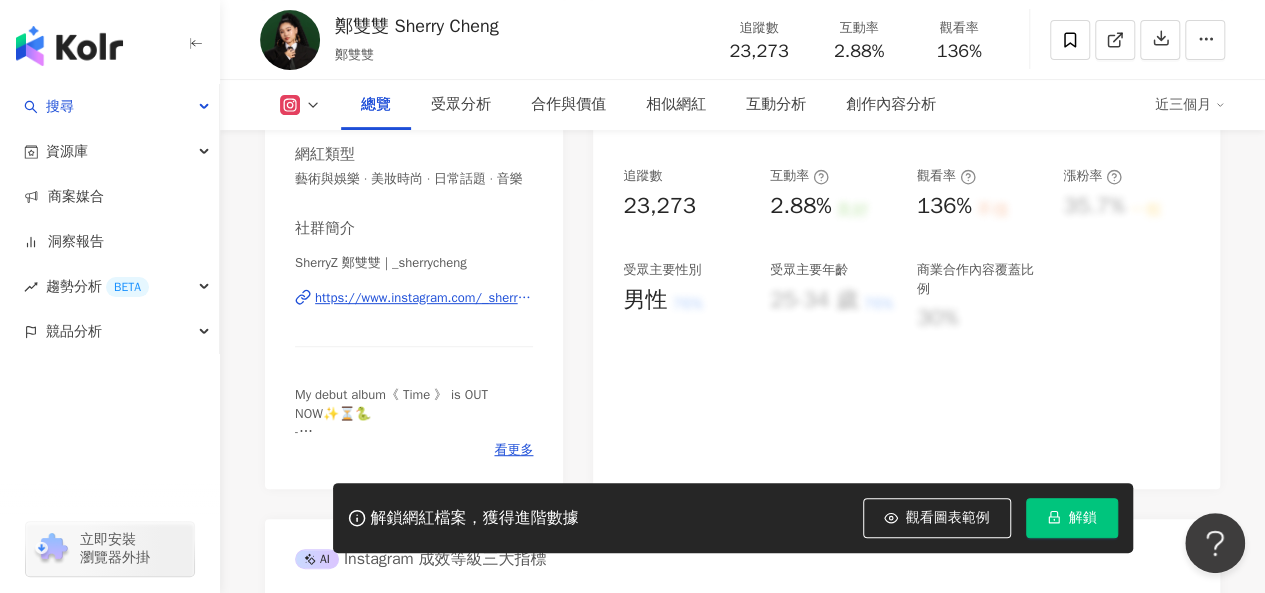 click on "https://www.instagram.com/_sherrycheng/" at bounding box center (424, 298) 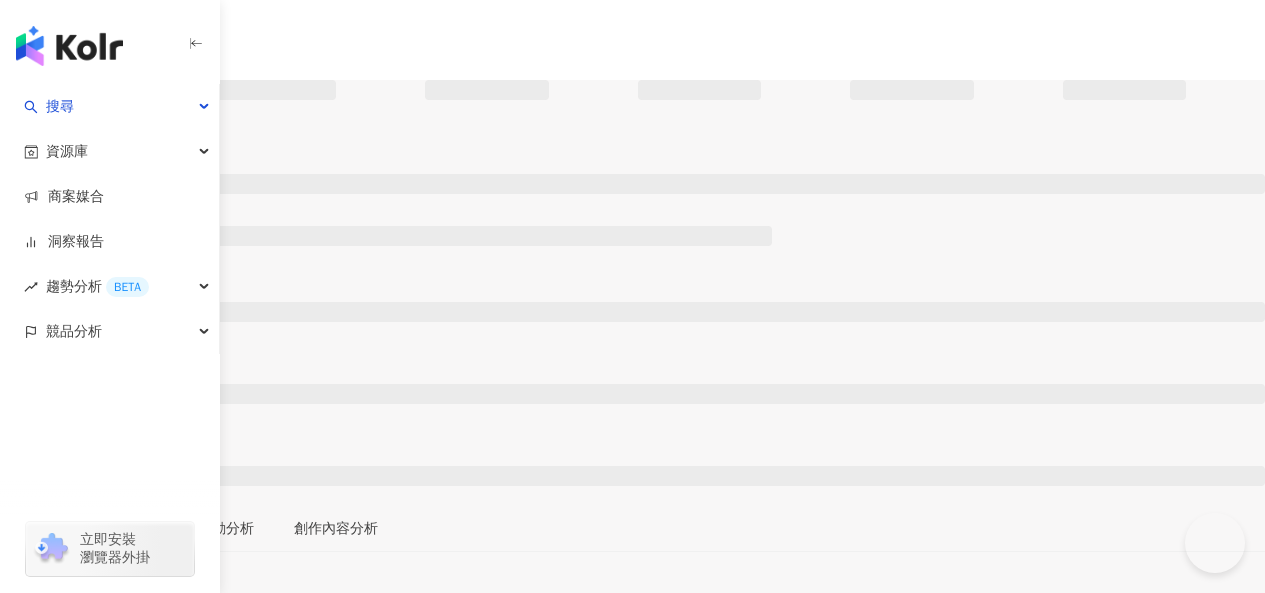 scroll, scrollTop: 0, scrollLeft: 0, axis: both 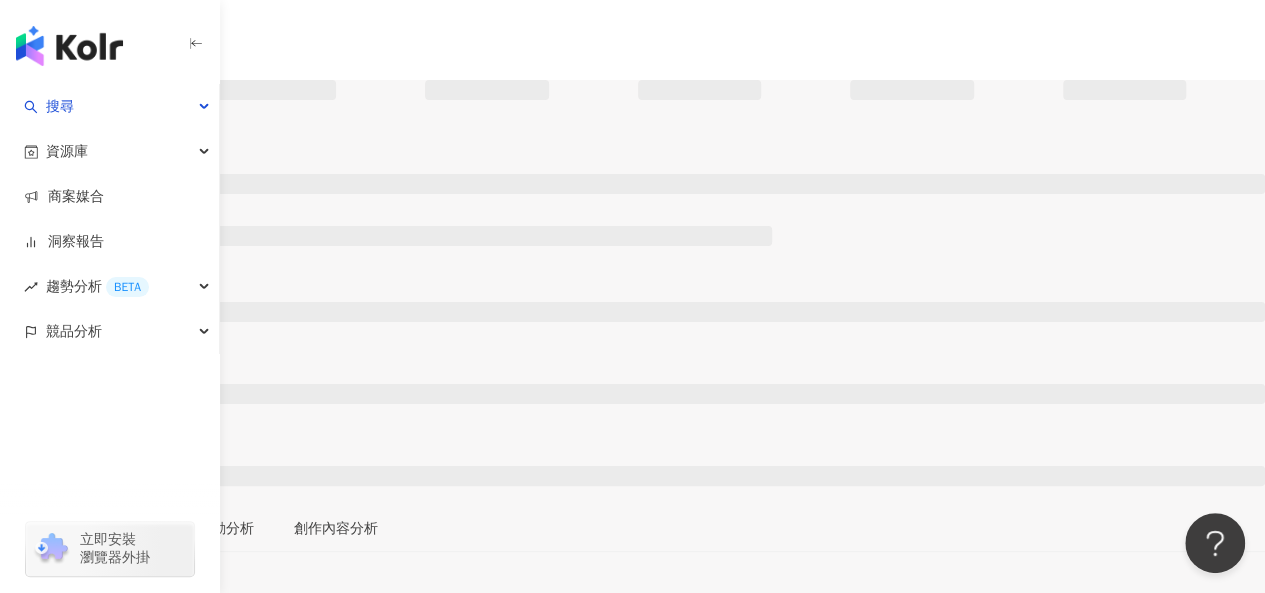 click on "總覽 合作與價值 互動分析 創作內容分析" at bounding box center [632, 529] 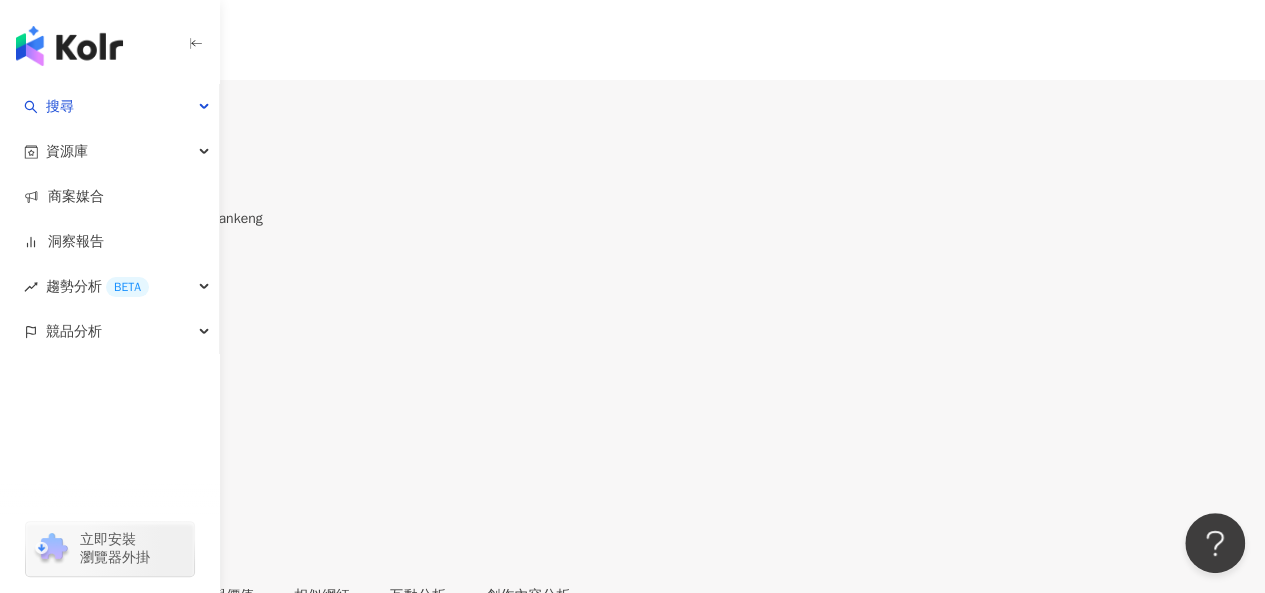 click on "1.4萬" at bounding box center [79, 119] 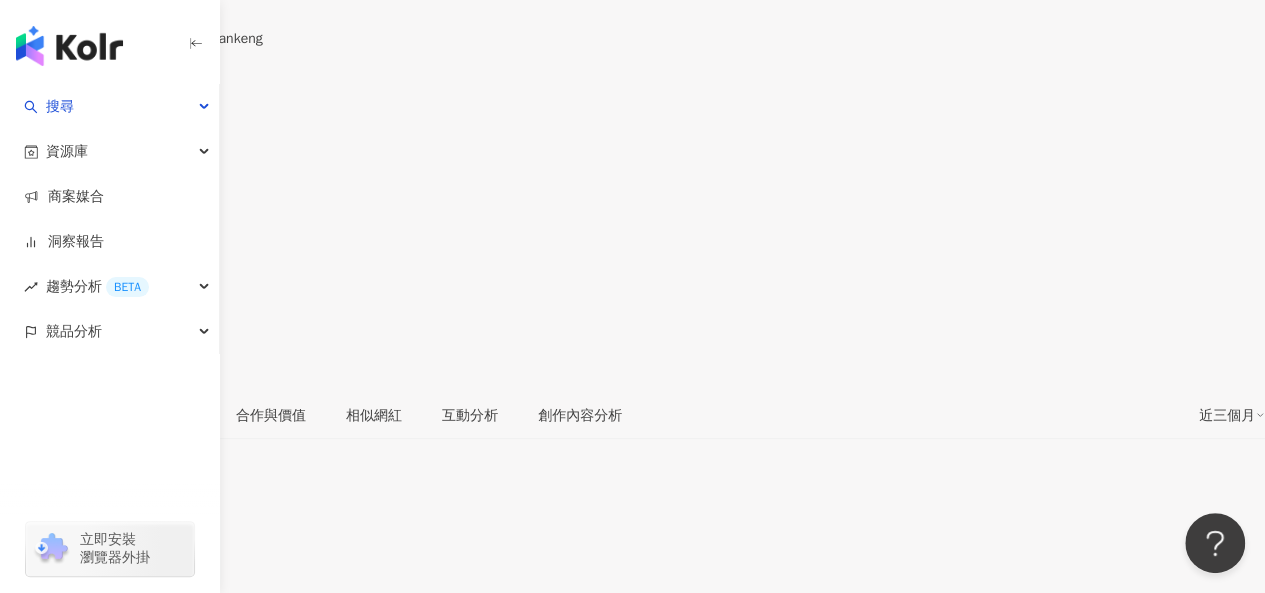 scroll, scrollTop: 311, scrollLeft: 0, axis: vertical 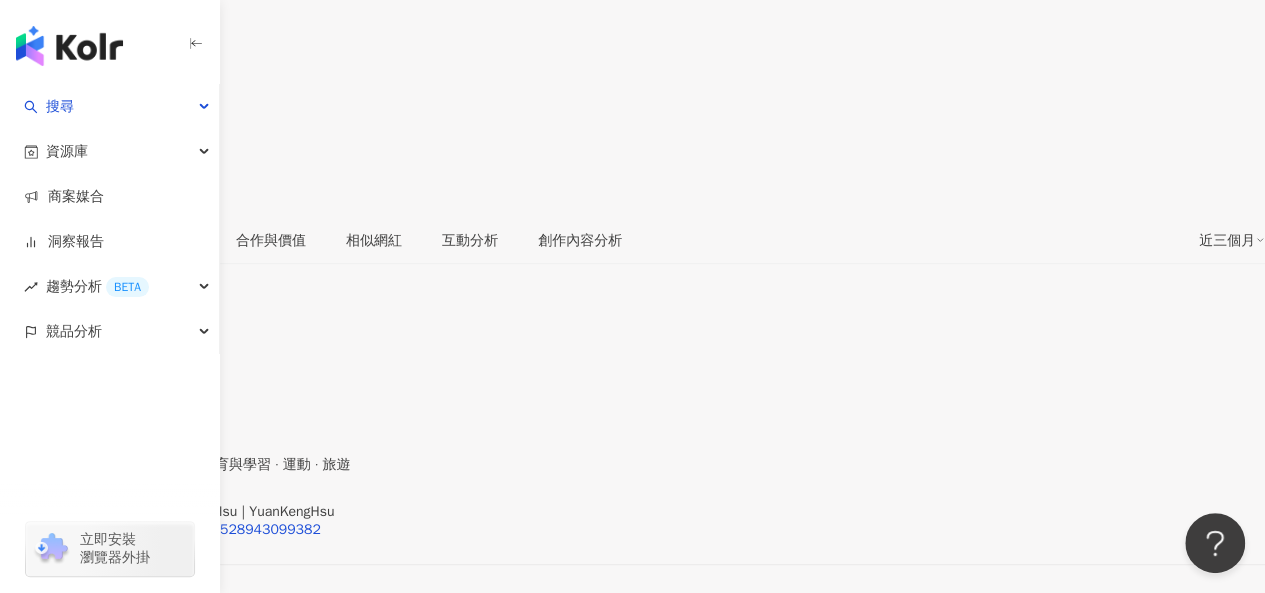 click on "95 K-Score :   優良 近期一到三個月積極發文，且漲粉率與互動率高。 查看說明 追蹤數   13,766 互動率   1.02% 良好 觀看率   12.1% 不佳 漲粉率   35.7% 一般 受眾主要性別   男性 76% 受眾主要年齡   25-34 歲 76% 商業合作內容覆蓋比例   30%" at bounding box center [632, 913] 